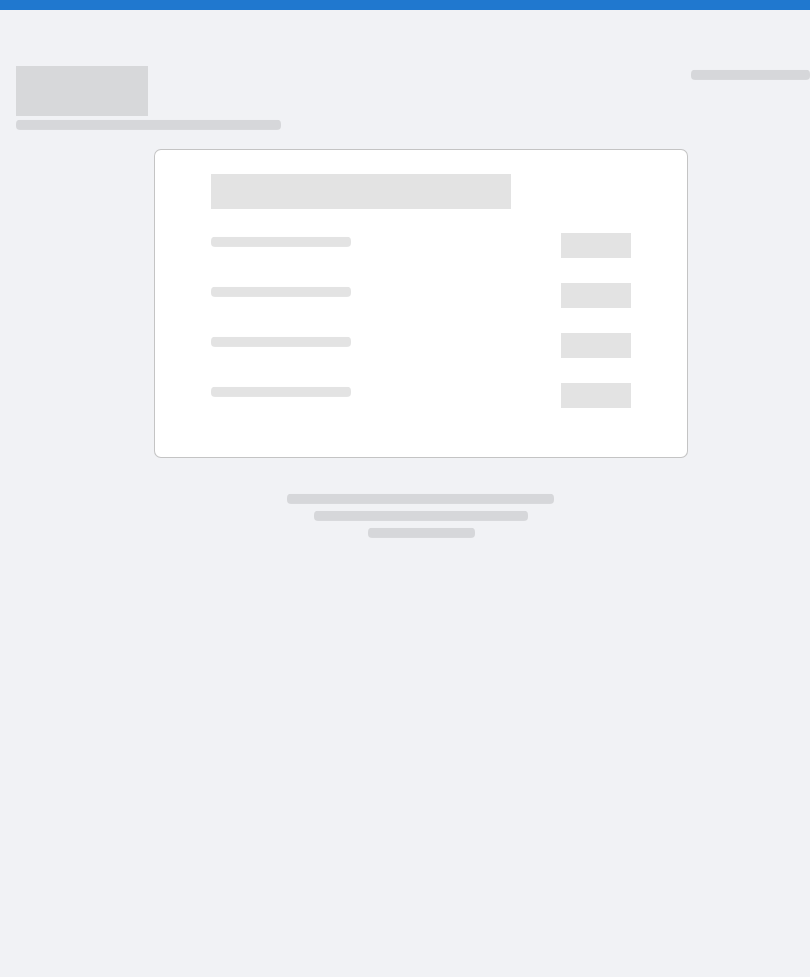 scroll, scrollTop: 0, scrollLeft: 0, axis: both 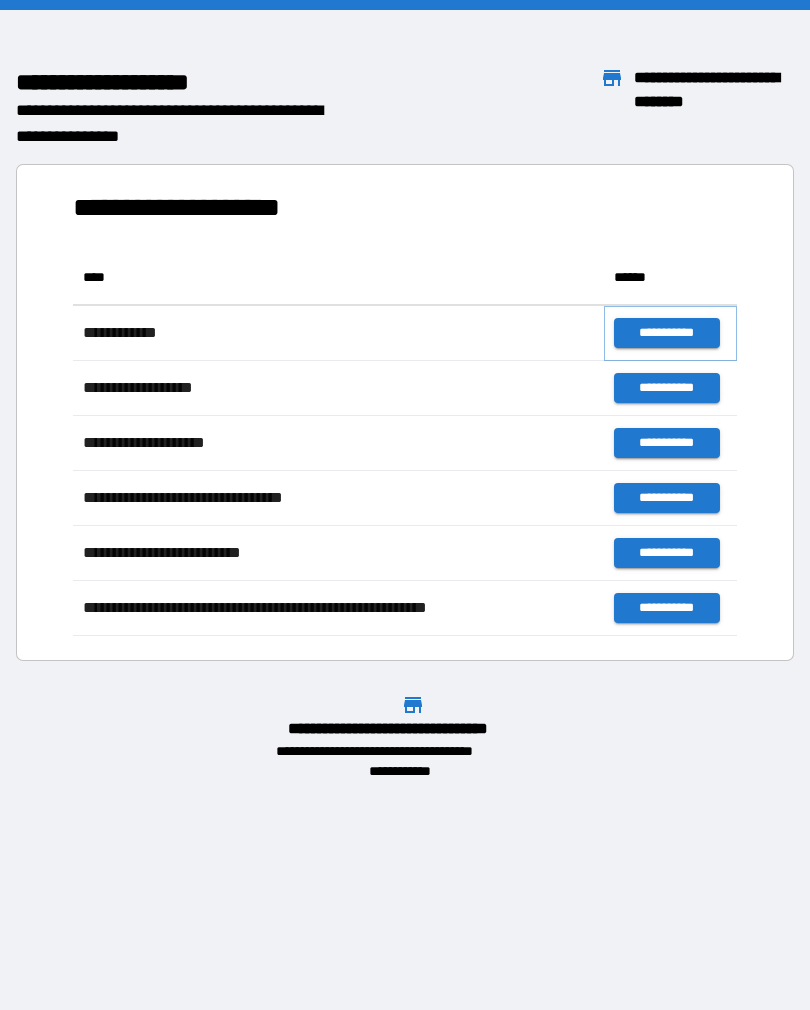 click on "**********" at bounding box center (666, 333) 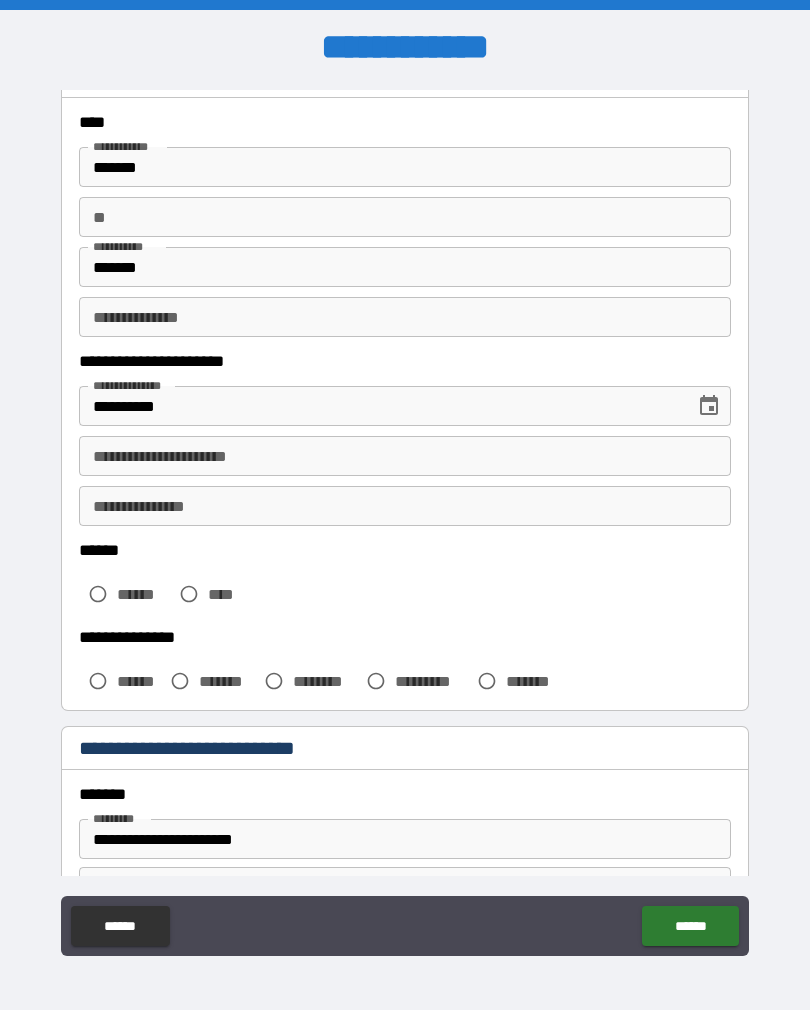 scroll, scrollTop: 111, scrollLeft: 0, axis: vertical 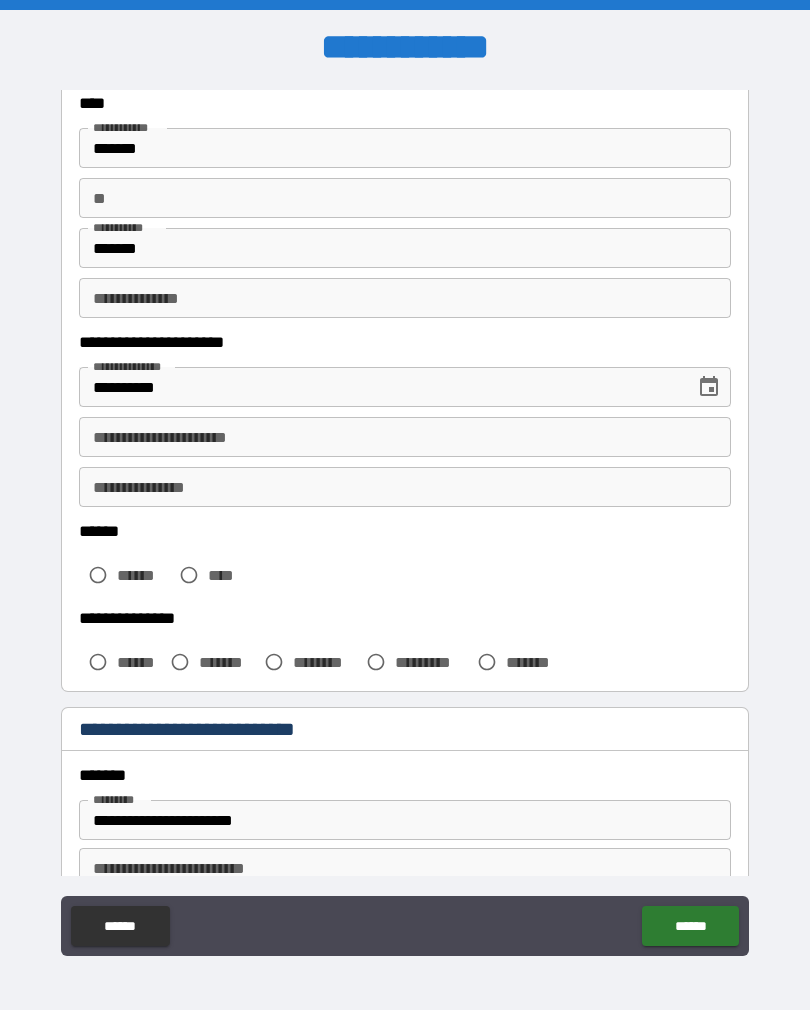 click on "**********" at bounding box center [405, 437] 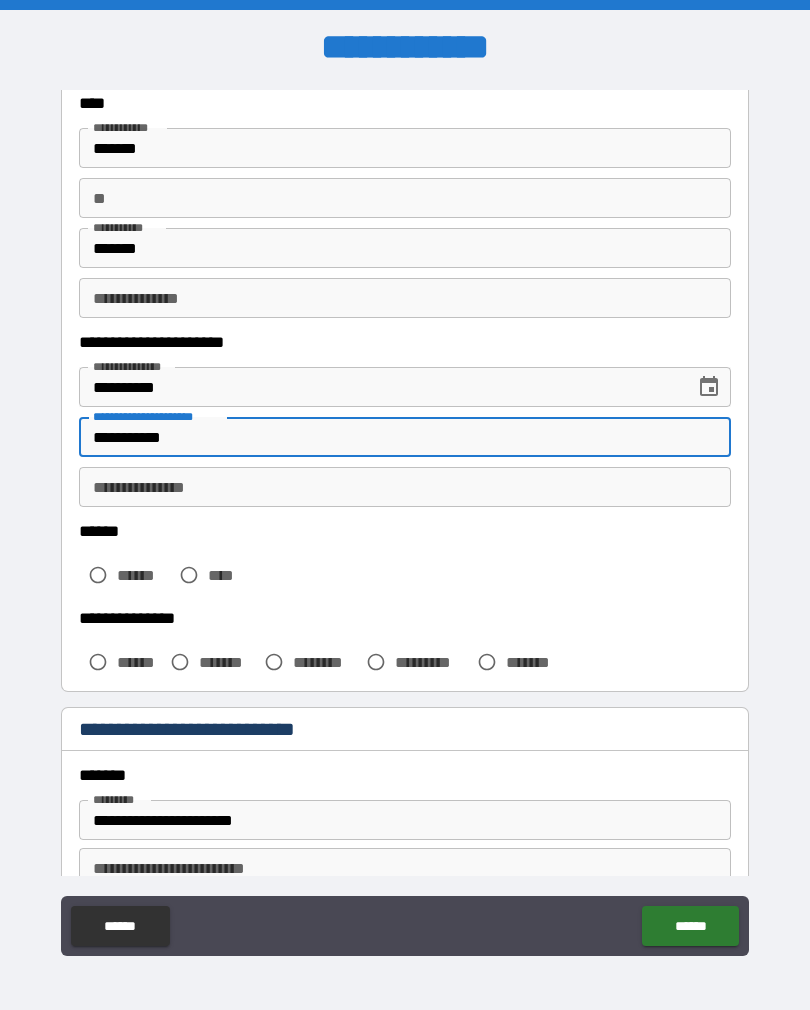 type on "**********" 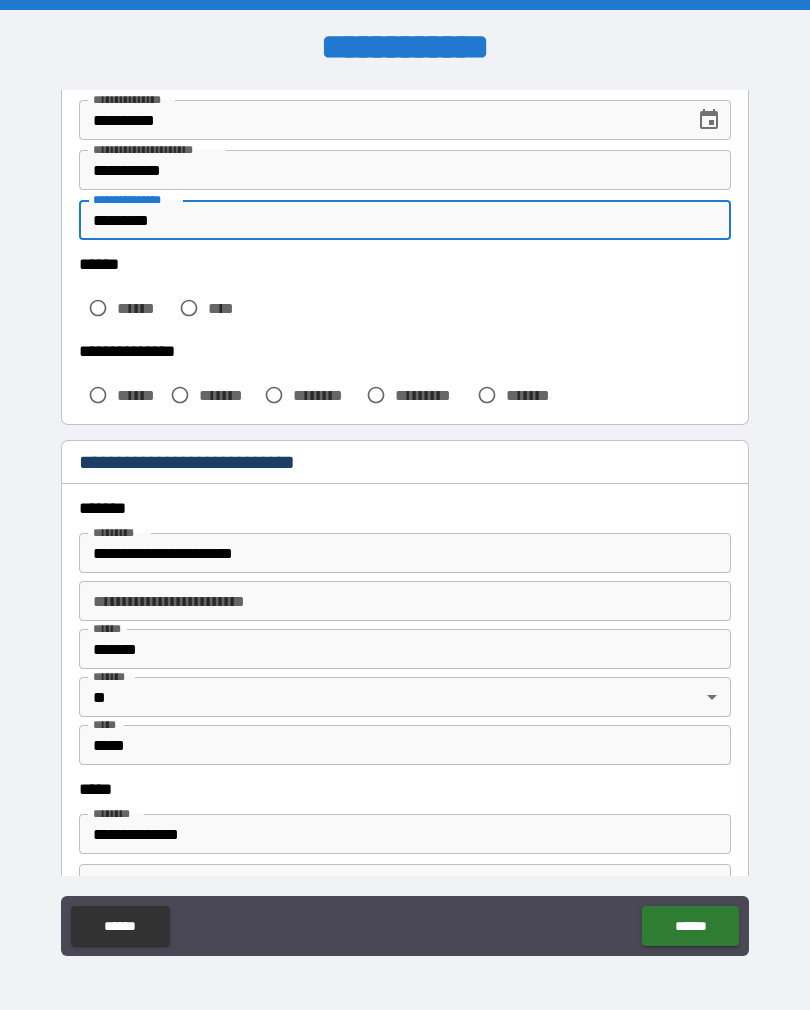 scroll, scrollTop: 383, scrollLeft: 0, axis: vertical 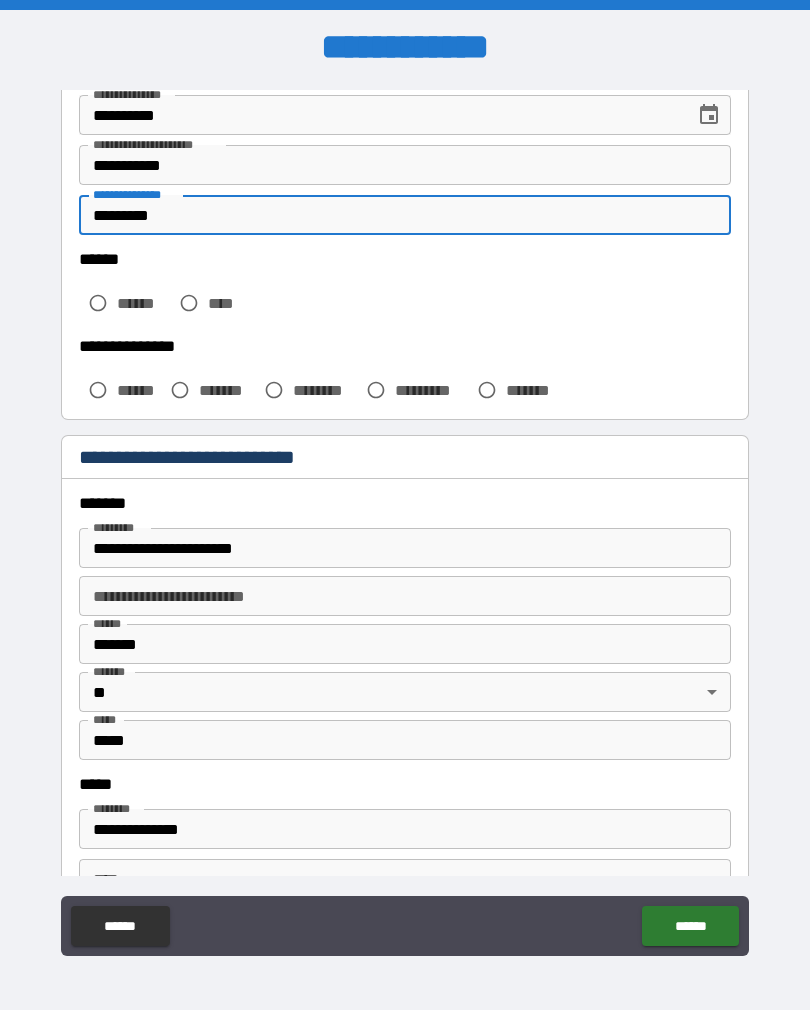 type on "*********" 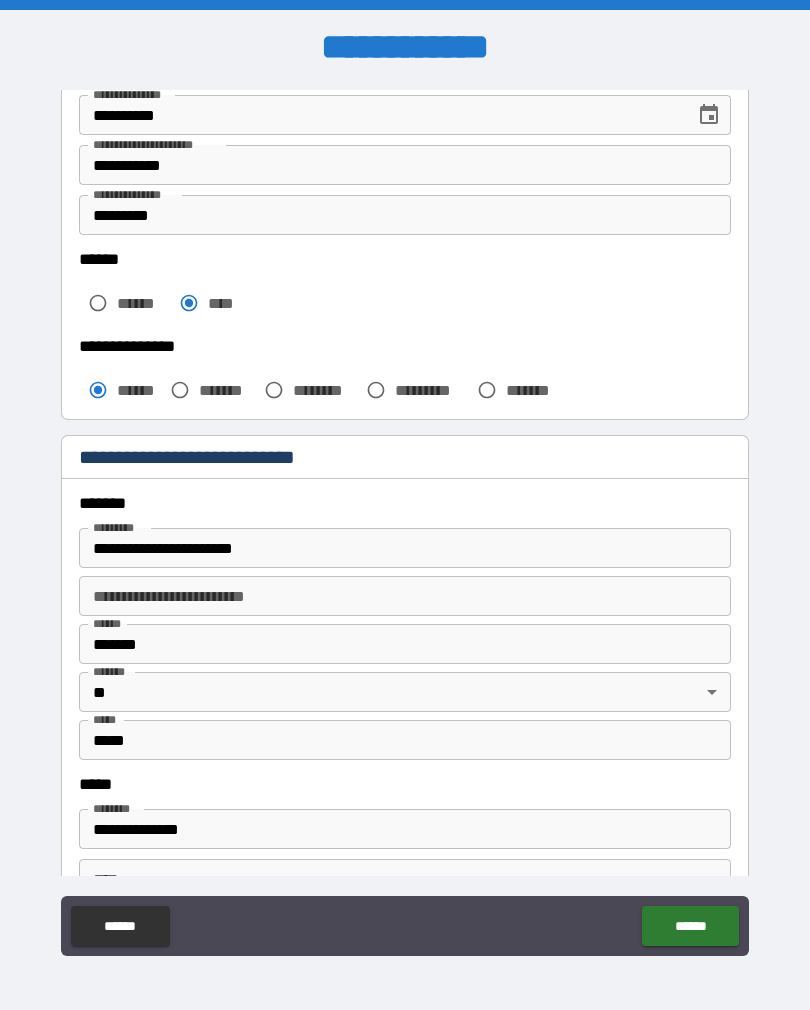 click on "******" at bounding box center (690, 926) 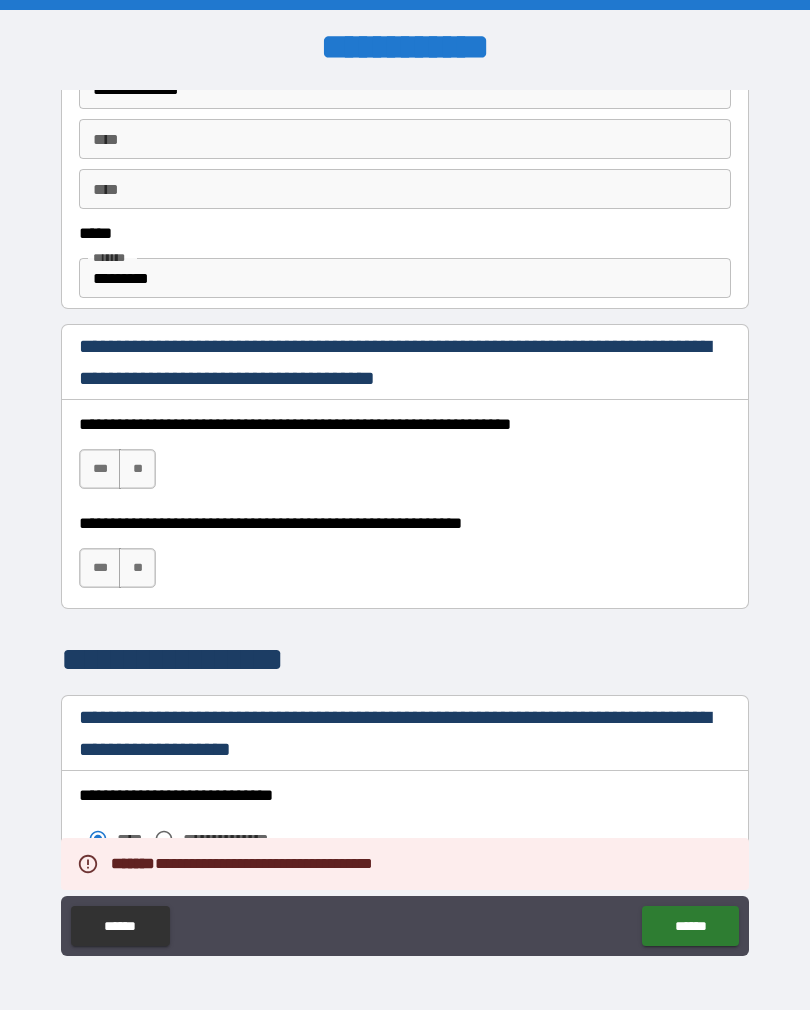 scroll, scrollTop: 1126, scrollLeft: 0, axis: vertical 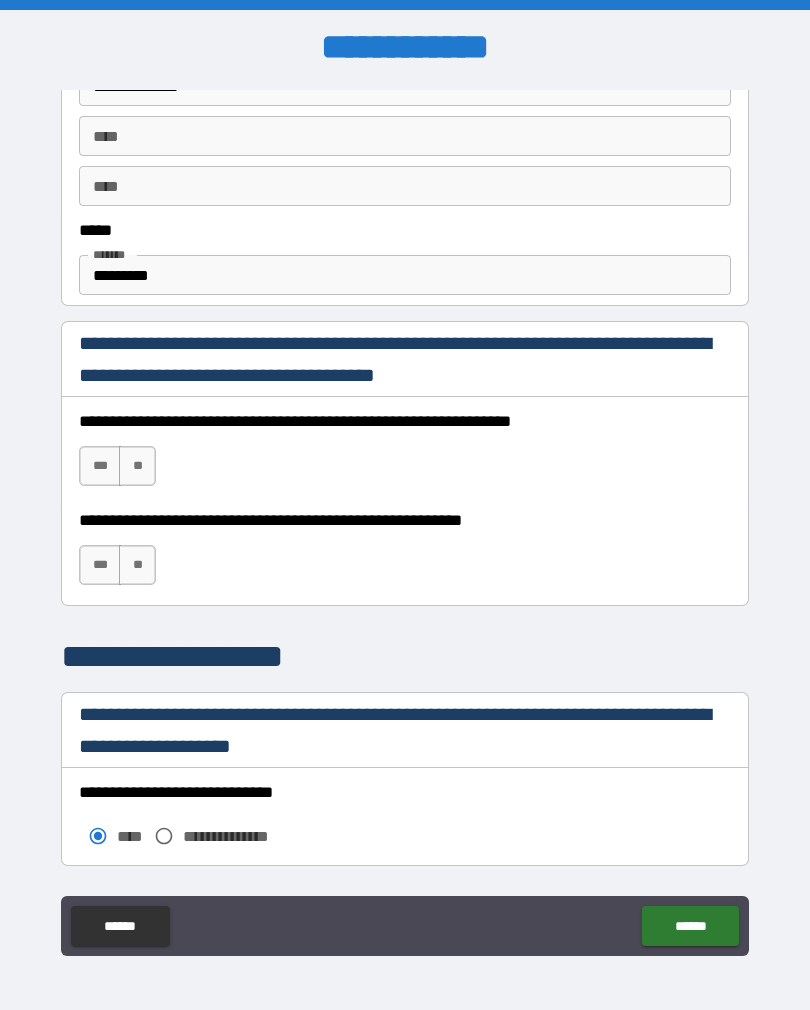 click on "***" at bounding box center [100, 466] 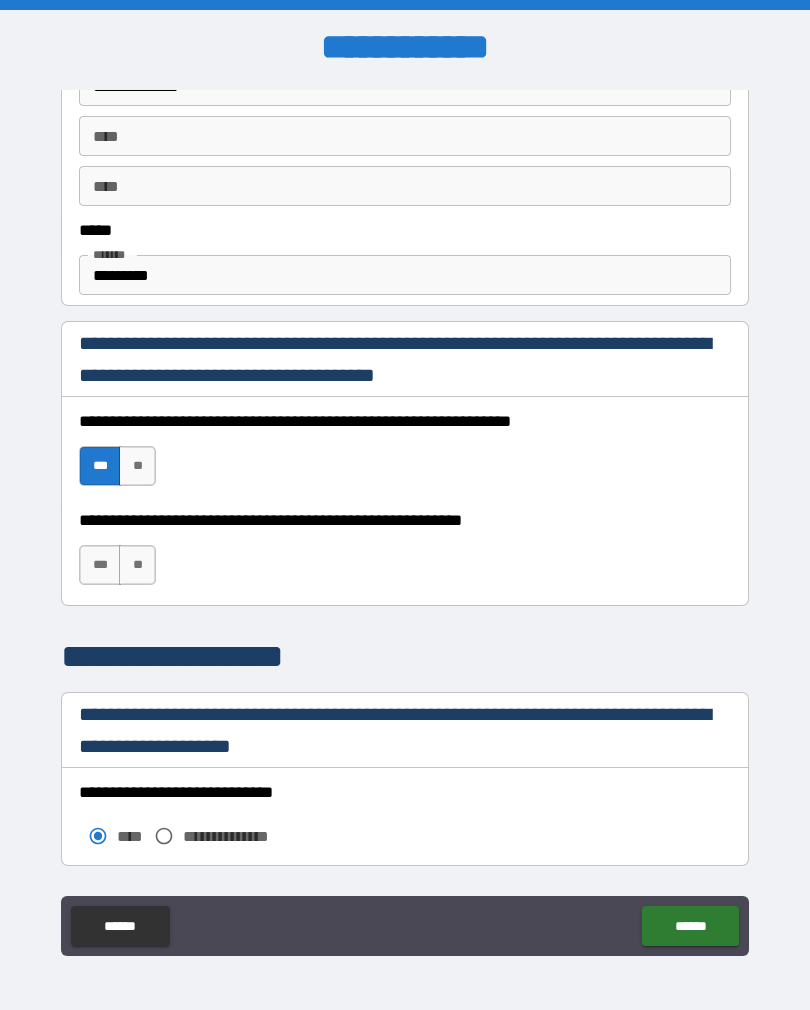 click on "**" at bounding box center (137, 565) 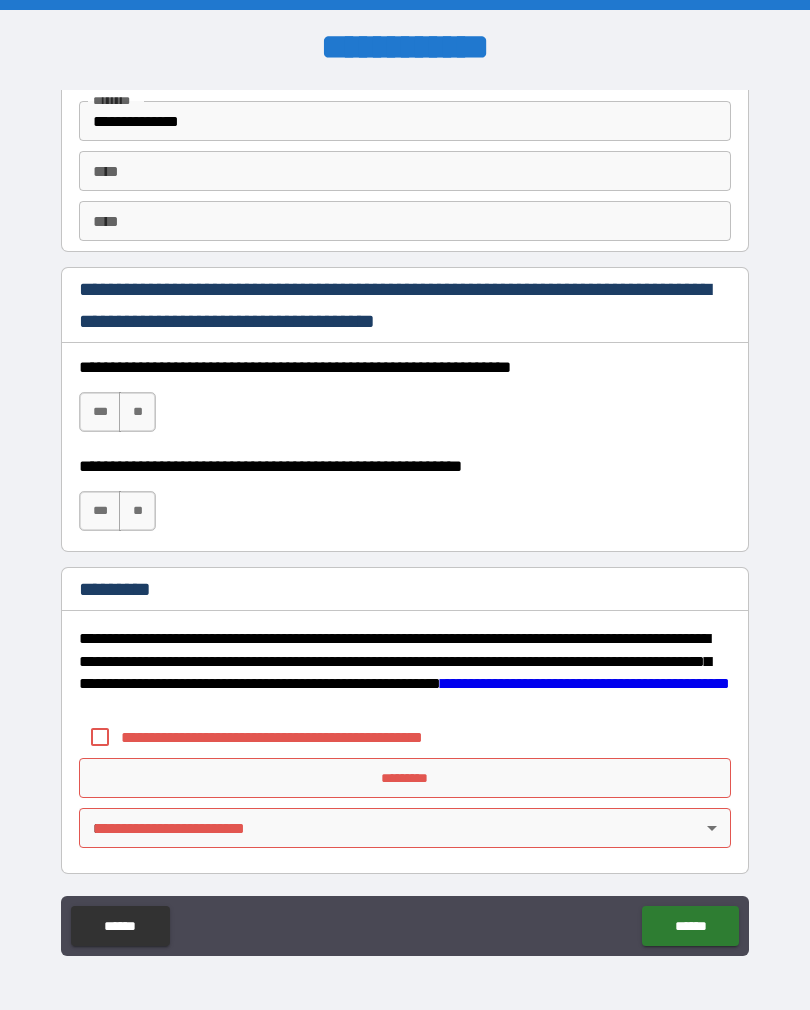 scroll, scrollTop: 2819, scrollLeft: 0, axis: vertical 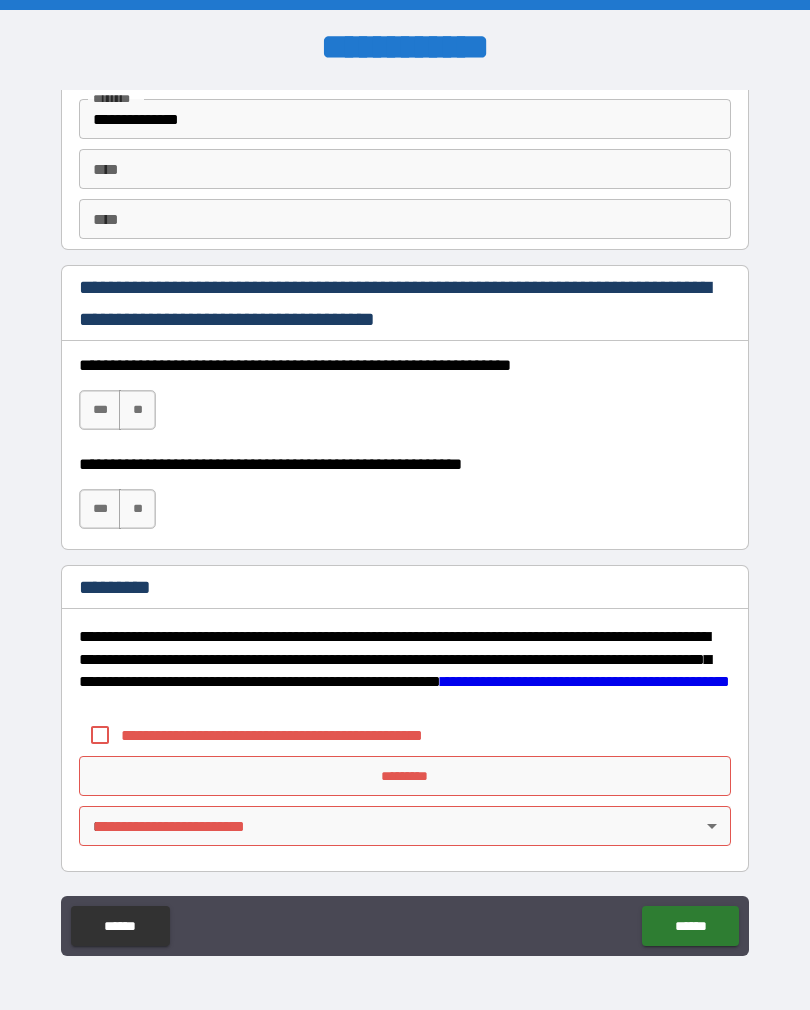 click on "***" at bounding box center [100, 410] 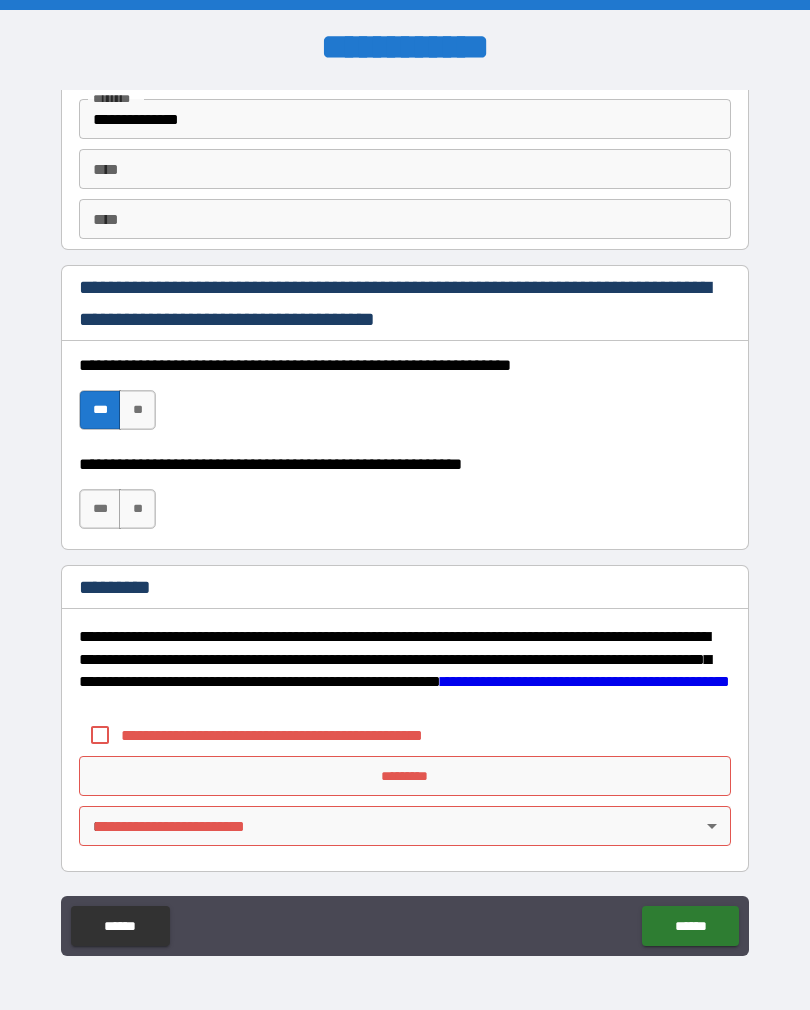 click on "***" at bounding box center (100, 509) 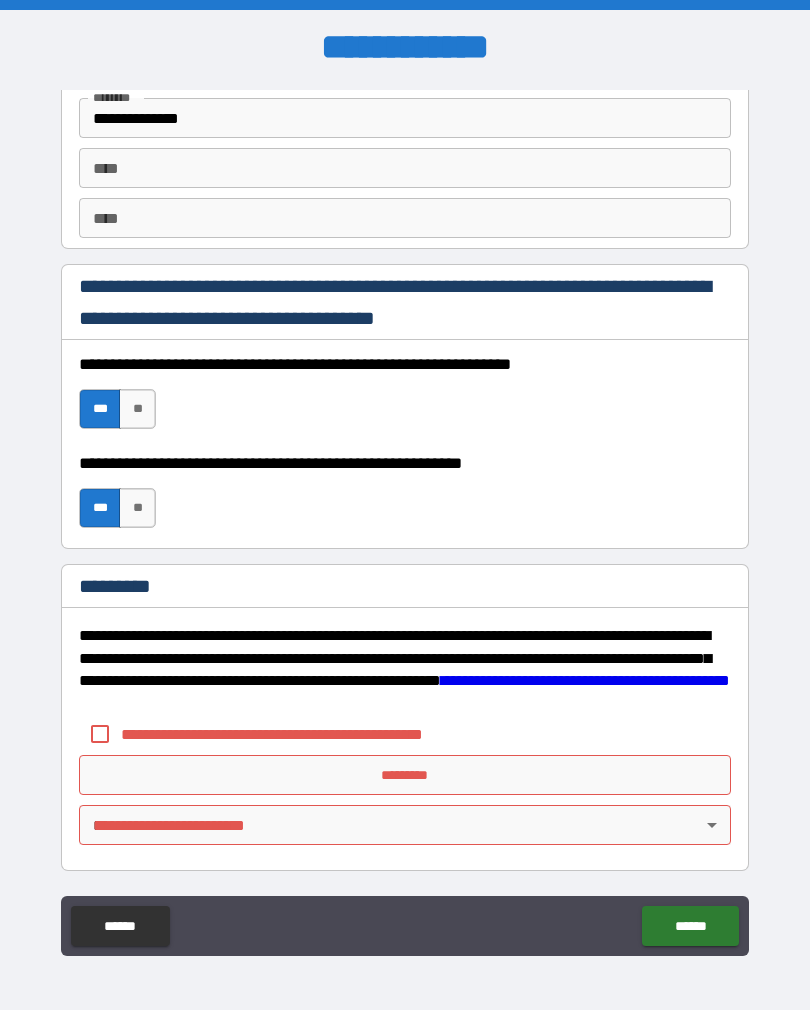 scroll, scrollTop: 2820, scrollLeft: 0, axis: vertical 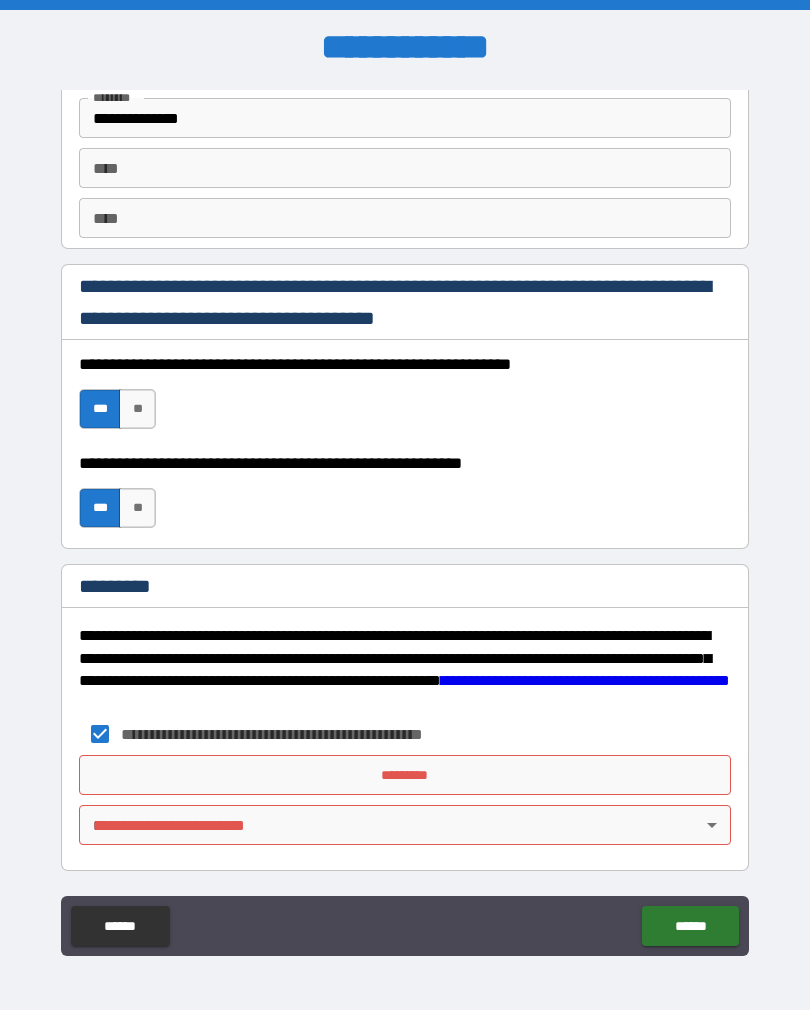 click on "*********" at bounding box center (405, 775) 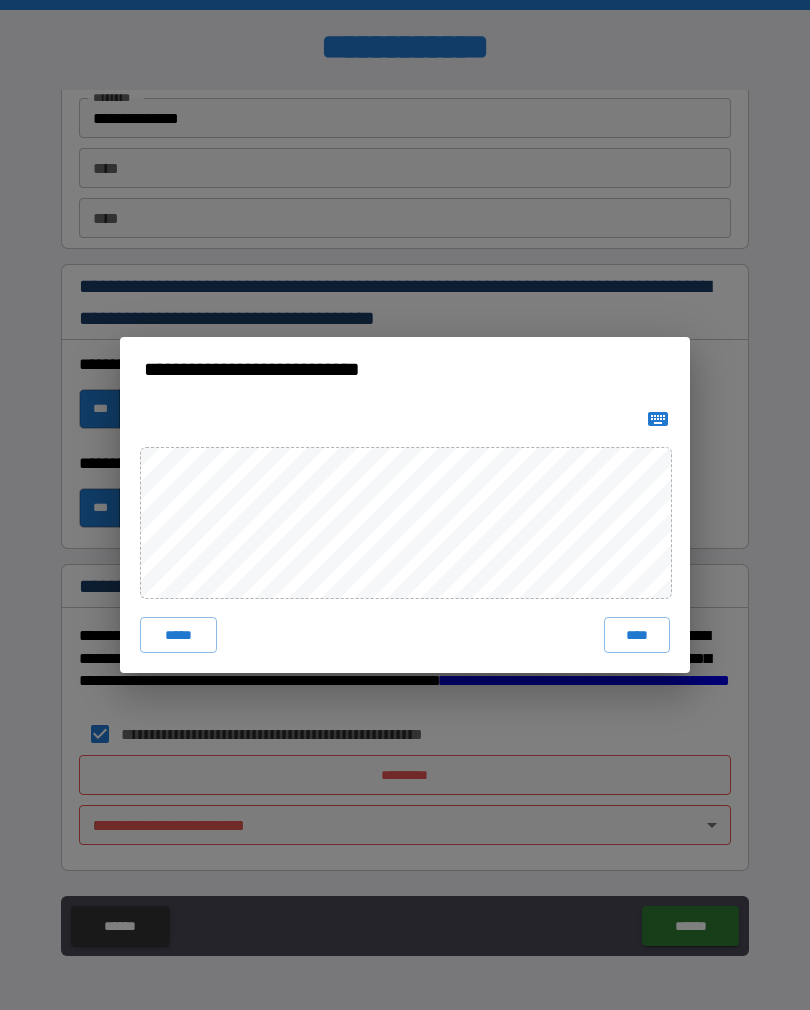 click on "****" at bounding box center (637, 635) 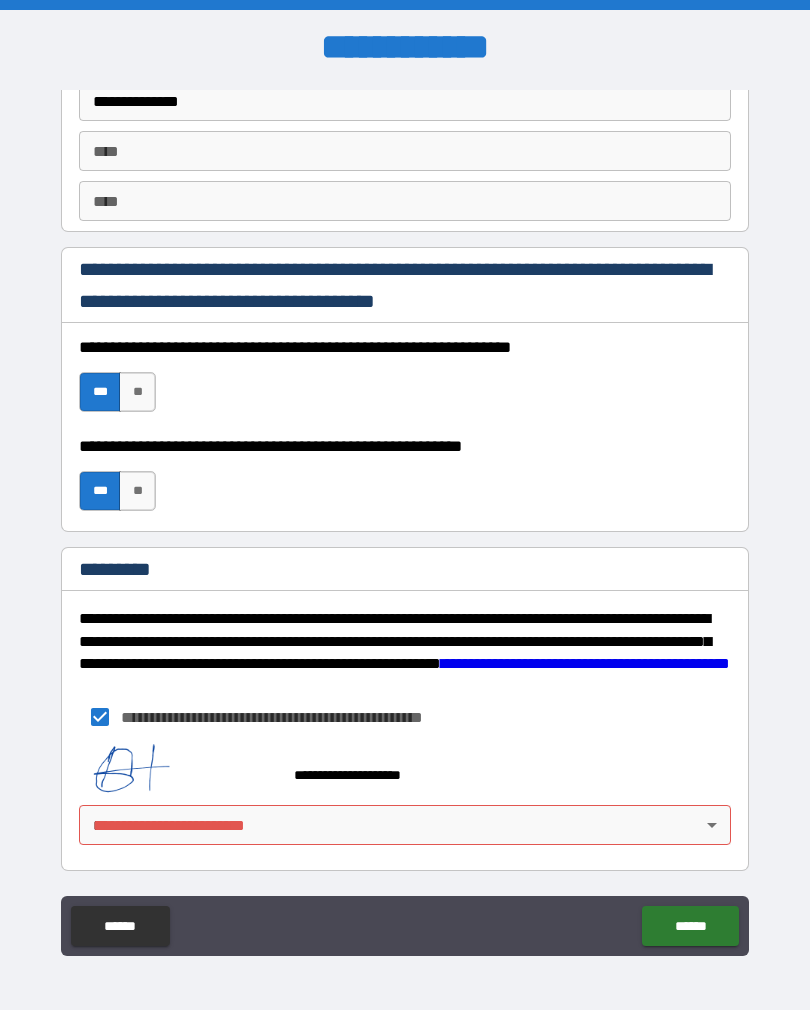 scroll, scrollTop: 2837, scrollLeft: 0, axis: vertical 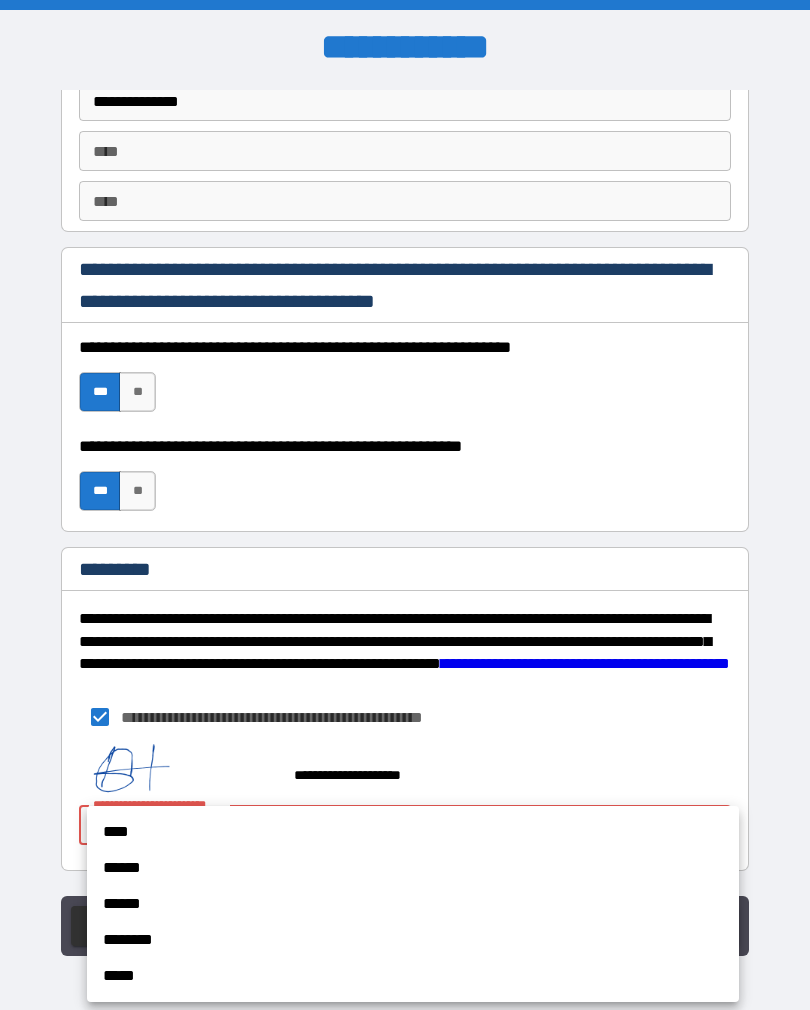click on "*****" at bounding box center [413, 976] 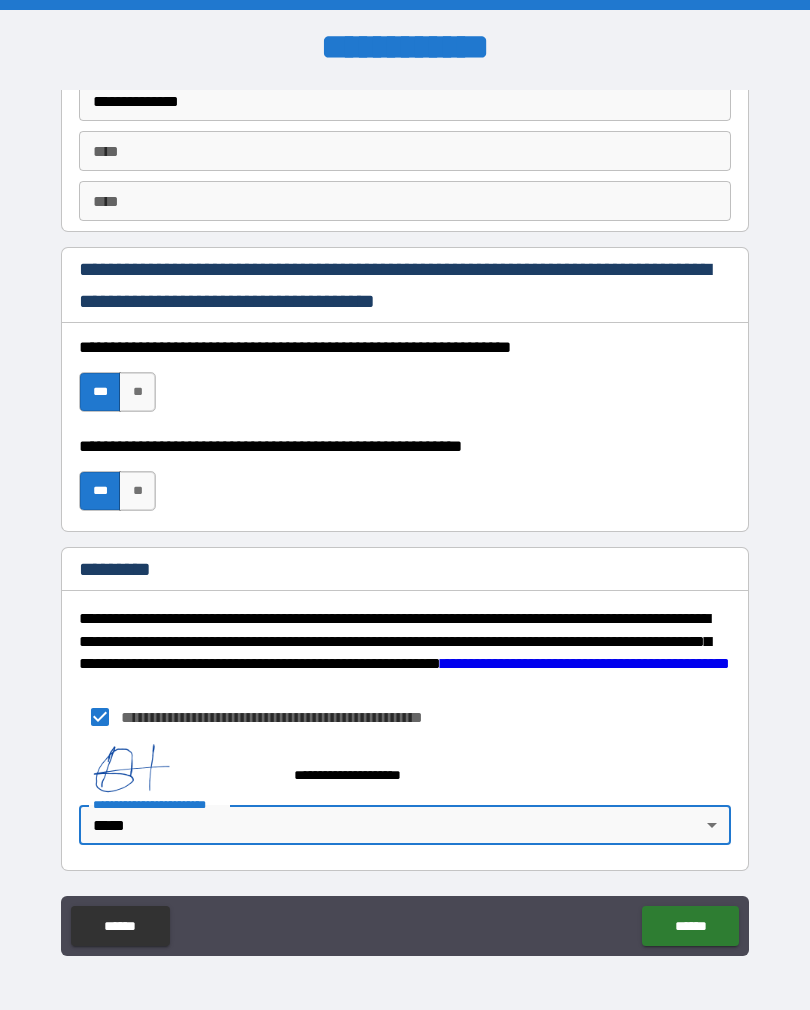 click on "******" at bounding box center (690, 926) 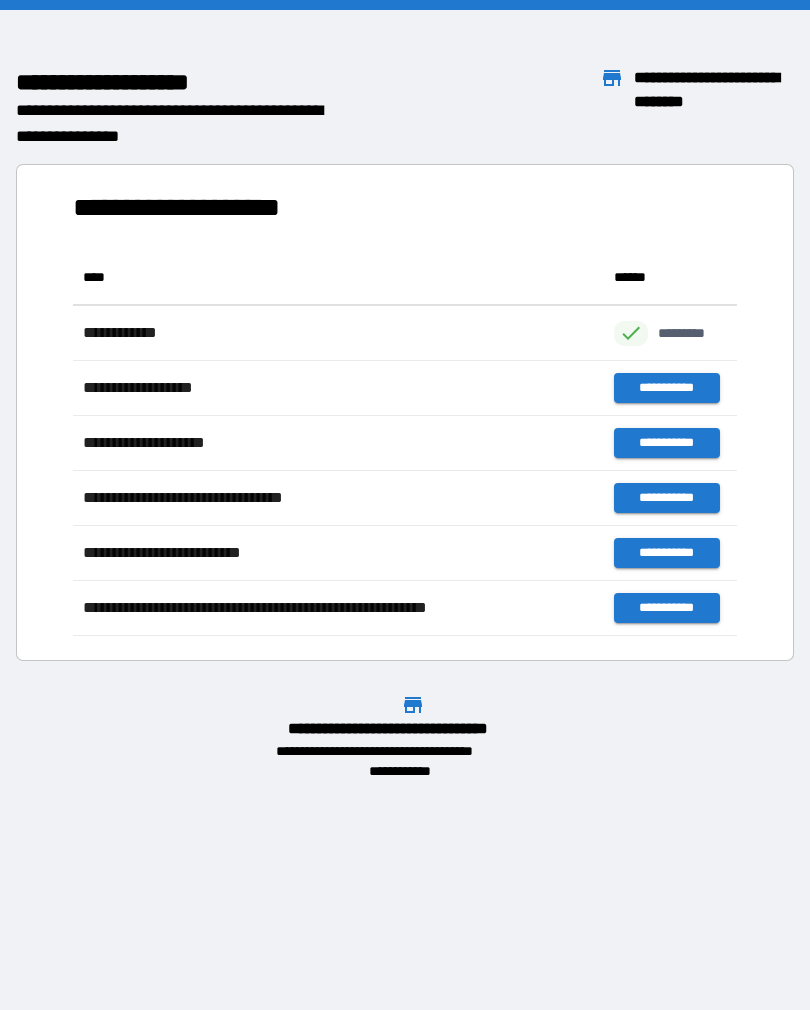 scroll, scrollTop: 1, scrollLeft: 1, axis: both 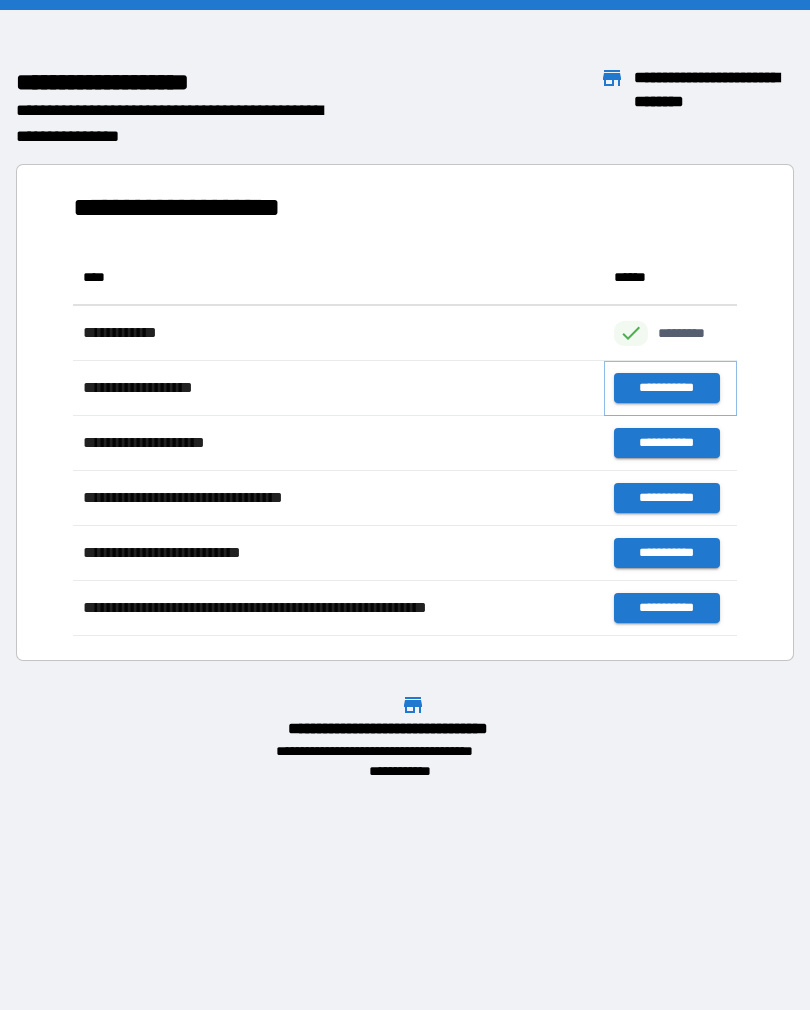 click on "**********" at bounding box center [666, 388] 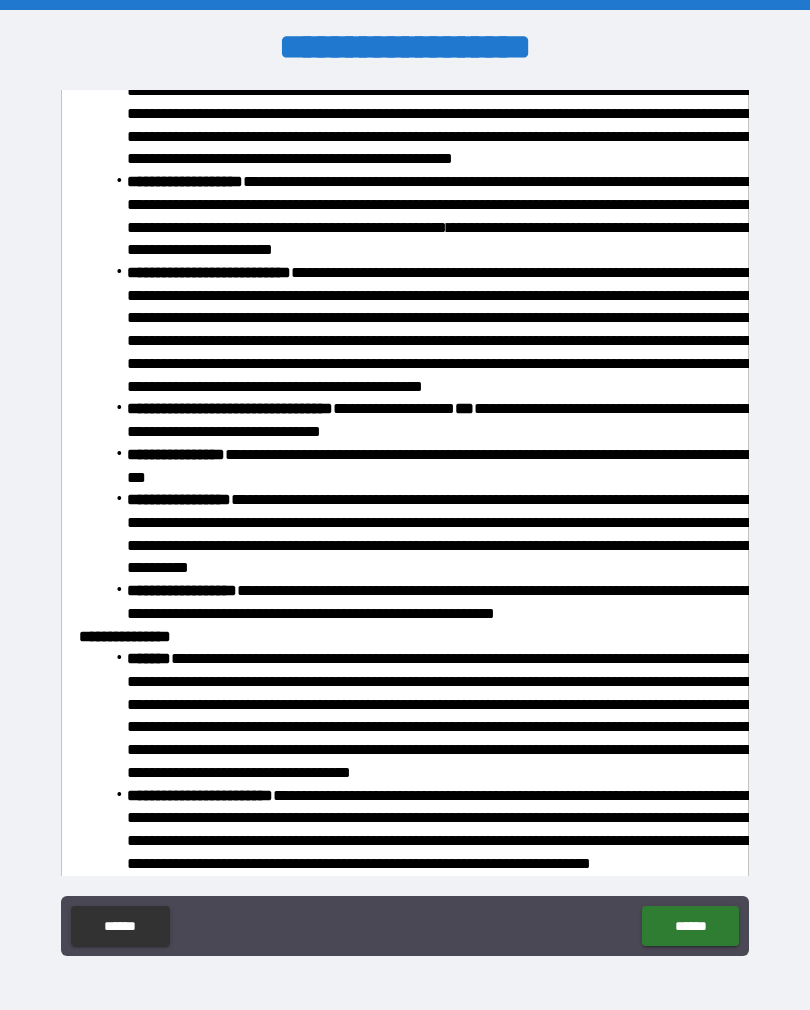 click on "******" at bounding box center (690, 926) 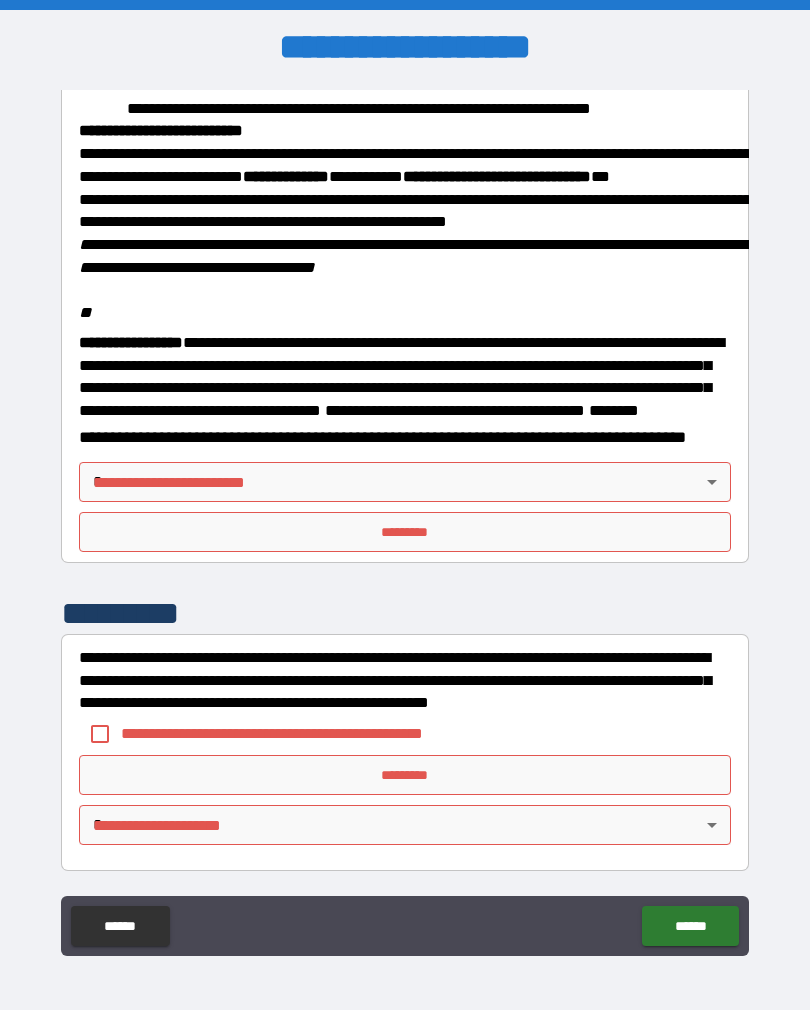 scroll, scrollTop: 2323, scrollLeft: 0, axis: vertical 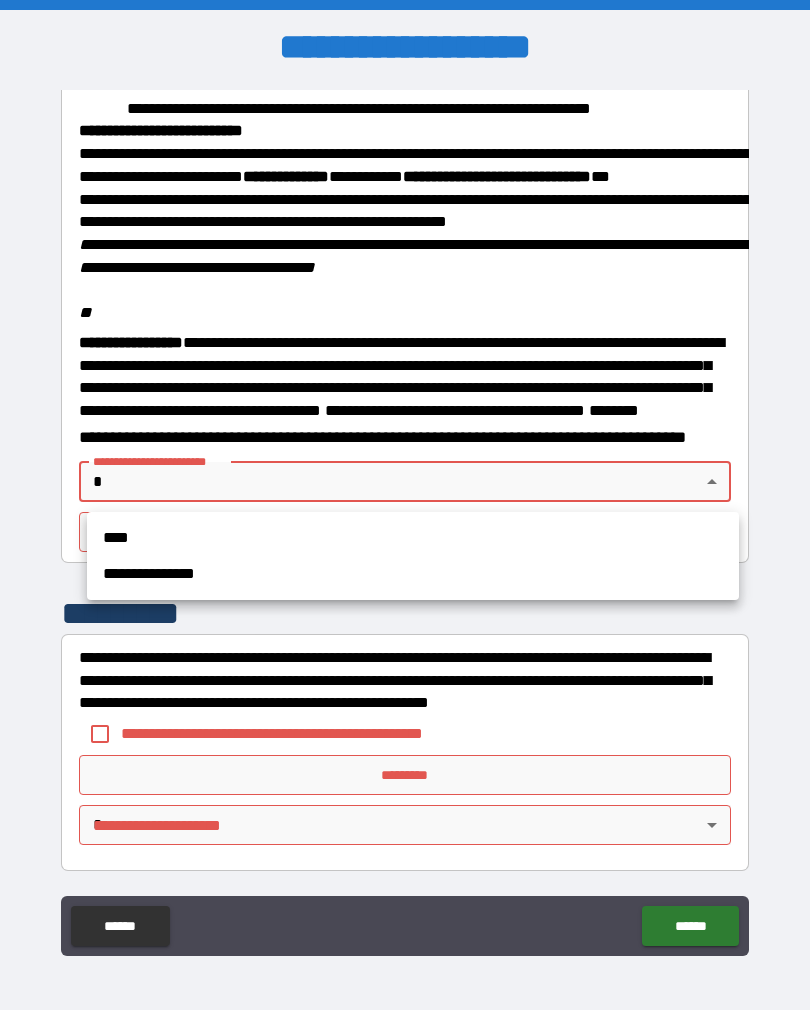 click at bounding box center (405, 505) 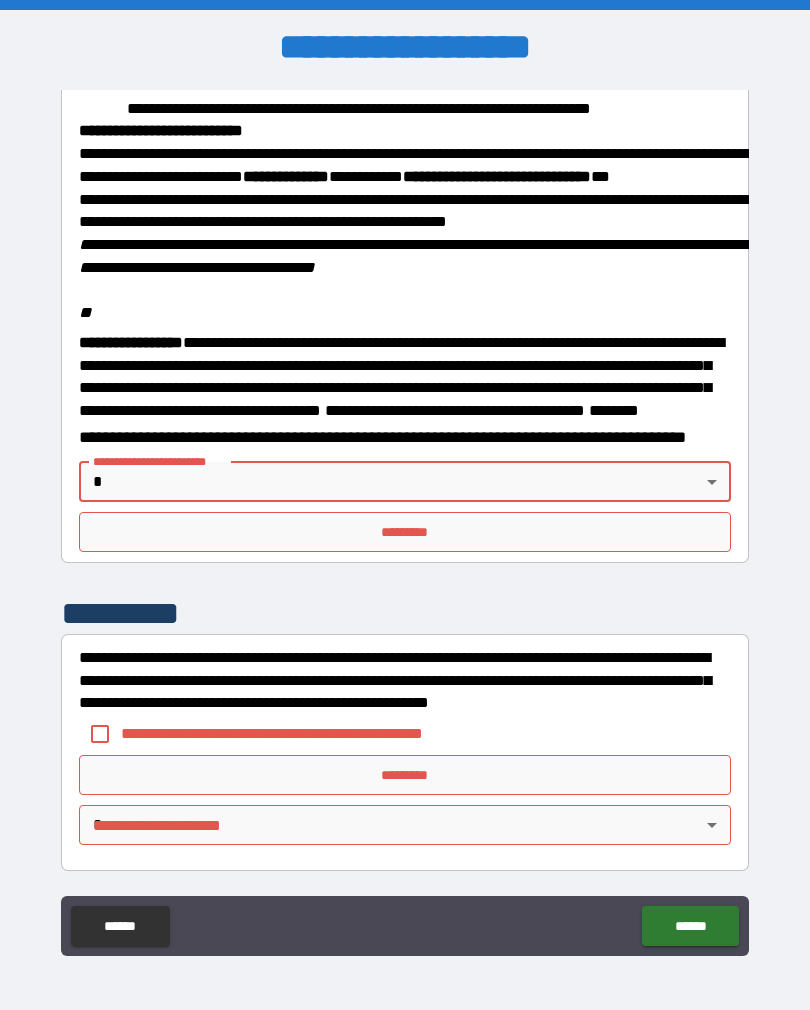 click on "**********" at bounding box center (405, 520) 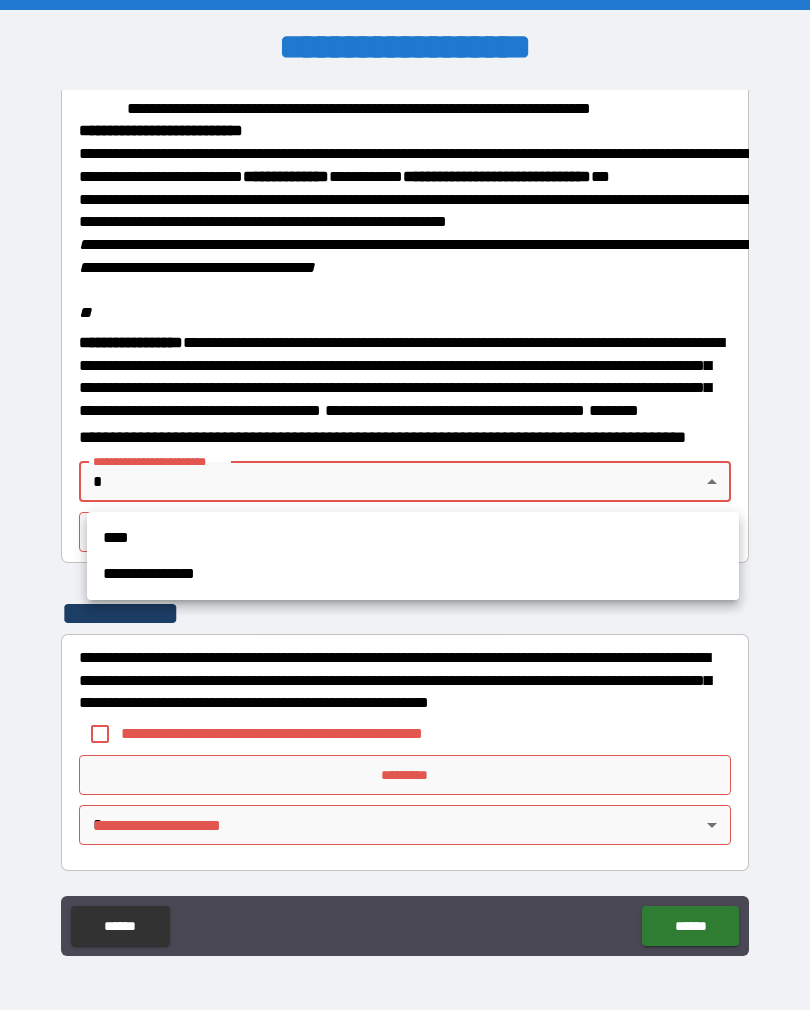 click on "****" at bounding box center (413, 538) 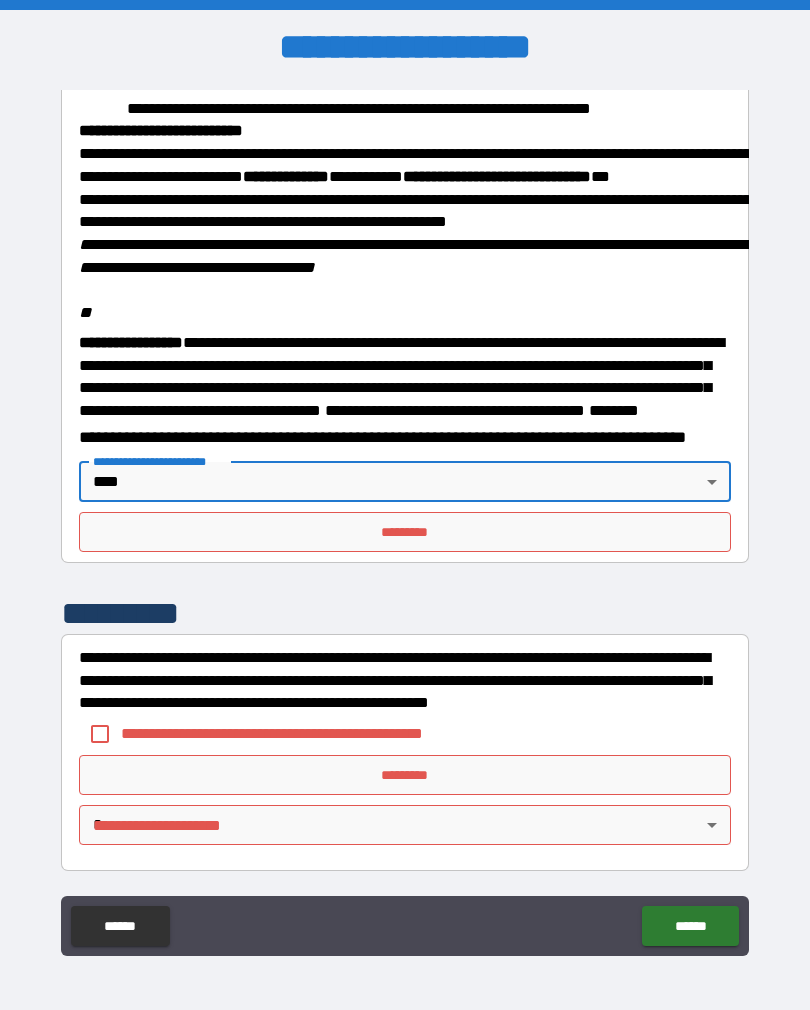 click on "*********" at bounding box center [405, 532] 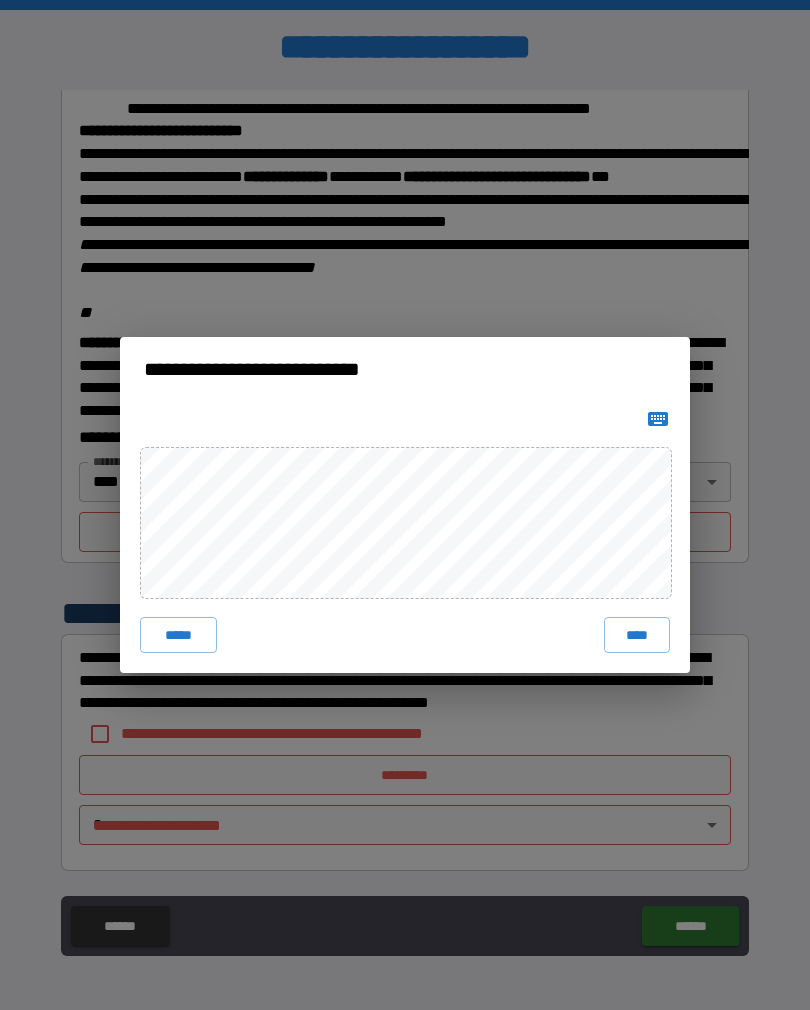 click on "****" at bounding box center (637, 635) 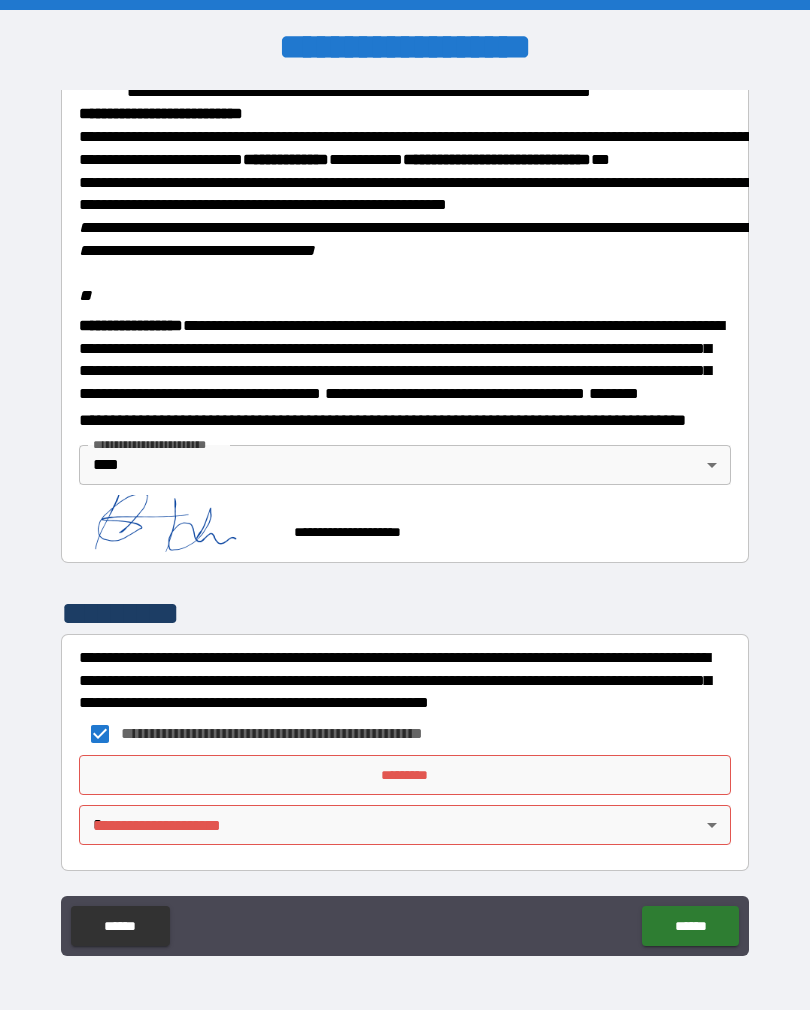 click on "*********" at bounding box center (405, 775) 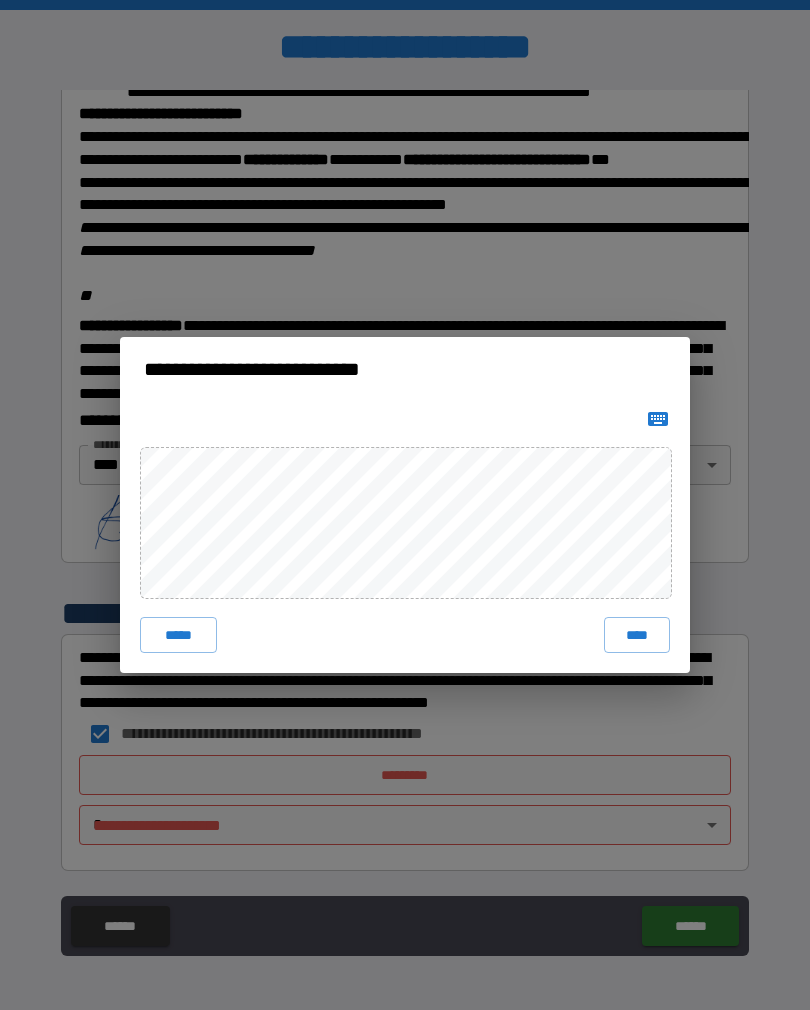 click on "****" at bounding box center [637, 635] 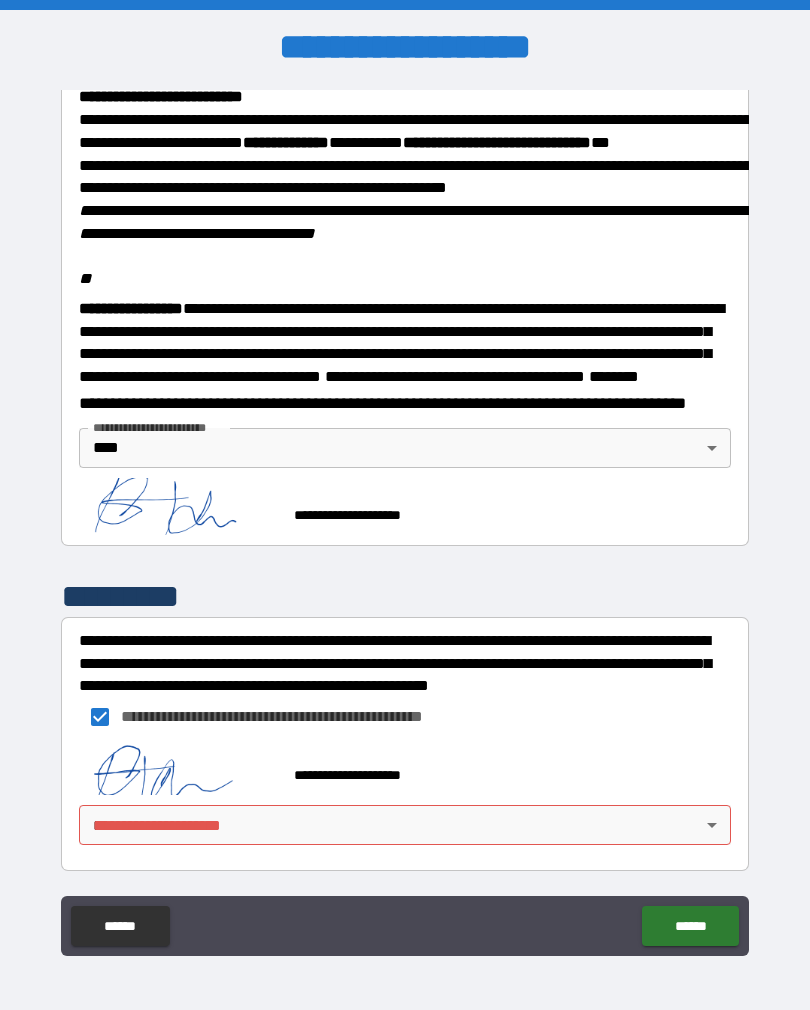 scroll, scrollTop: 2357, scrollLeft: 0, axis: vertical 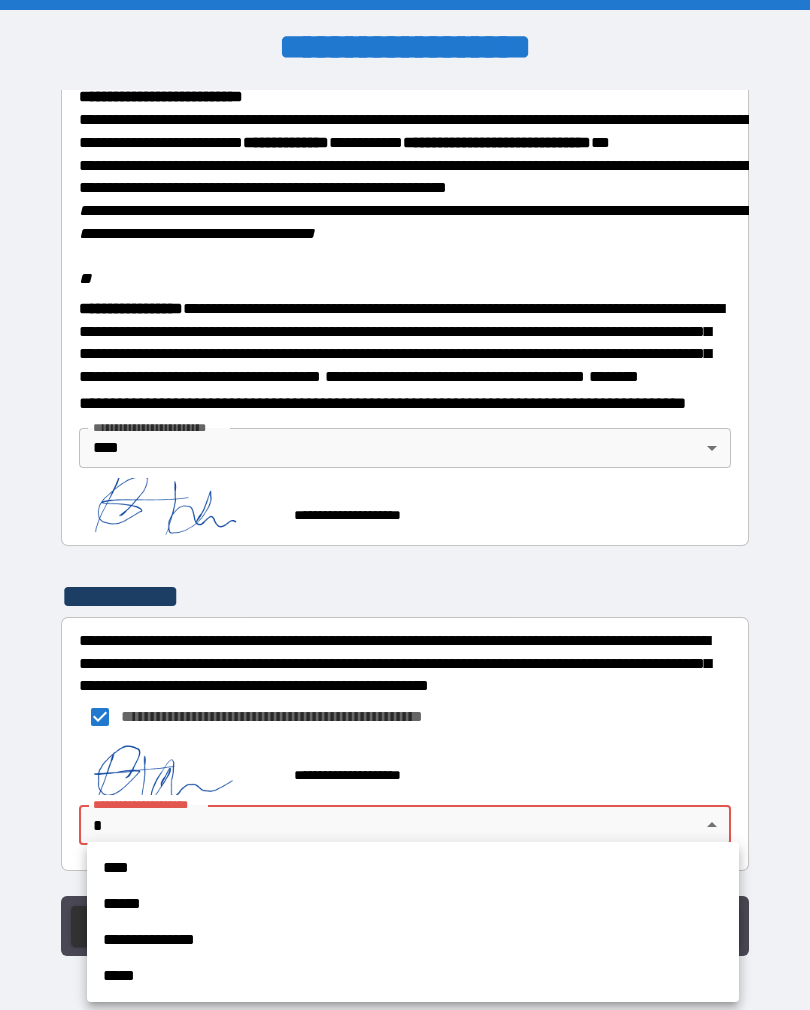 click on "****" at bounding box center [413, 868] 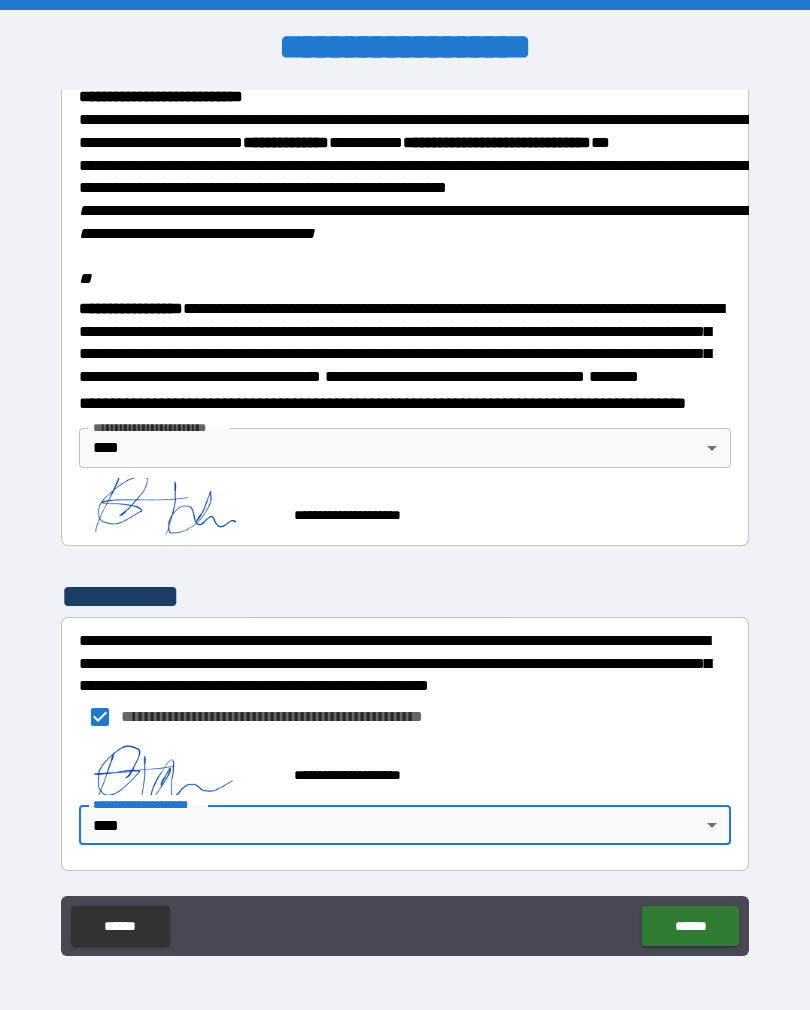 click on "******" at bounding box center (690, 926) 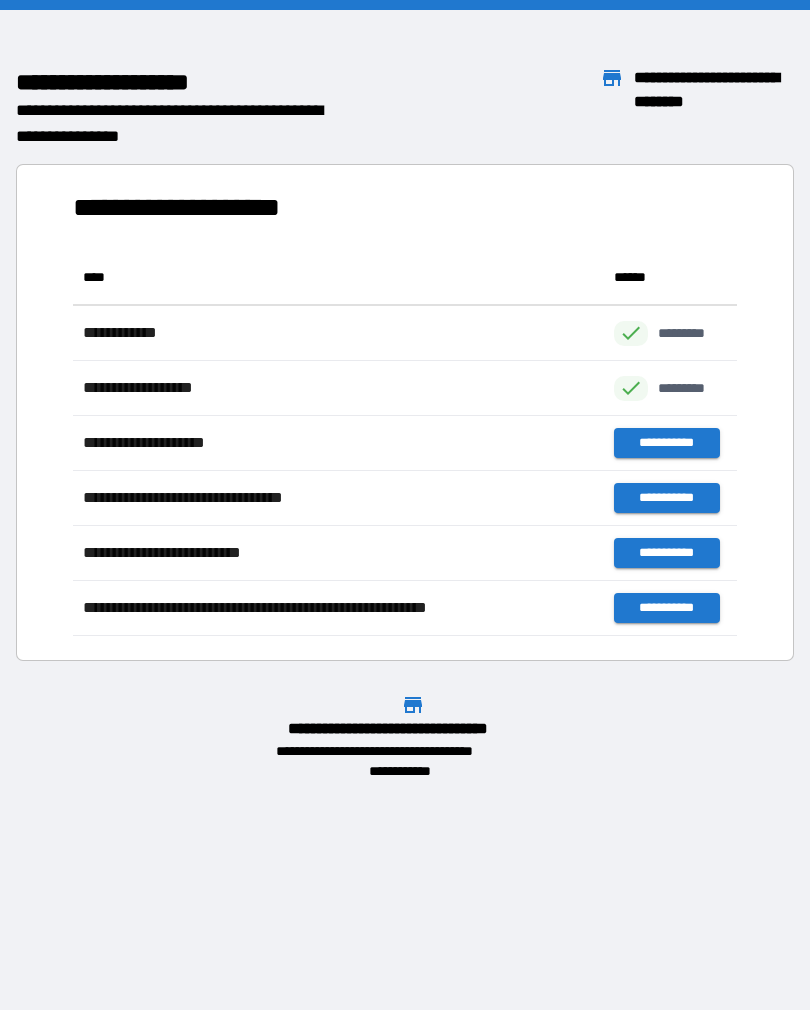 scroll, scrollTop: 386, scrollLeft: 664, axis: both 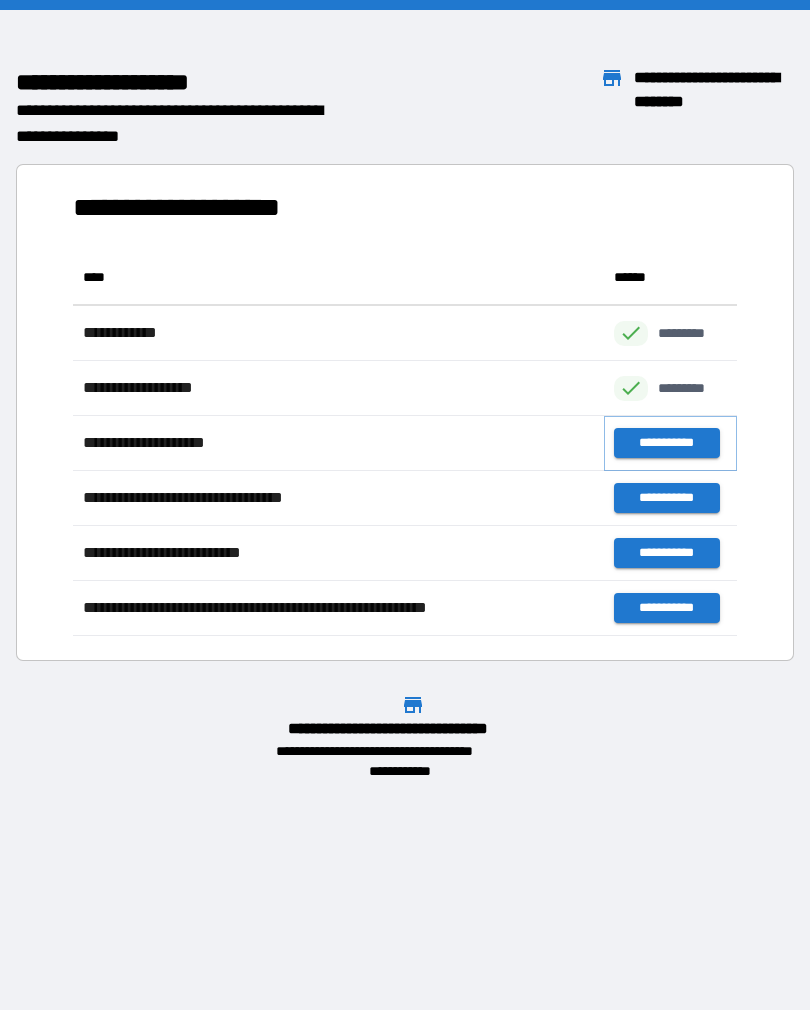 click on "**********" at bounding box center [666, 443] 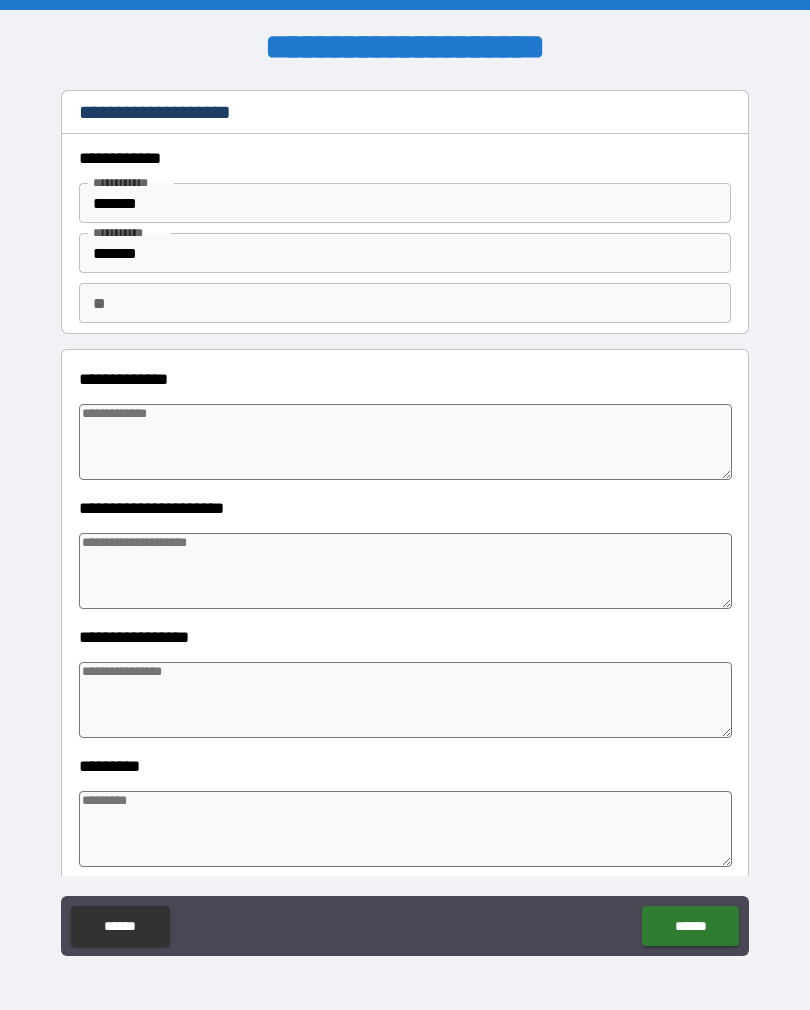 type on "*" 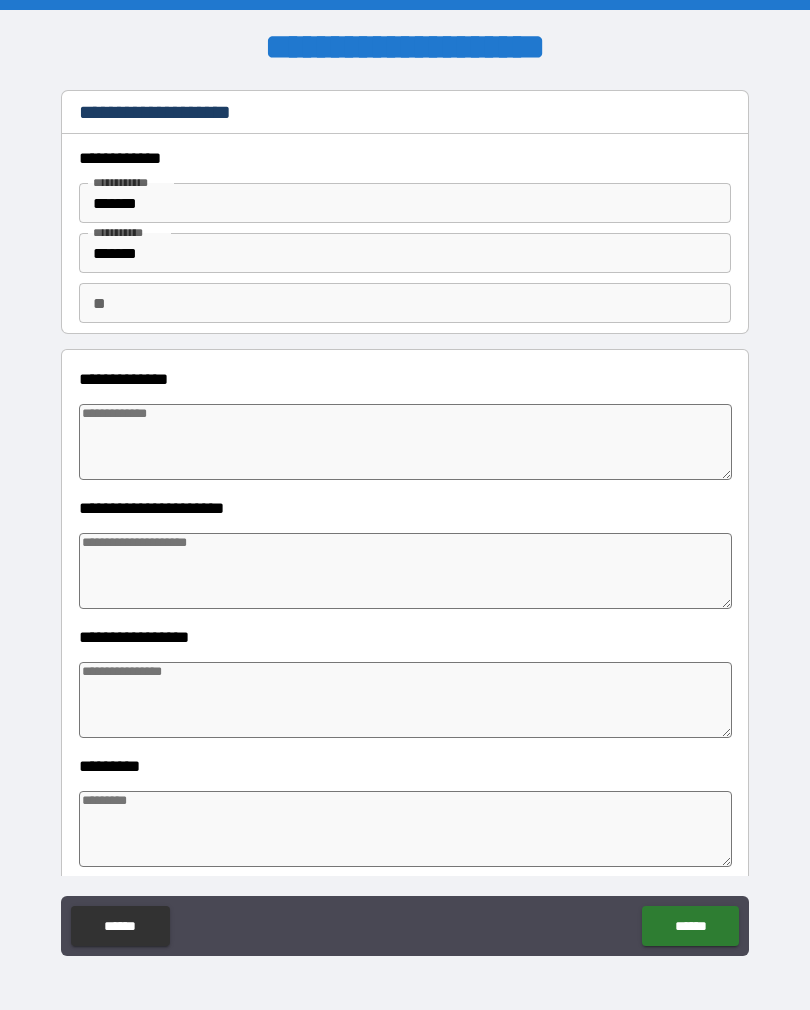 type on "*" 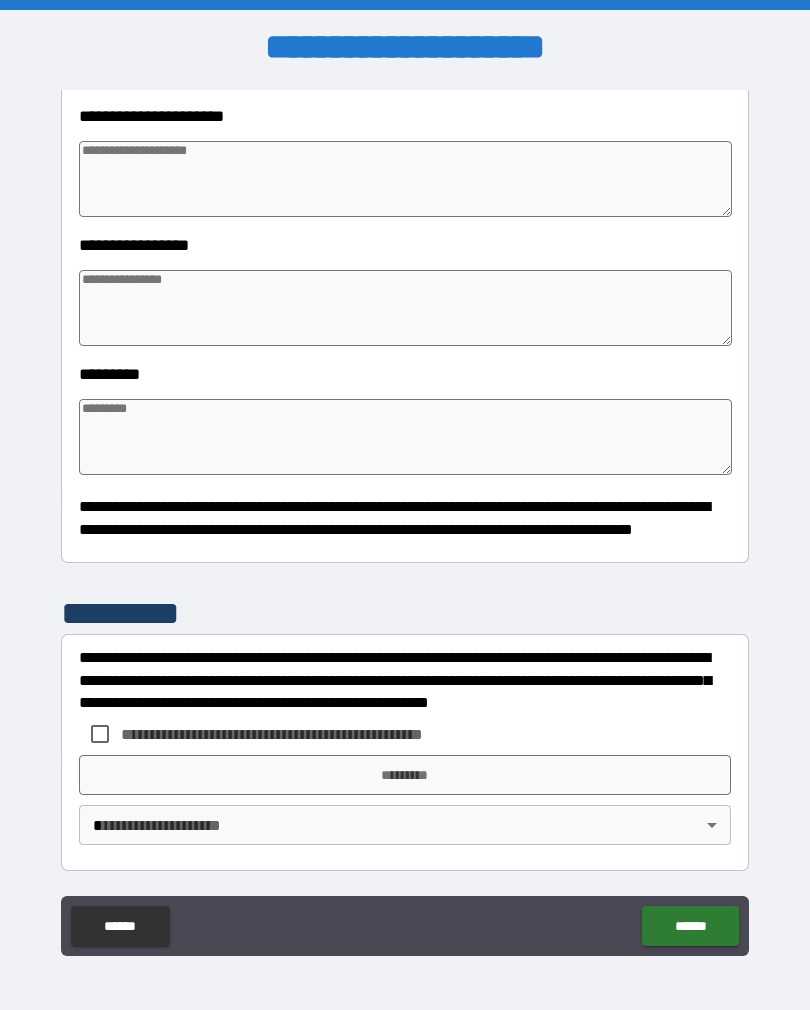 scroll, scrollTop: 392, scrollLeft: 0, axis: vertical 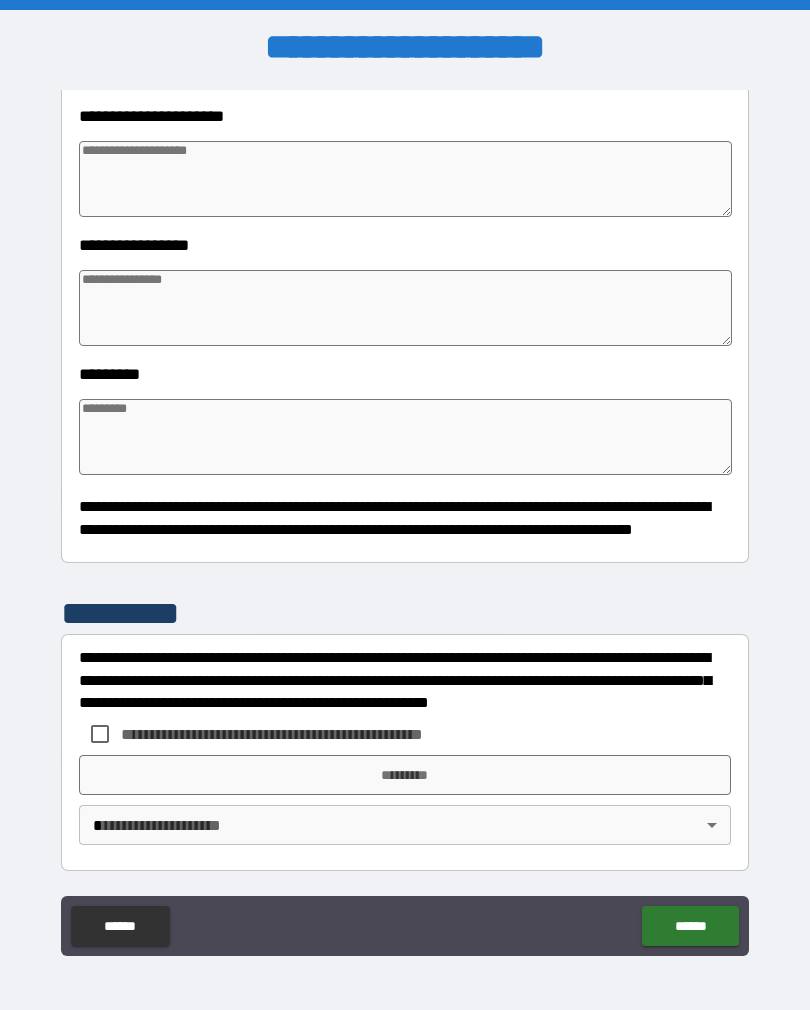 type on "*" 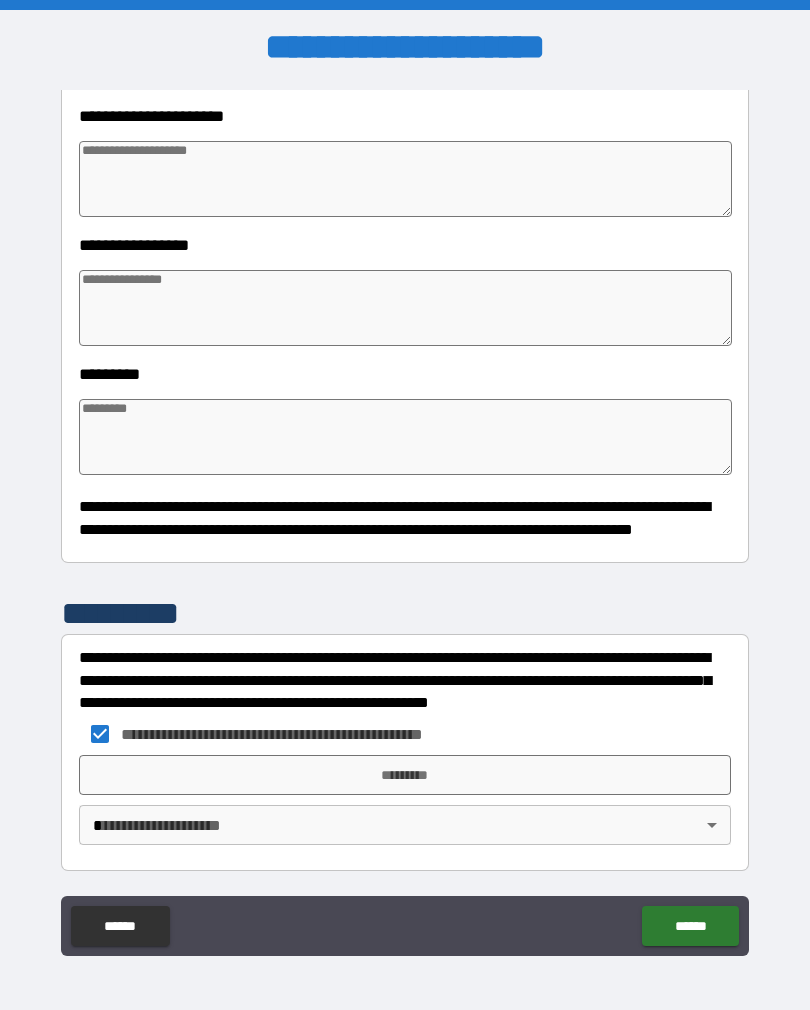 type on "*" 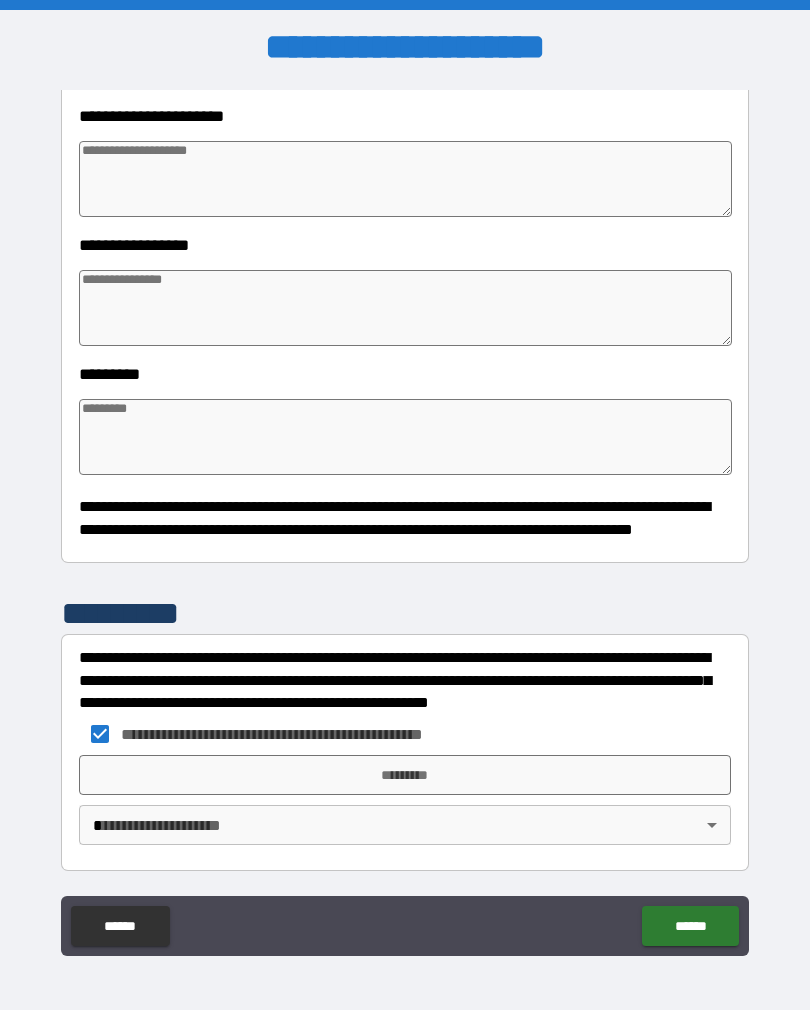 type on "*" 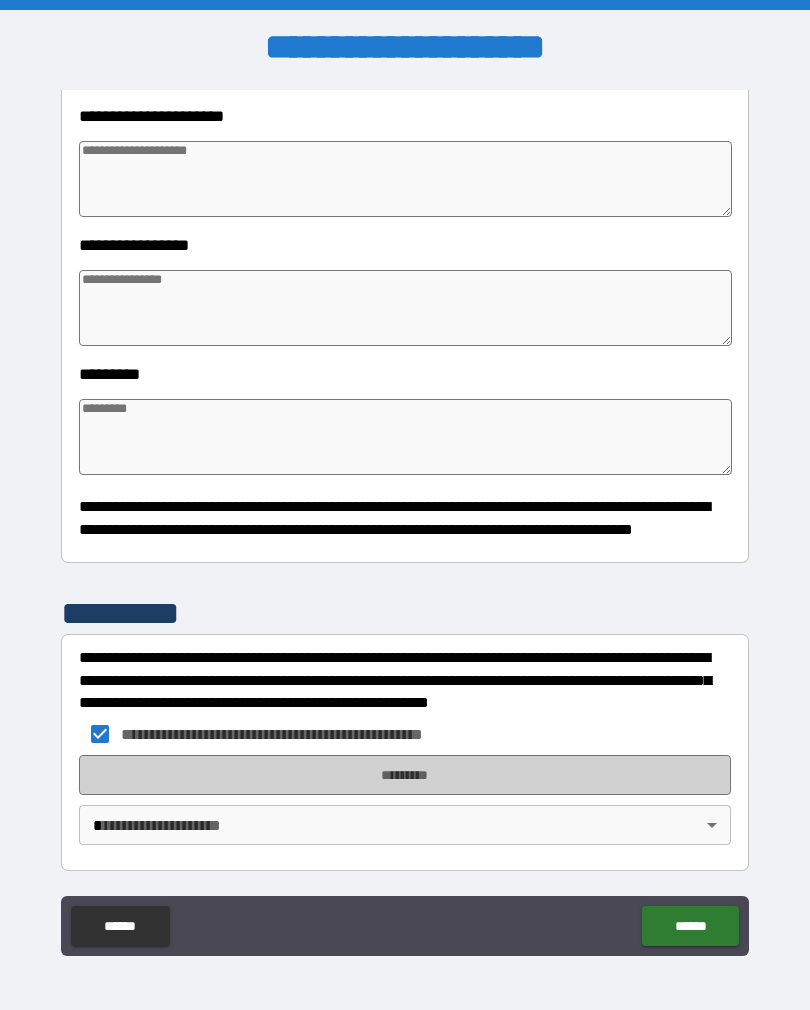 click on "*********" at bounding box center (405, 775) 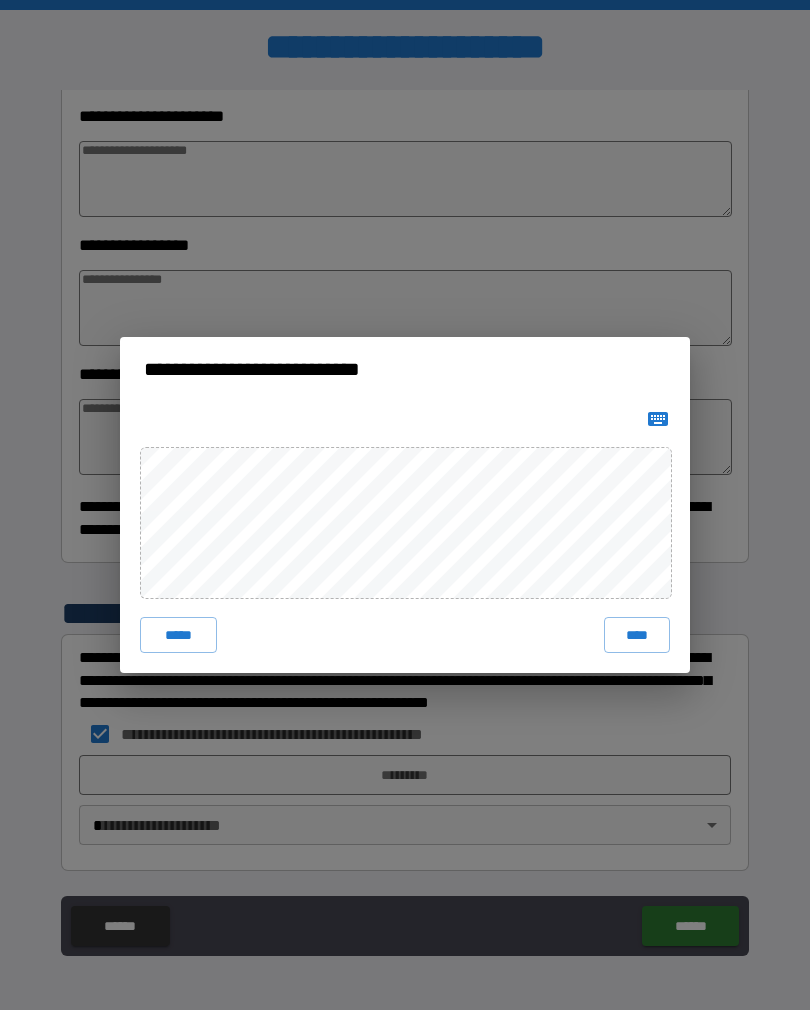 click on "****" at bounding box center [637, 635] 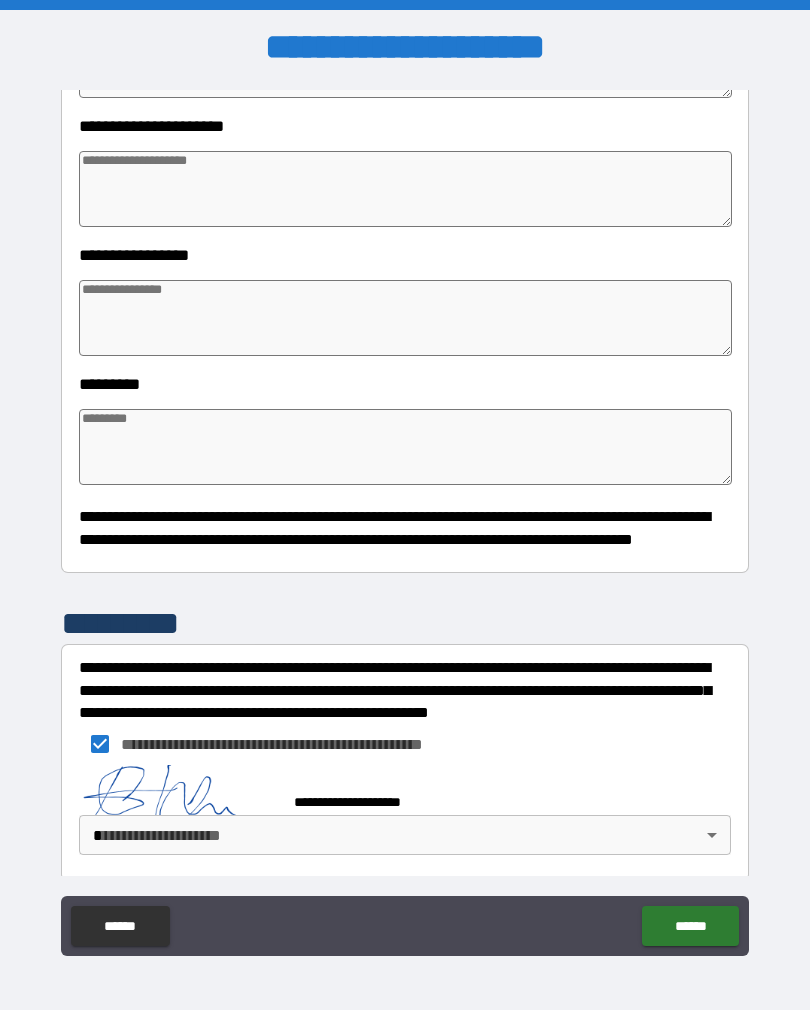 type on "*" 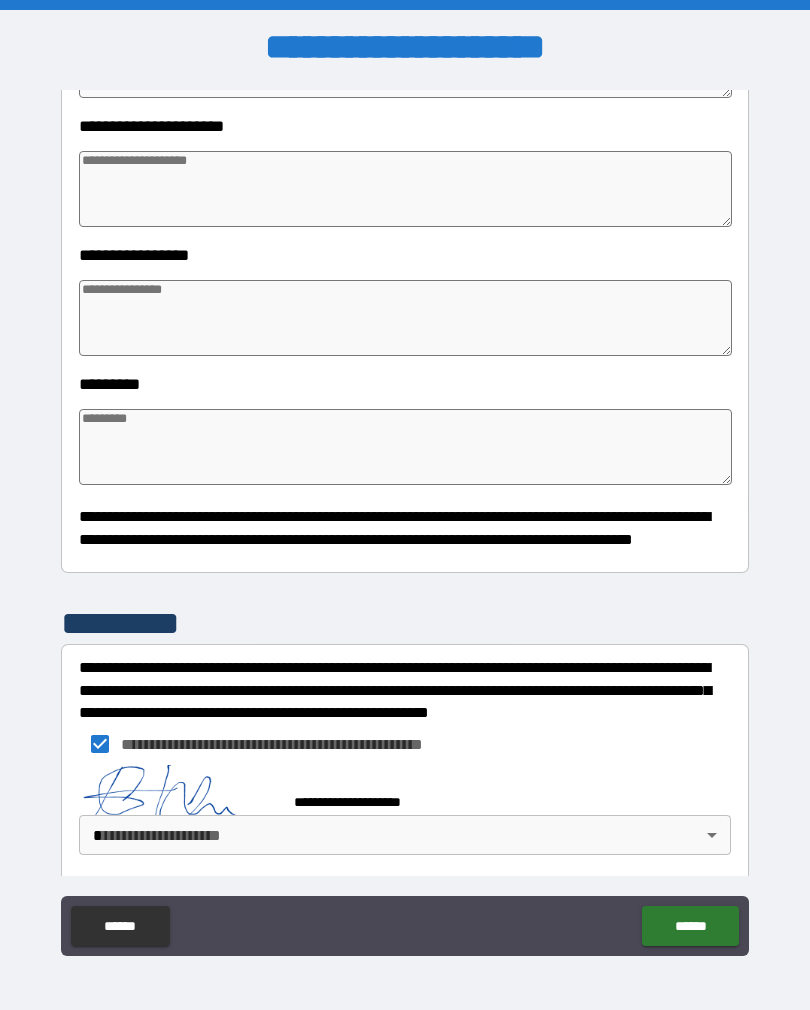 type on "*" 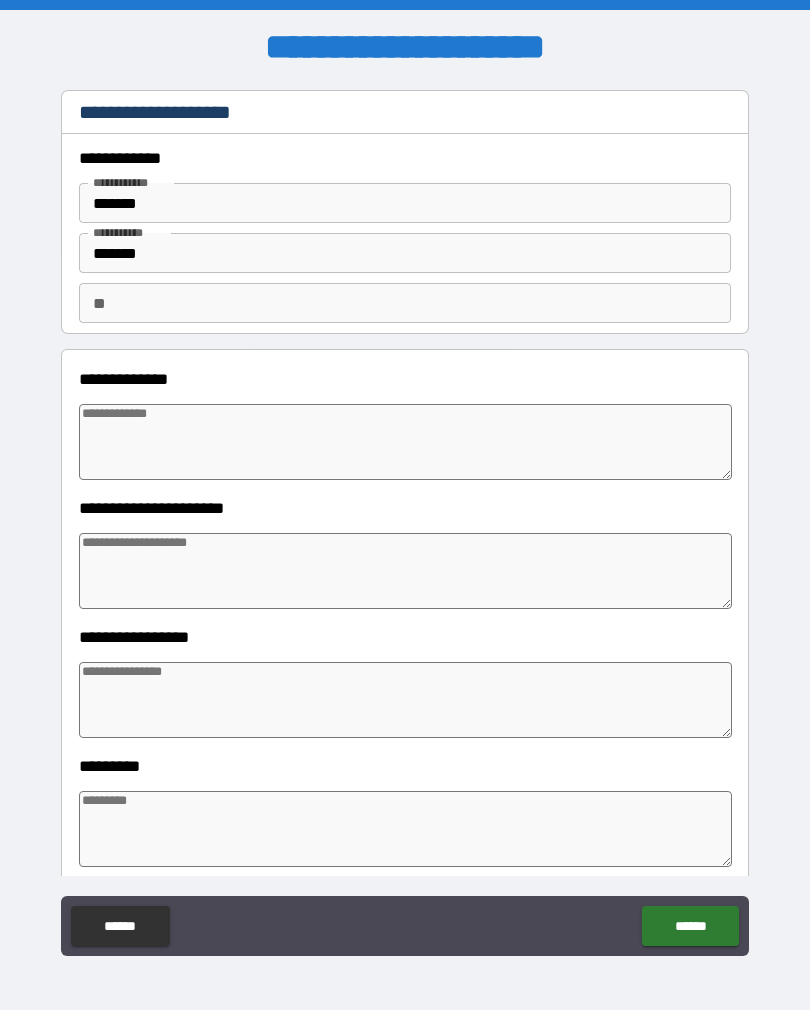 scroll, scrollTop: 0, scrollLeft: 0, axis: both 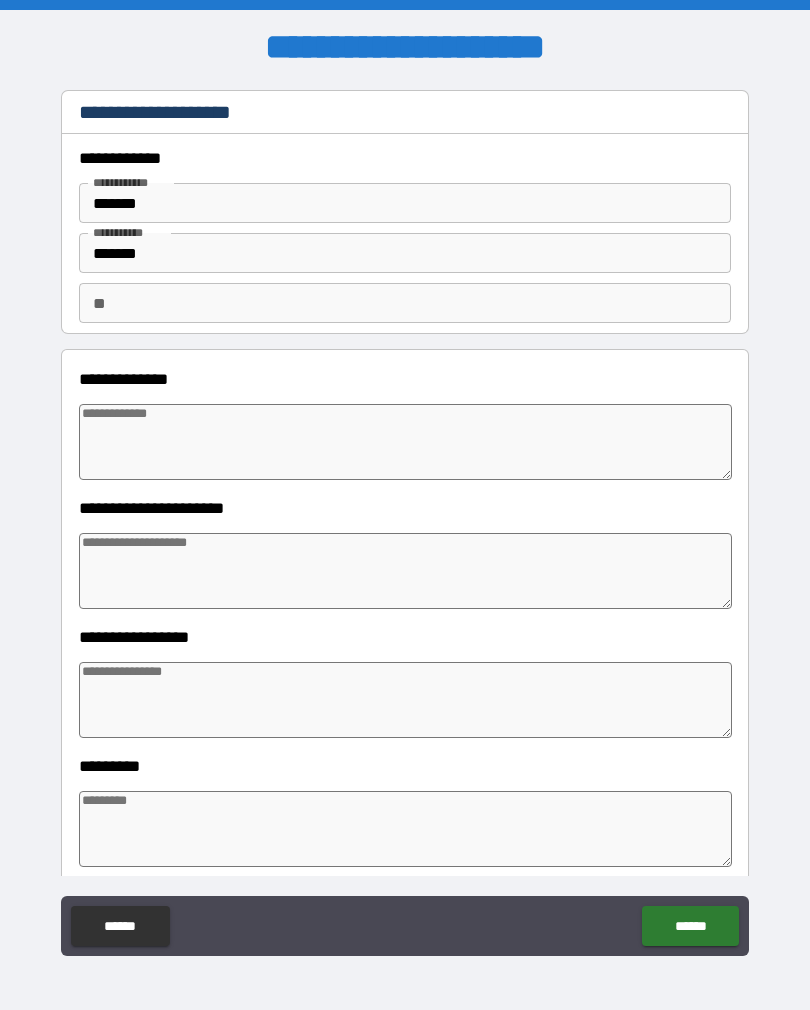 click on "******" at bounding box center [690, 926] 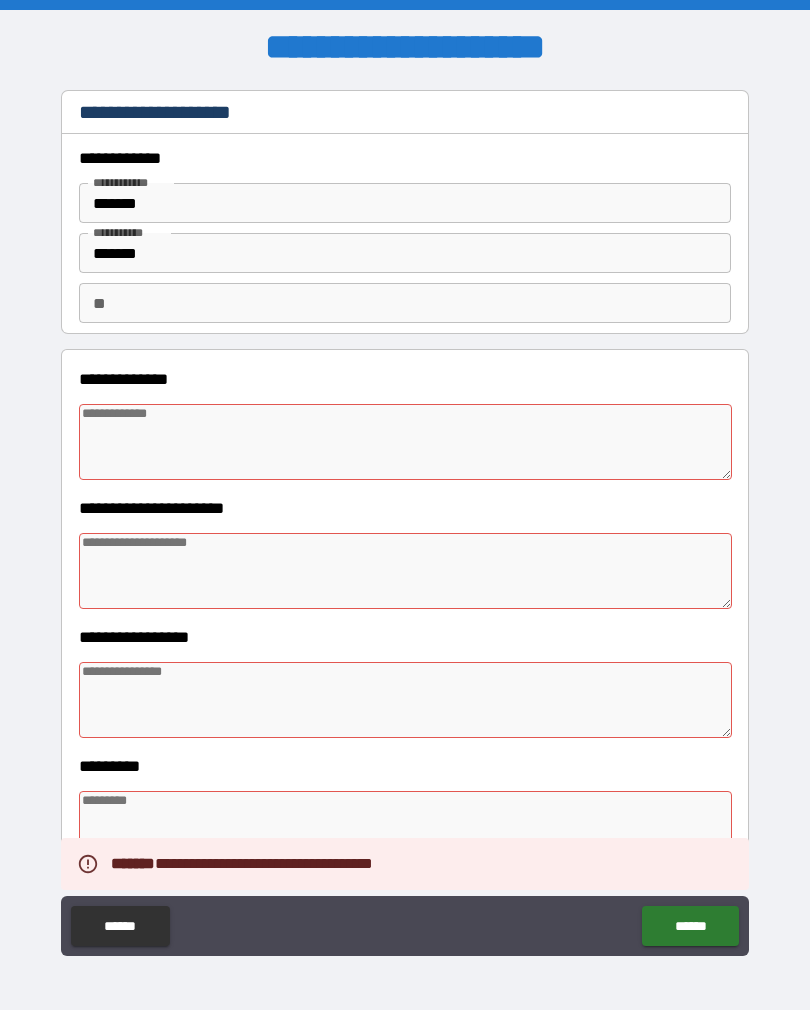 type on "*" 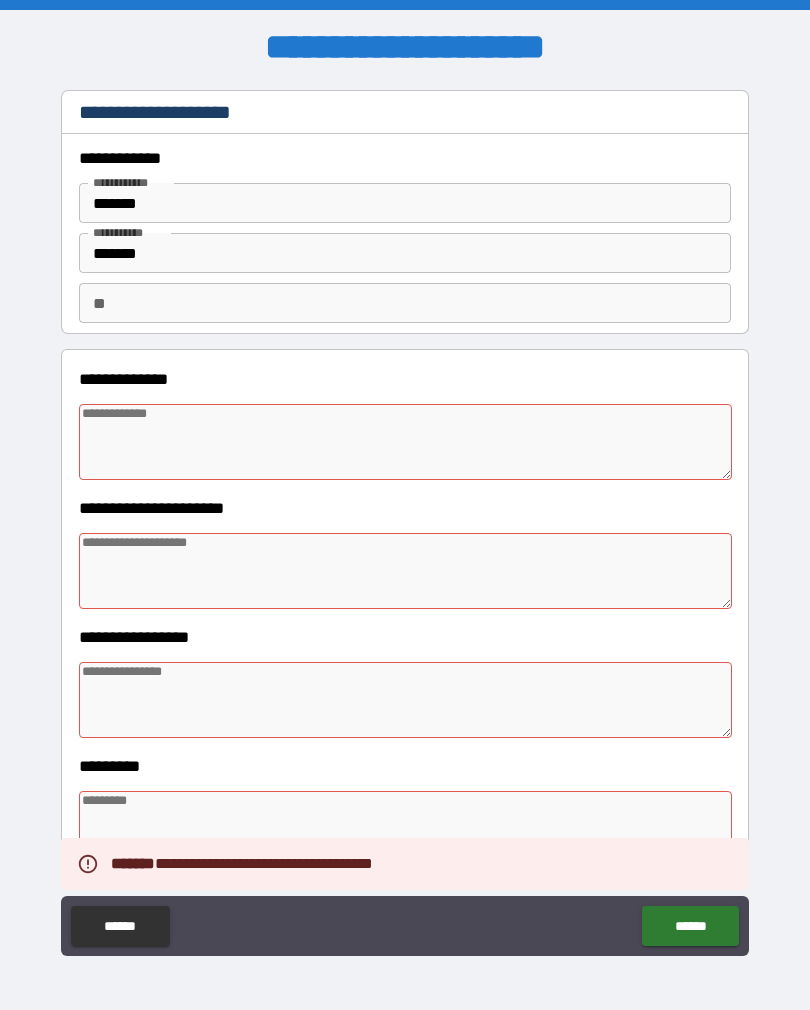 type on "*" 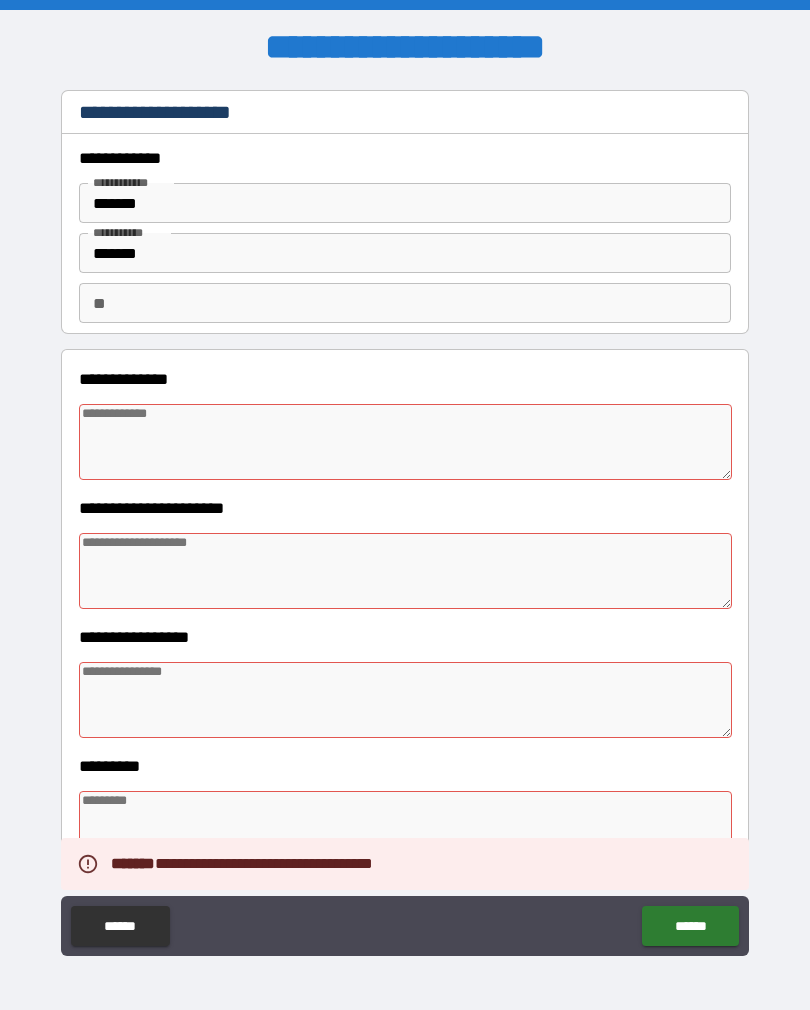 type on "*" 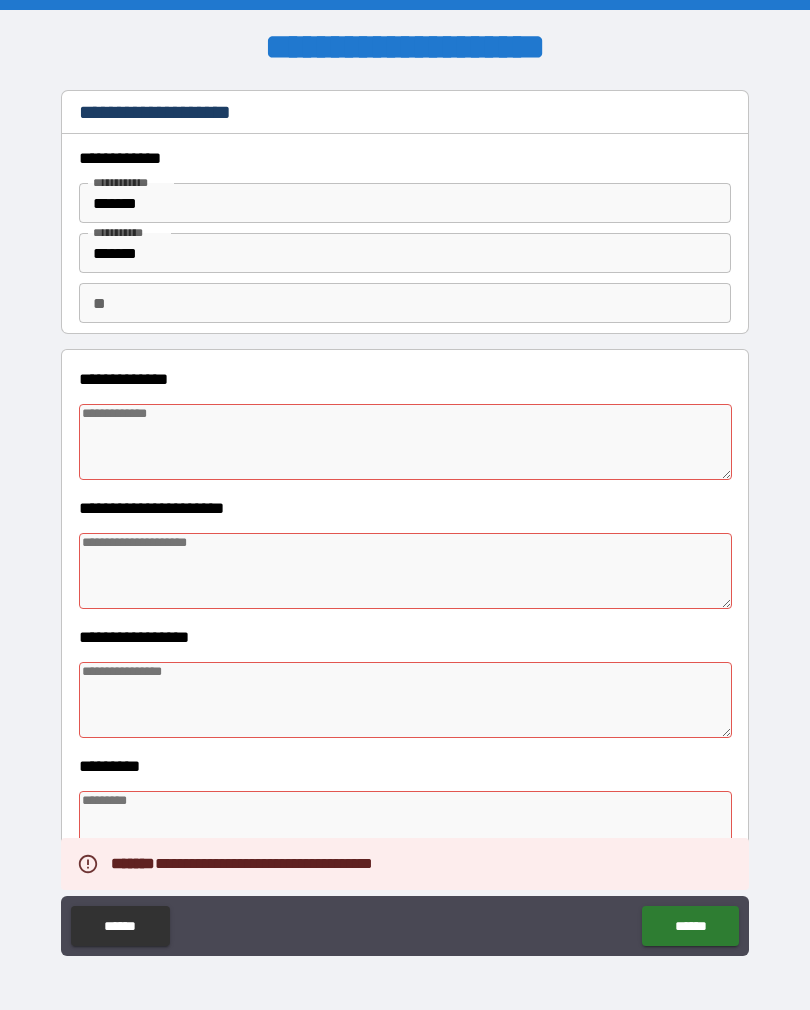 type on "*" 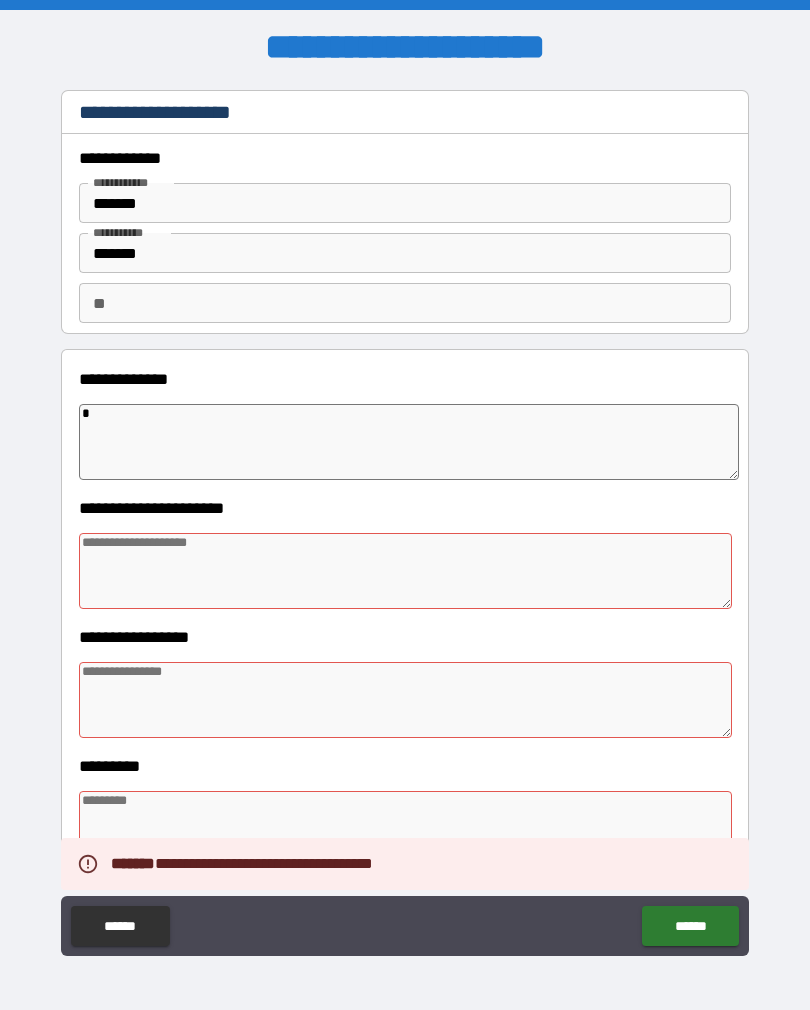 type on "*" 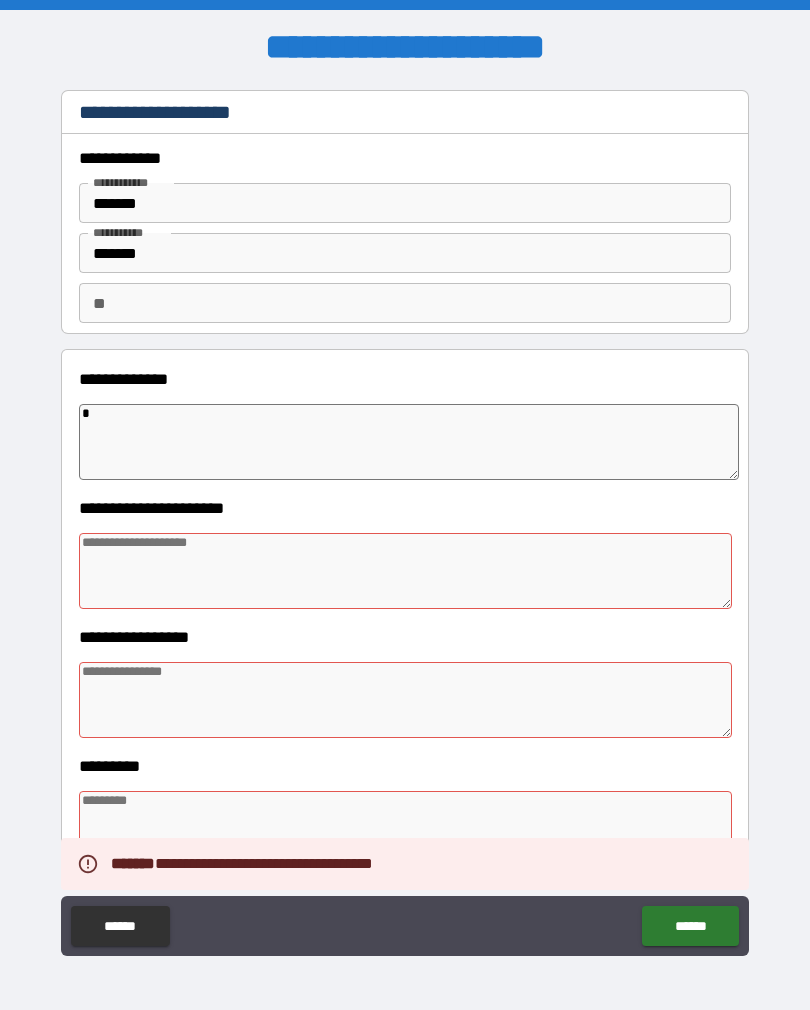 type on "*" 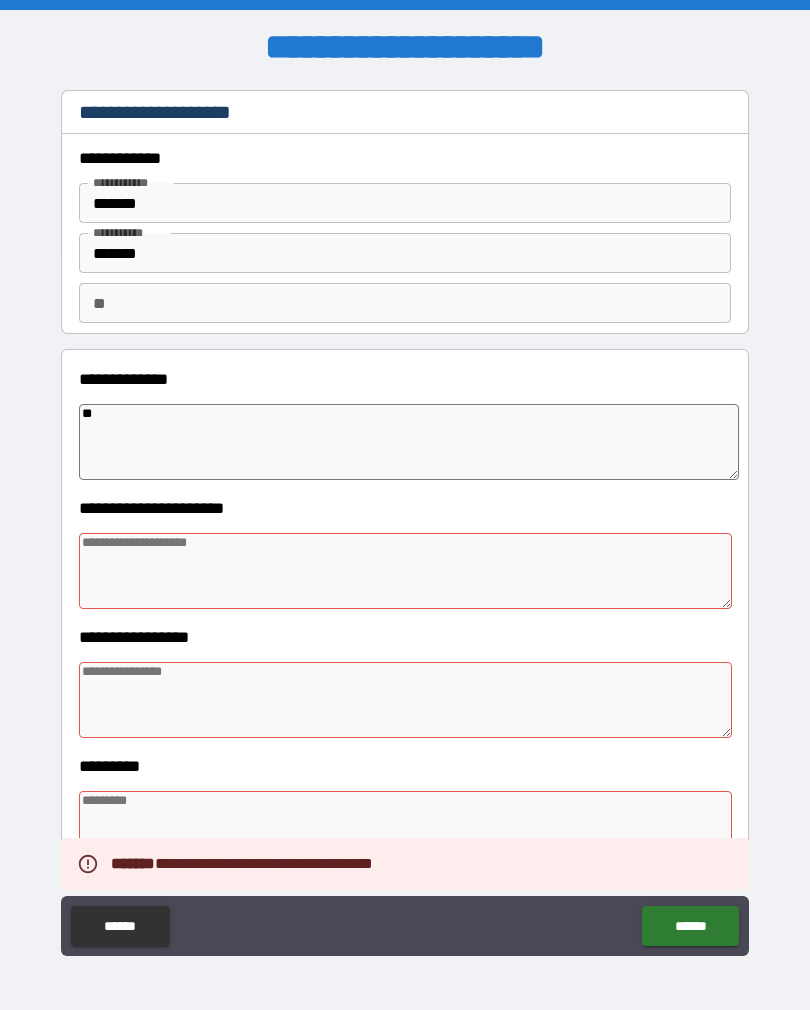 type on "*" 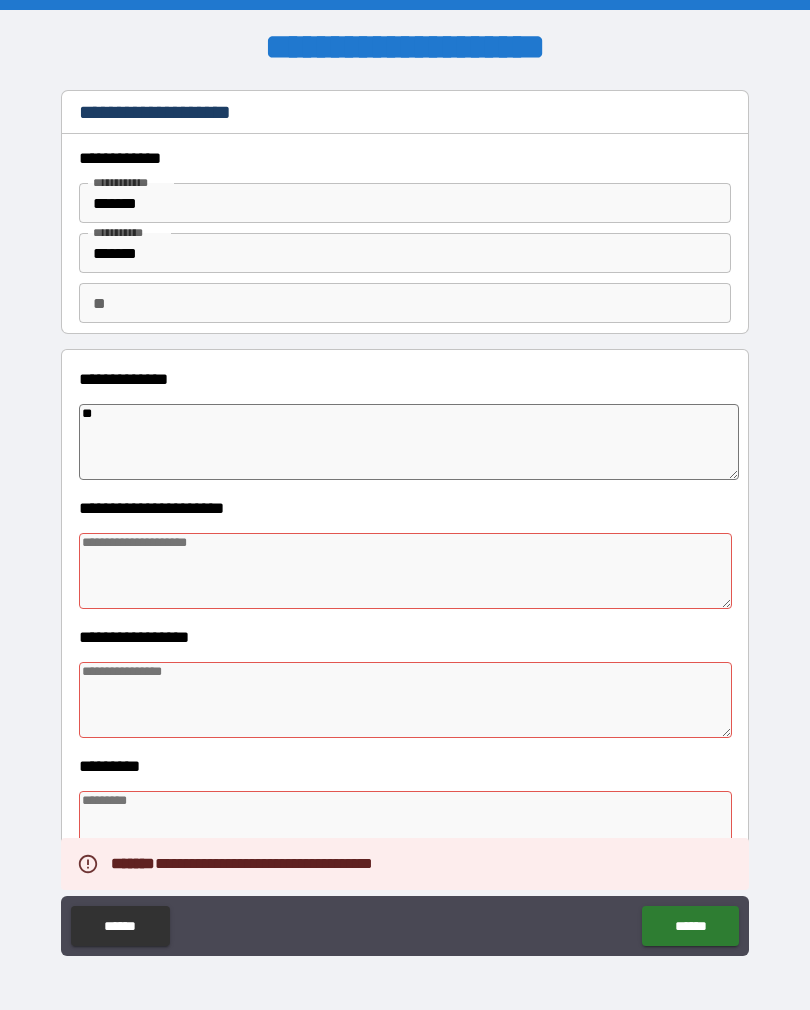 type on "*" 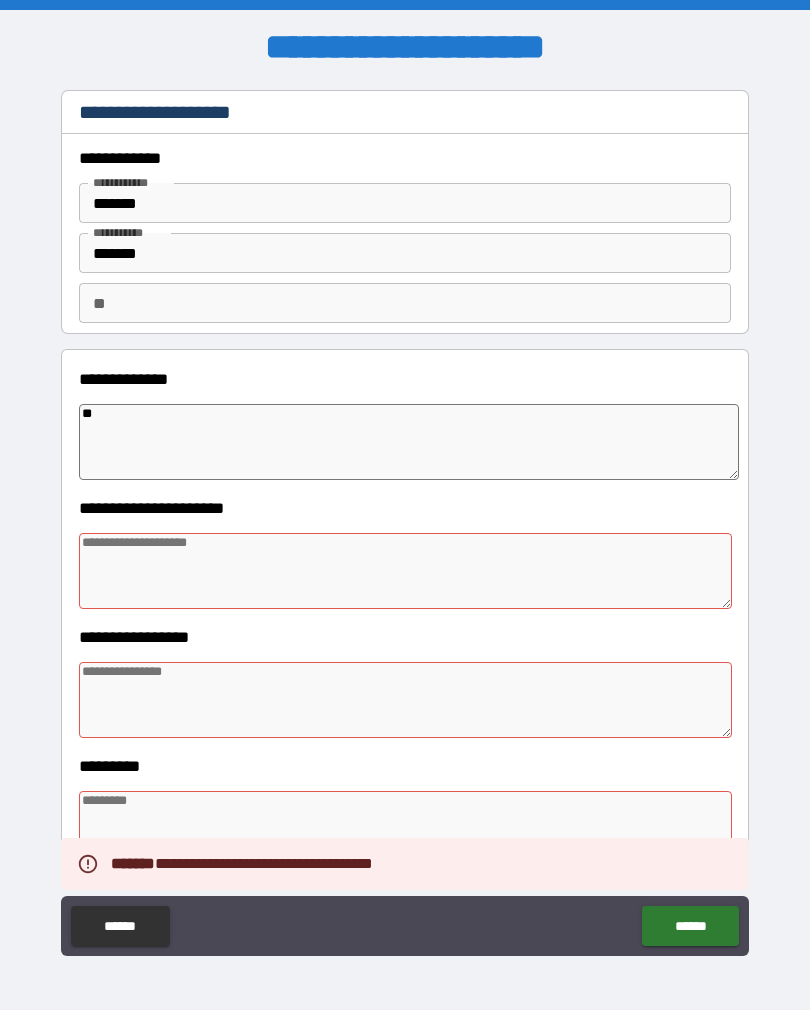 type on "*" 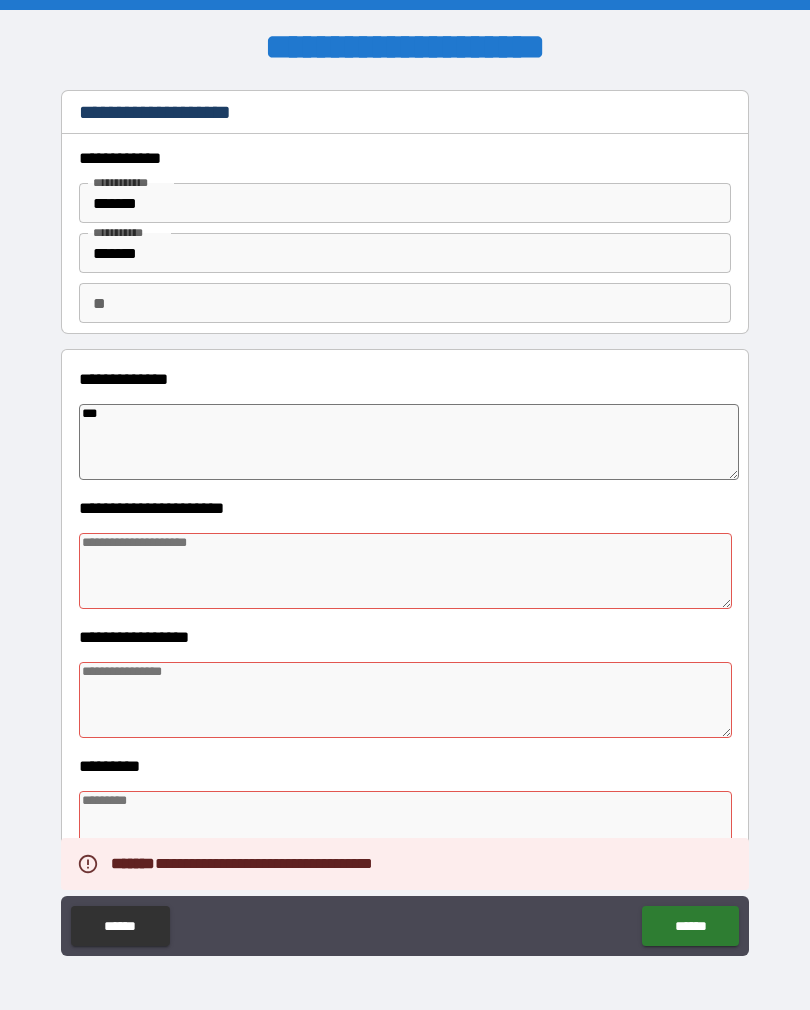 type on "*" 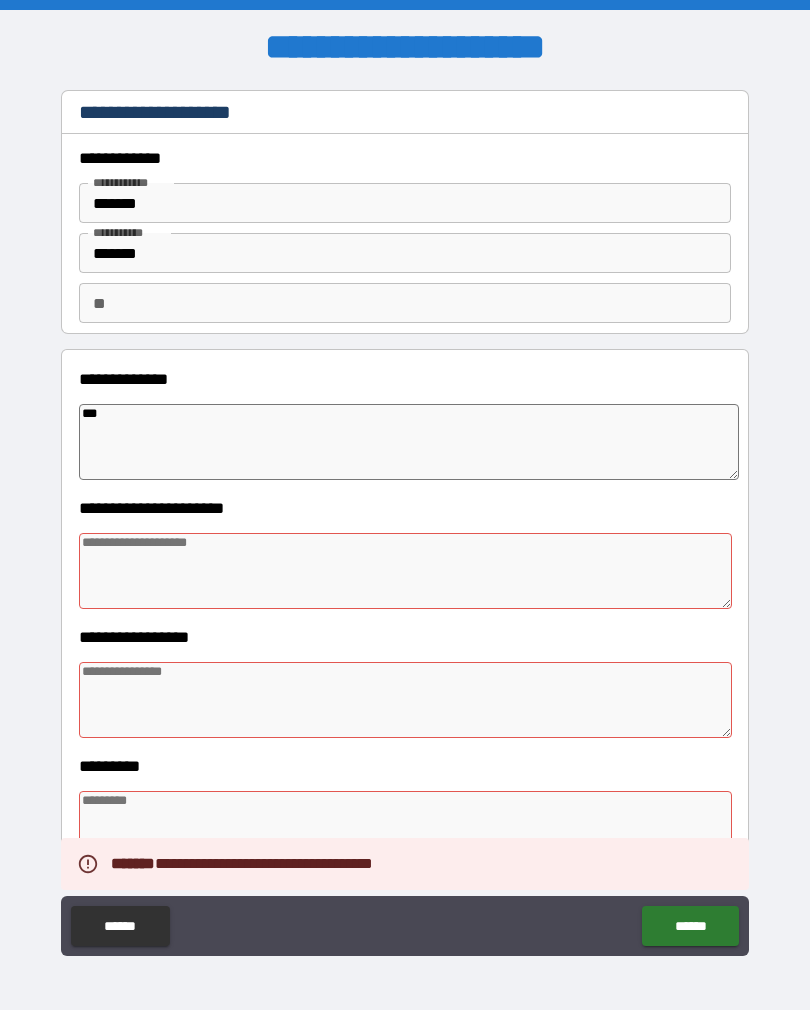 type on "*" 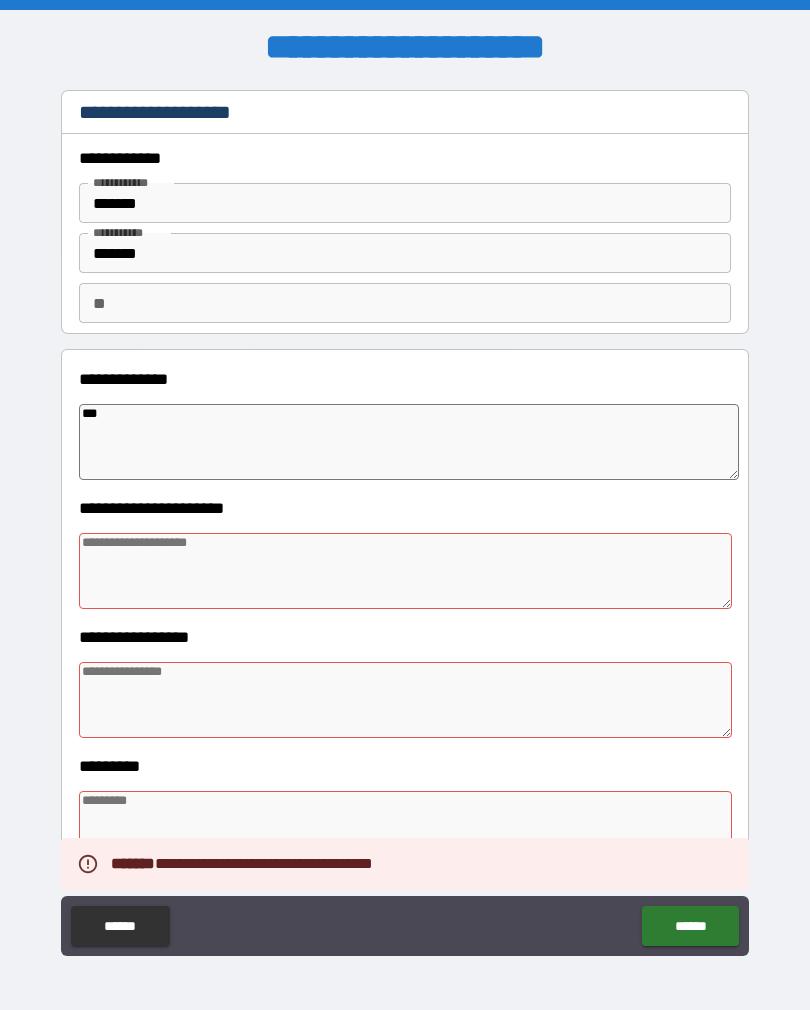 type on "*" 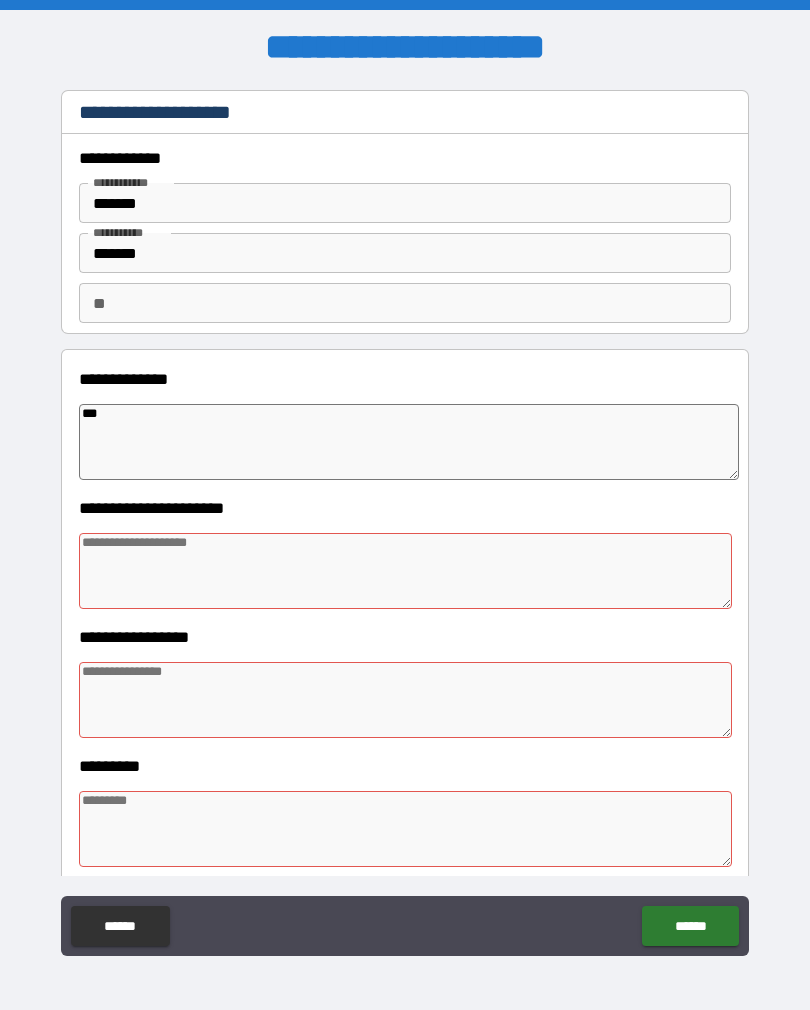 type on "***" 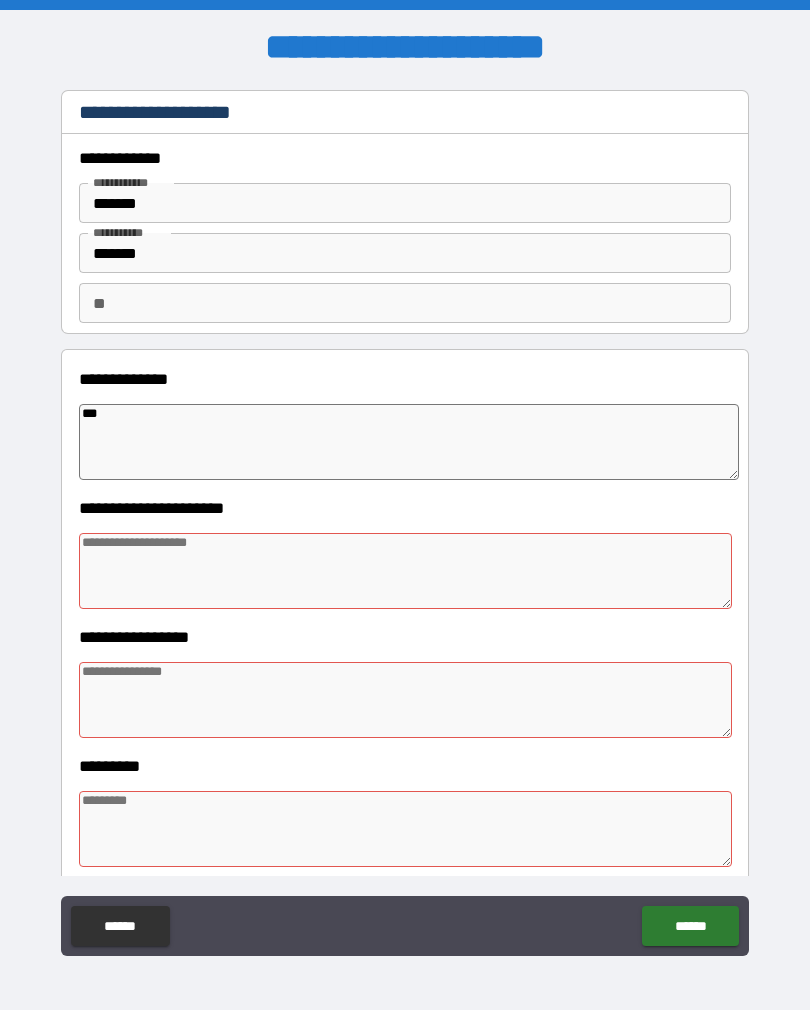 type on "*" 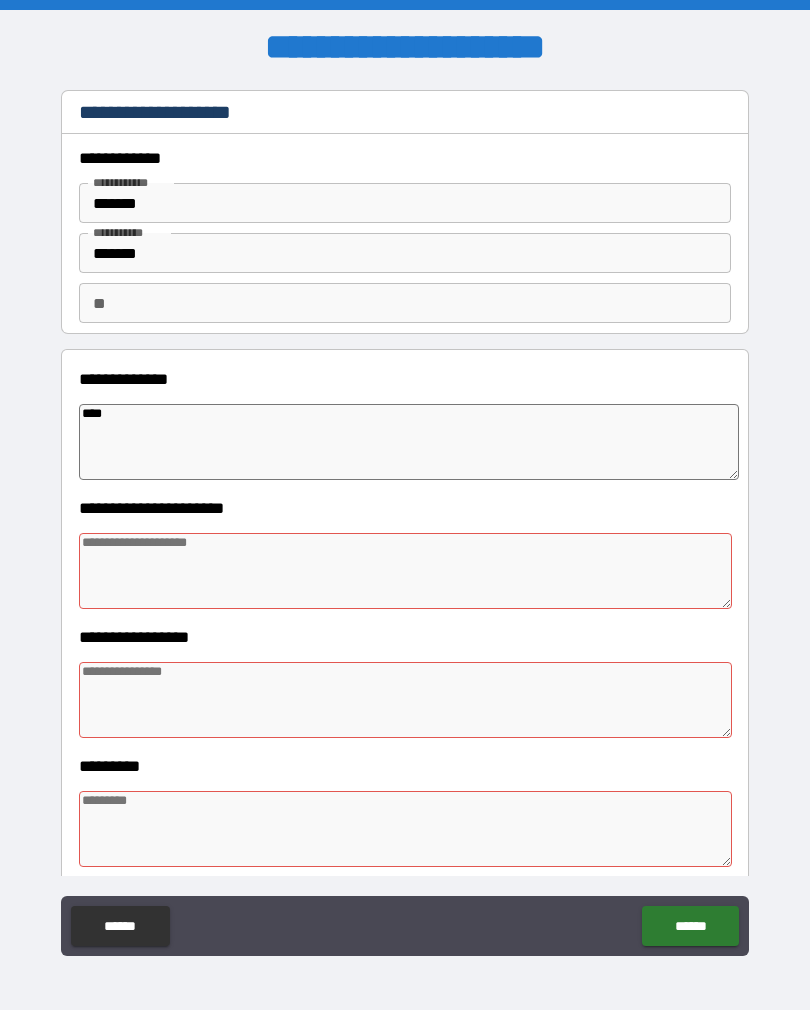 type on "*" 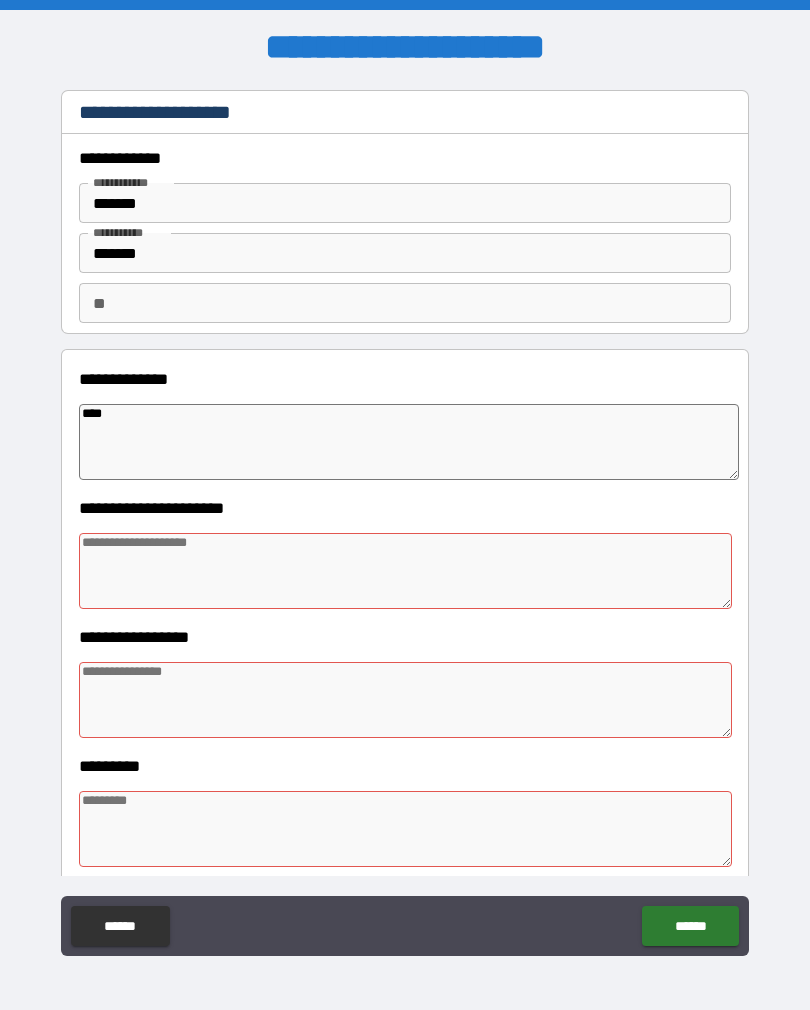 type on "*" 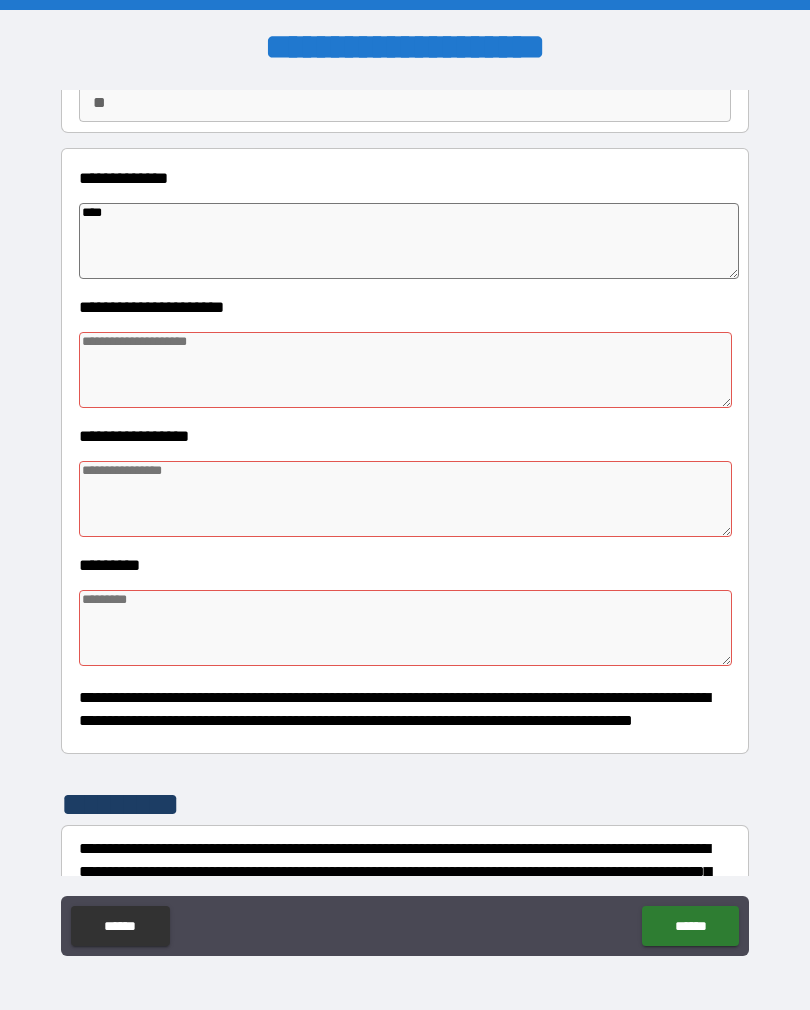 scroll, scrollTop: 222, scrollLeft: 0, axis: vertical 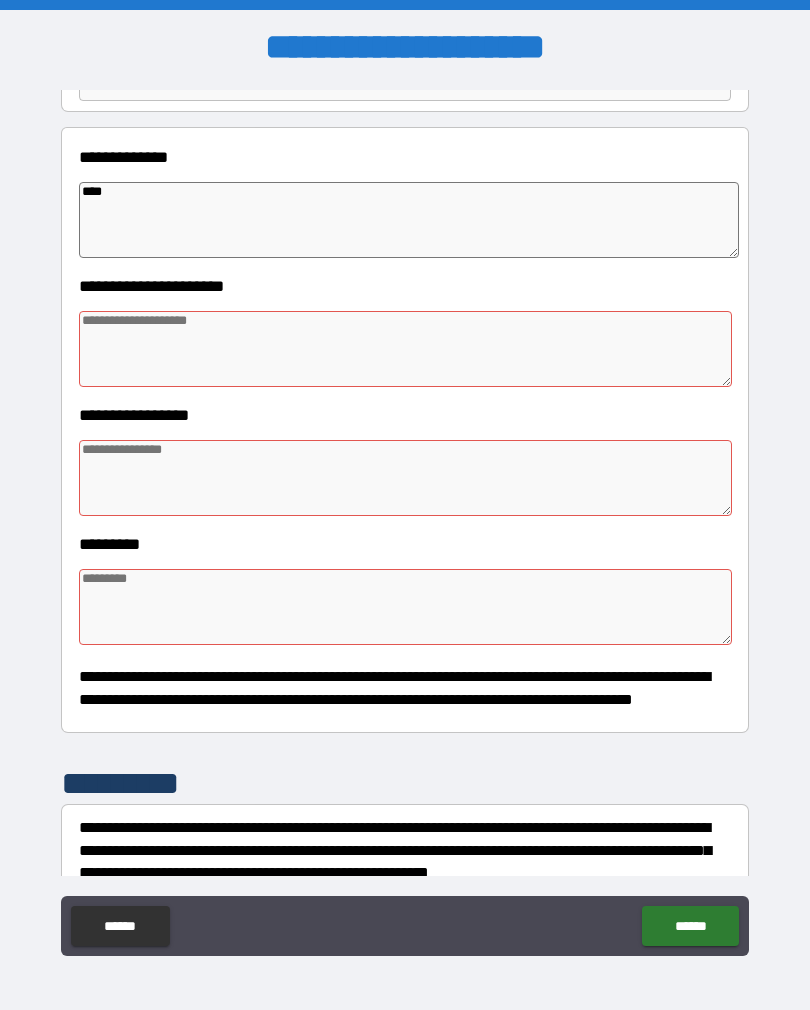 type on "***" 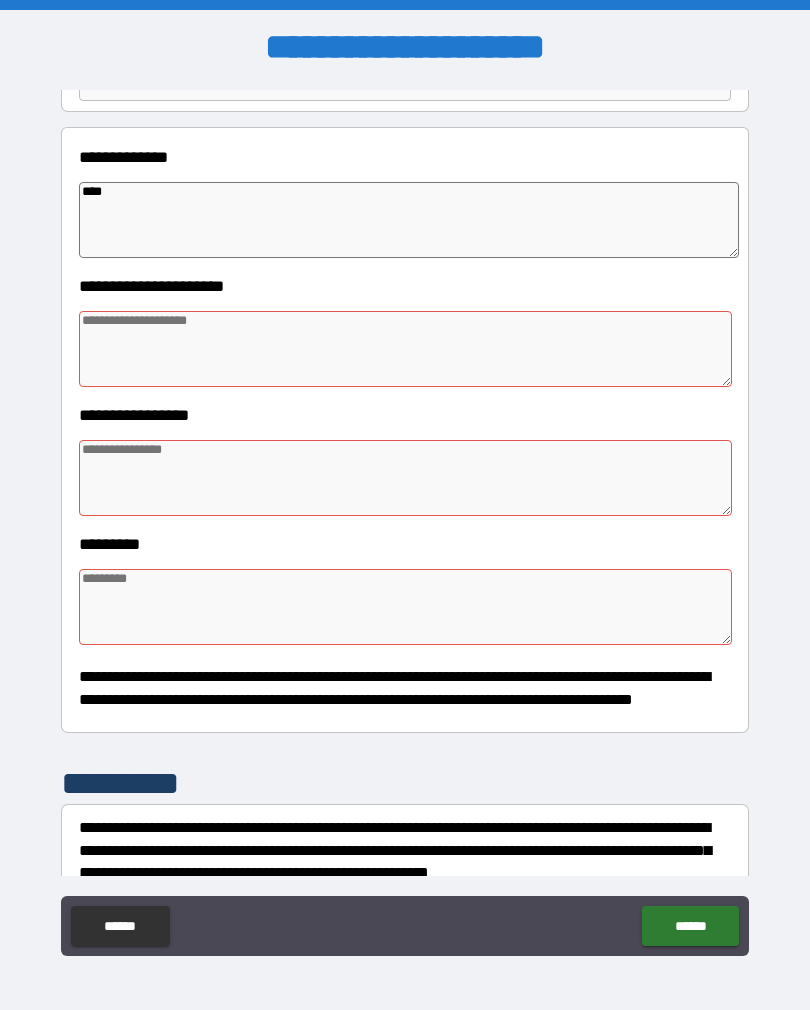 click at bounding box center [405, 349] 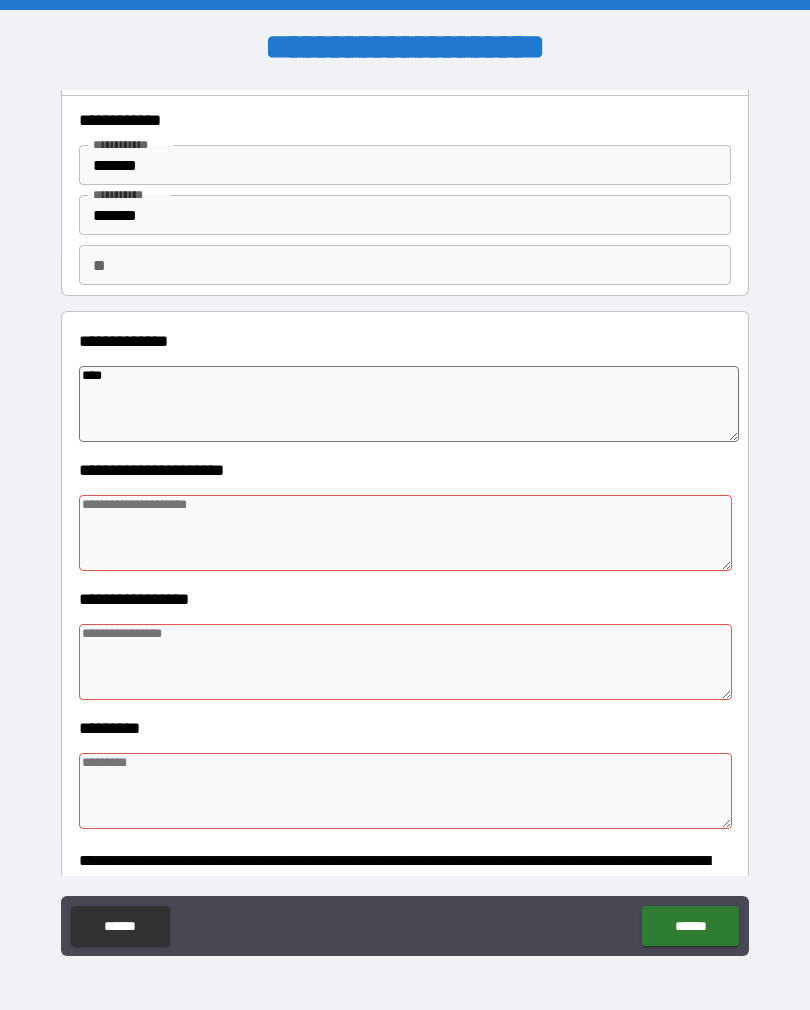 scroll, scrollTop: 40, scrollLeft: 0, axis: vertical 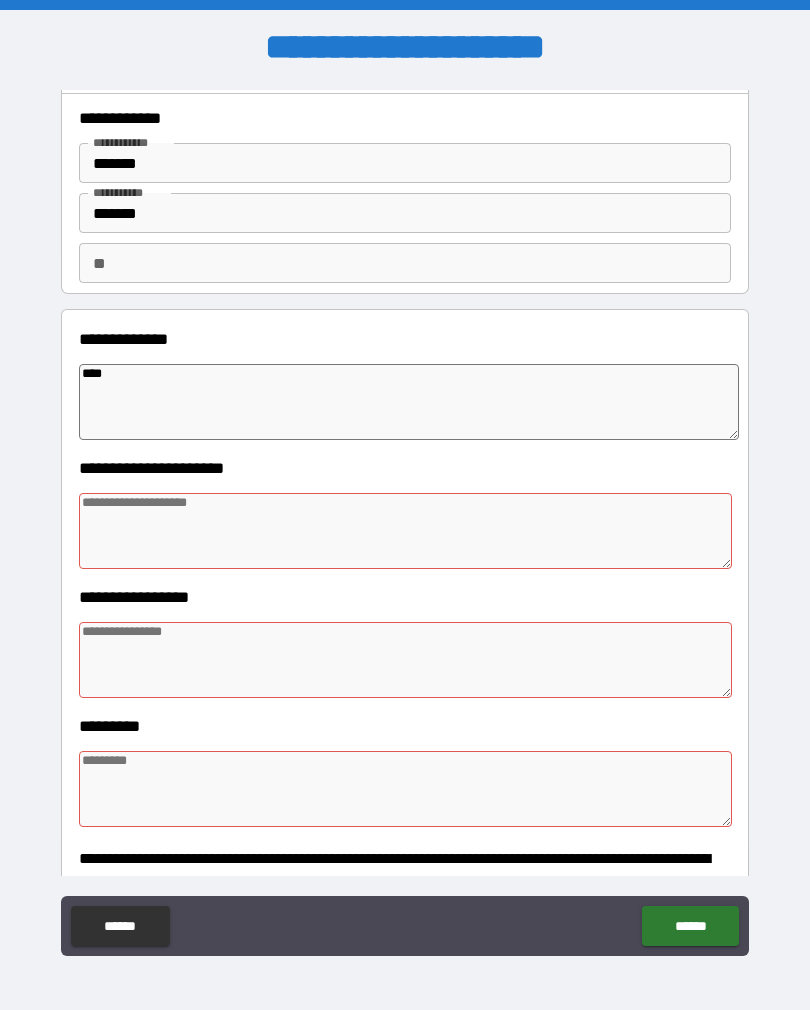 click at bounding box center [405, 789] 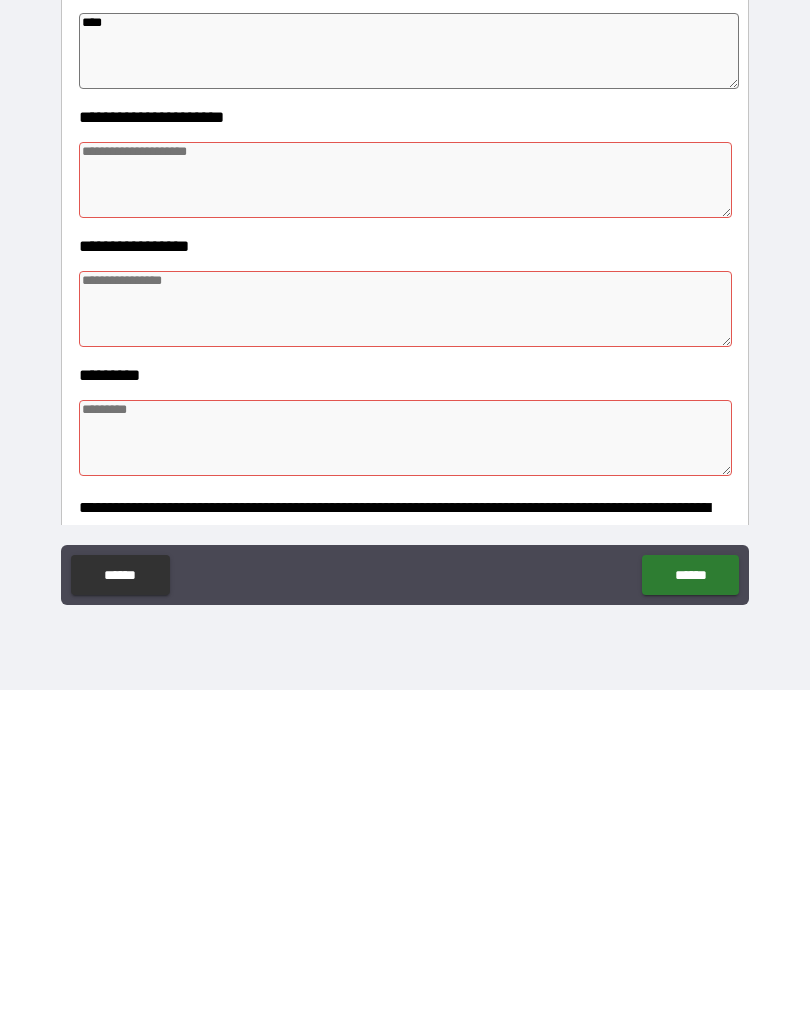 type on "*" 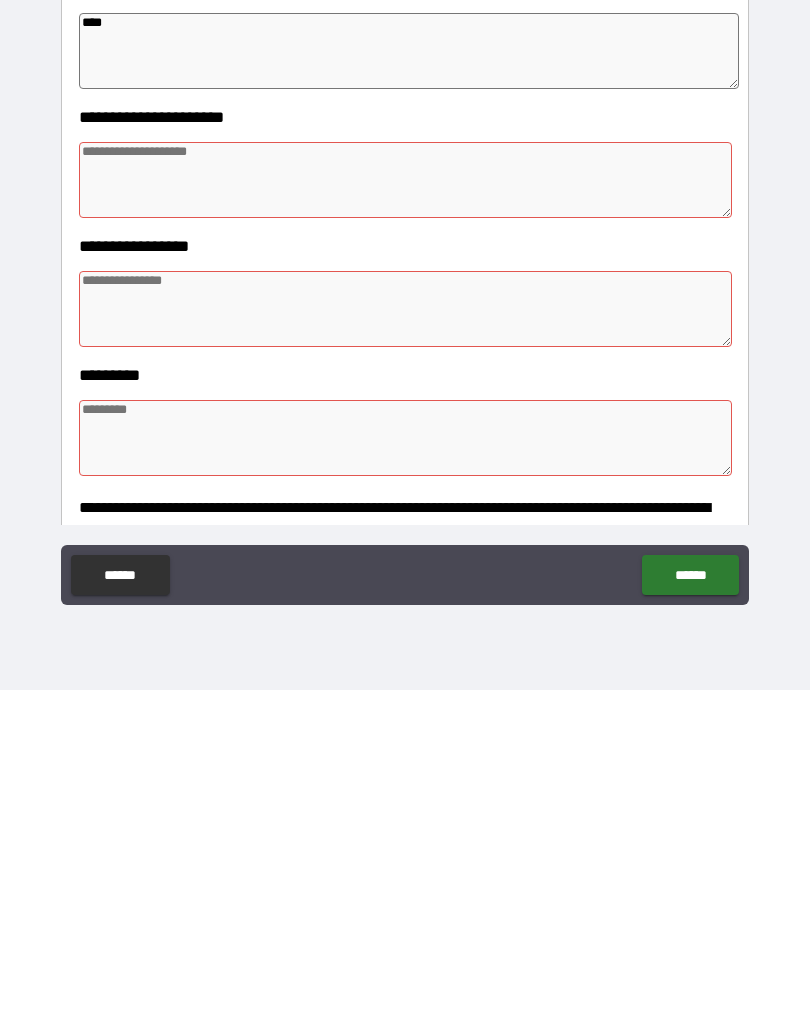 type on "*" 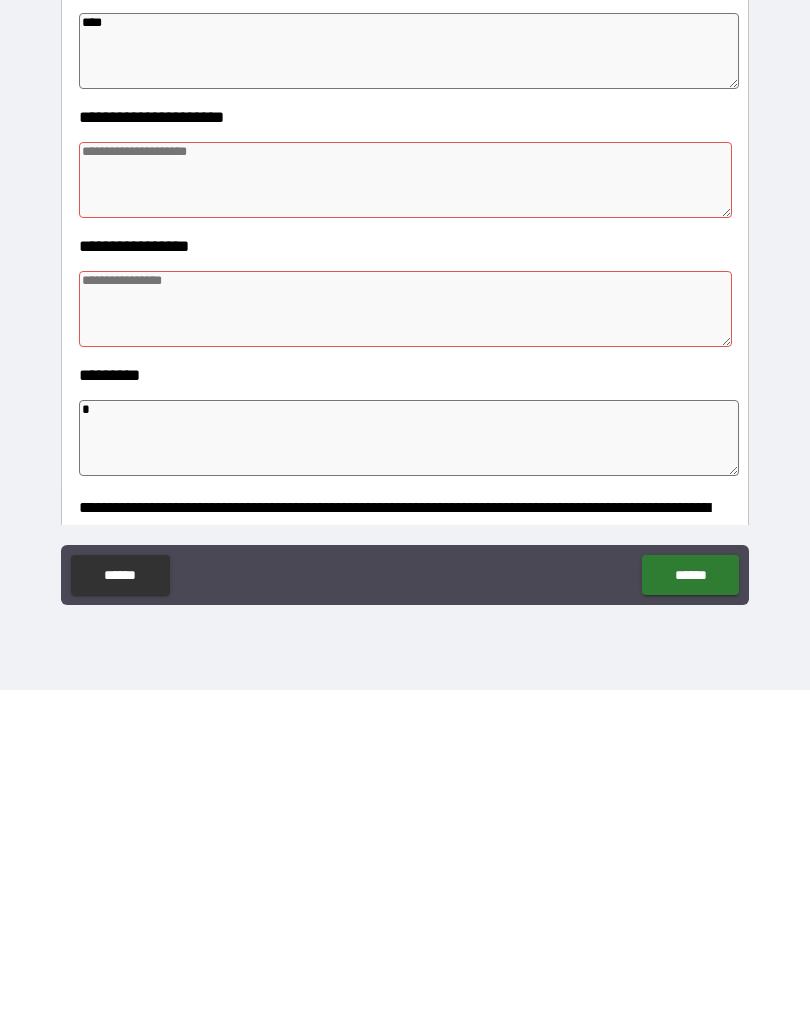 type on "*" 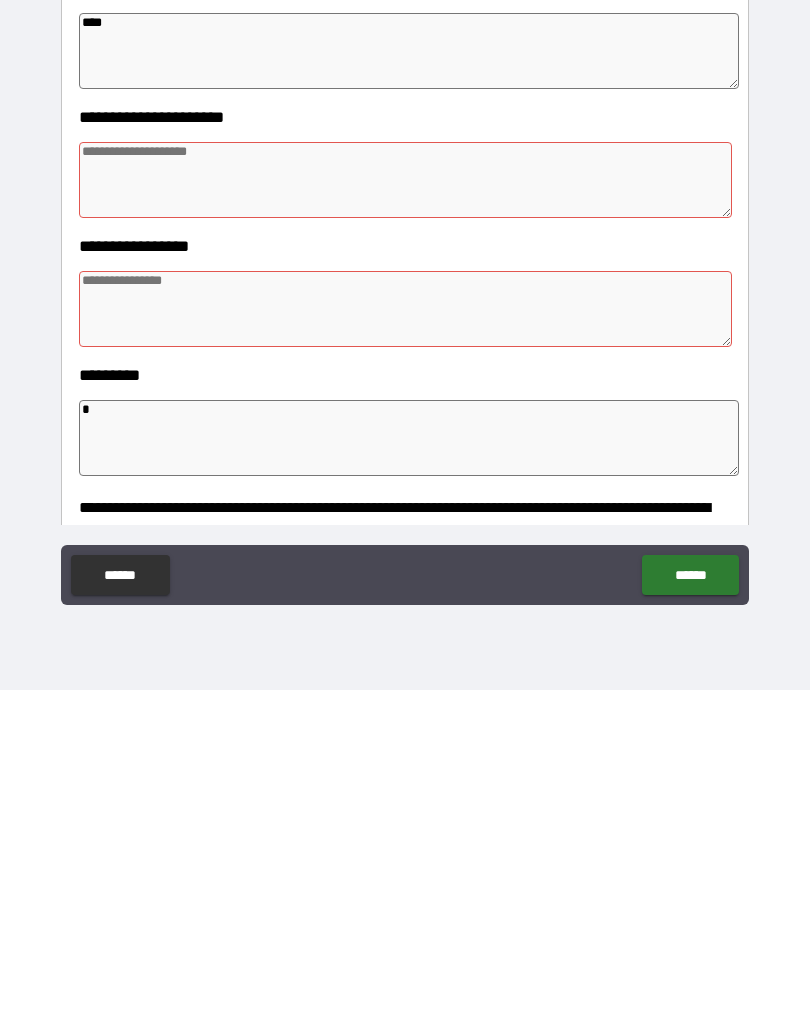 type on "*" 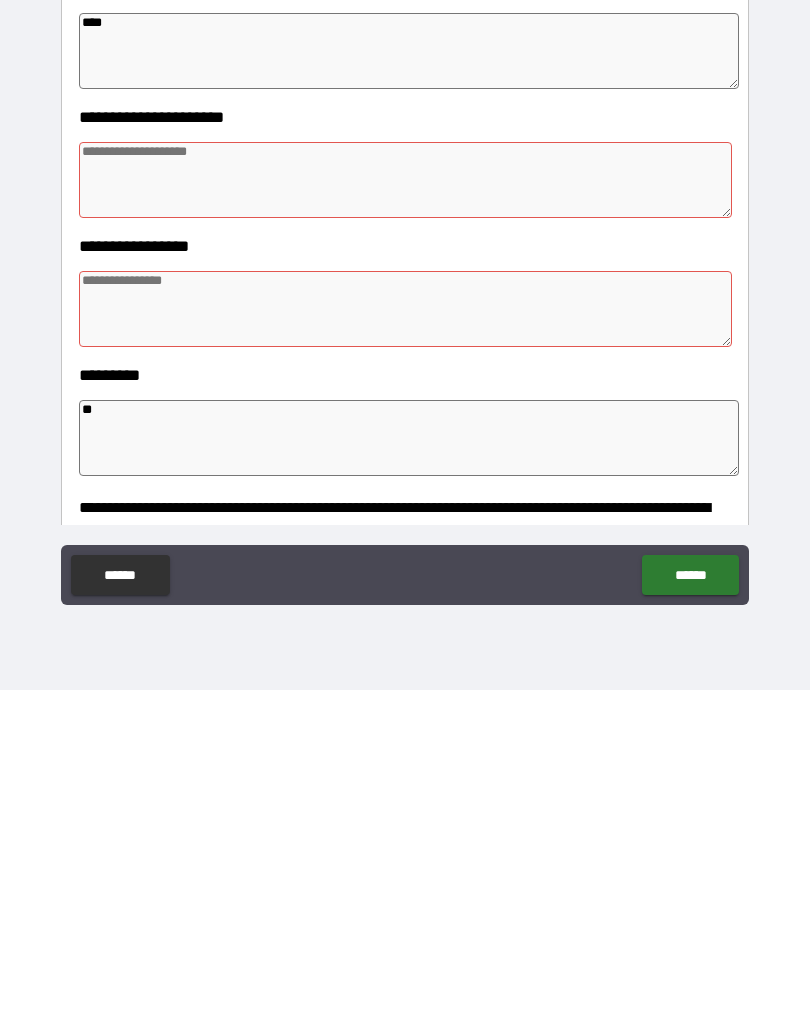 type on "*" 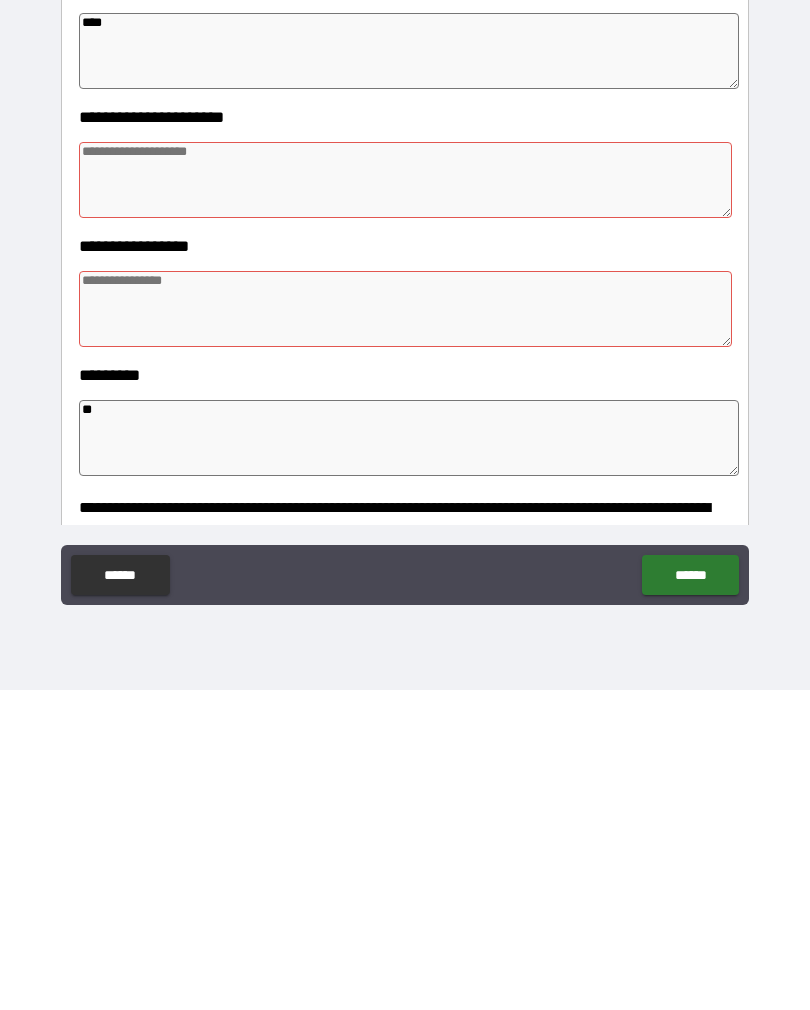 type on "*" 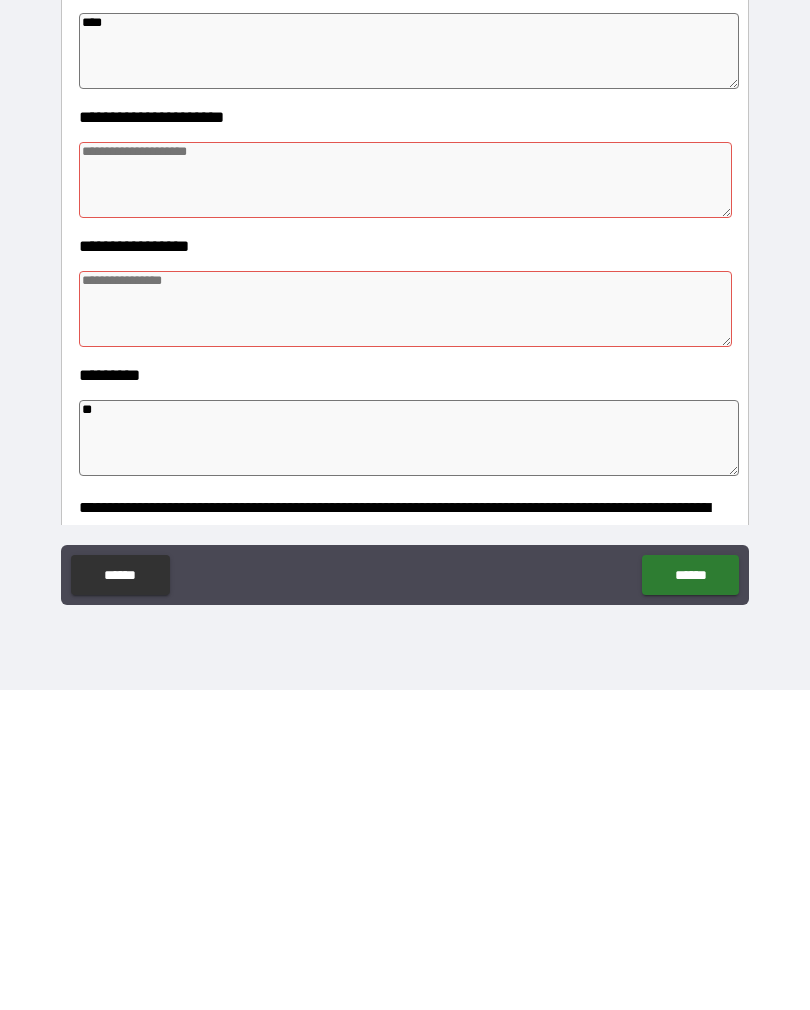 type on "*" 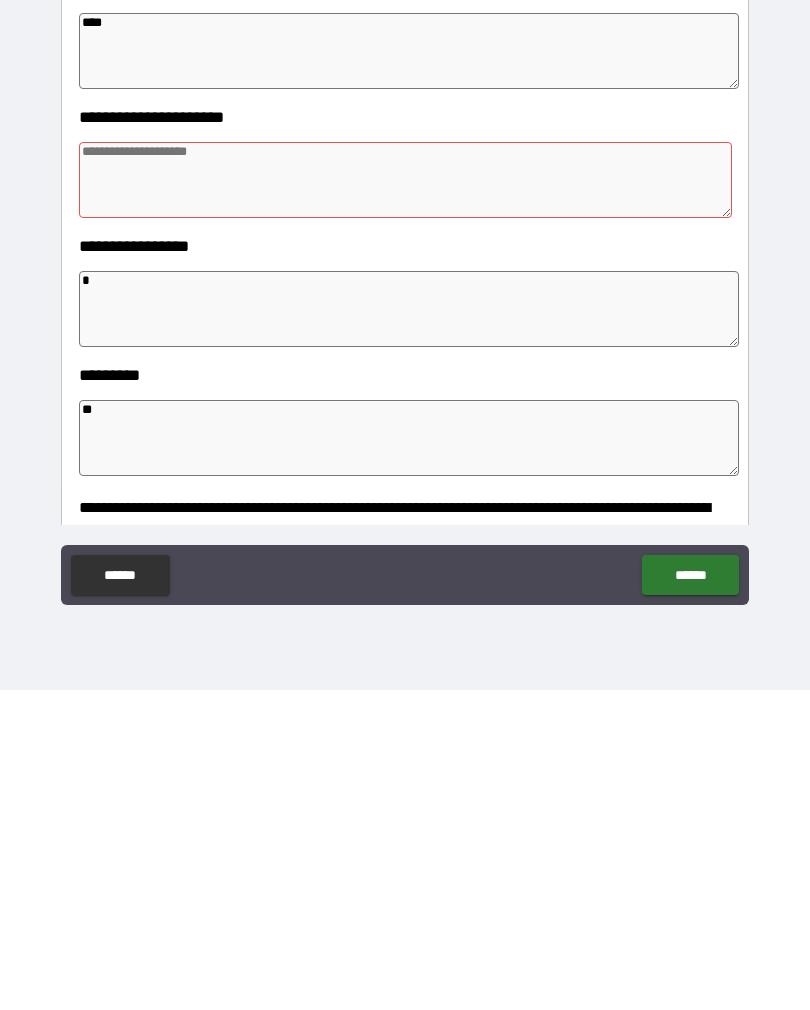 type on "*" 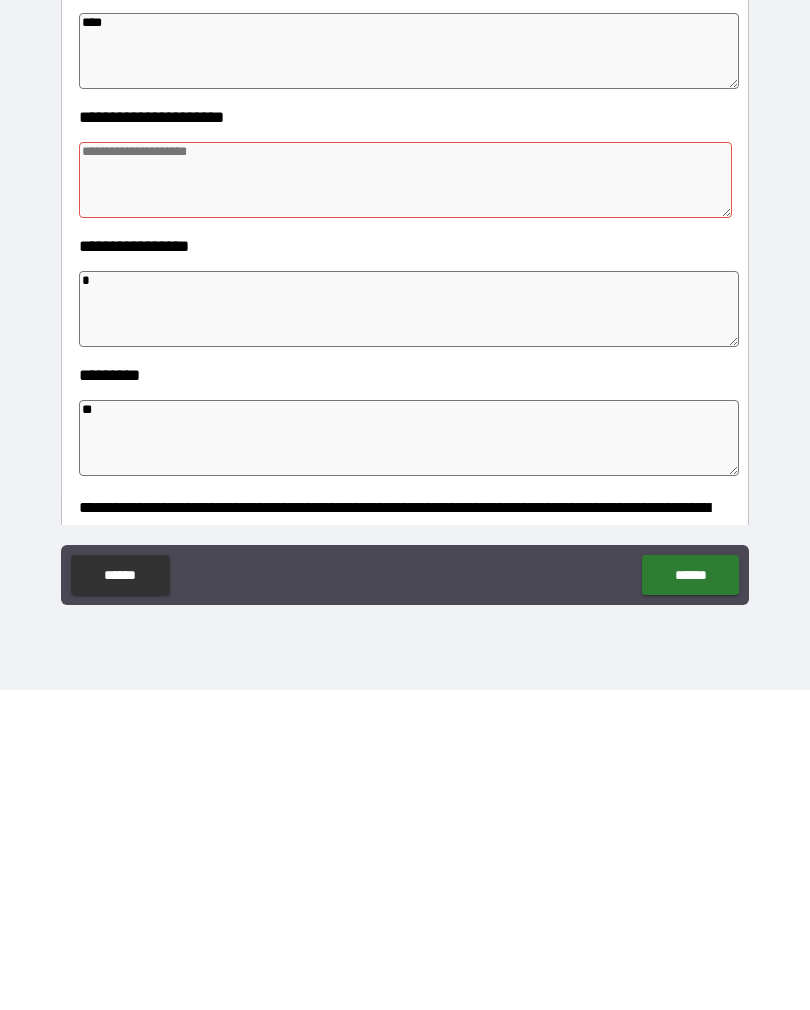 type on "*" 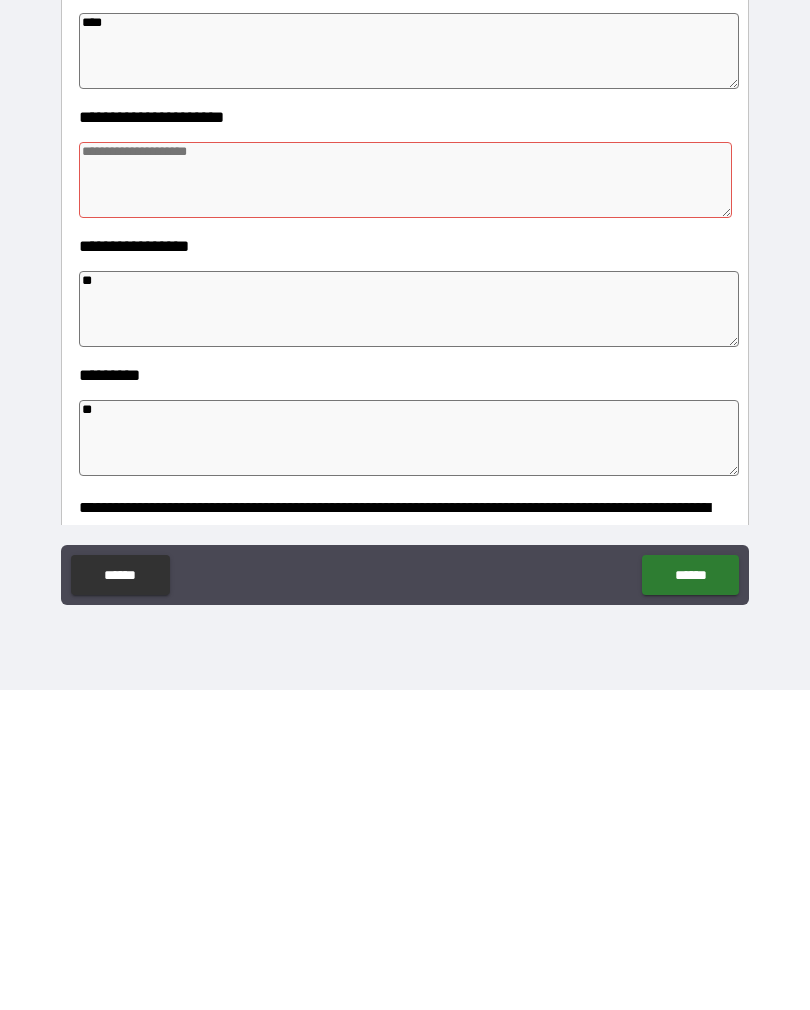 type on "*" 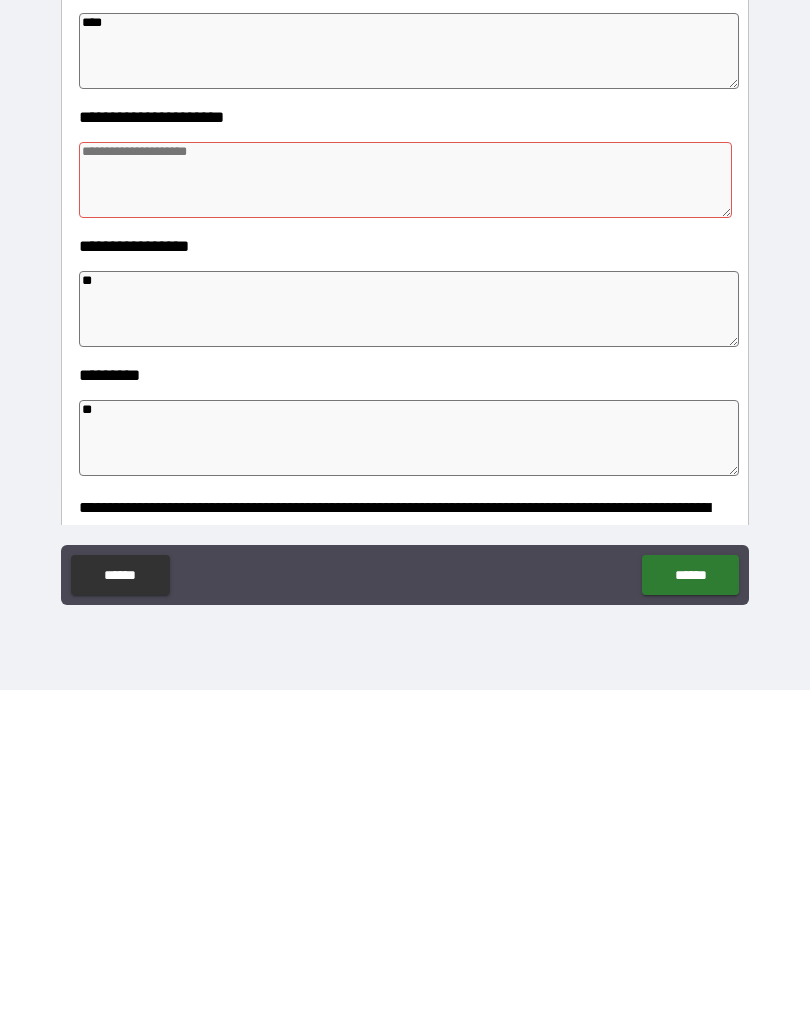 type on "*" 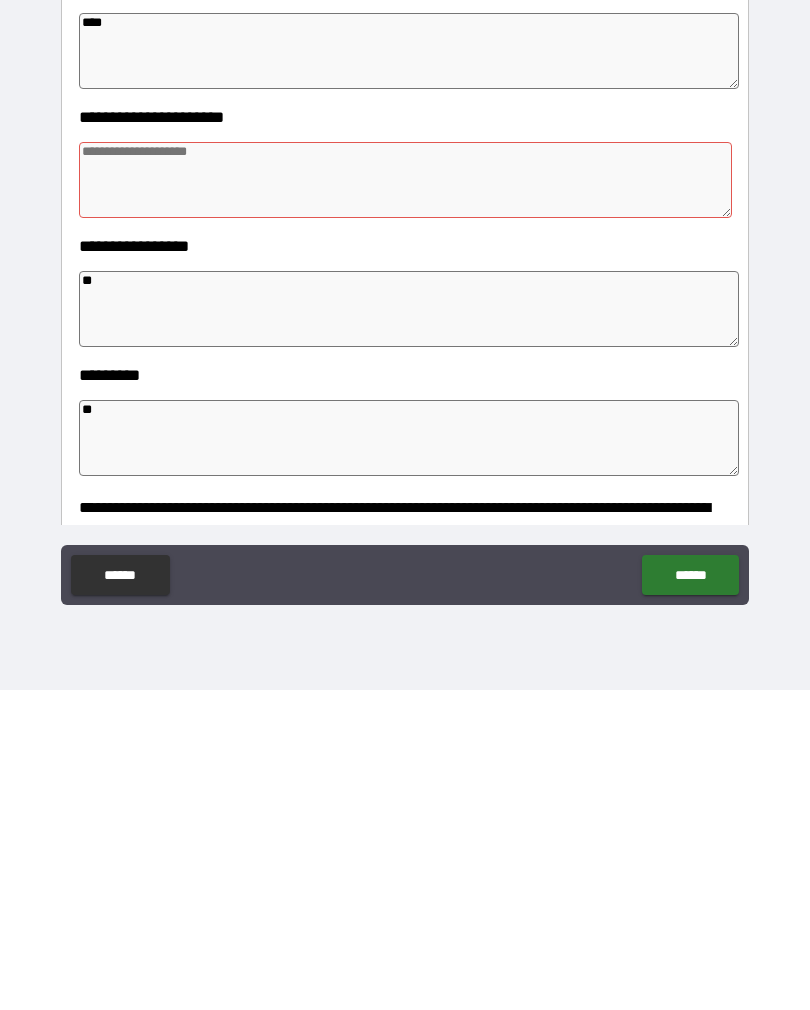 type on "*" 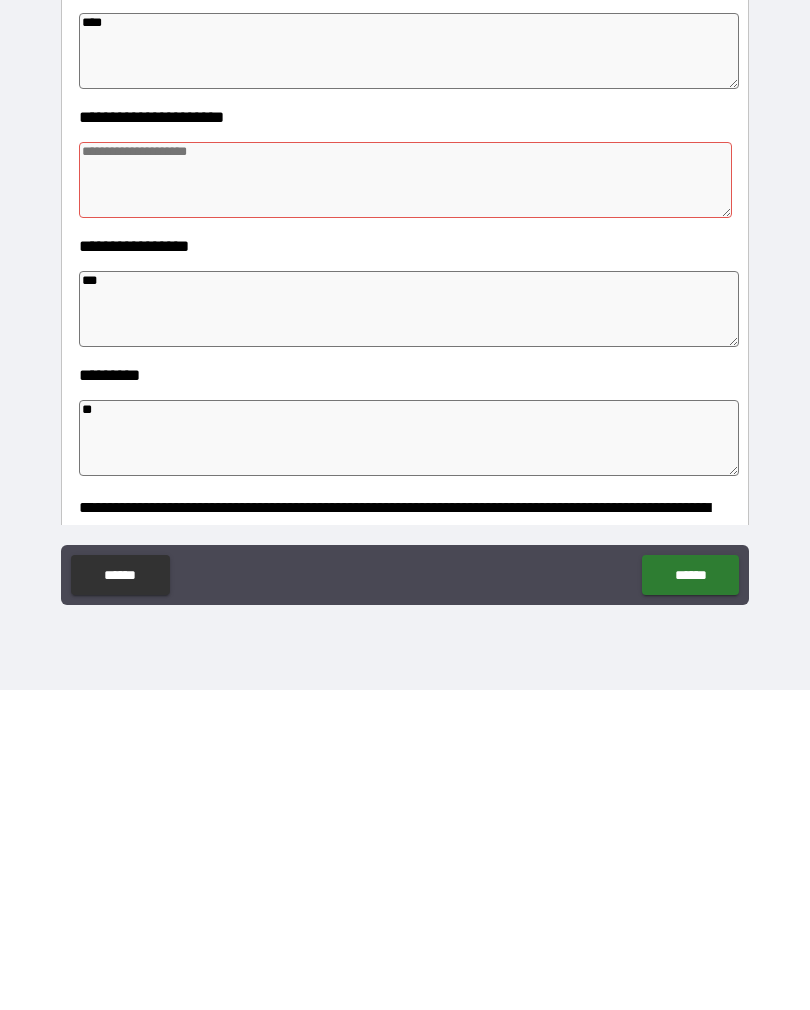 type on "*" 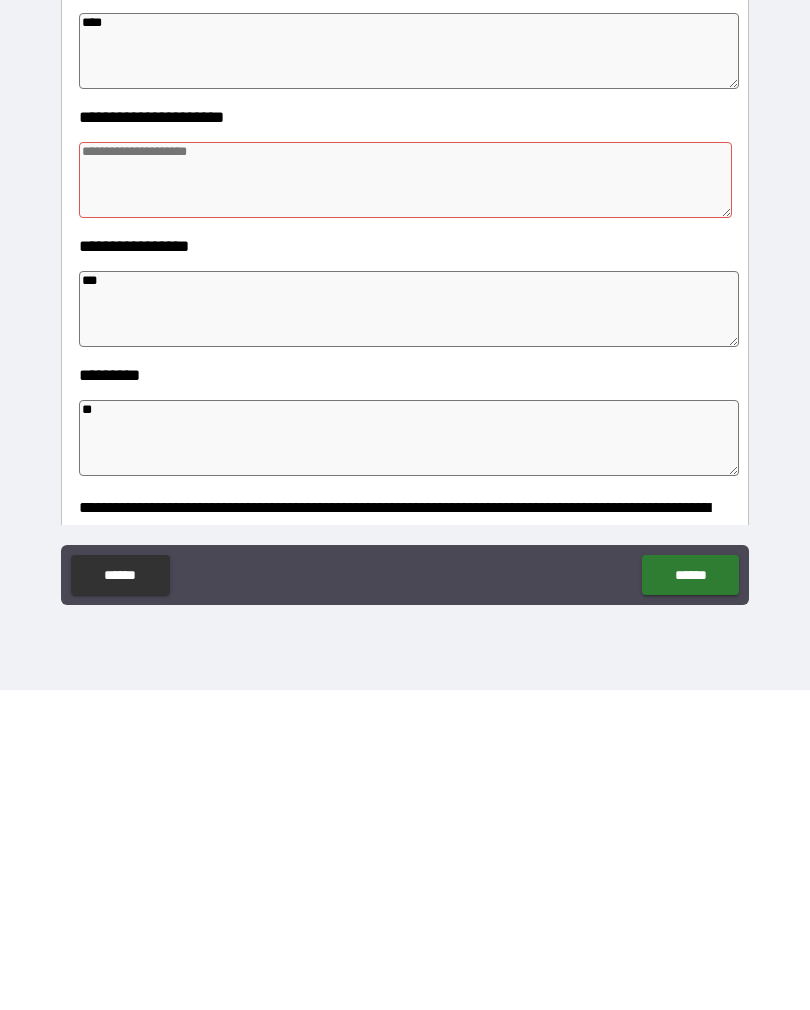 type on "*" 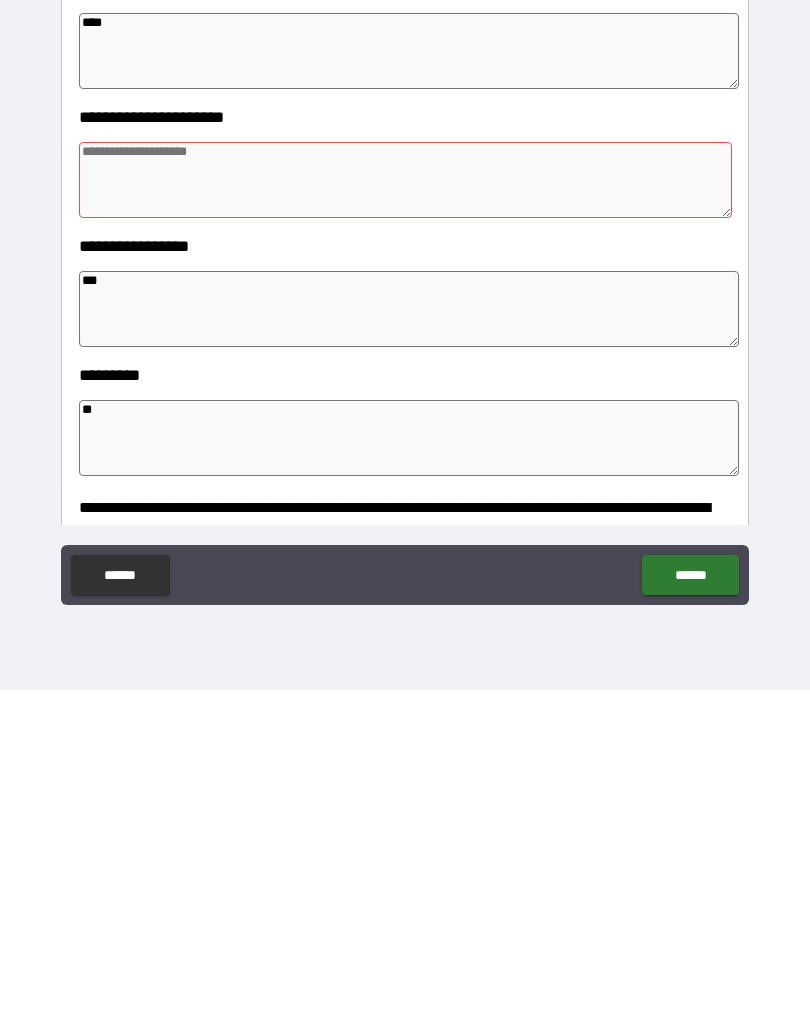 type on "*" 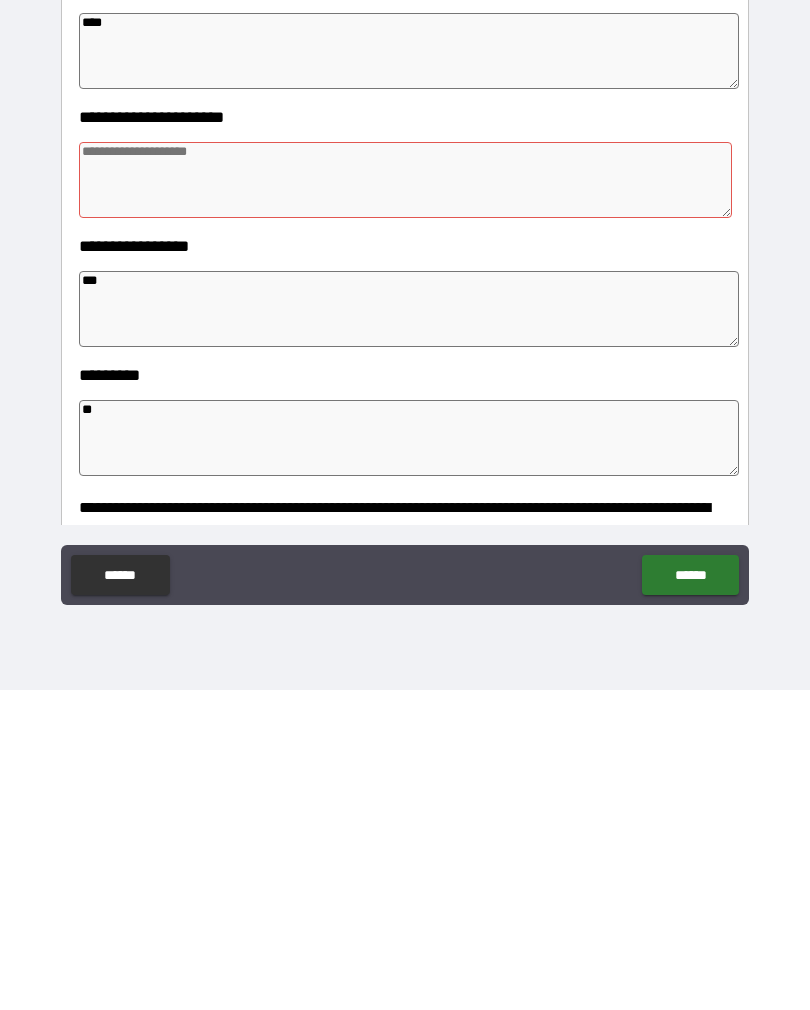 type on "****" 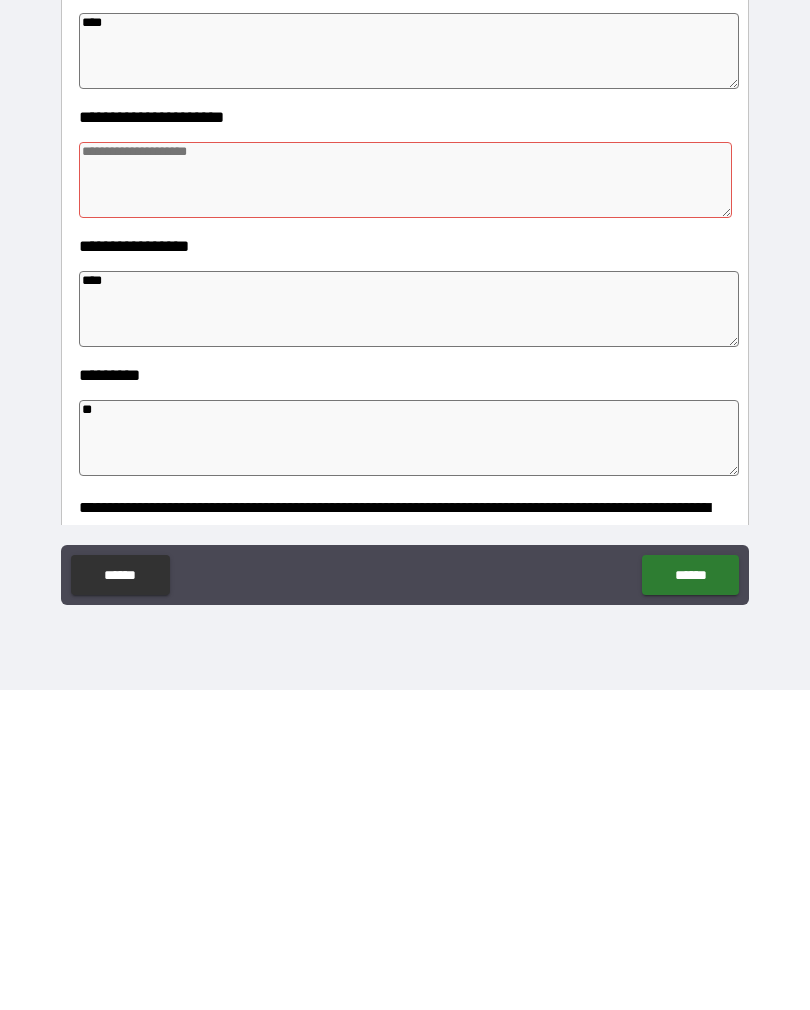 type on "*" 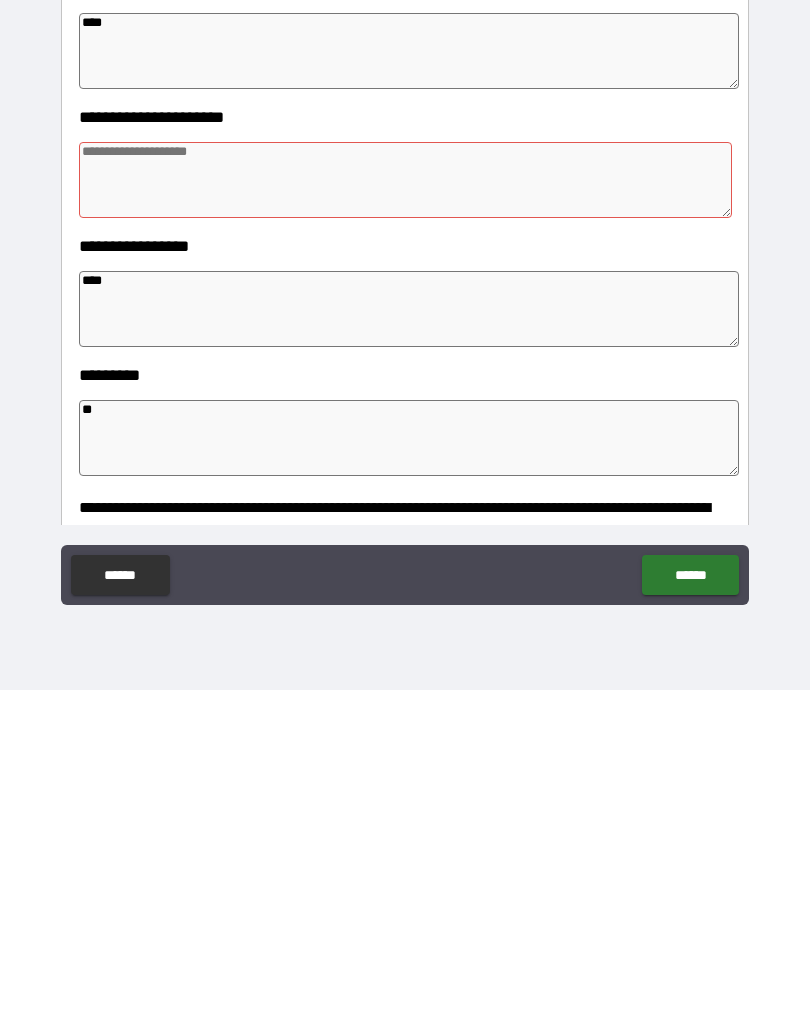 type on "*" 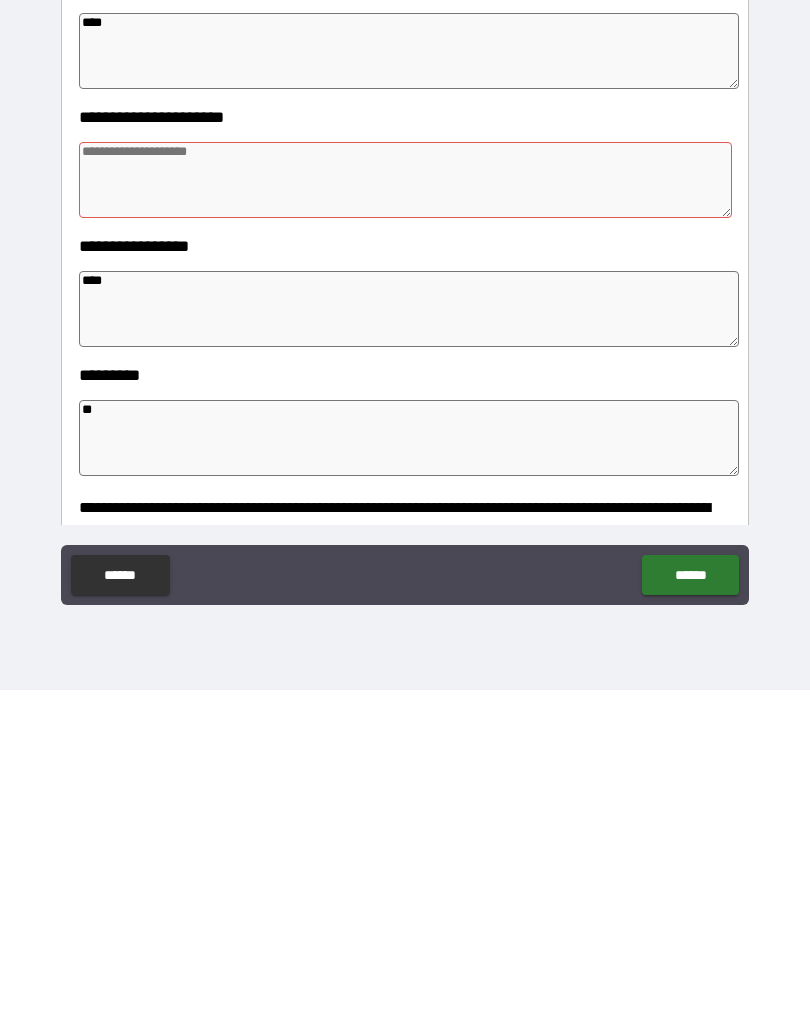 type on "*" 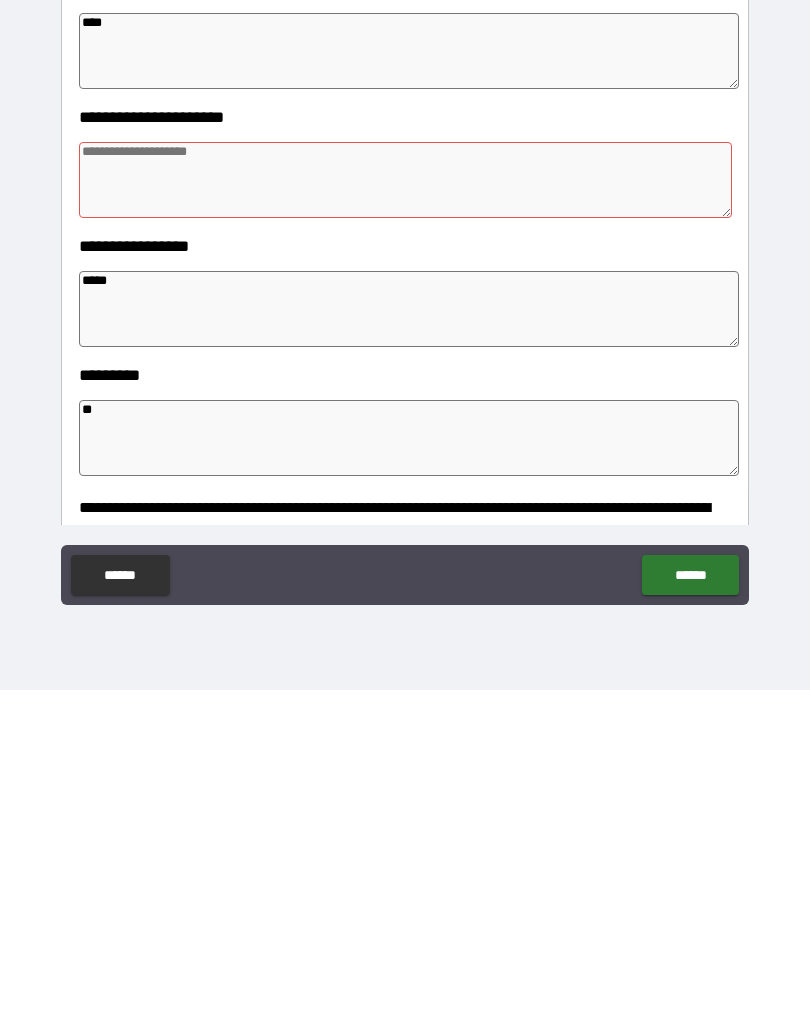 type on "*" 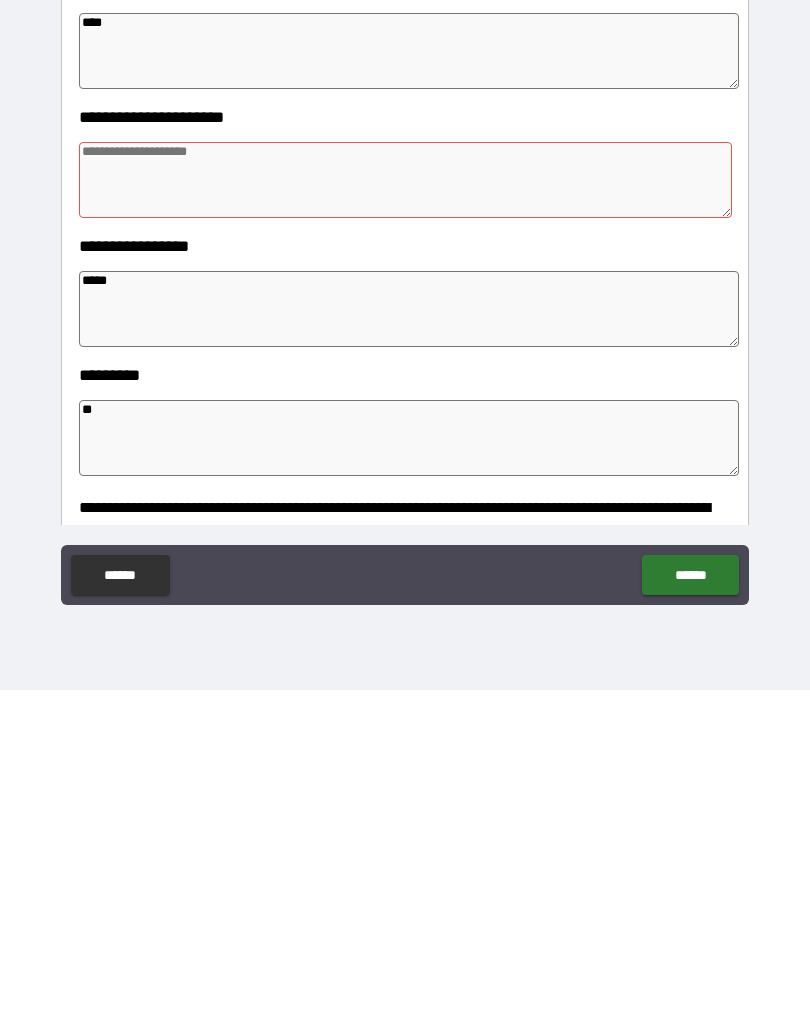 type on "*" 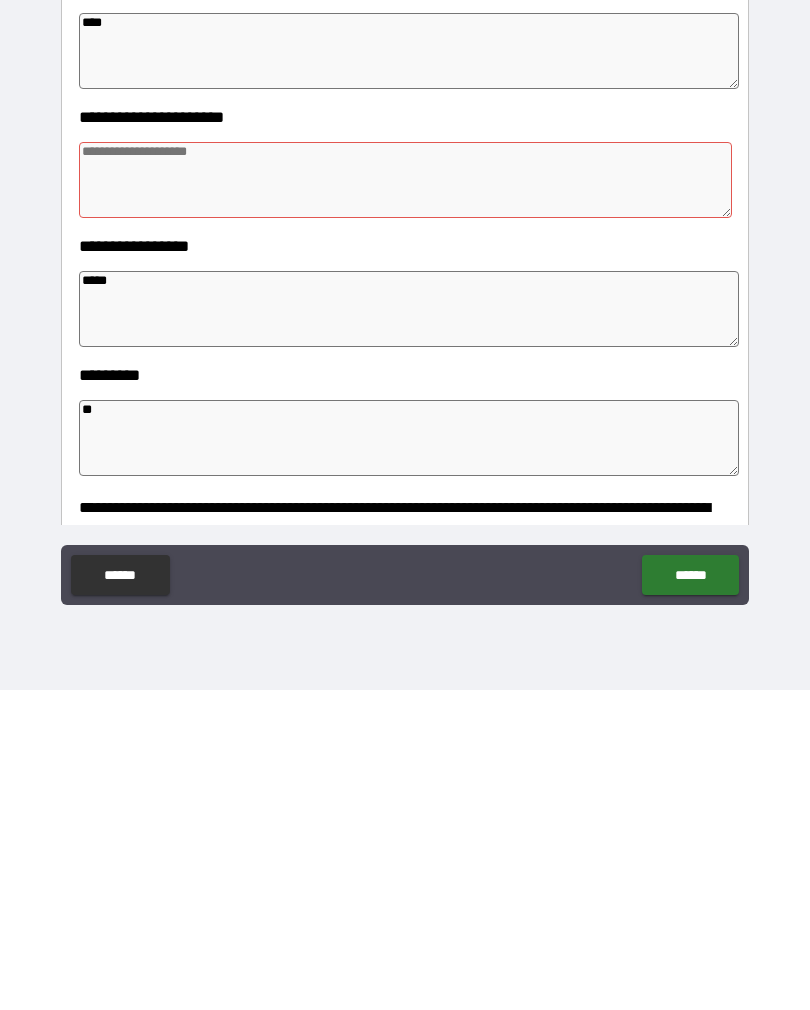 type on "*" 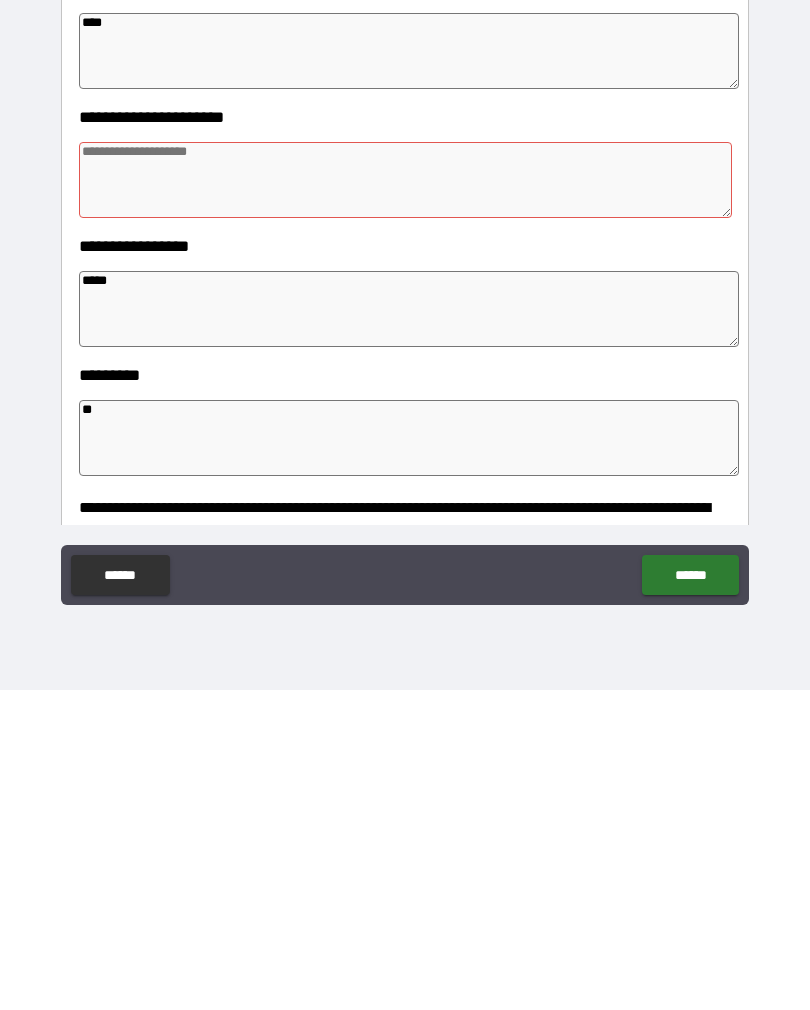 type on "*" 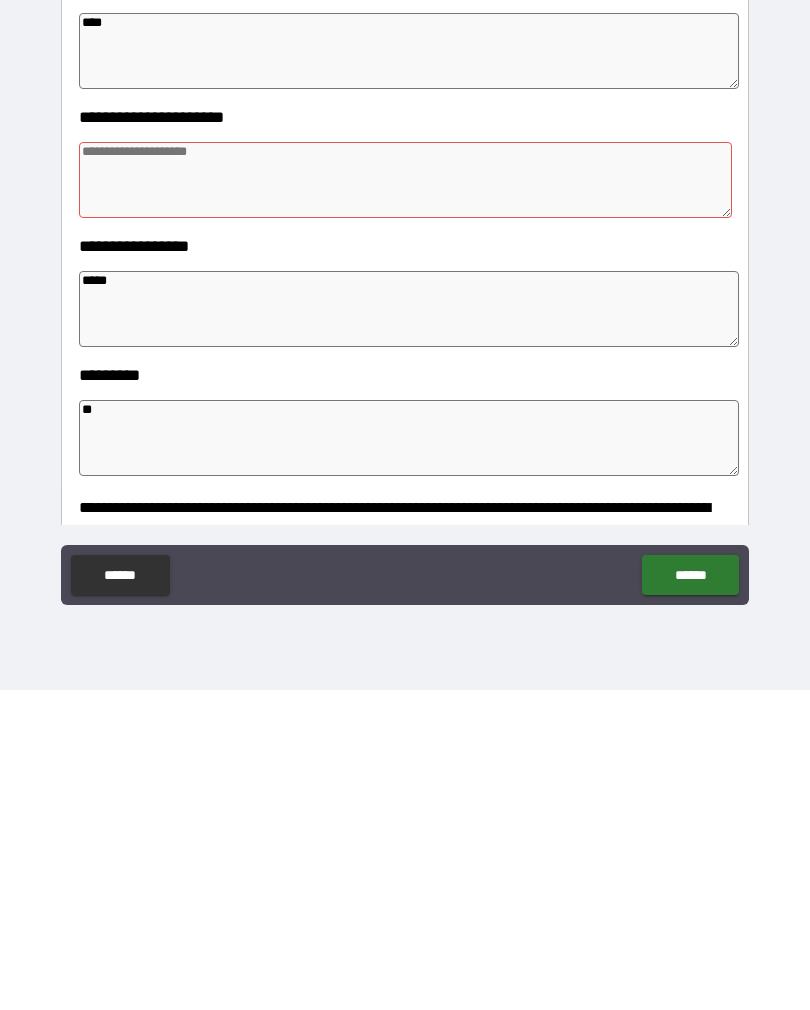 type on "*" 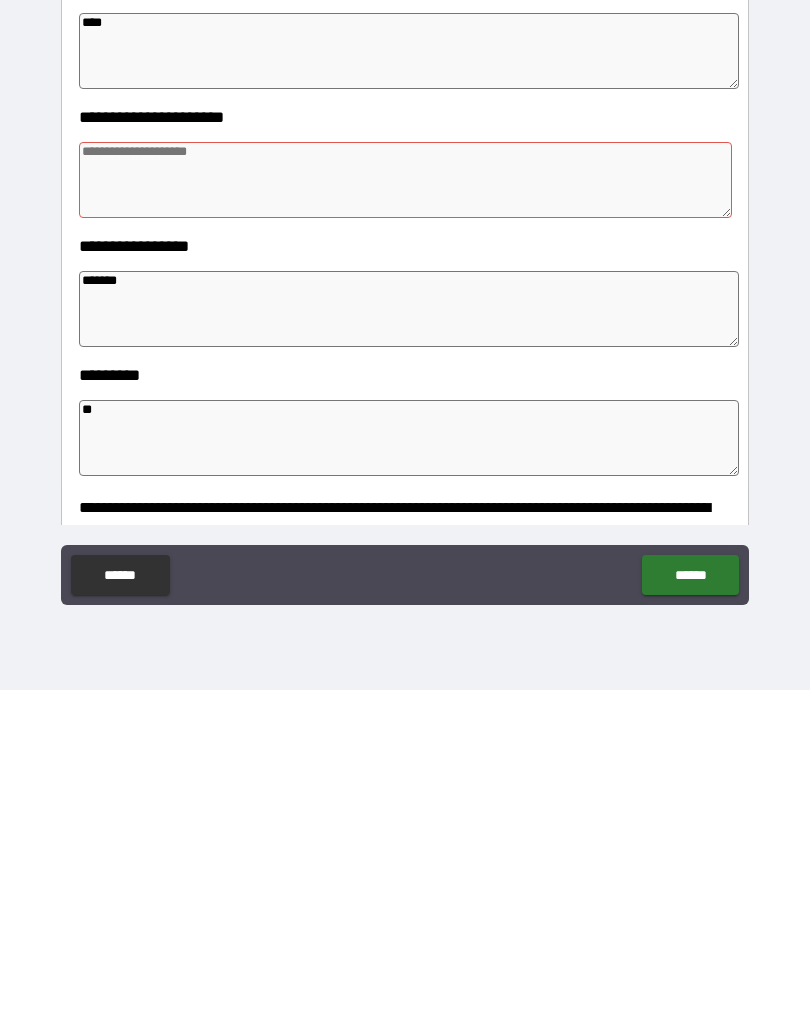 type on "*" 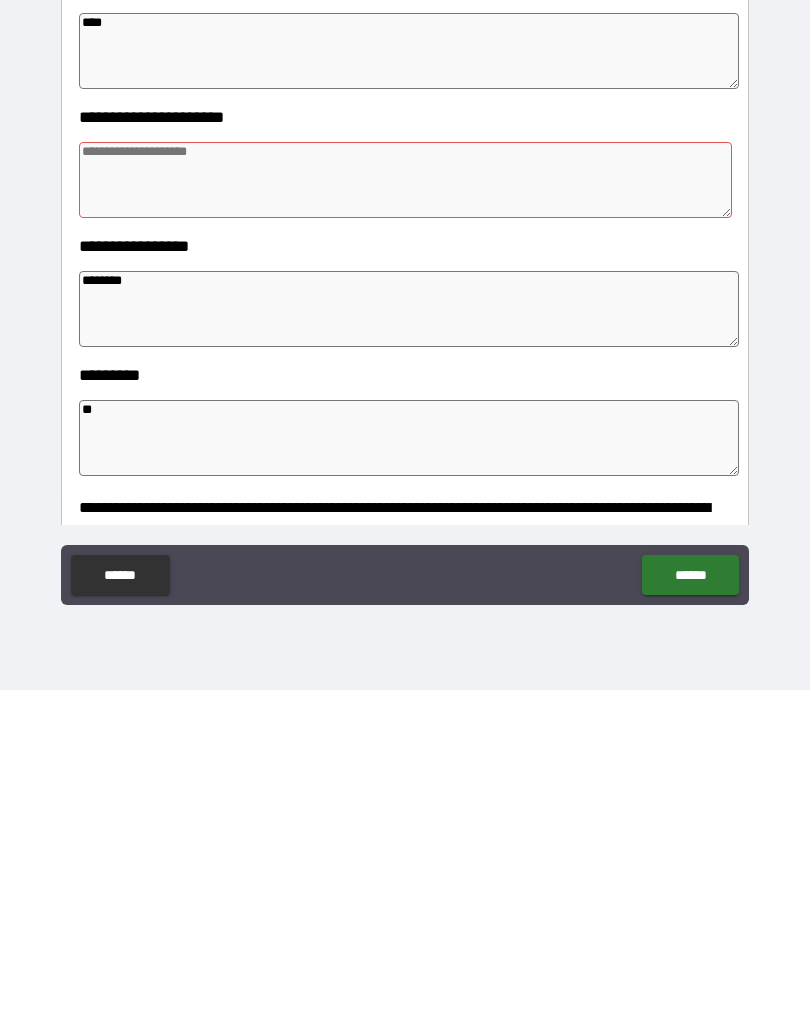 type on "*" 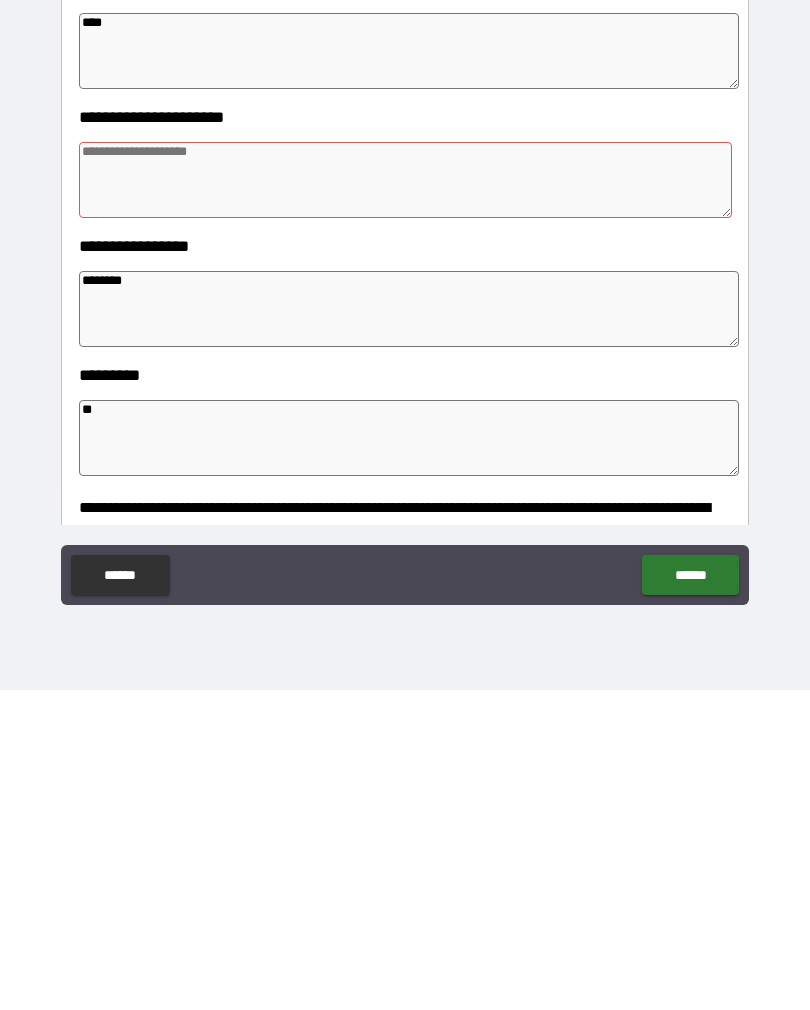 type on "*" 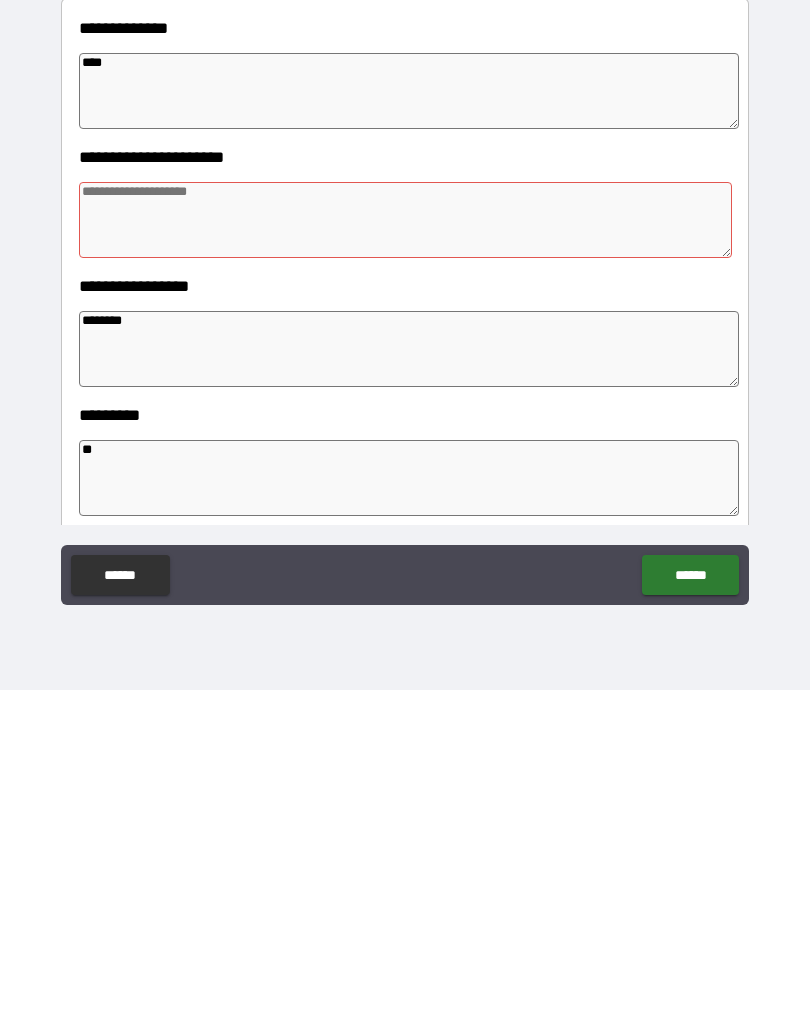 scroll, scrollTop: 0, scrollLeft: 0, axis: both 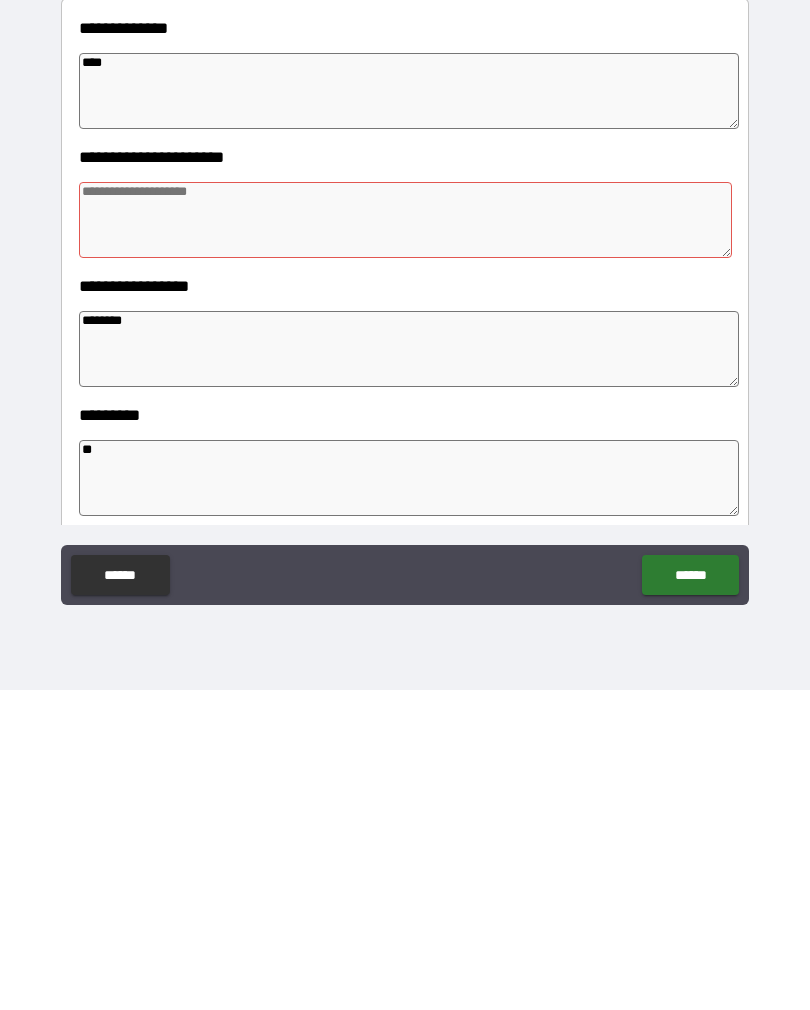 type on "*******" 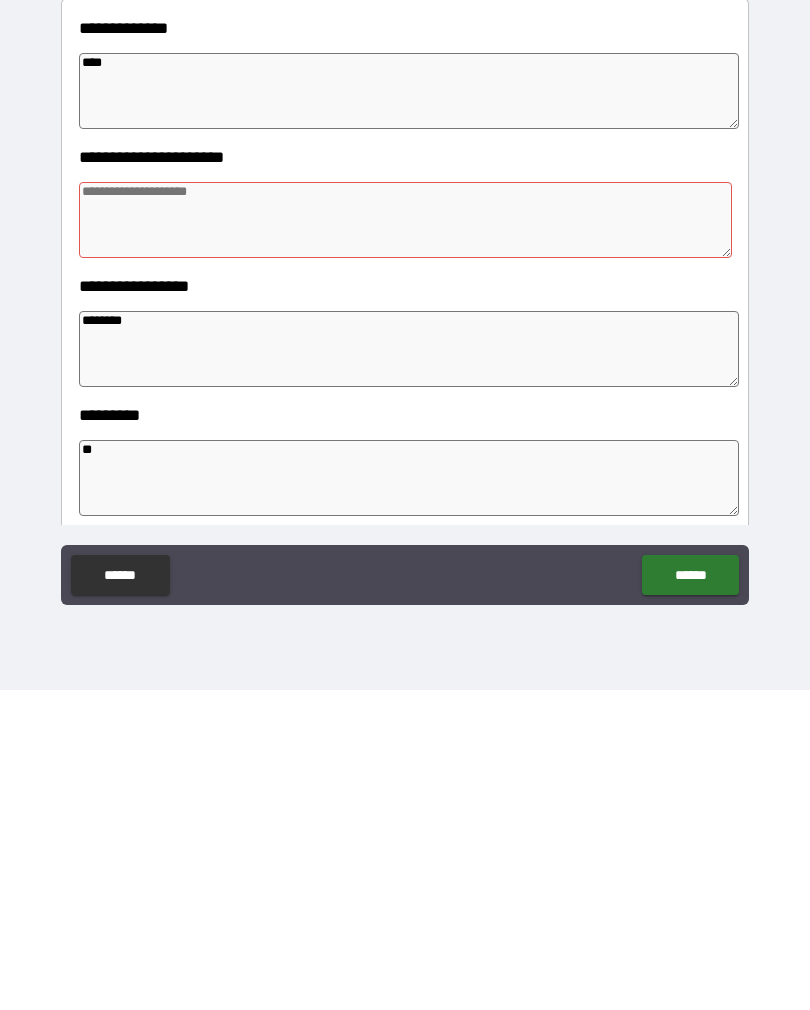 type on "*" 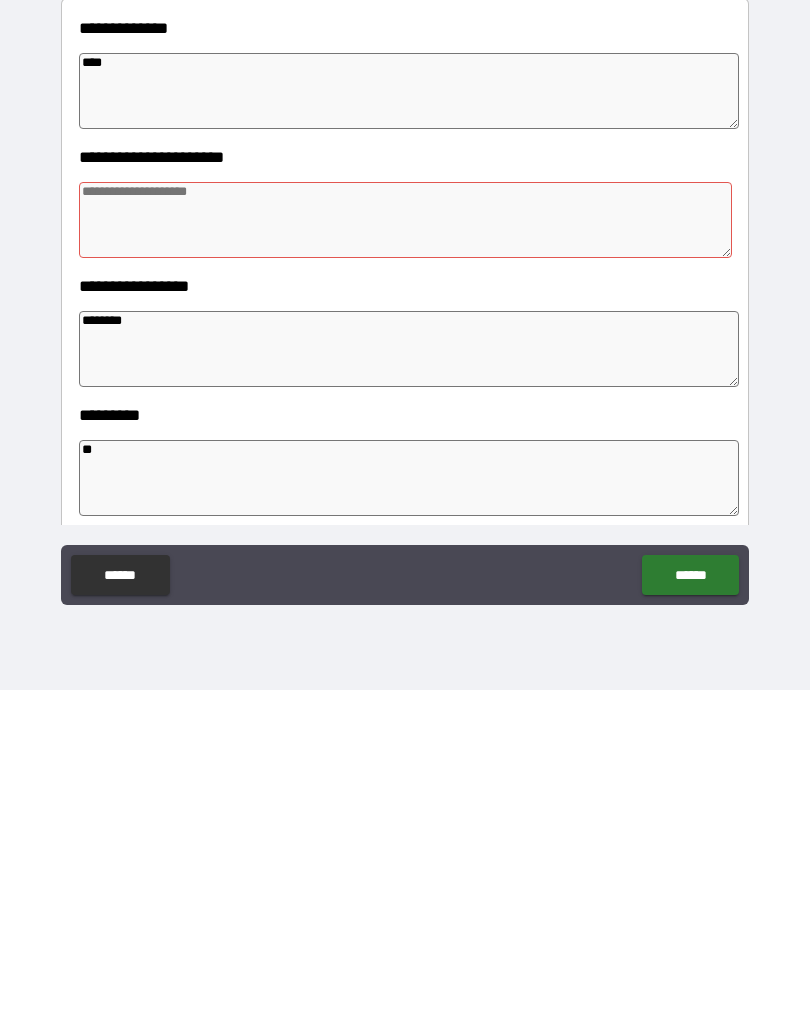 type on "*" 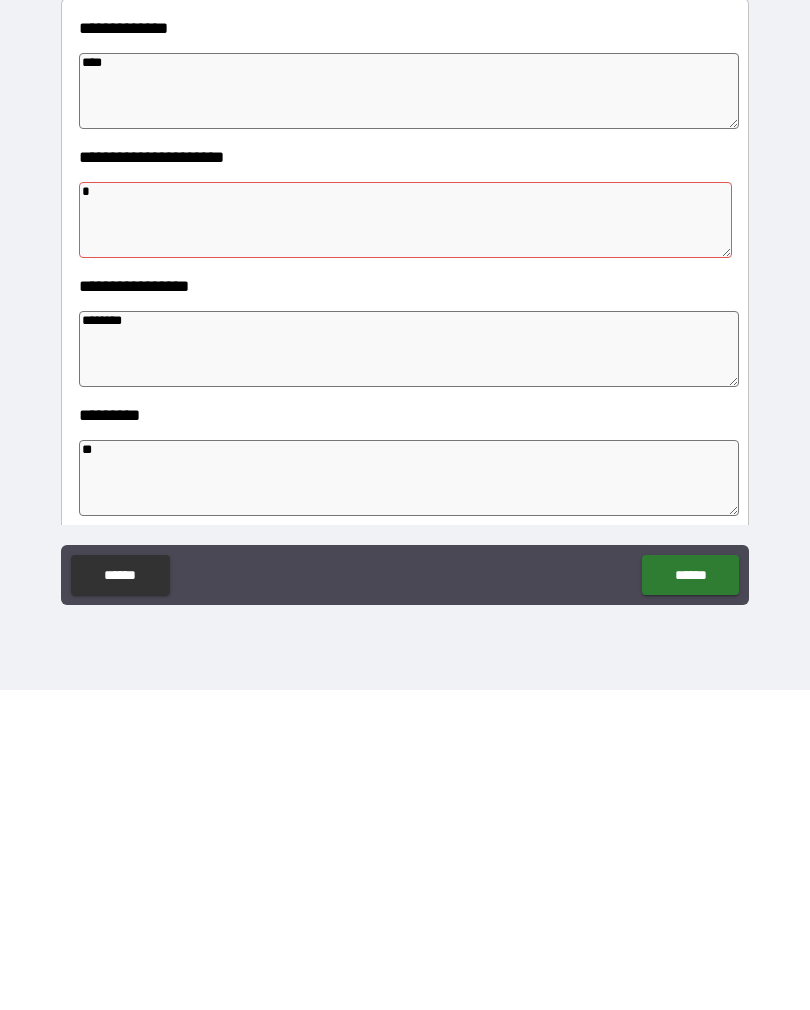 type on "*" 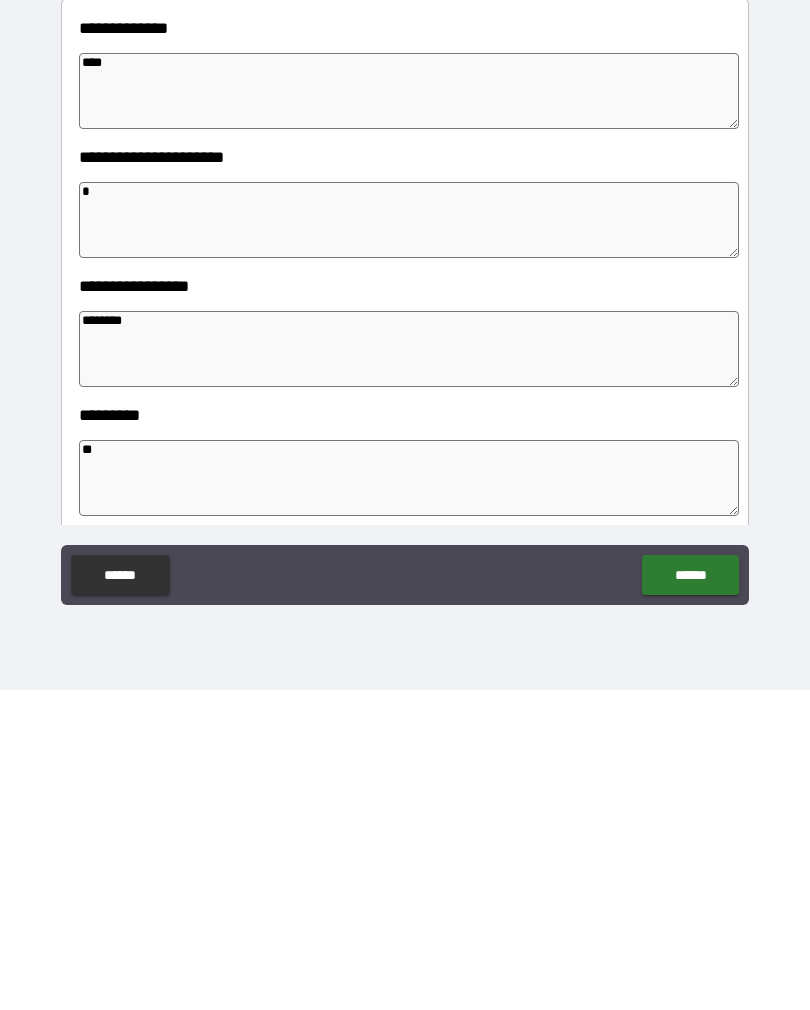 type on "**" 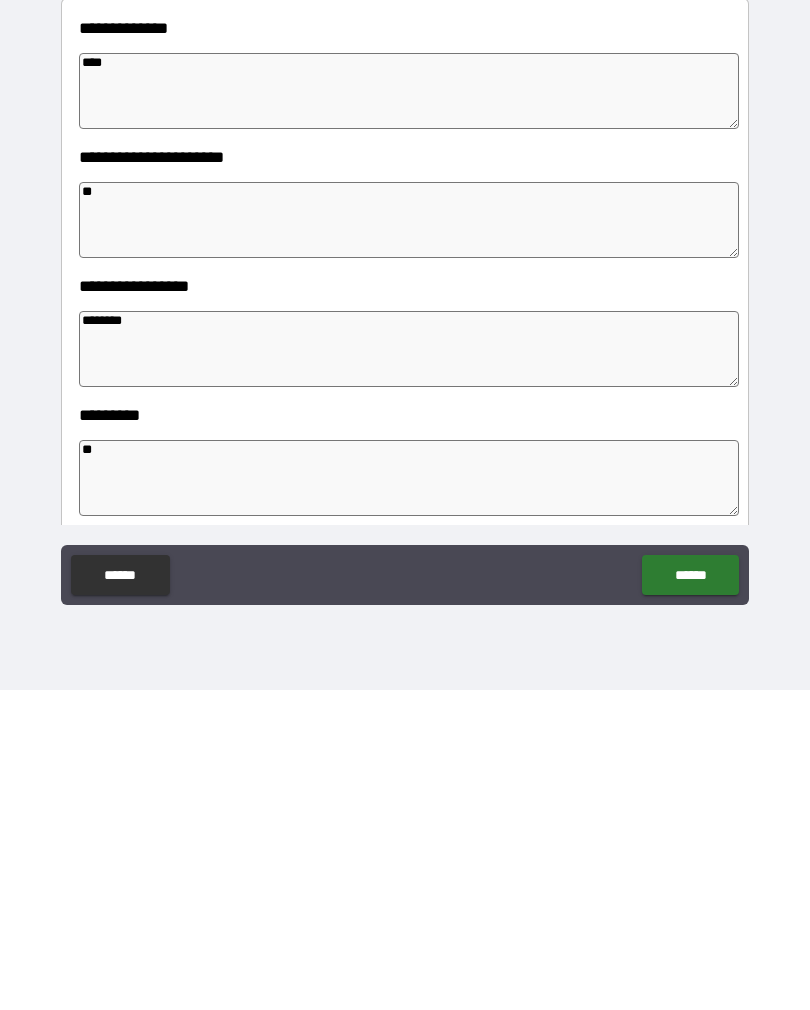 type on "*" 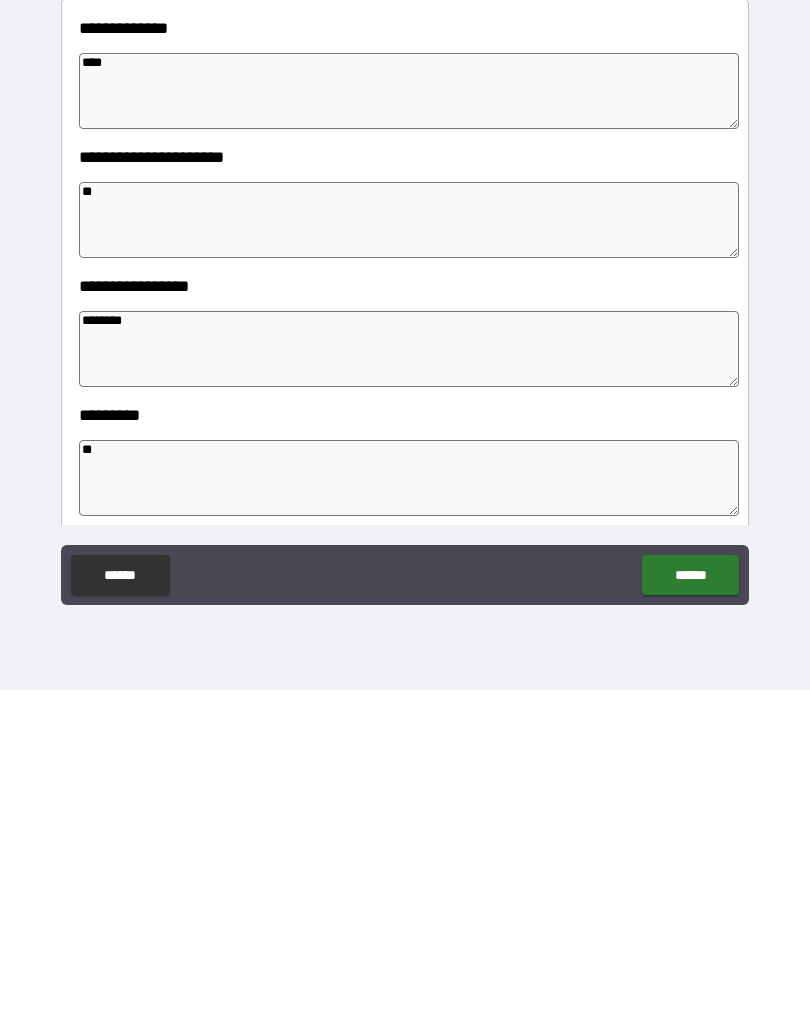 type on "***" 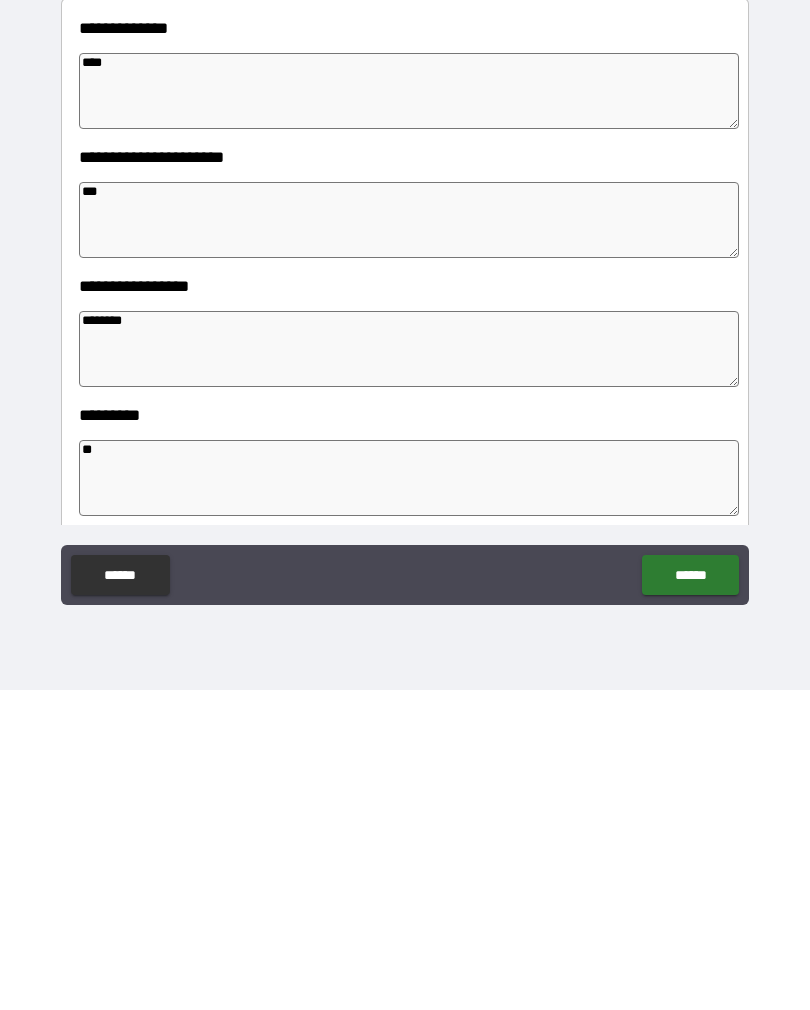 type on "*" 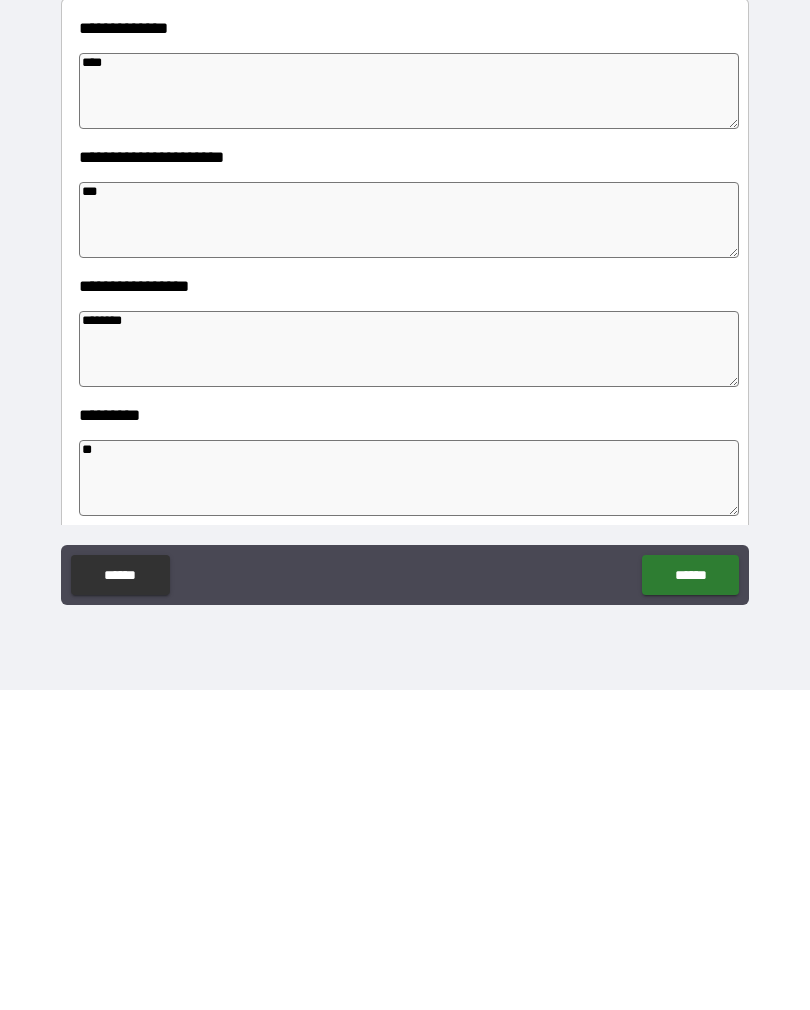 type on "*" 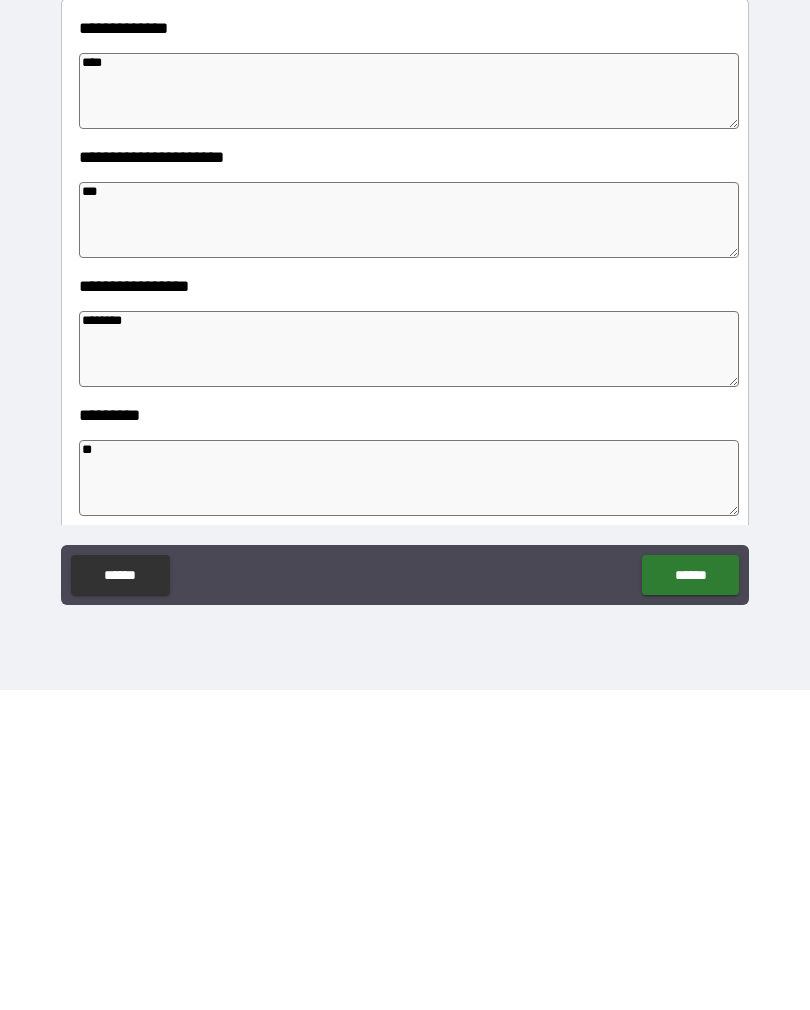 type on "*" 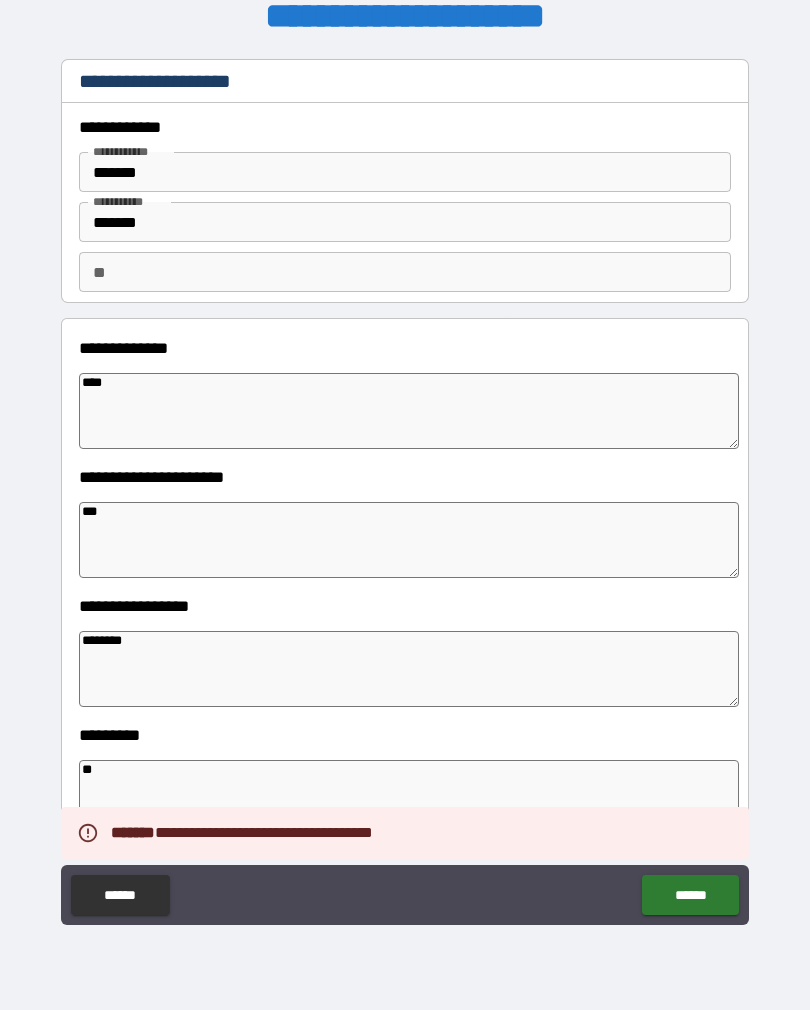 type on "*" 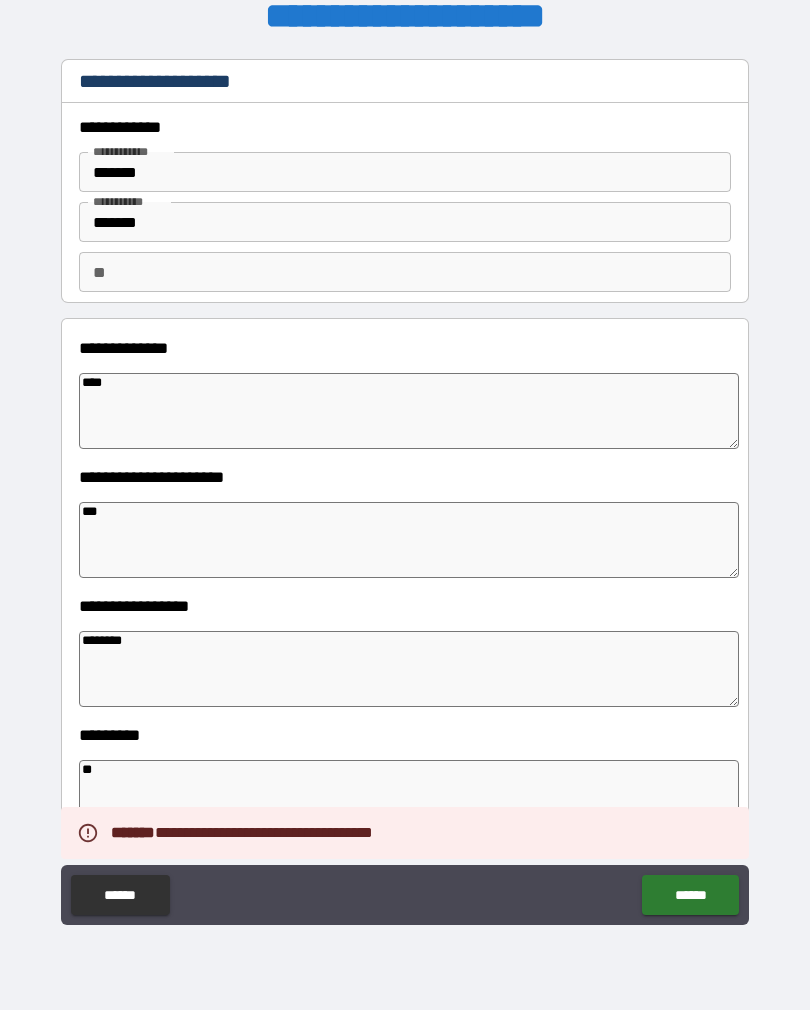 type on "*" 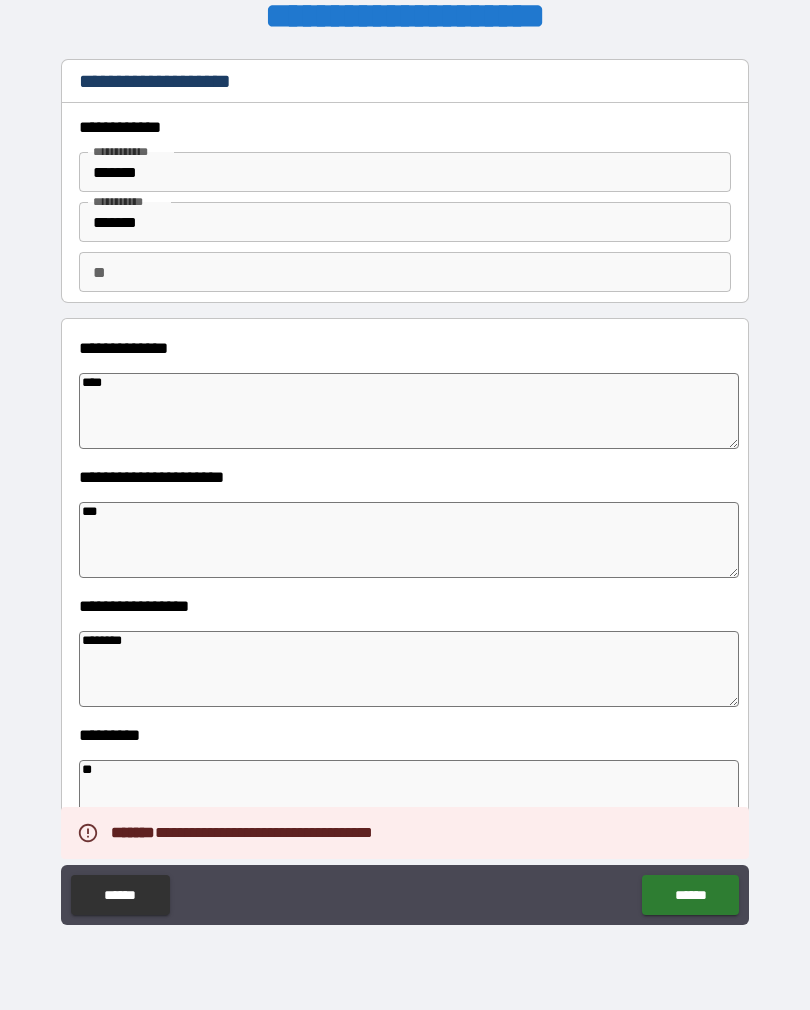 type on "*" 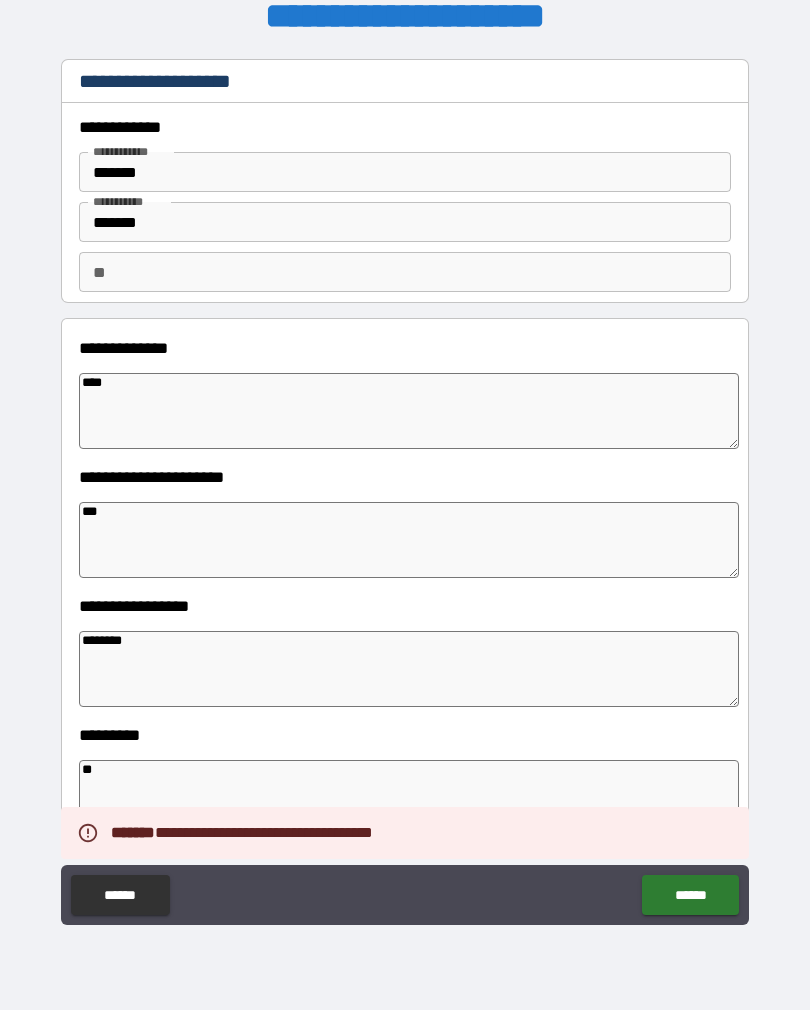 type on "*" 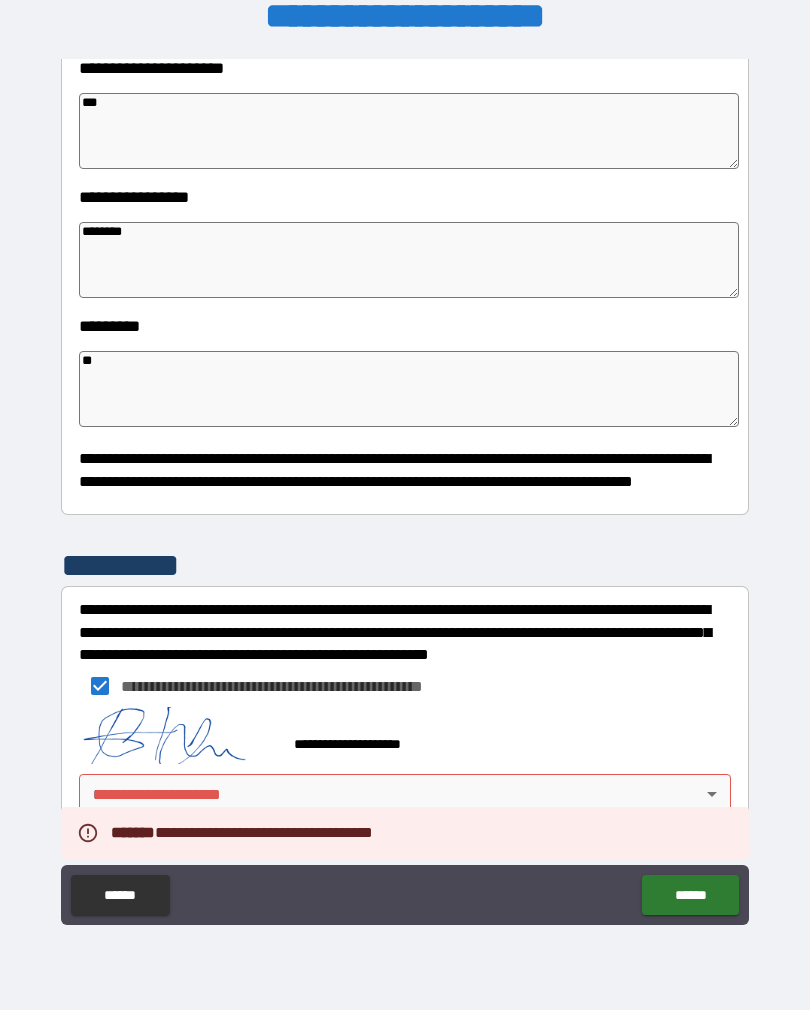 scroll, scrollTop: 409, scrollLeft: 0, axis: vertical 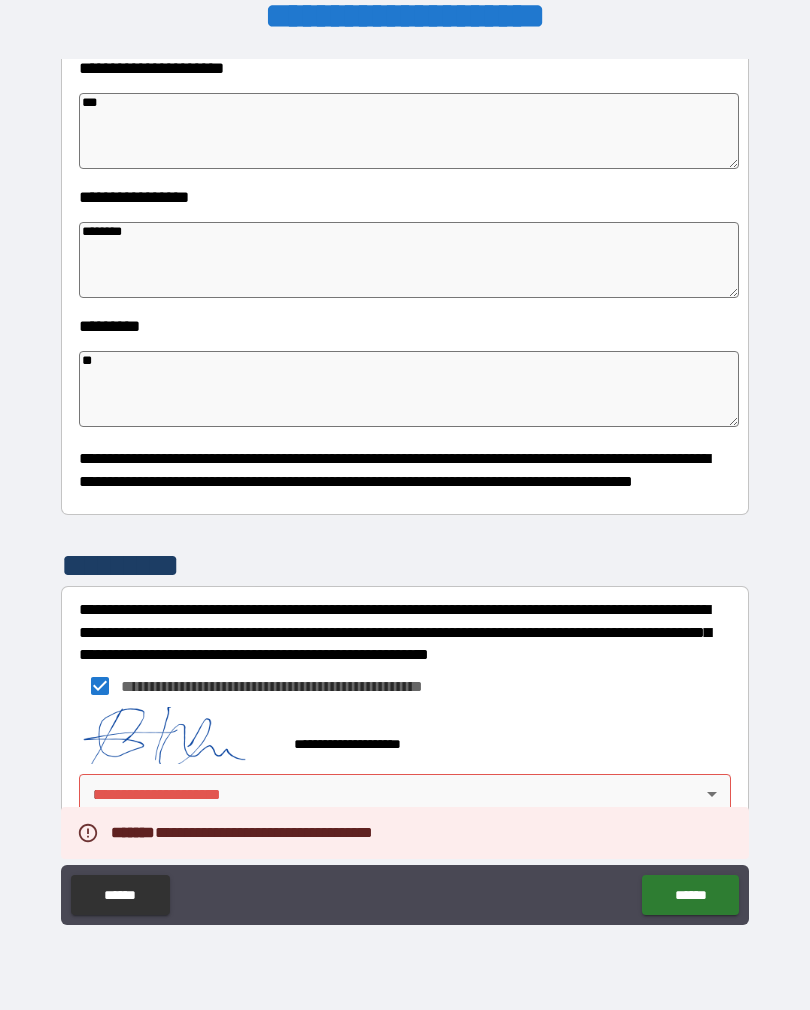 click on "**********" at bounding box center (405, 489) 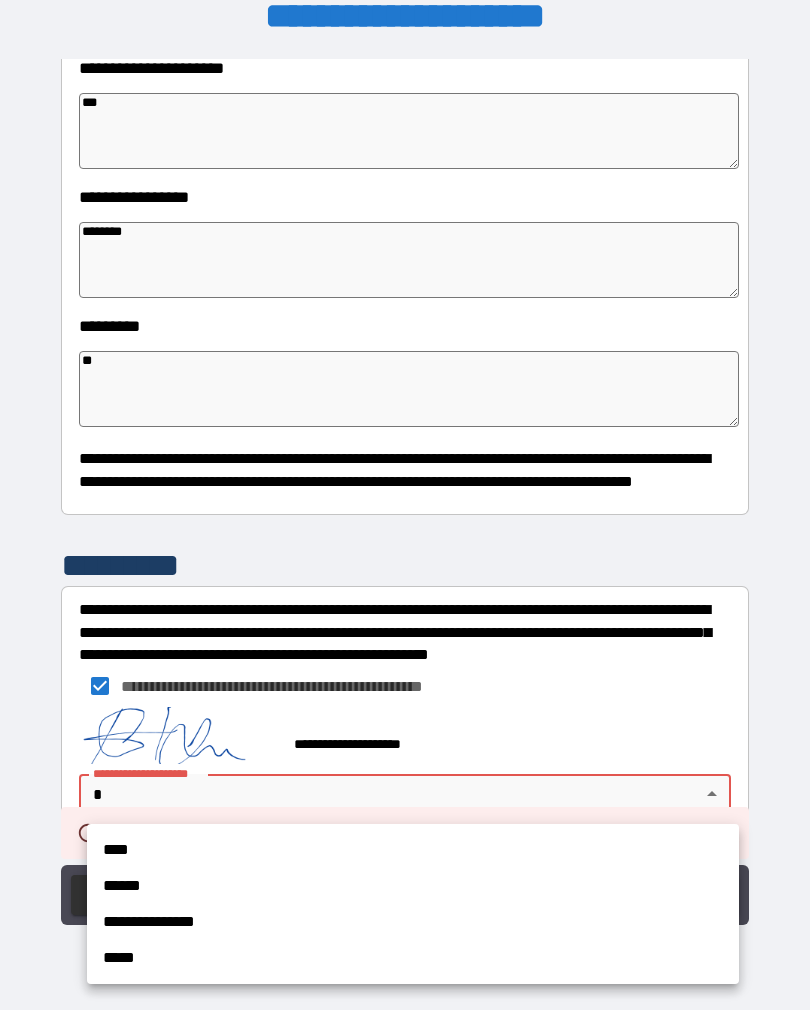click on "****" at bounding box center [413, 850] 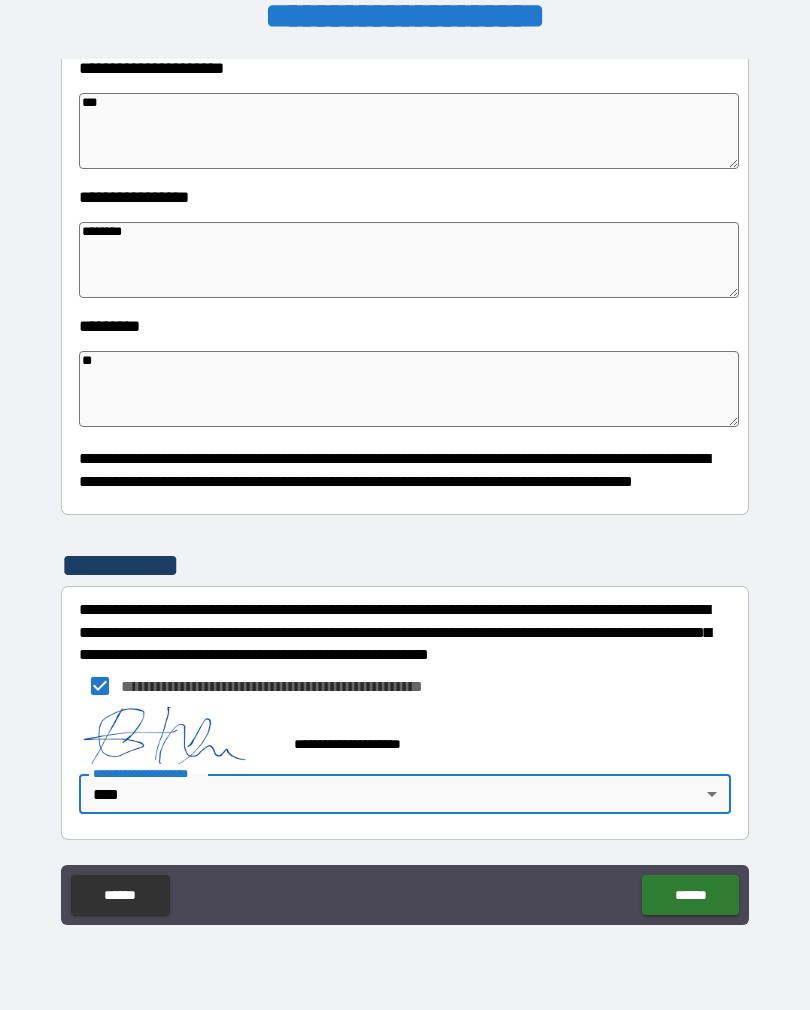 click on "******" at bounding box center (690, 895) 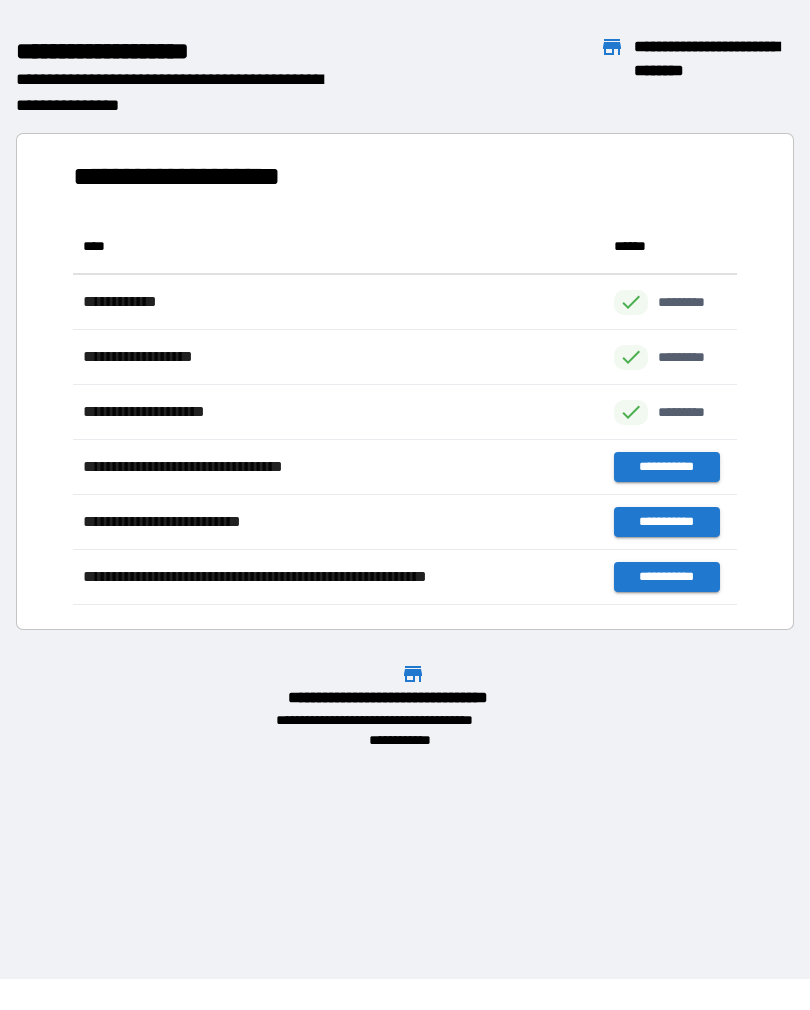 scroll, scrollTop: 1, scrollLeft: 1, axis: both 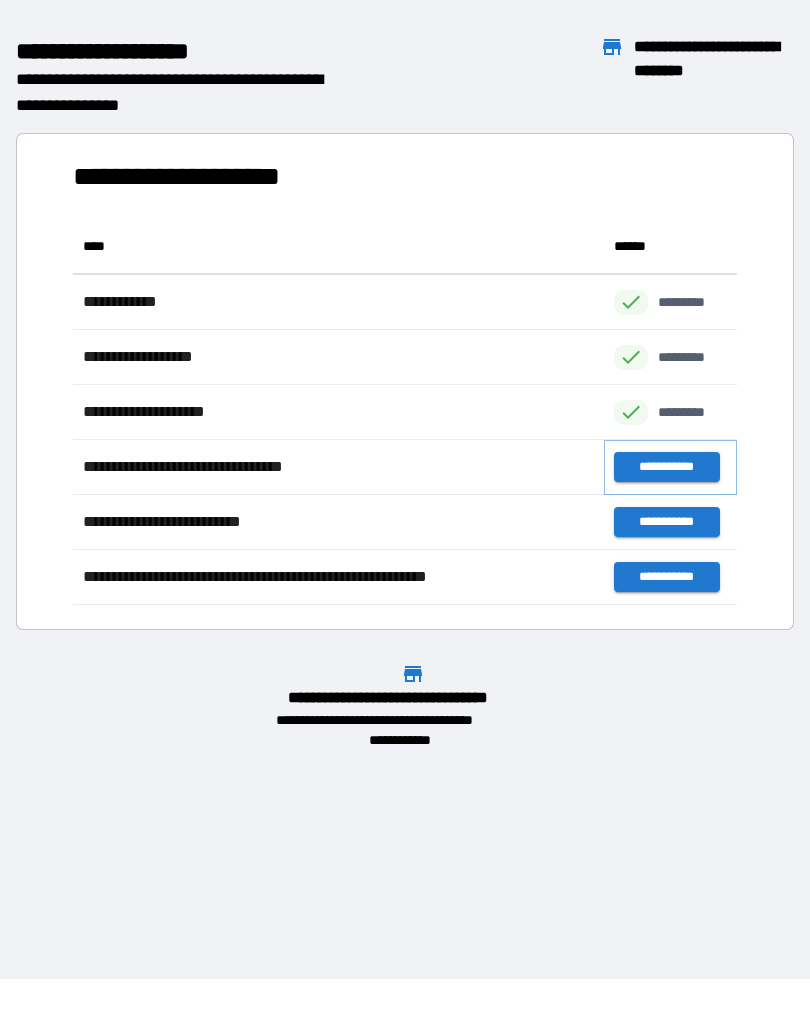 click on "**********" at bounding box center (666, 467) 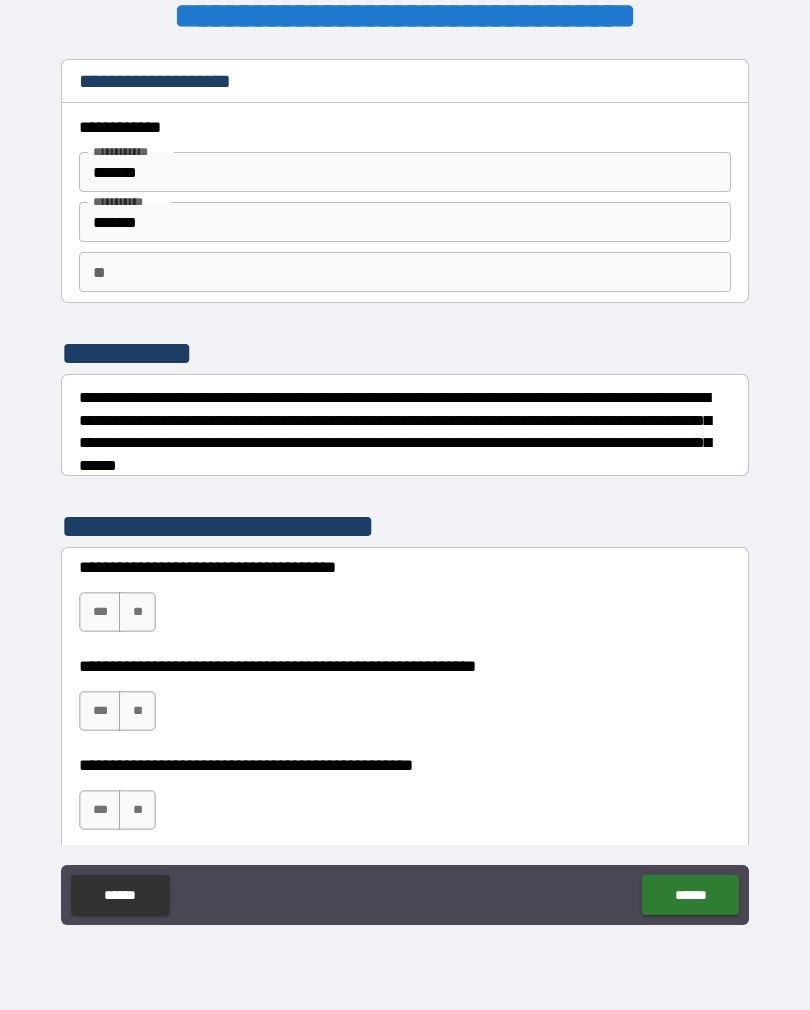click on "**" at bounding box center (137, 612) 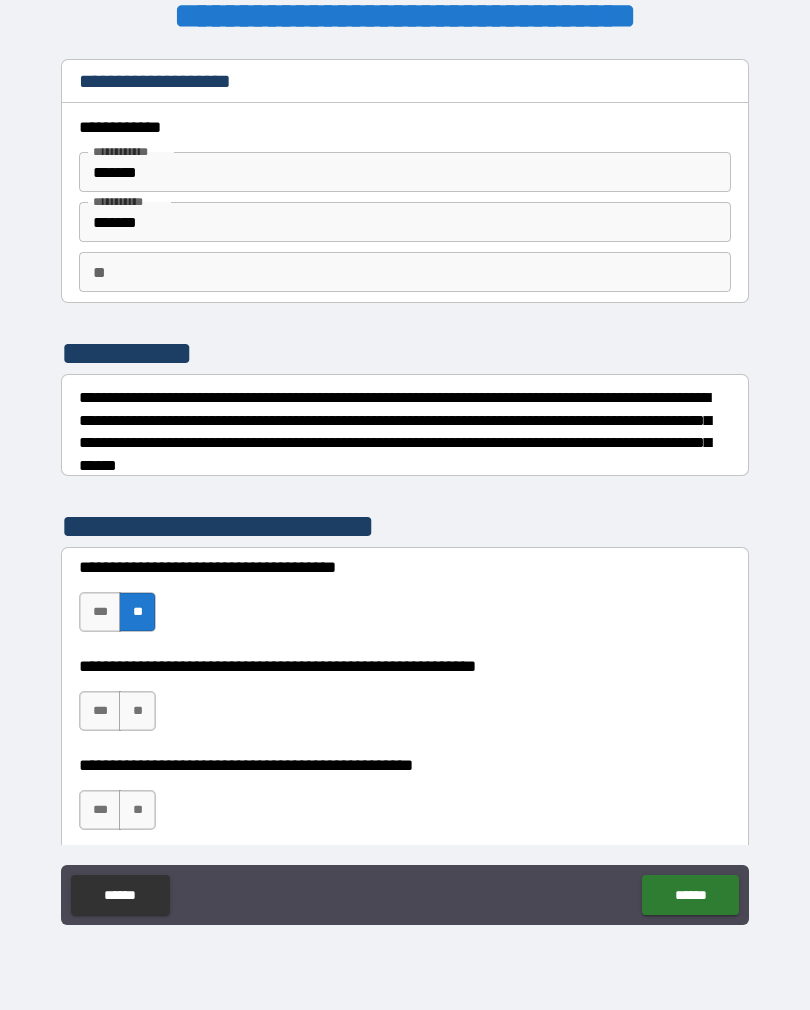click on "**" at bounding box center [137, 711] 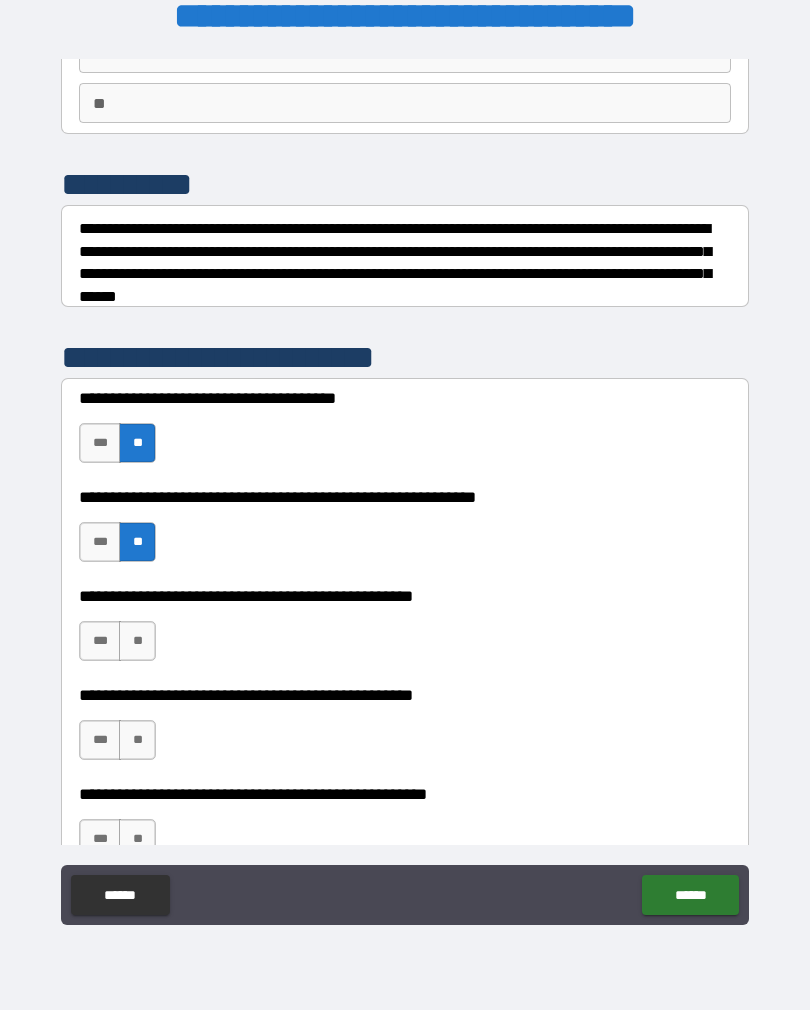 scroll, scrollTop: 171, scrollLeft: 0, axis: vertical 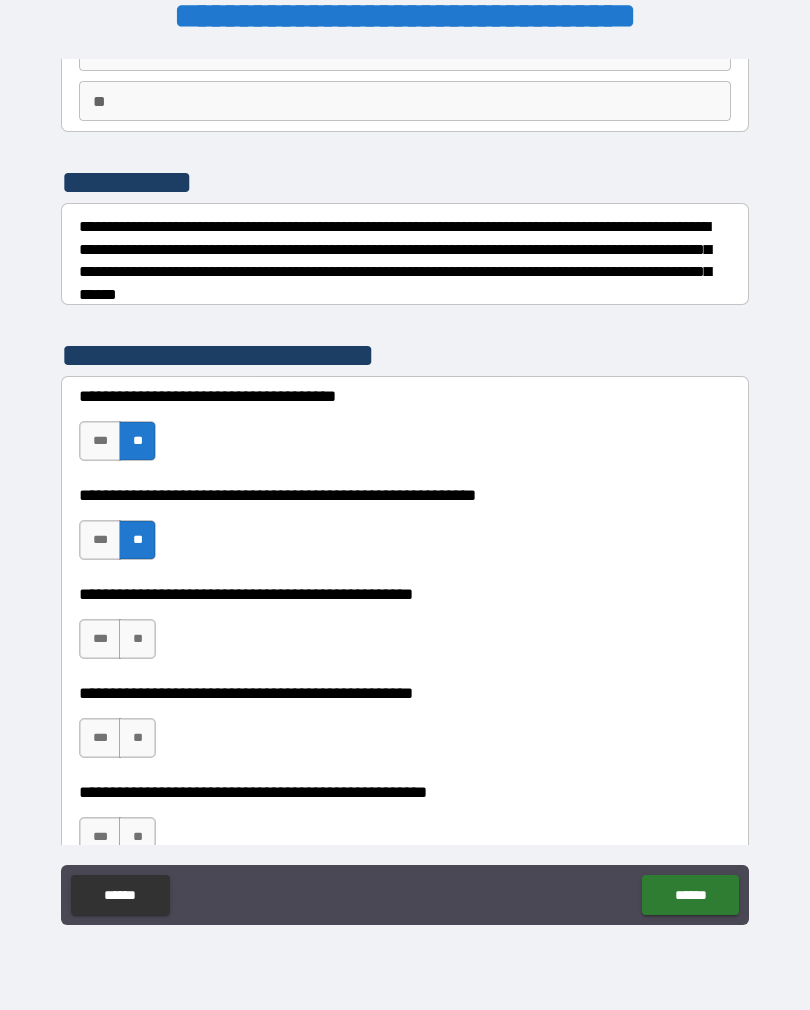 click on "**" at bounding box center (137, 639) 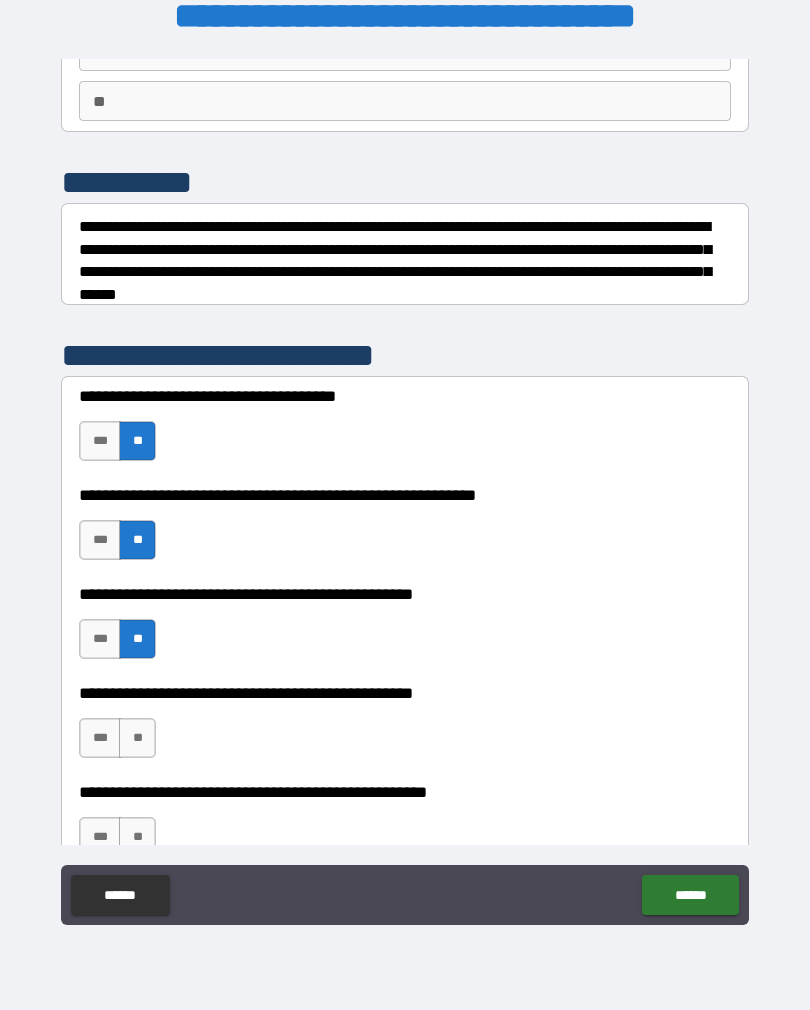 click on "**" at bounding box center (137, 738) 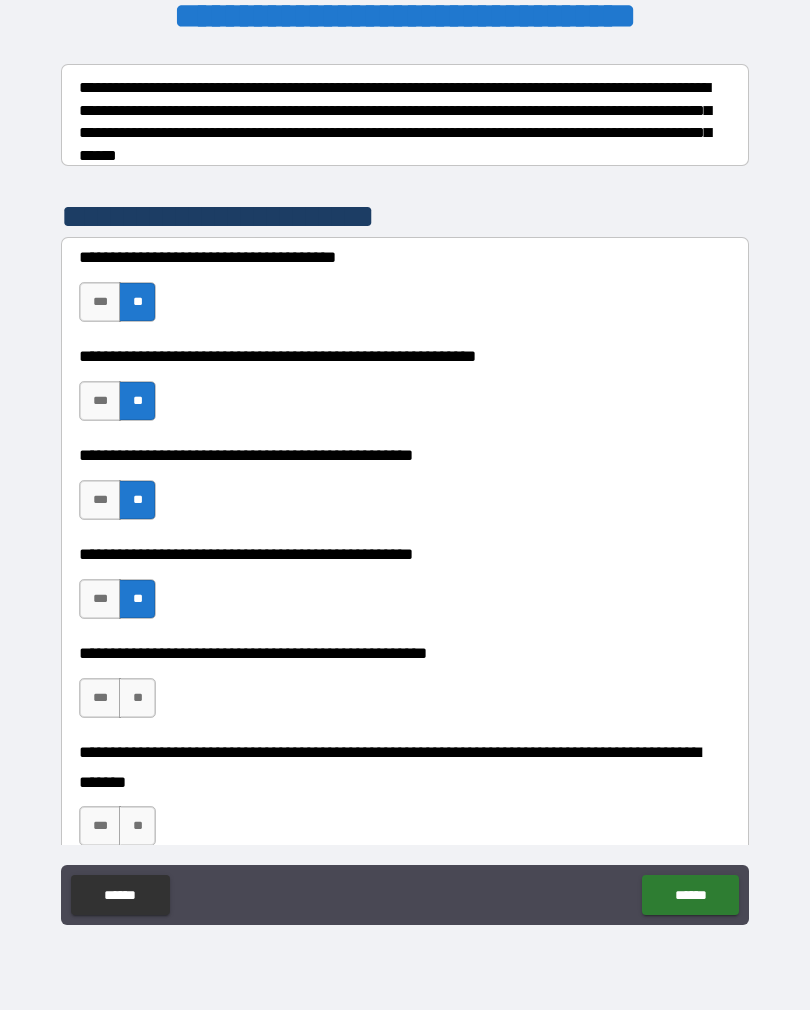 scroll, scrollTop: 362, scrollLeft: 0, axis: vertical 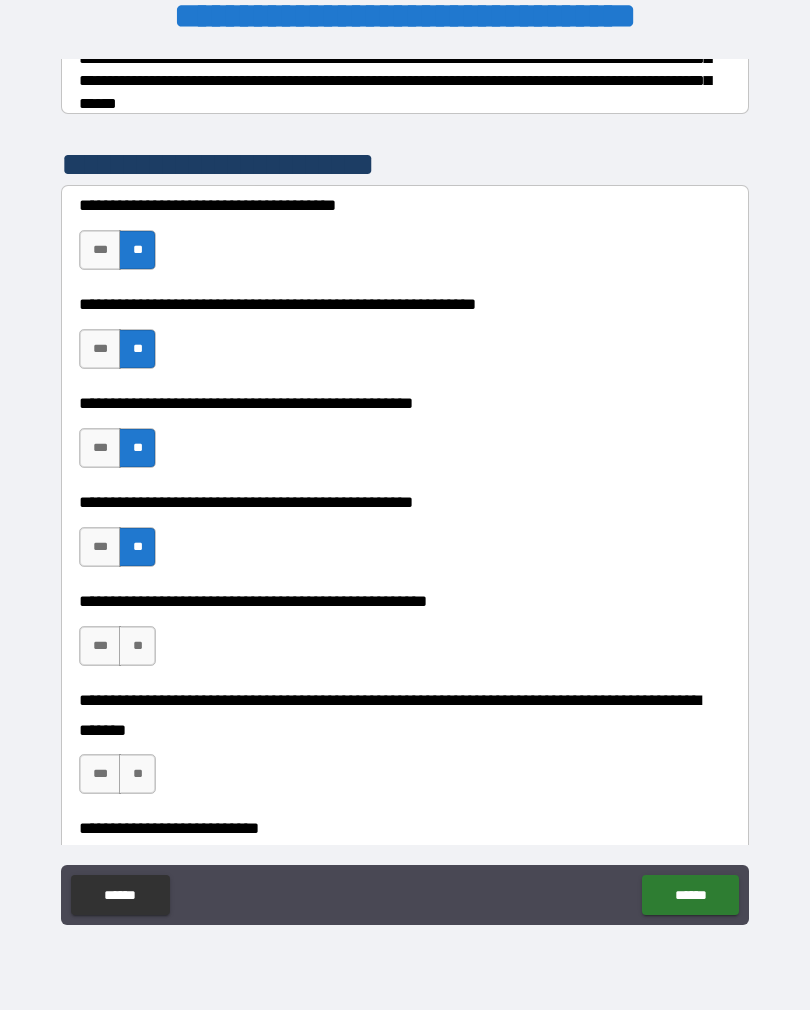 click on "**" at bounding box center [137, 646] 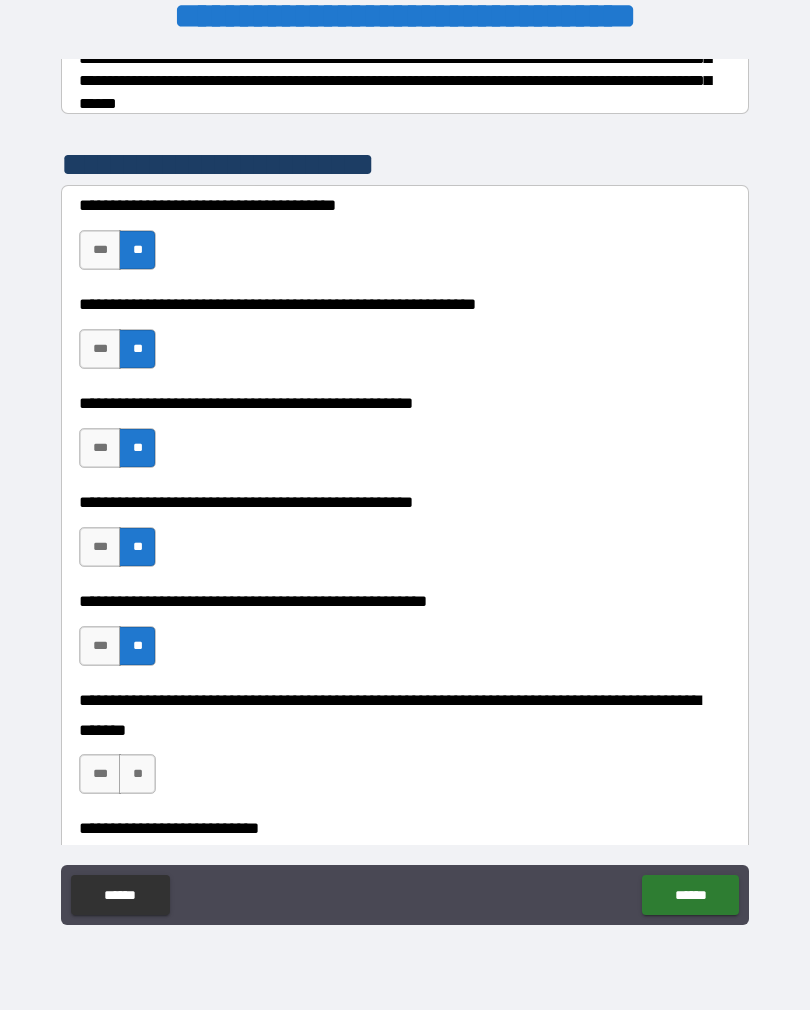 click on "**" at bounding box center [137, 774] 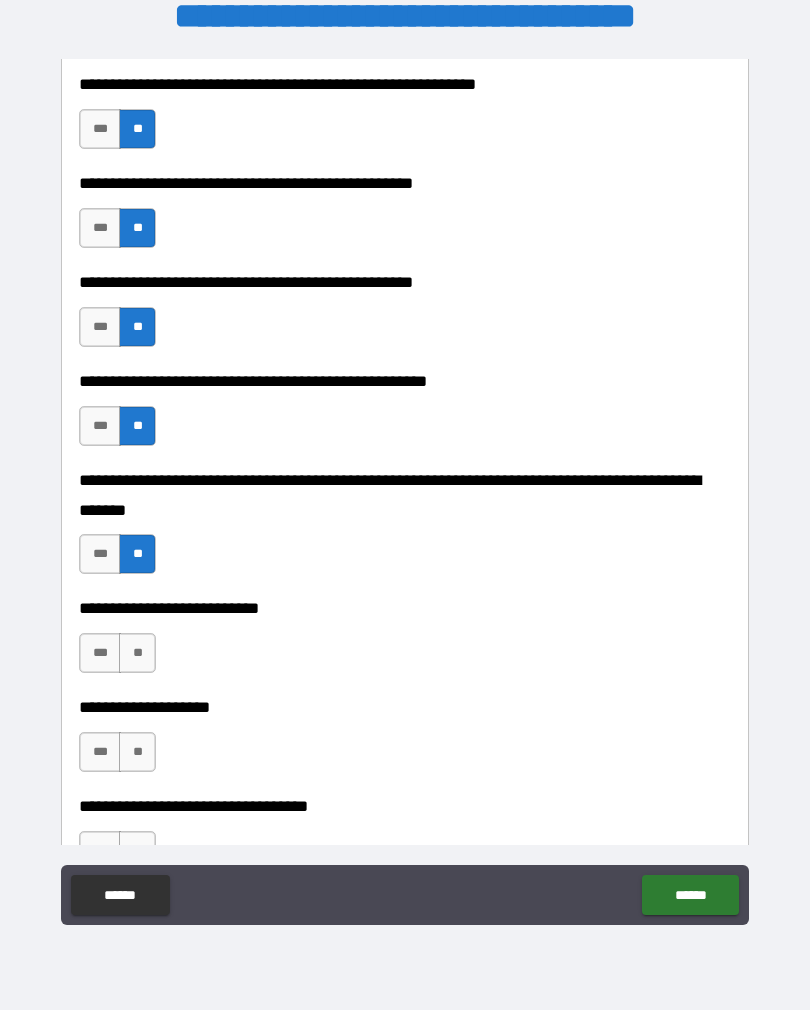 scroll, scrollTop: 585, scrollLeft: 0, axis: vertical 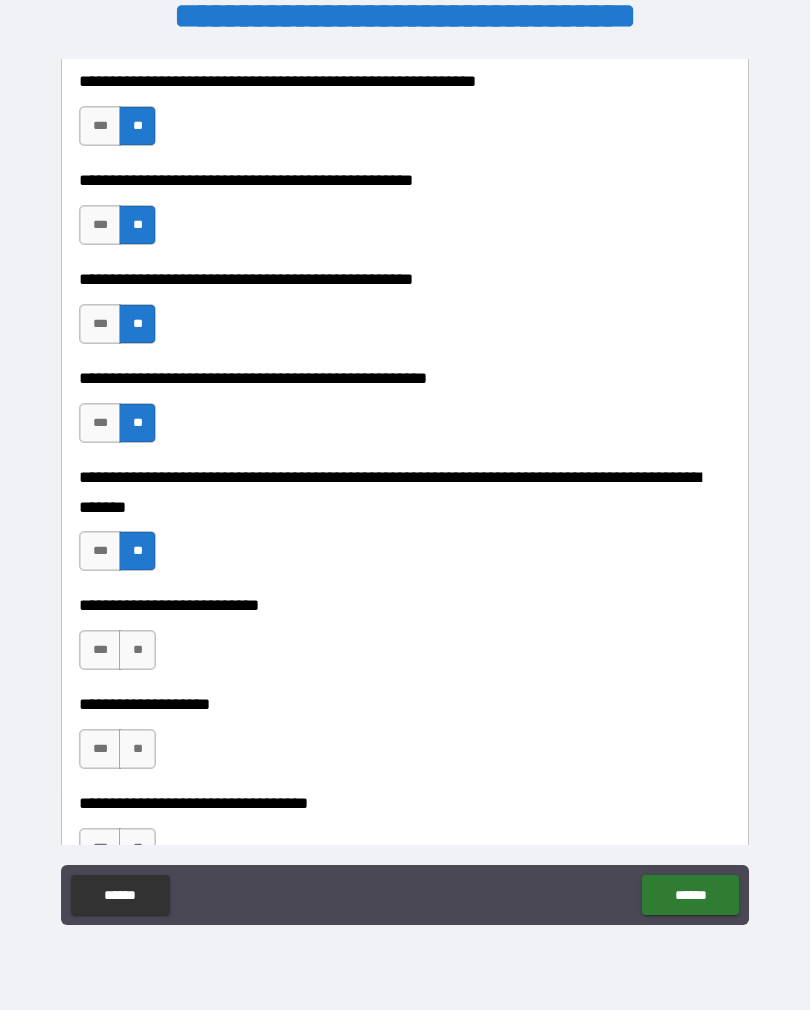 click on "**" at bounding box center [137, 650] 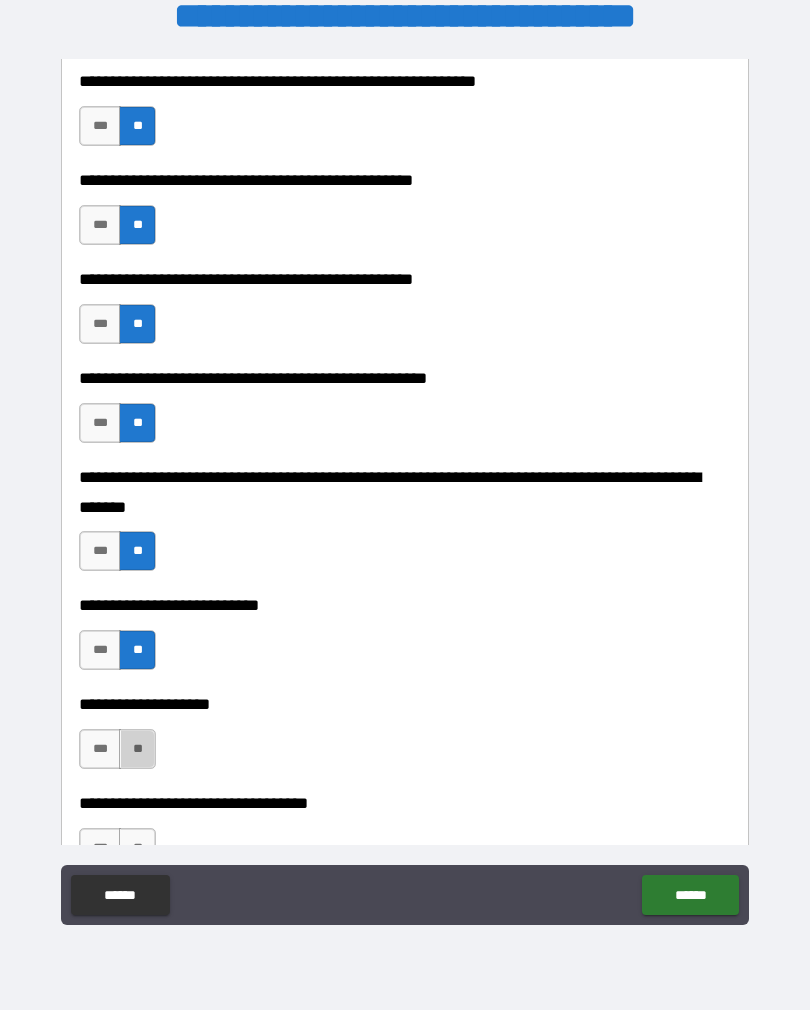 click on "**" at bounding box center [137, 749] 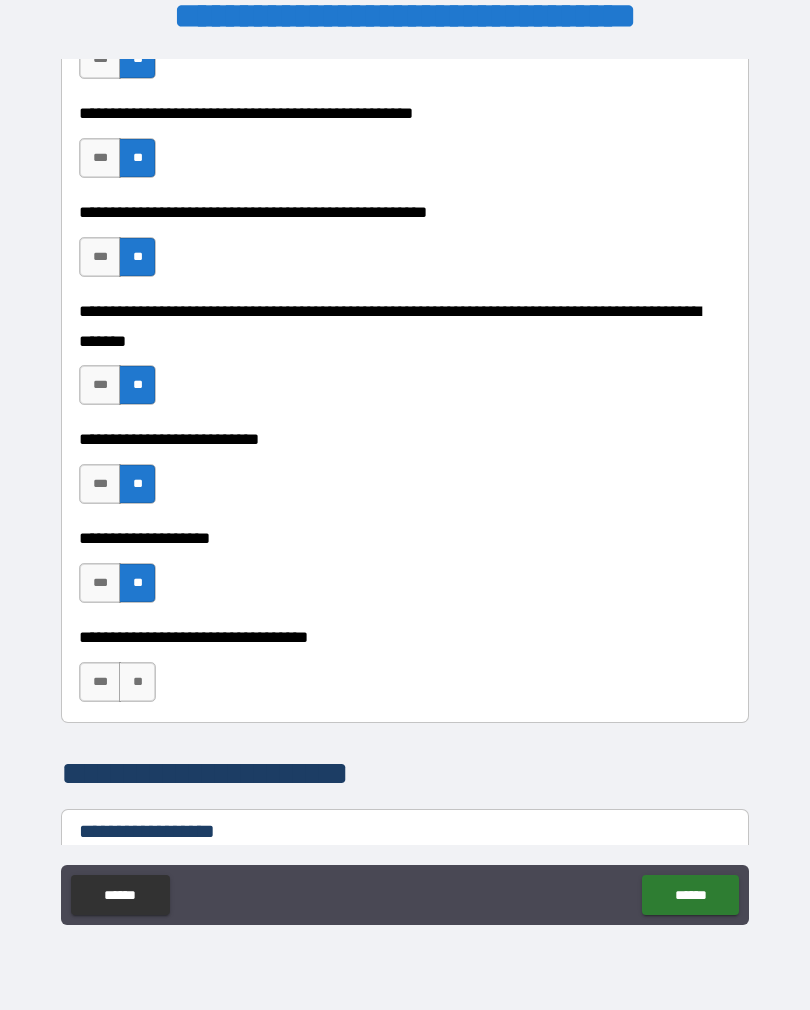 scroll, scrollTop: 756, scrollLeft: 0, axis: vertical 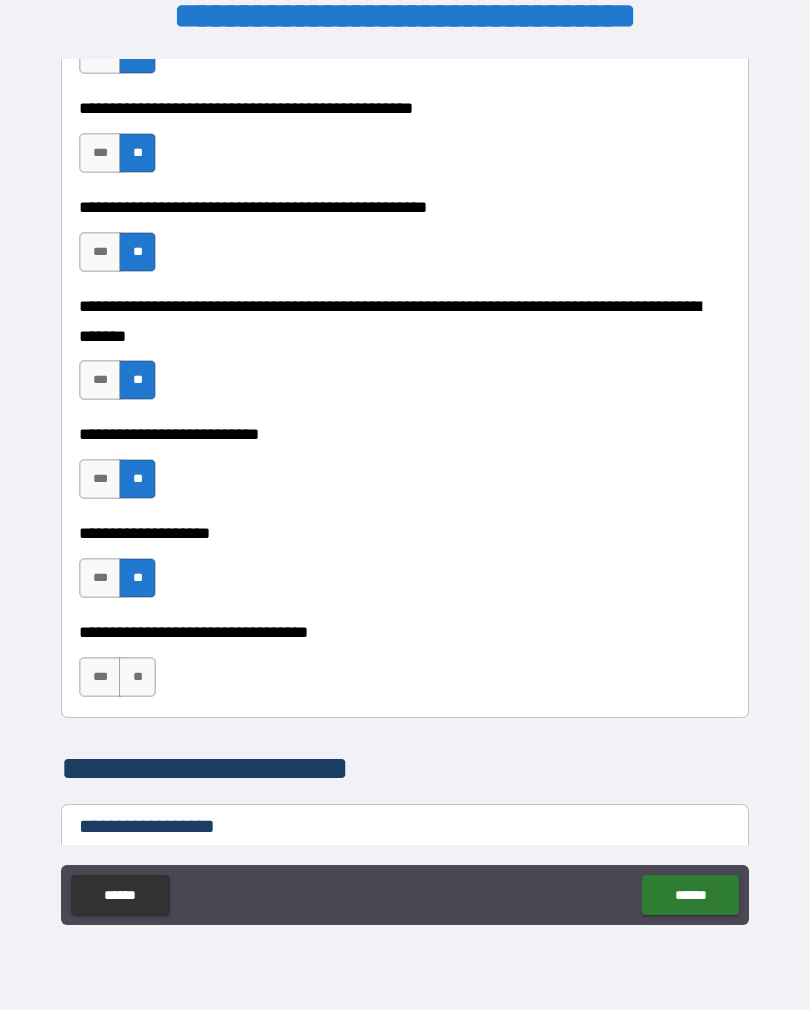 click on "**" at bounding box center (137, 677) 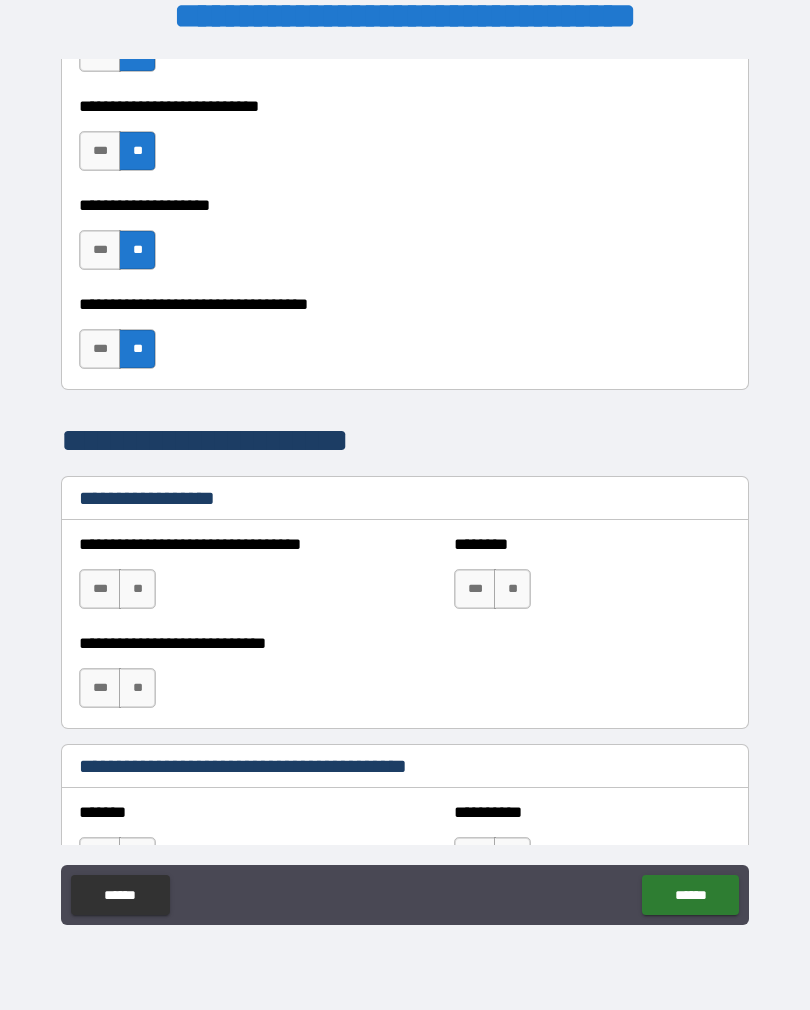 scroll, scrollTop: 1090, scrollLeft: 0, axis: vertical 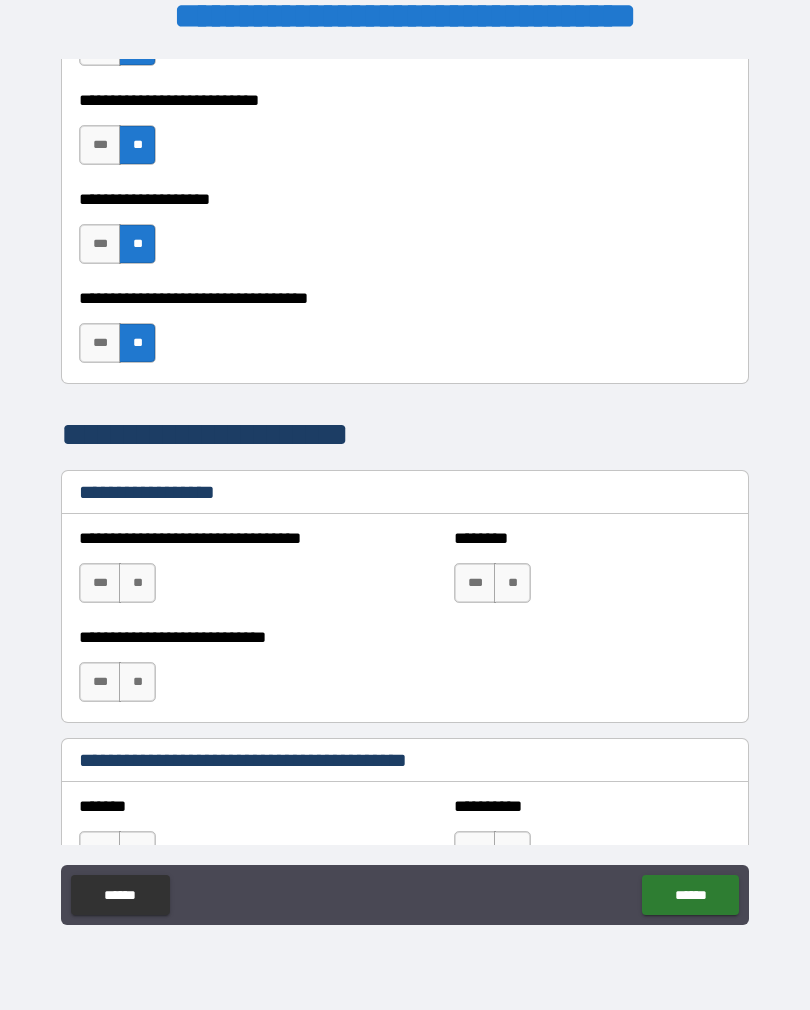 click on "**" at bounding box center (137, 583) 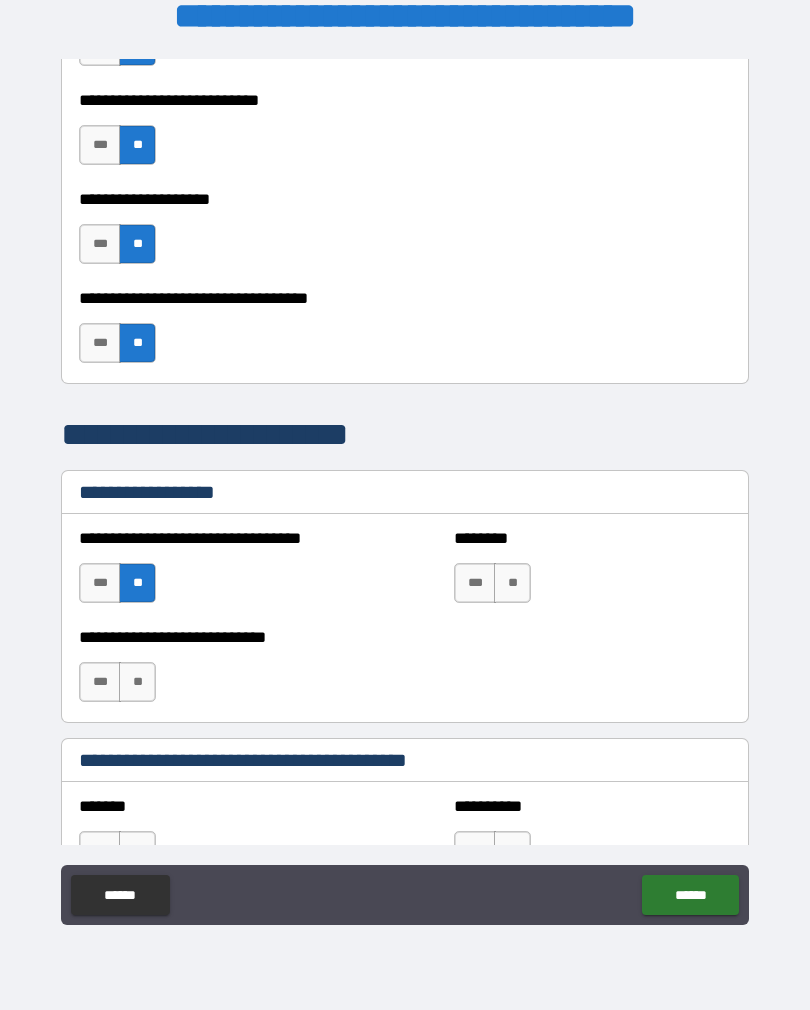 click on "**" at bounding box center [137, 583] 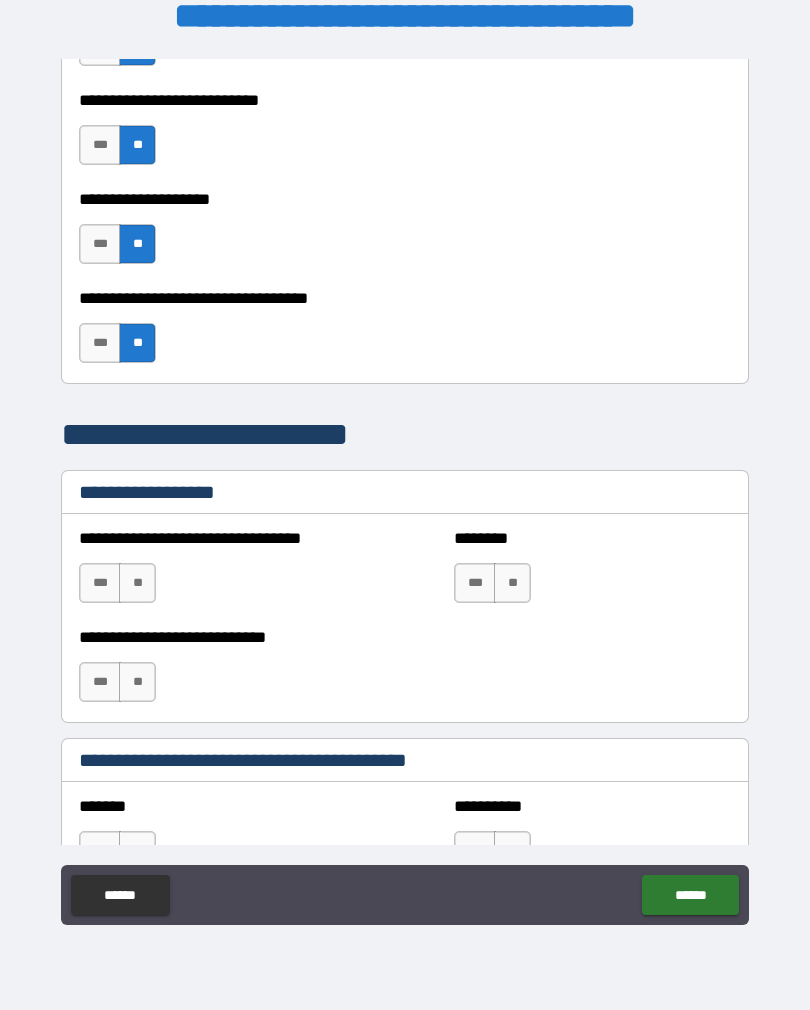 click on "**" at bounding box center (137, 682) 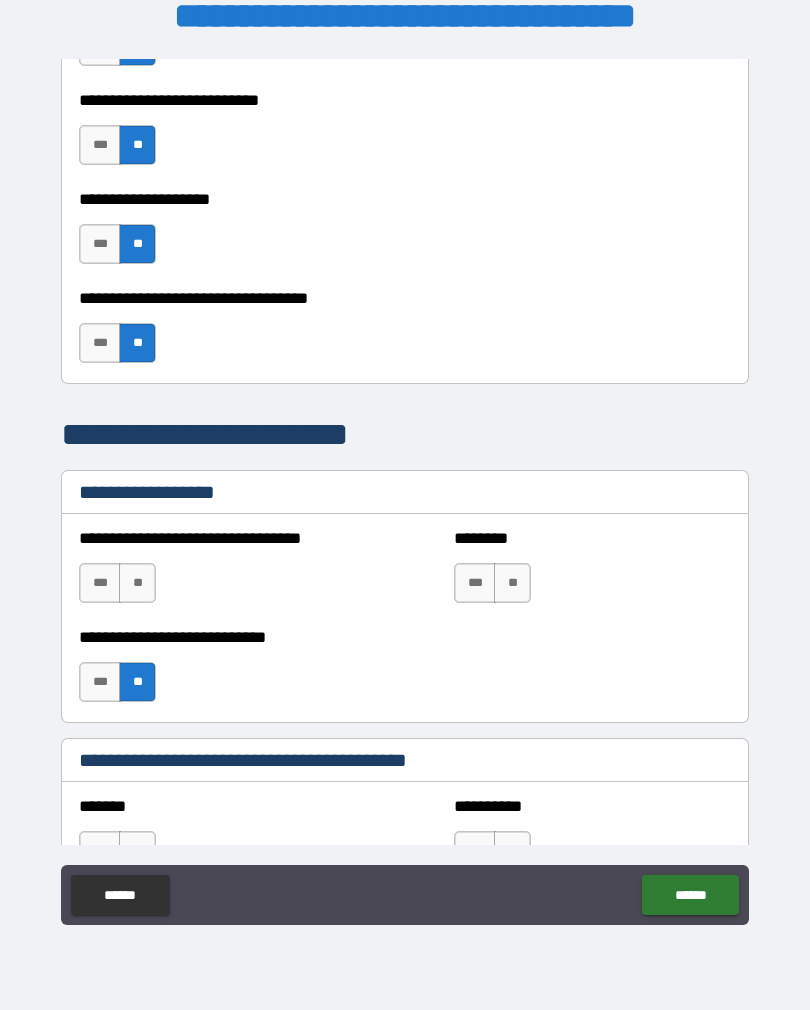 click on "**" at bounding box center (137, 583) 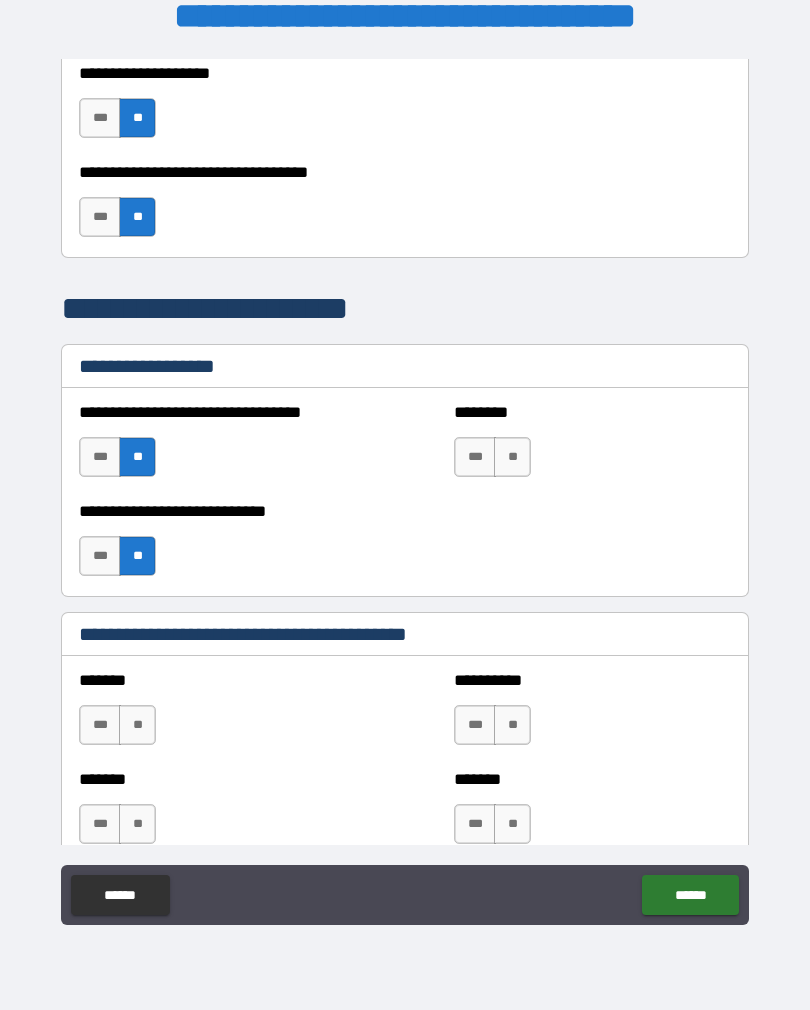 scroll, scrollTop: 1221, scrollLeft: 0, axis: vertical 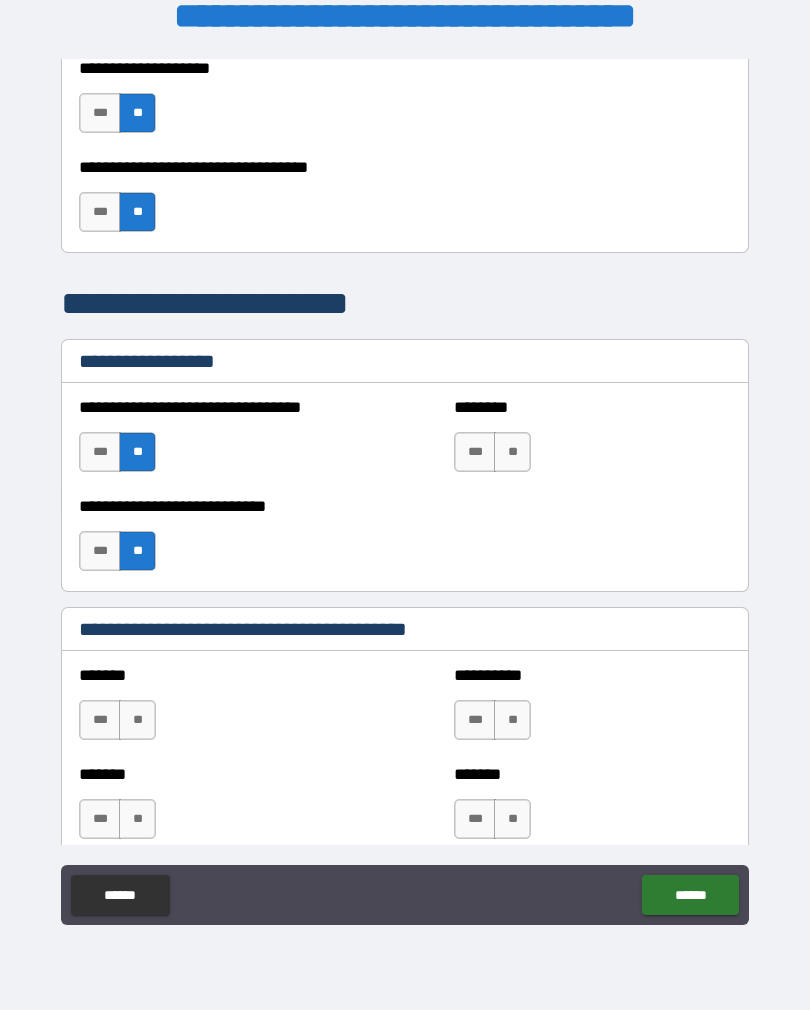 click on "**" at bounding box center (137, 720) 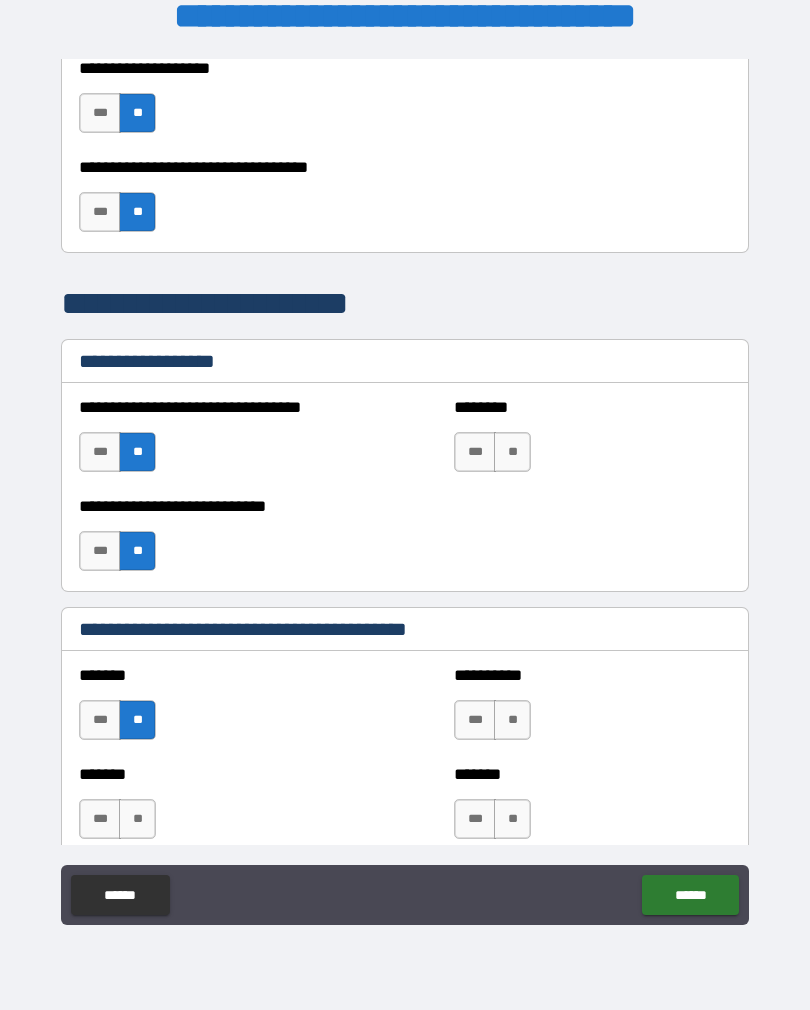 click on "**" at bounding box center (512, 452) 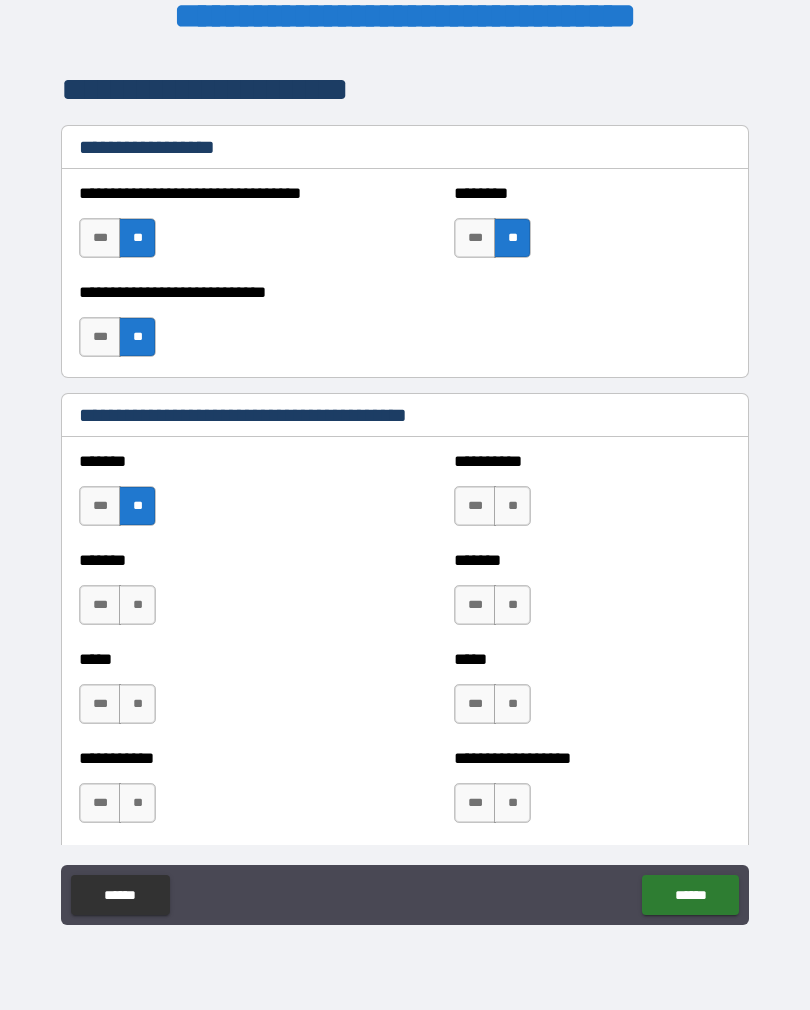 scroll, scrollTop: 1412, scrollLeft: 0, axis: vertical 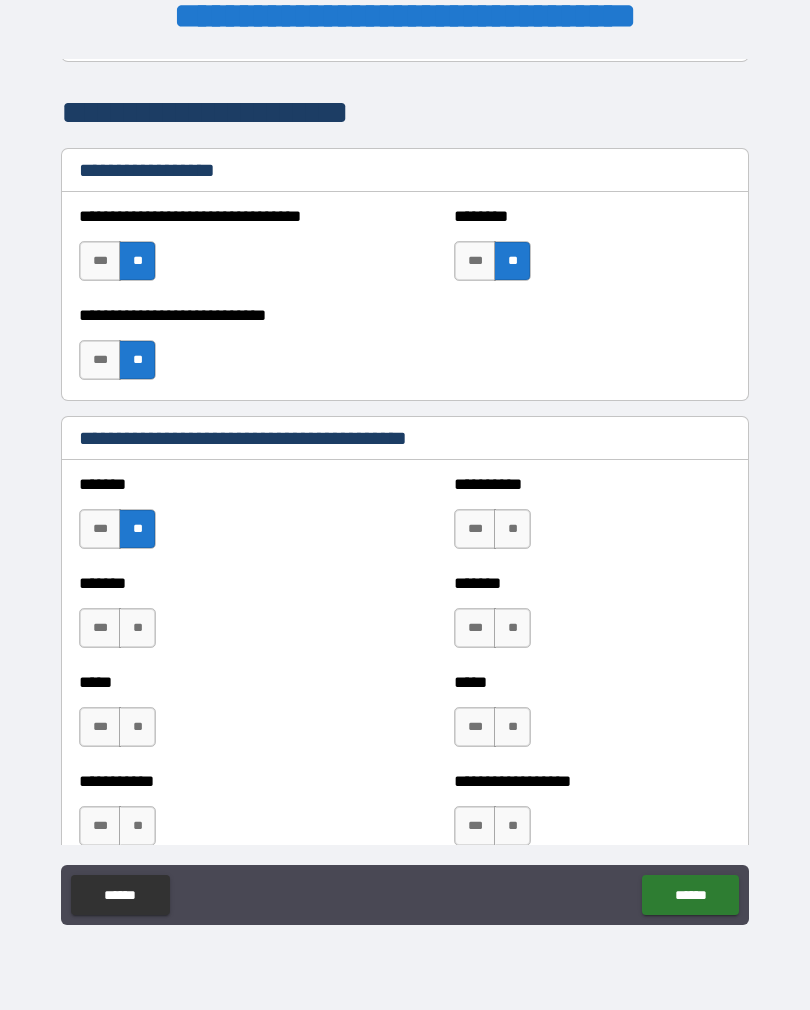 click on "**" at bounding box center [137, 628] 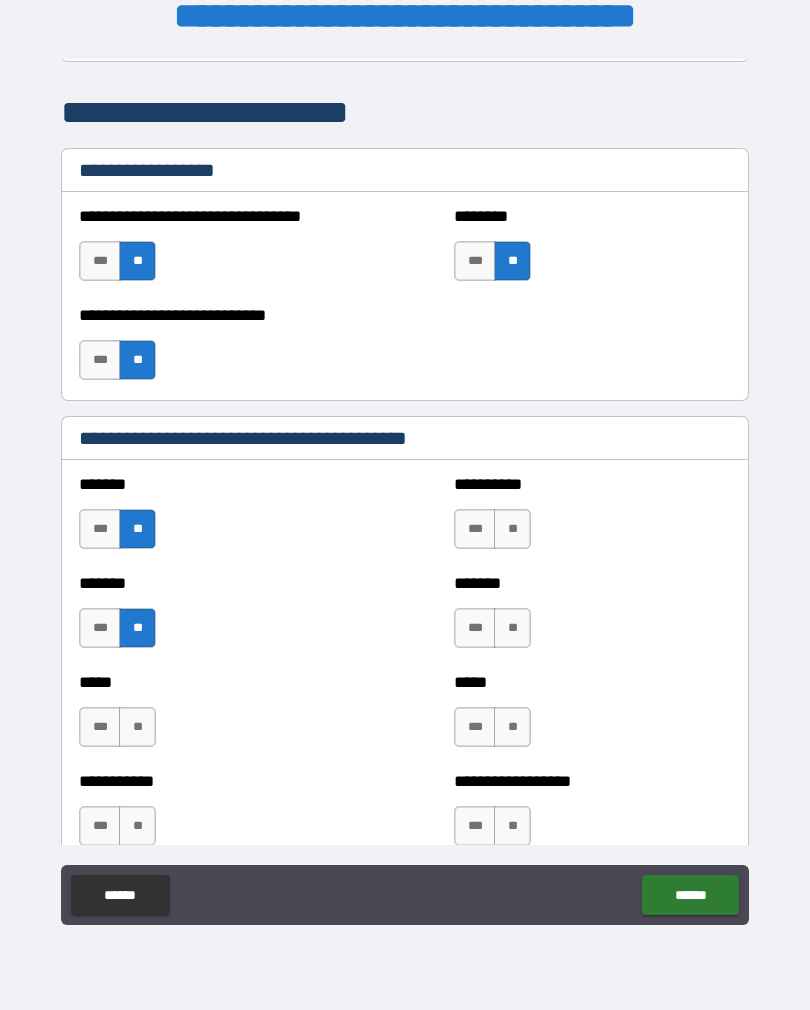 click on "**" at bounding box center [137, 727] 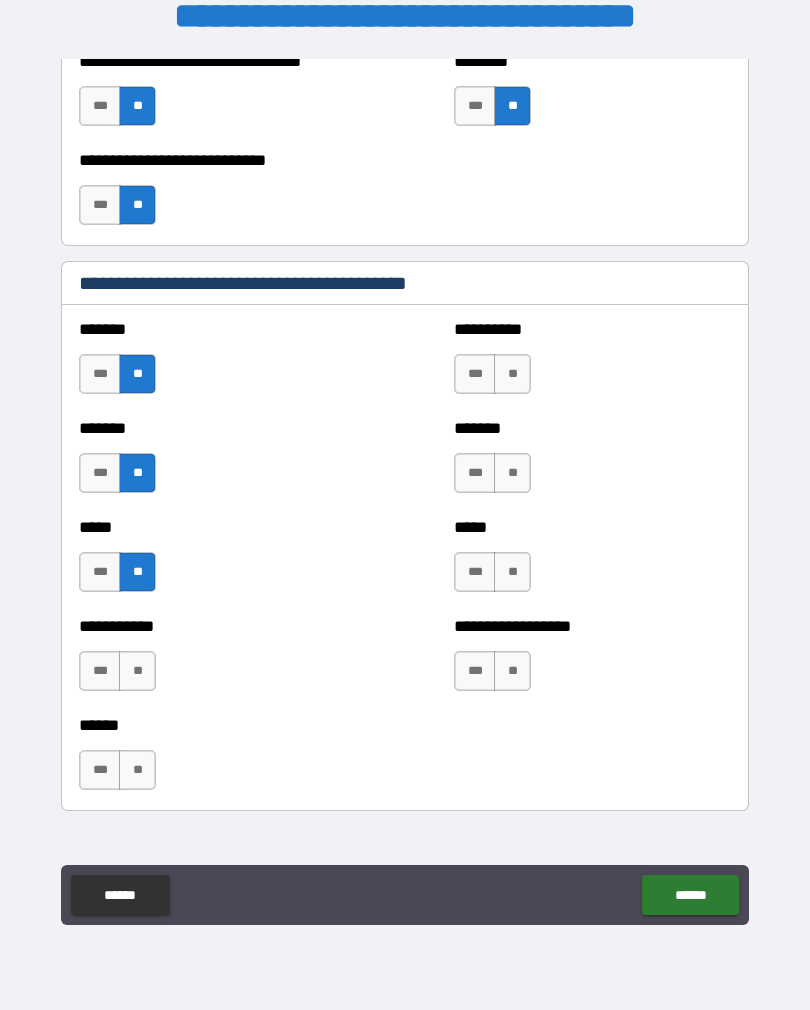 scroll, scrollTop: 1568, scrollLeft: 0, axis: vertical 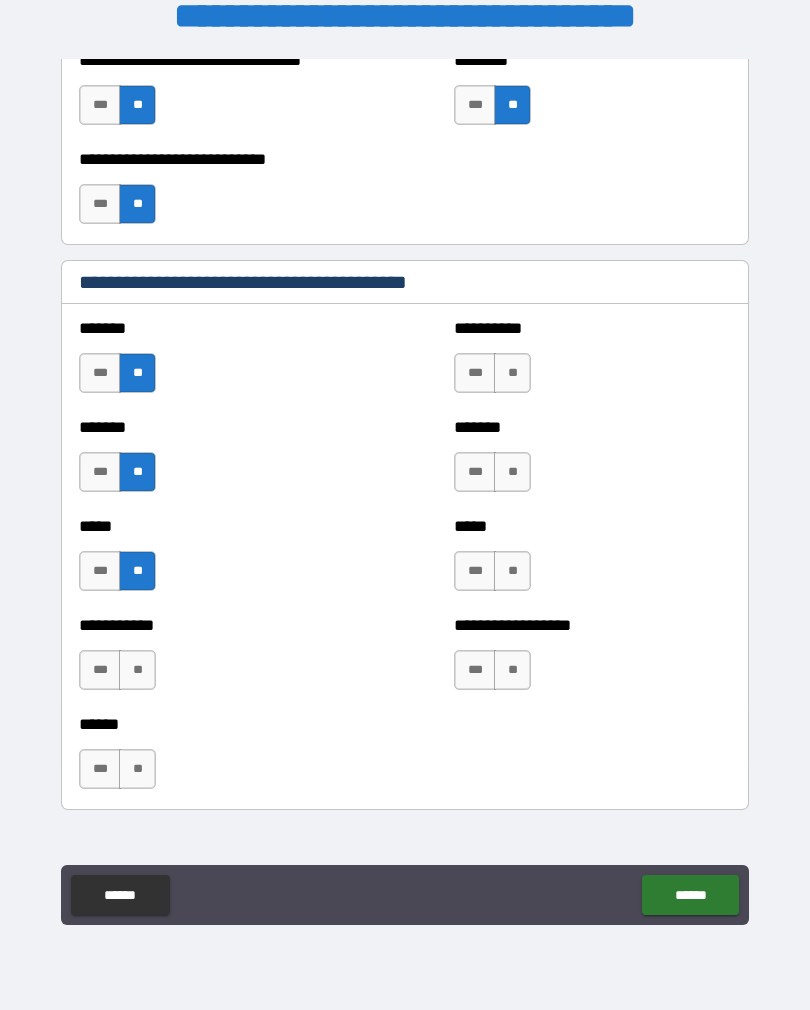 click on "**" at bounding box center [137, 670] 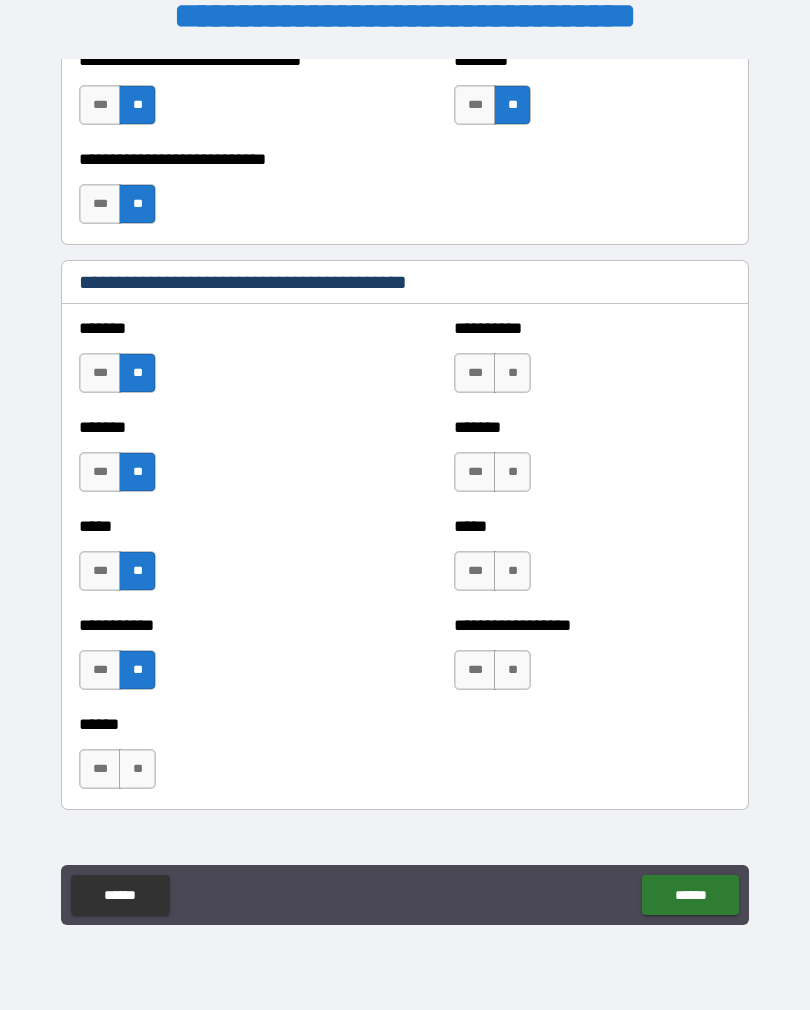 click on "**" at bounding box center (137, 769) 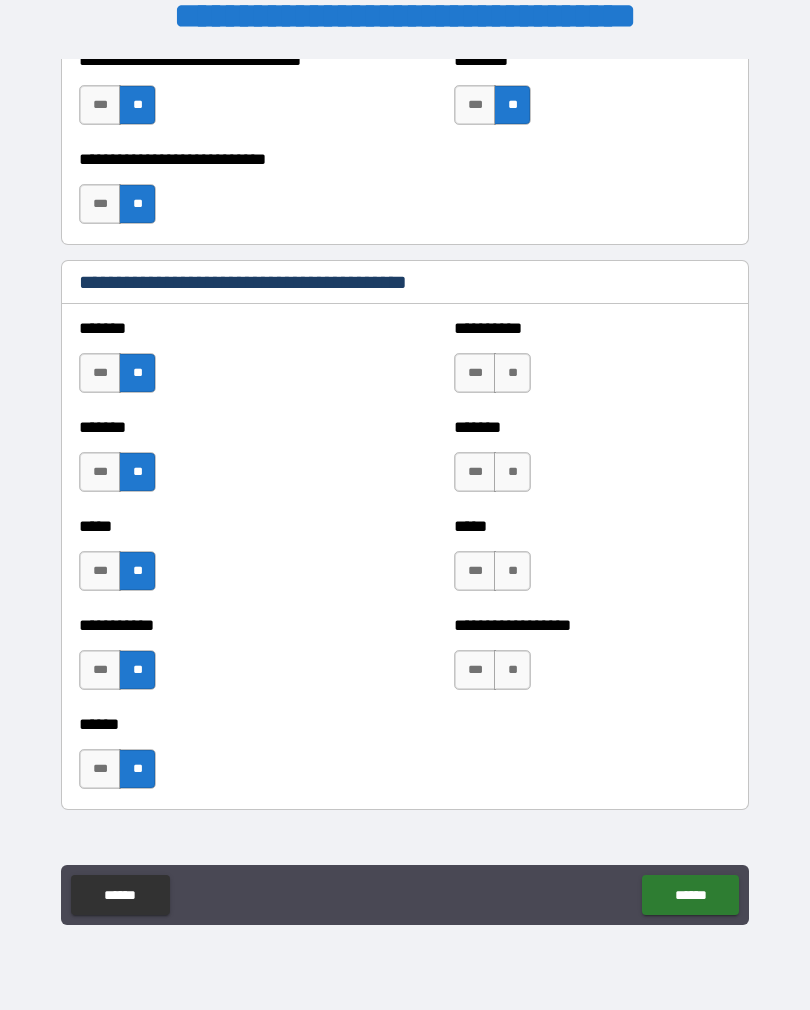 click on "**" at bounding box center [512, 373] 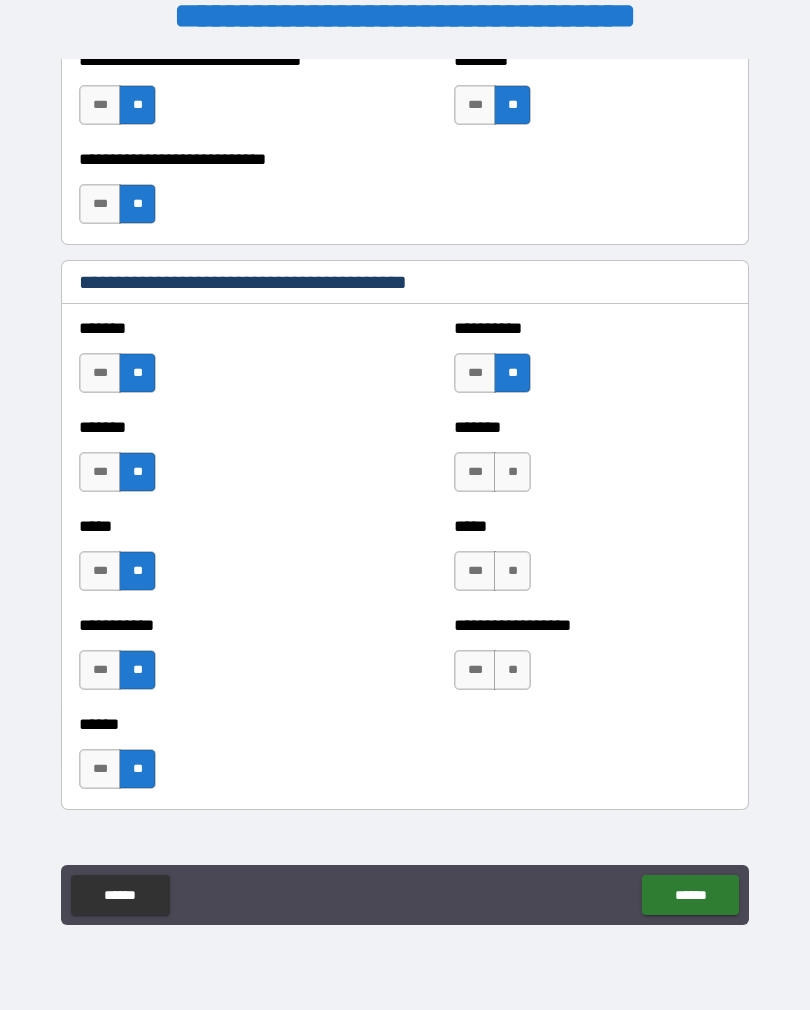 click on "**" at bounding box center (512, 472) 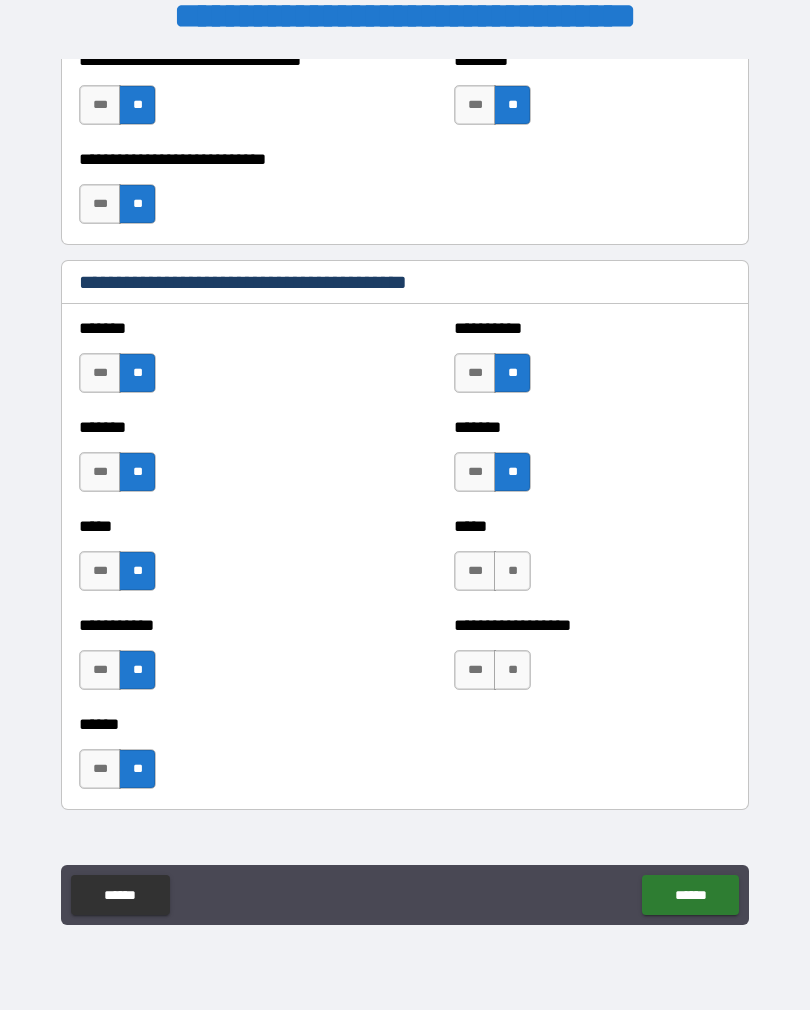 click on "**" at bounding box center (512, 571) 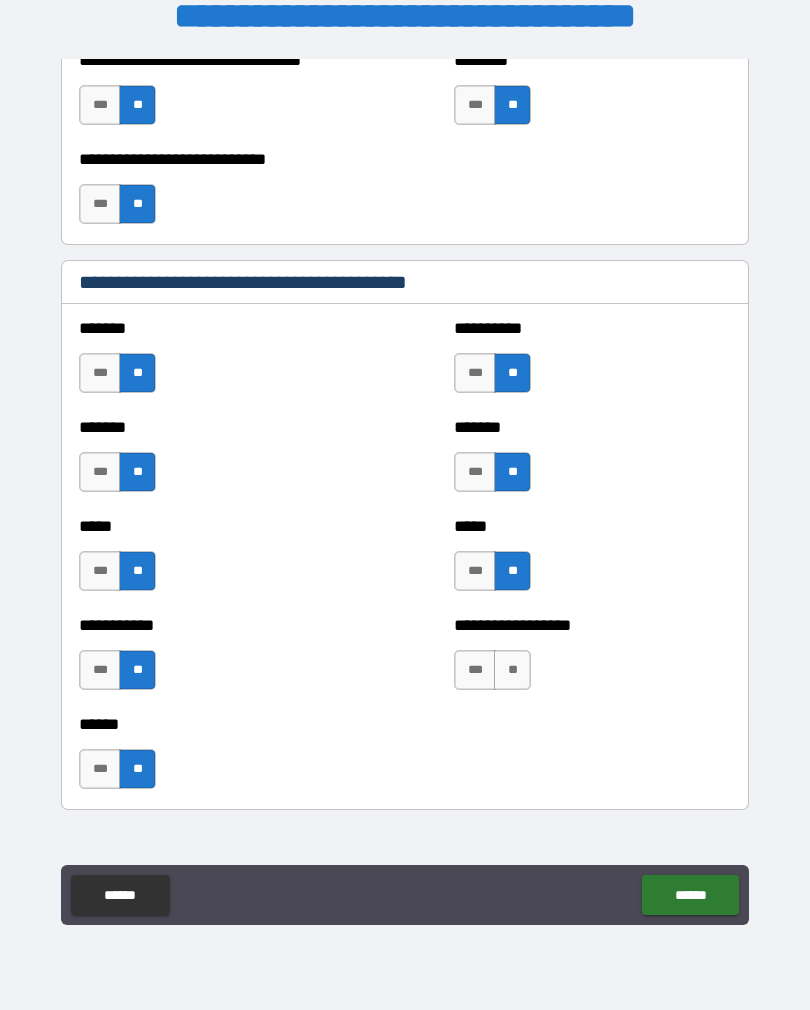 click on "**" at bounding box center (512, 670) 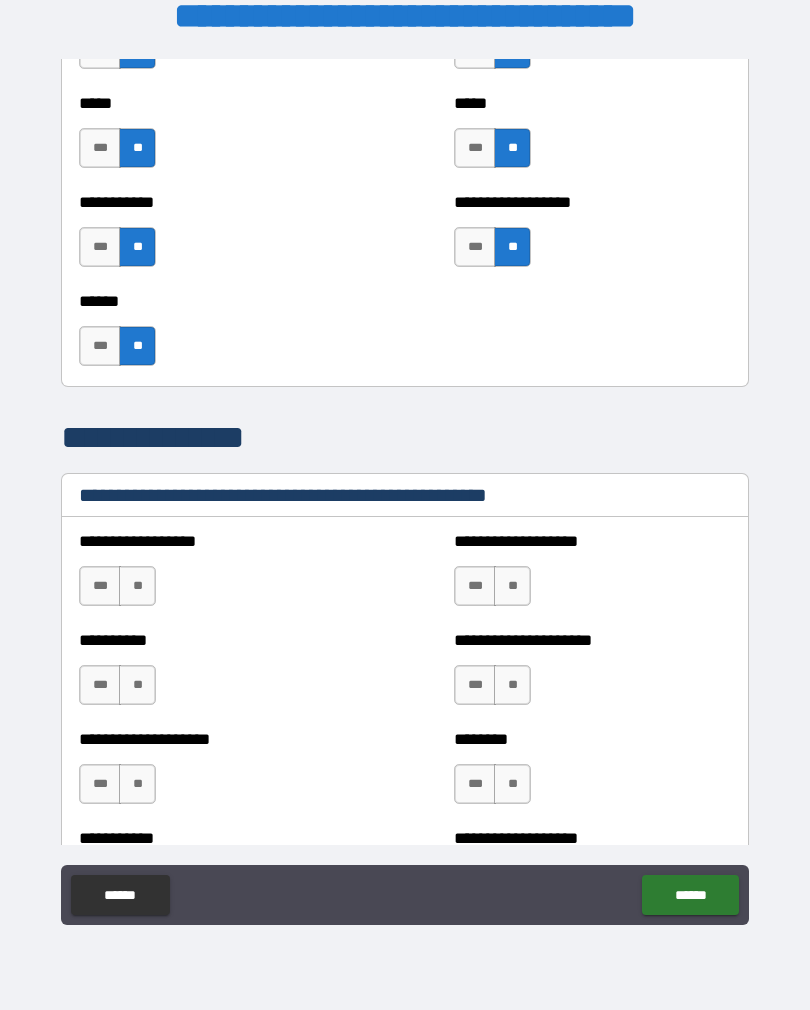 scroll, scrollTop: 2000, scrollLeft: 0, axis: vertical 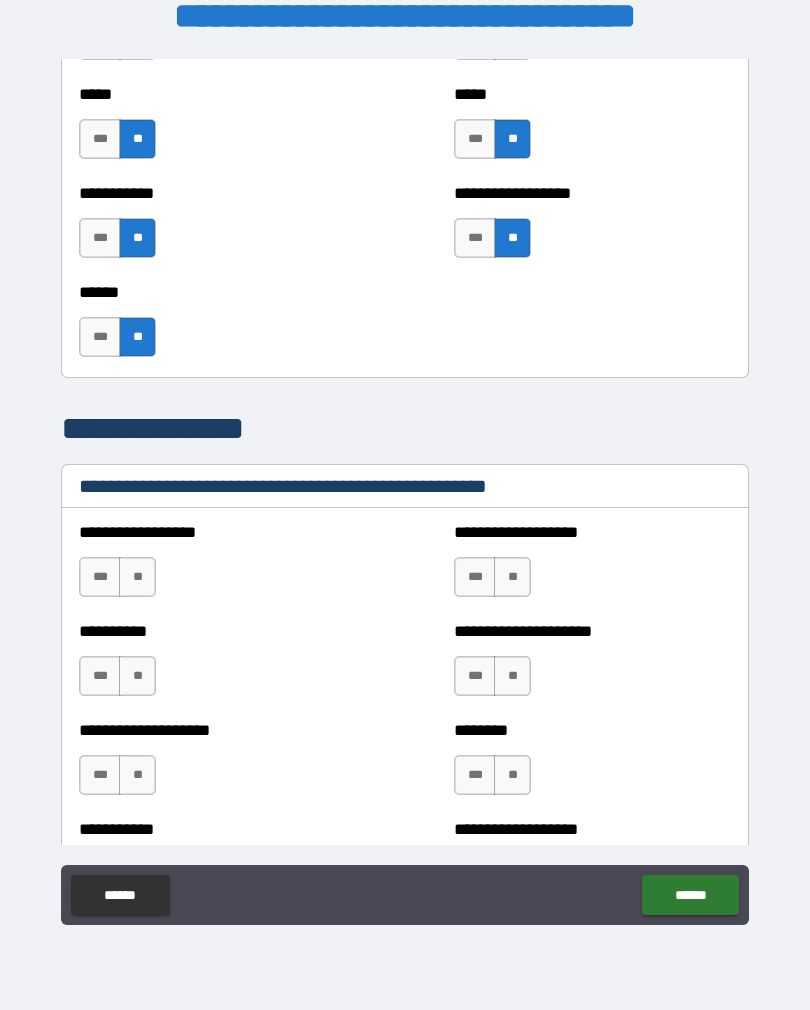 click on "**" at bounding box center [137, 577] 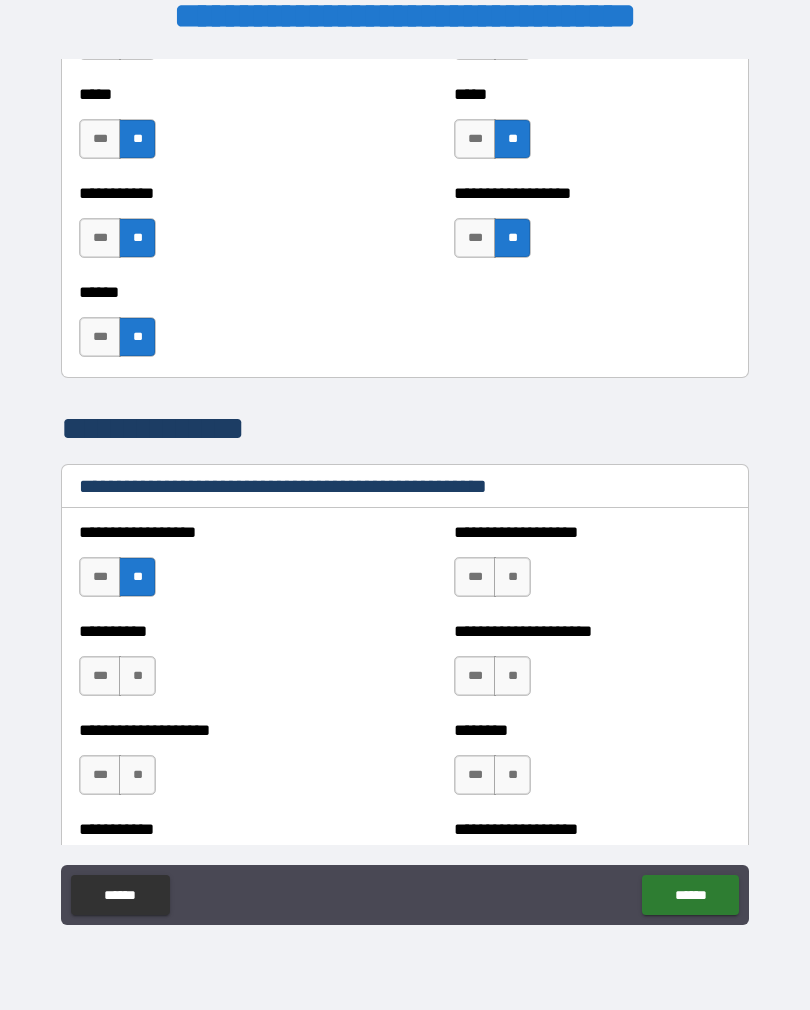 click on "**" at bounding box center [137, 676] 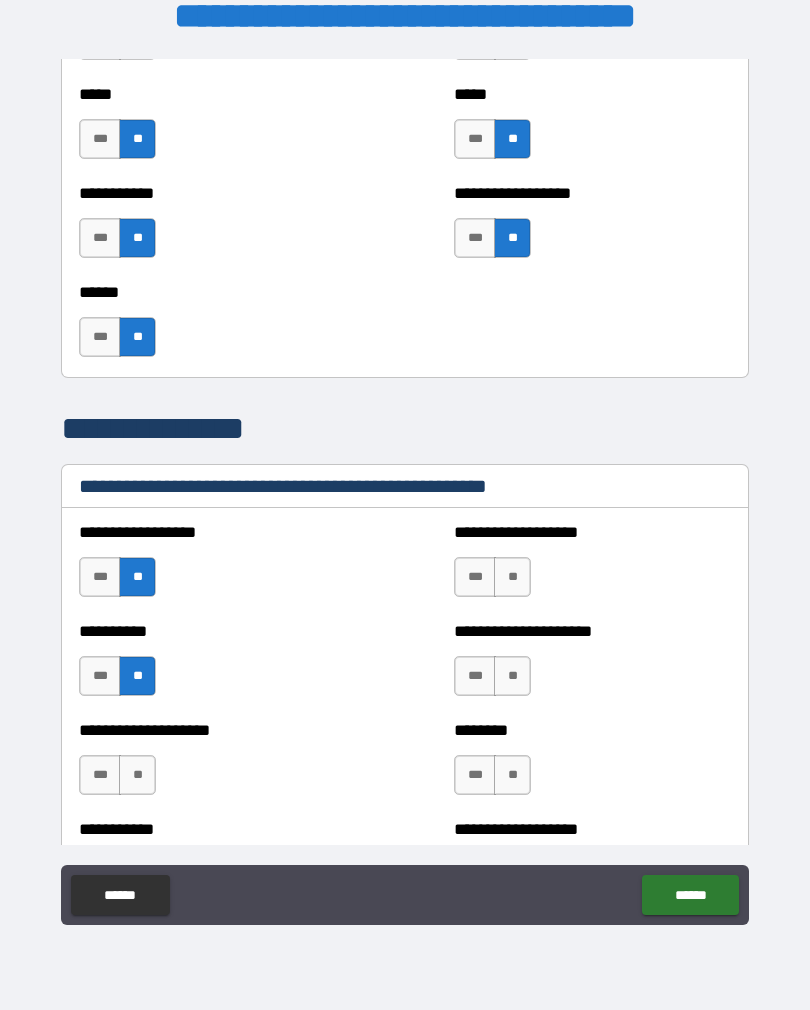 click on "**" at bounding box center (137, 775) 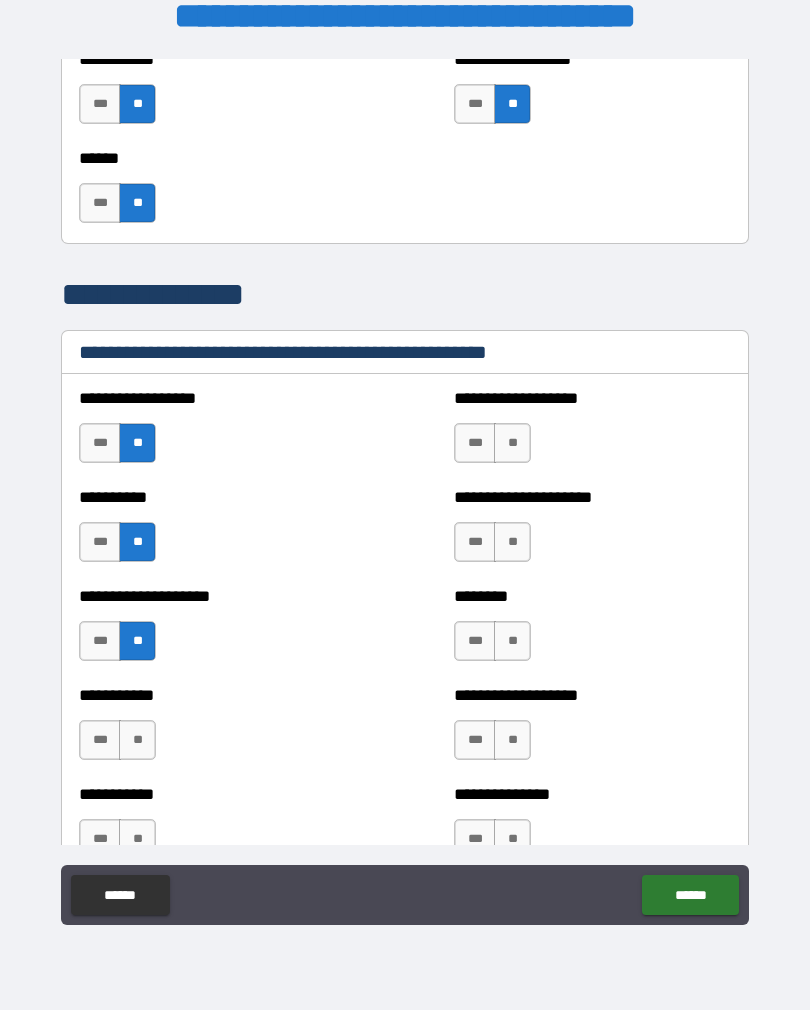 click on "**" at bounding box center (137, 740) 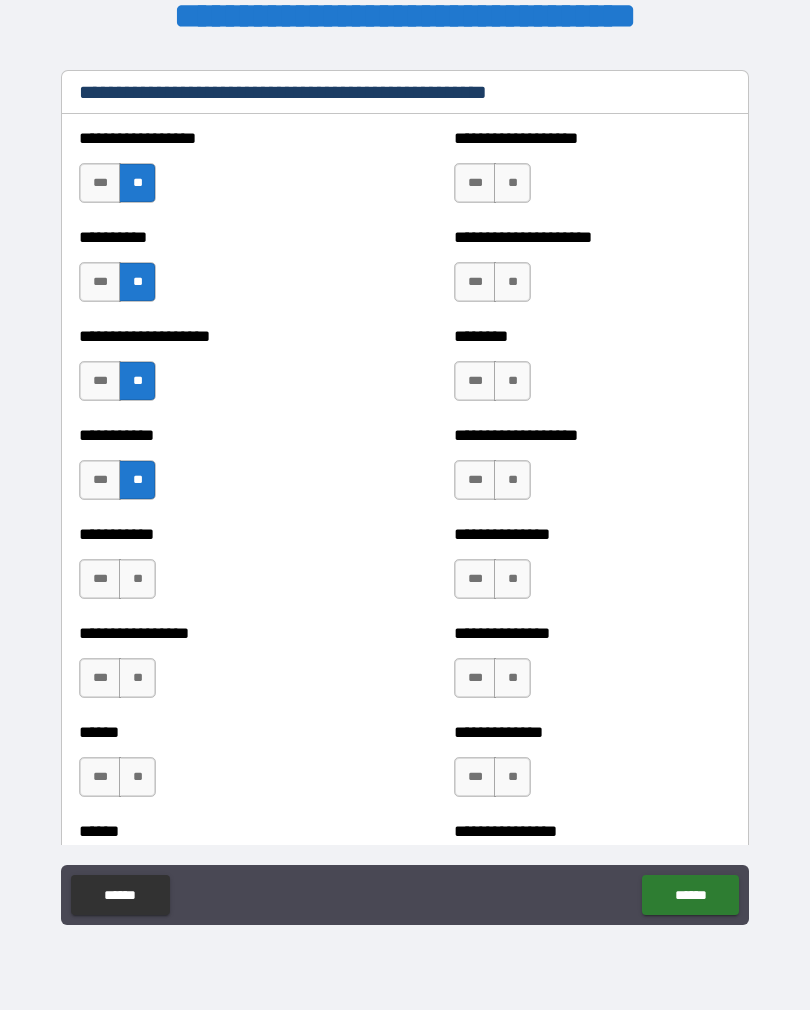 scroll, scrollTop: 2449, scrollLeft: 0, axis: vertical 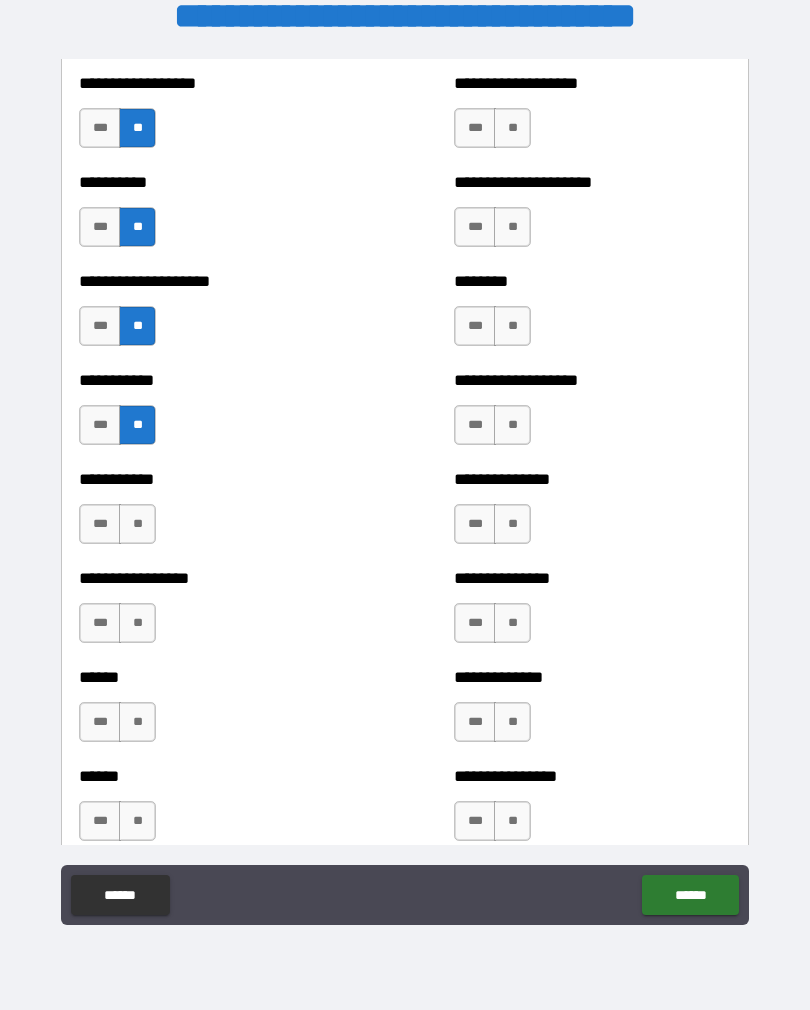 click on "**" at bounding box center [137, 524] 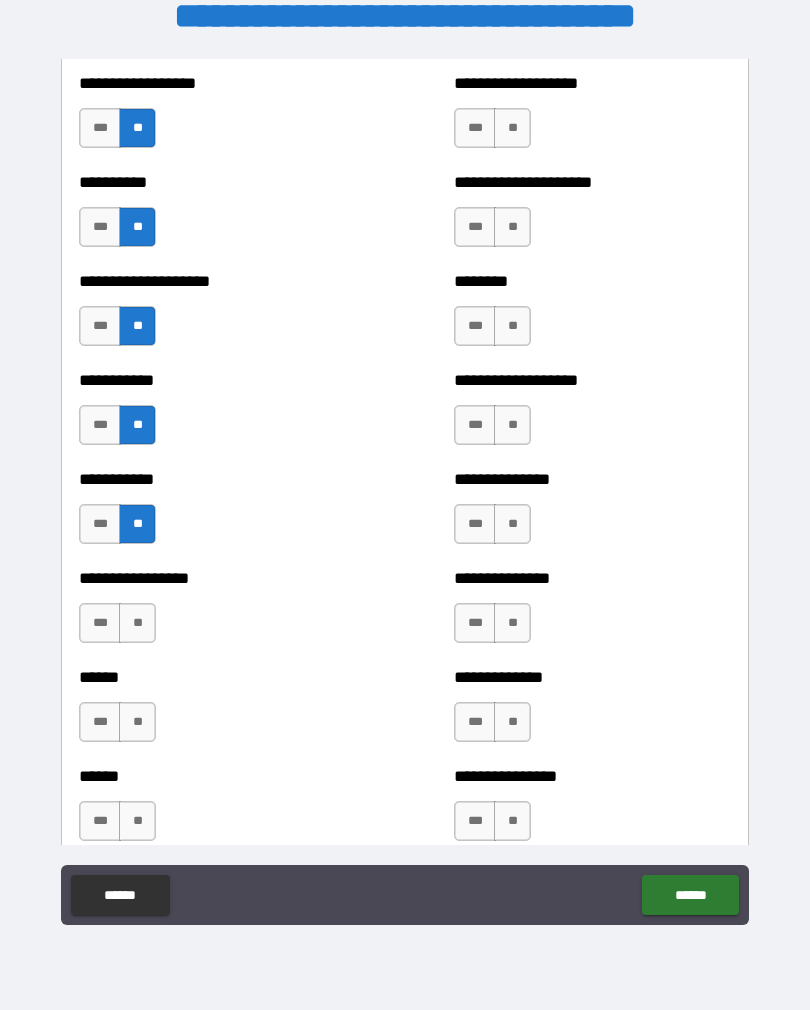 click on "**" at bounding box center [137, 623] 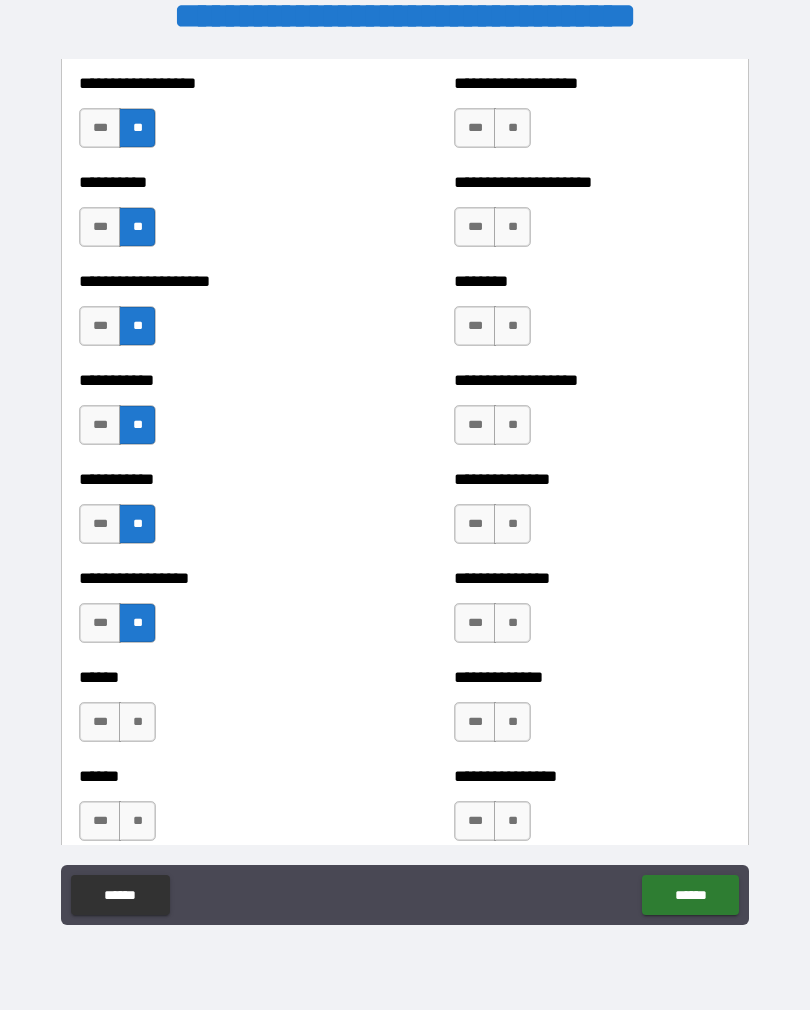 click on "******" at bounding box center [217, 677] 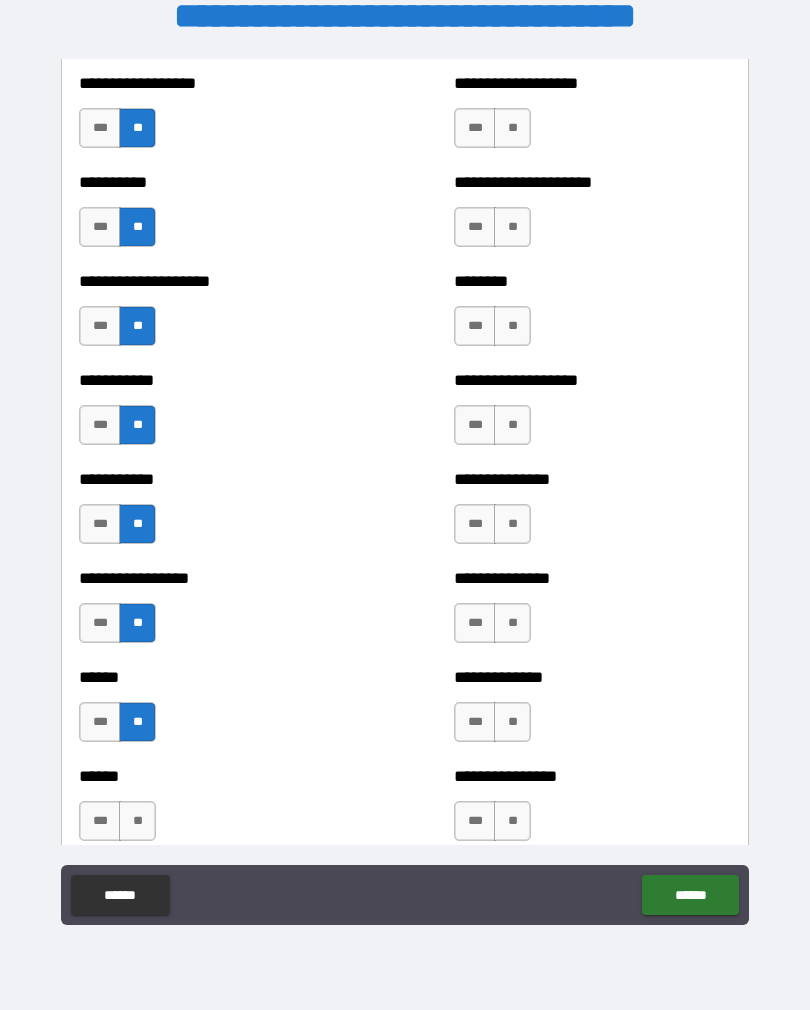 click on "**" at bounding box center (137, 821) 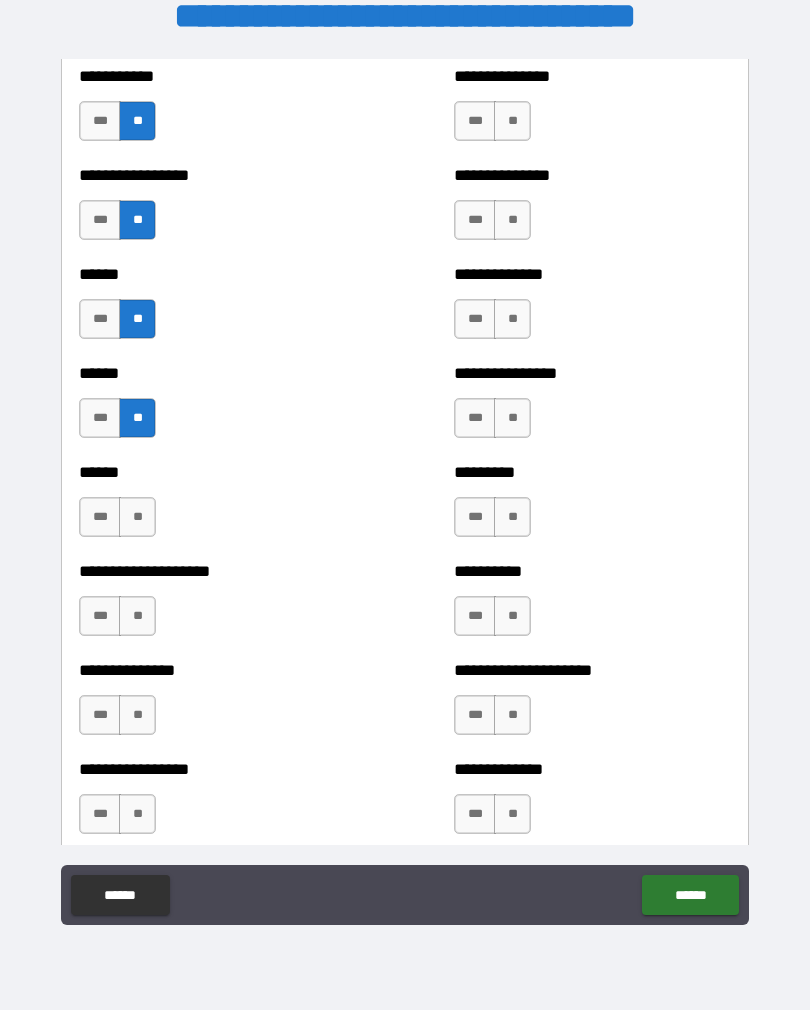scroll, scrollTop: 2852, scrollLeft: 0, axis: vertical 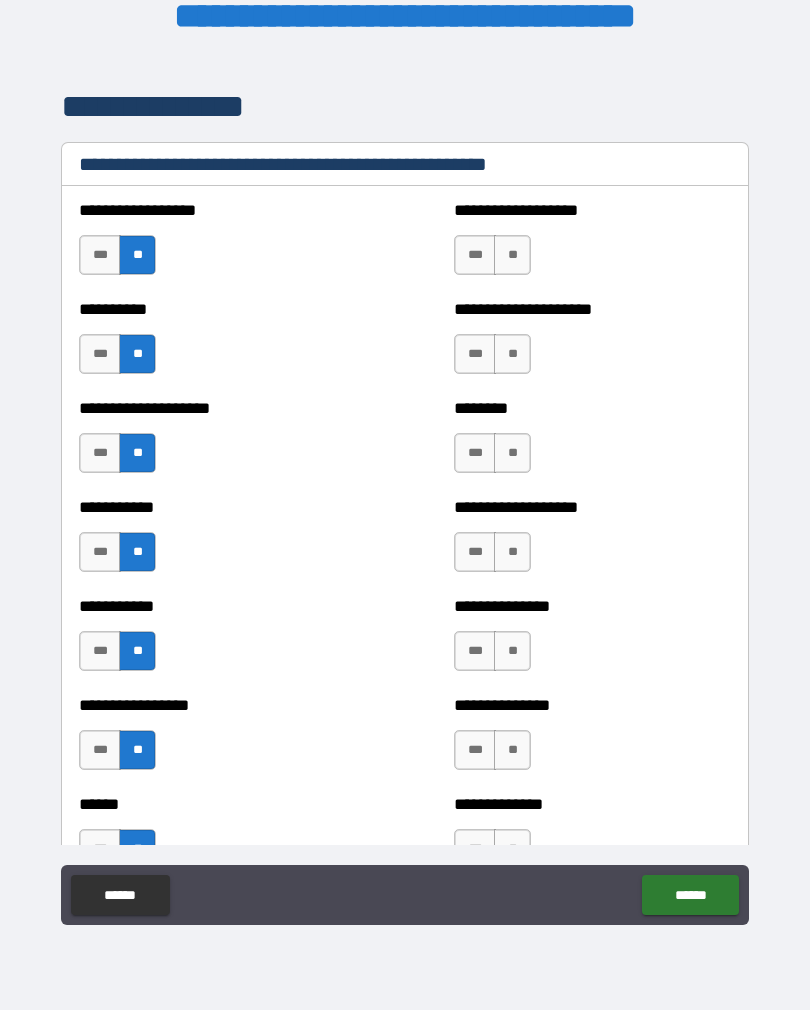click on "**" at bounding box center (512, 255) 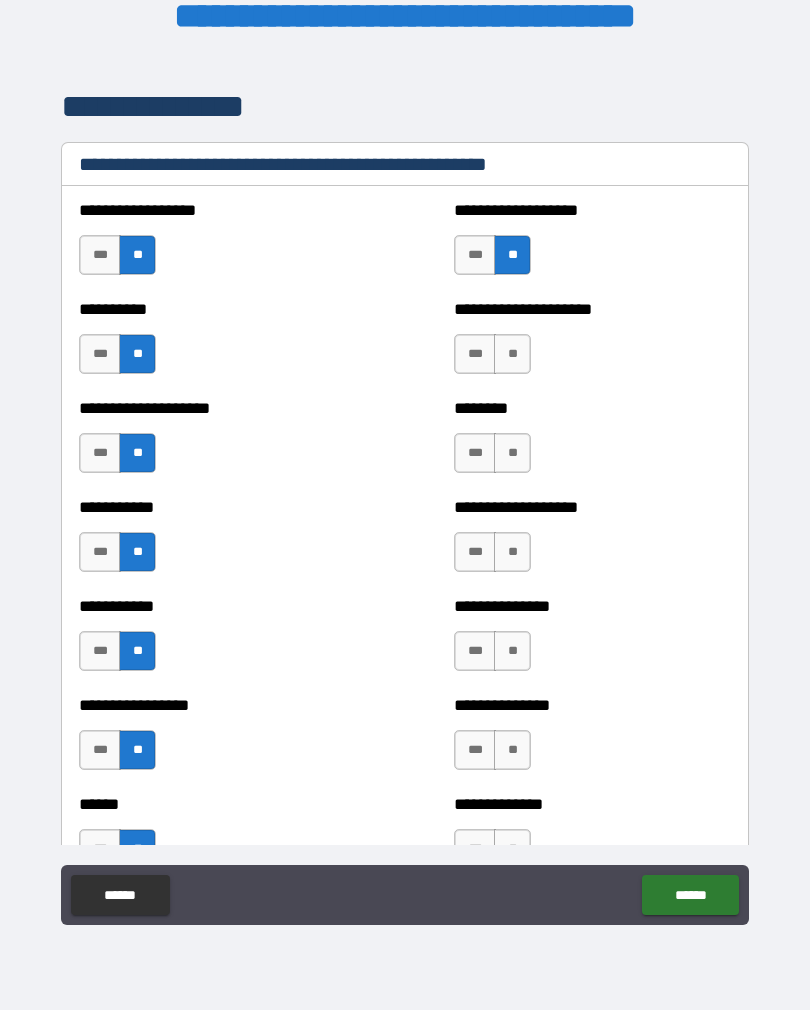 click on "**" at bounding box center [512, 354] 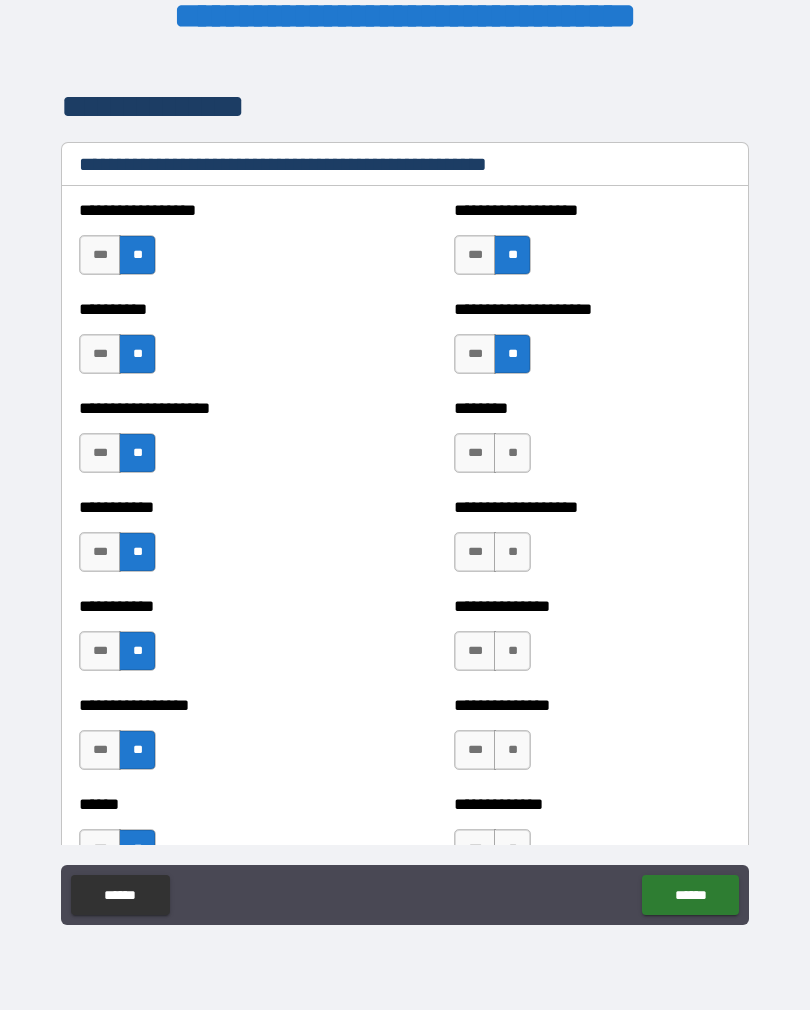 click on "**" at bounding box center (512, 453) 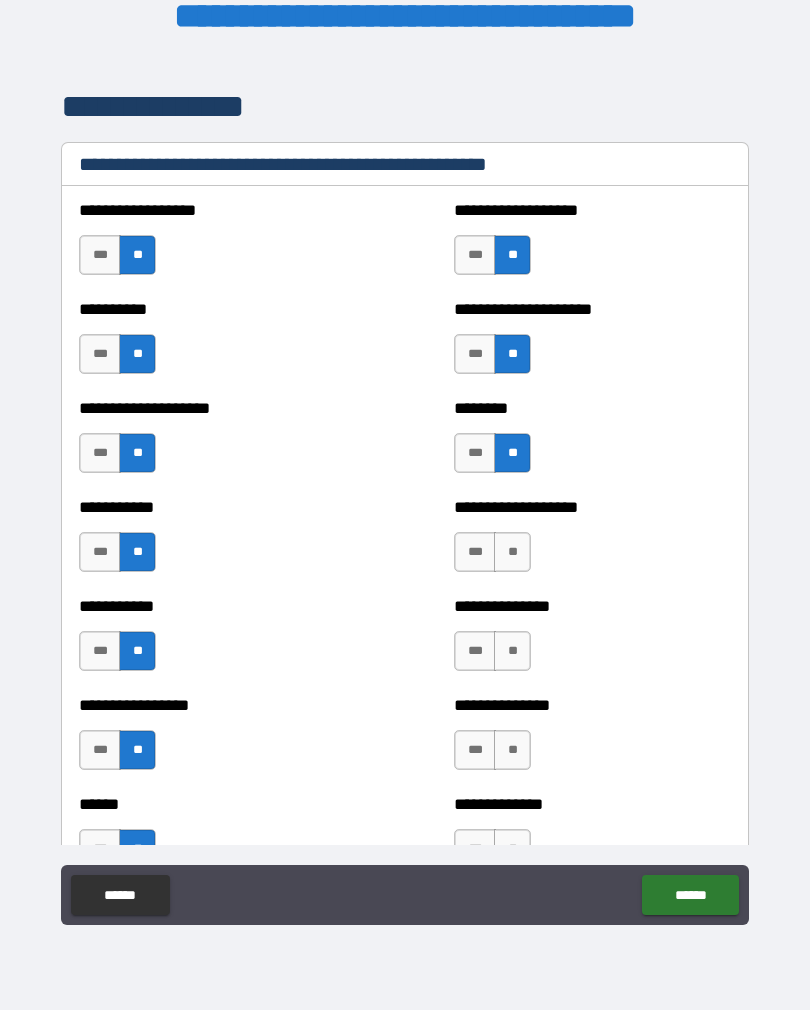 click on "**" at bounding box center [512, 552] 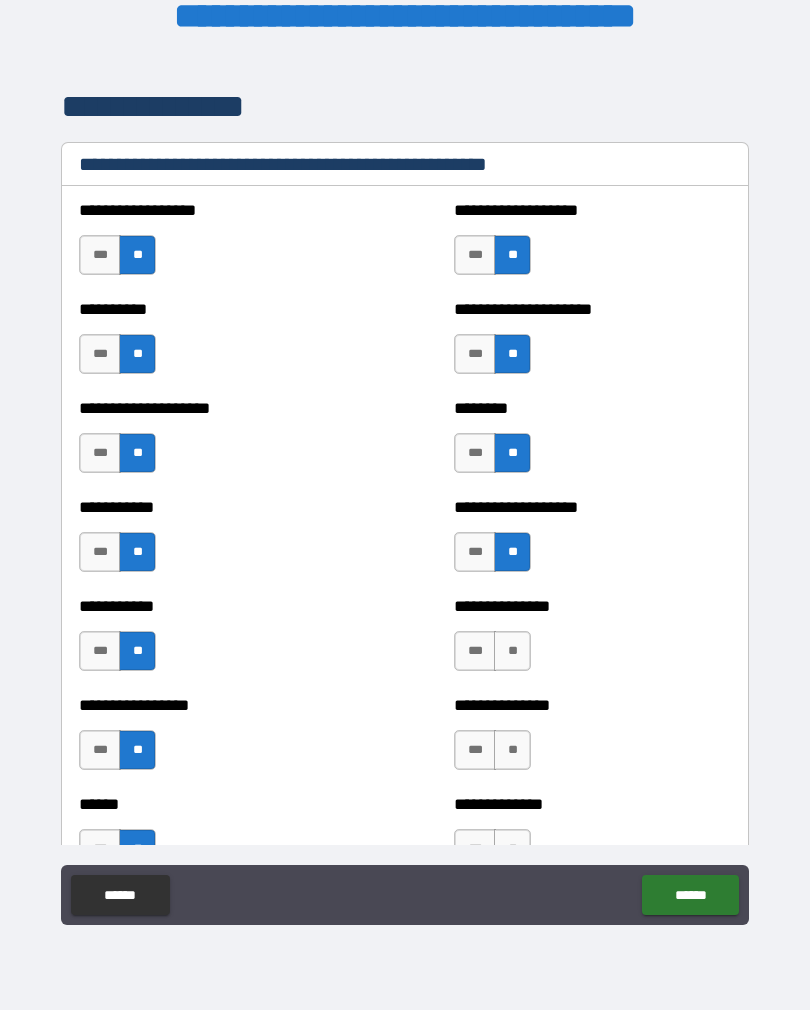 click on "**" at bounding box center (512, 651) 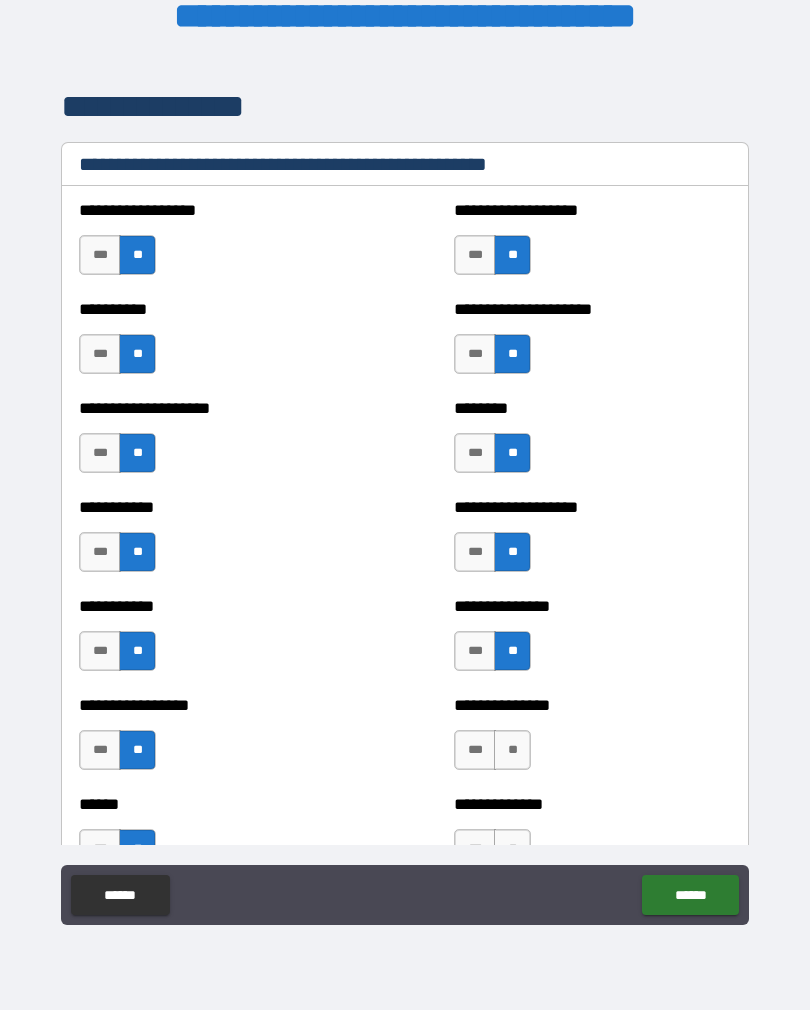 click on "**" at bounding box center (512, 750) 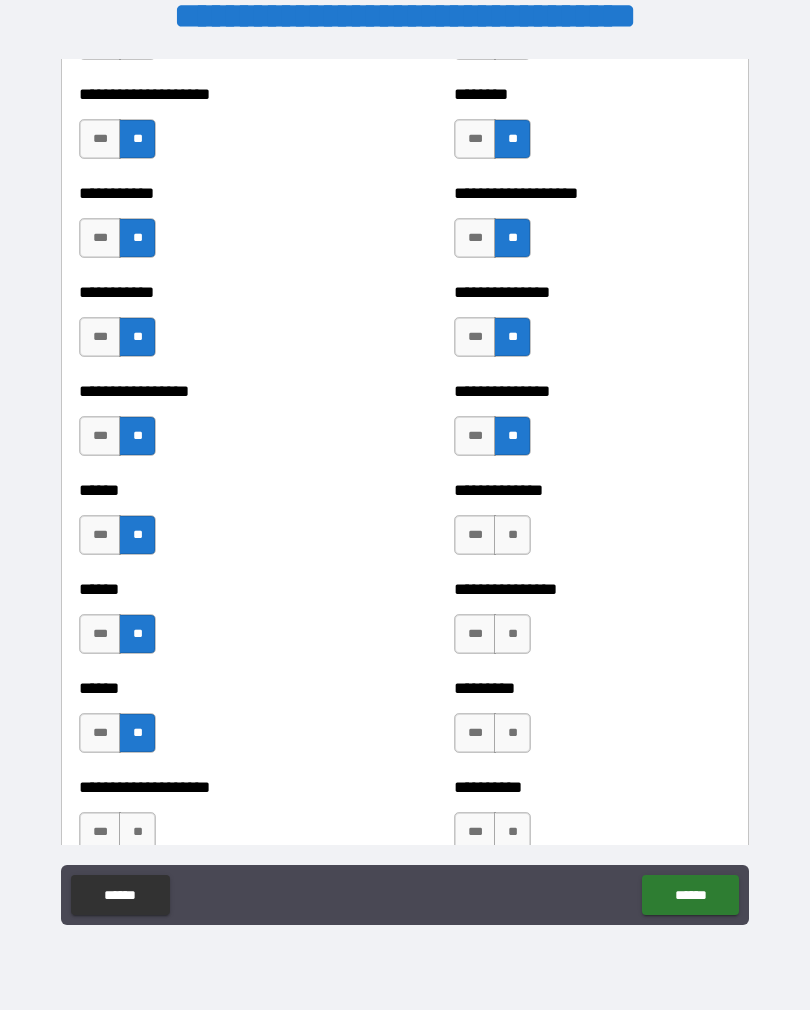 scroll, scrollTop: 2635, scrollLeft: 0, axis: vertical 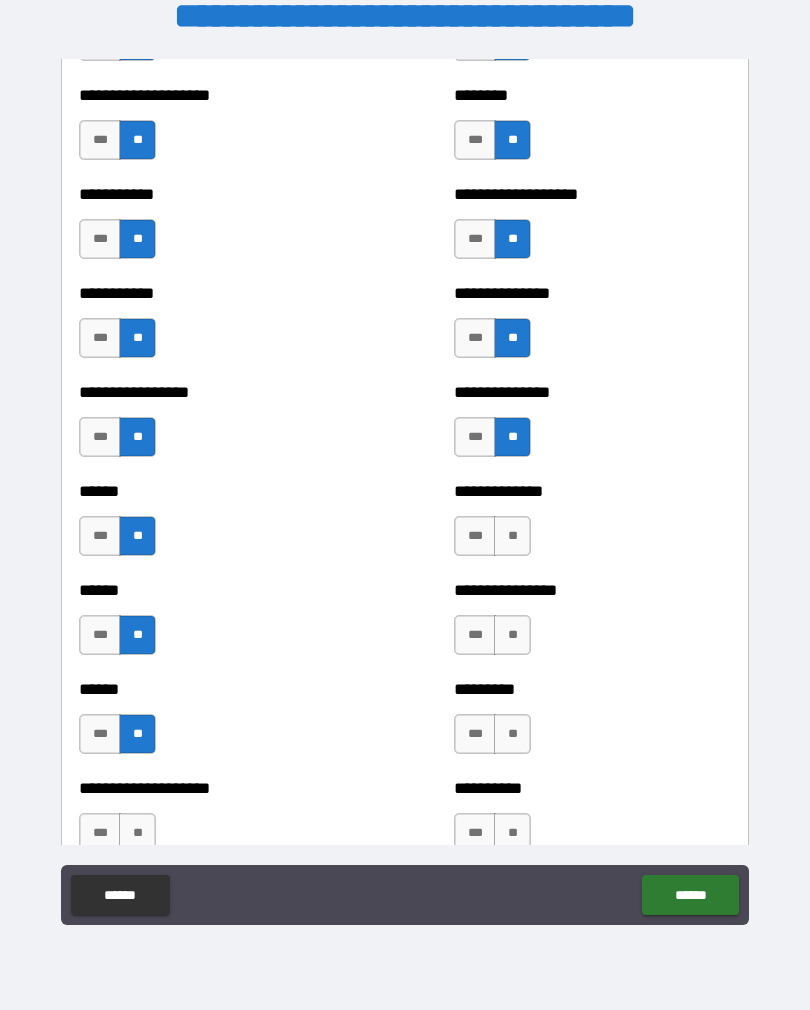 click on "**" at bounding box center [512, 536] 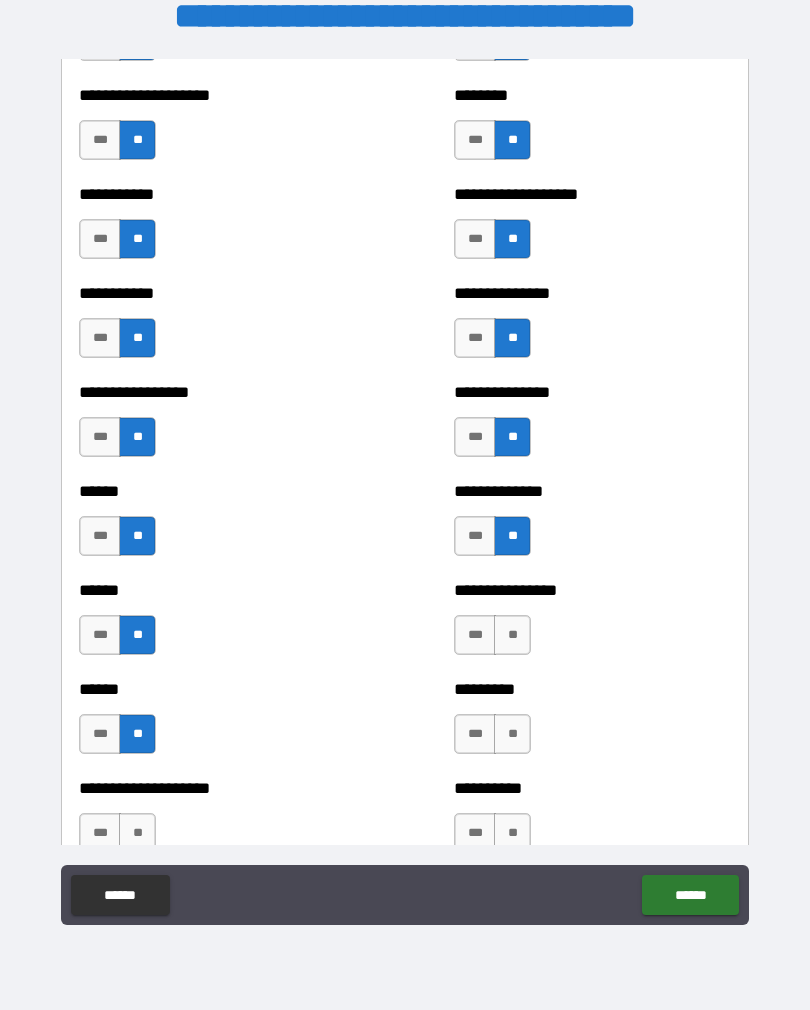 click on "**" at bounding box center (512, 635) 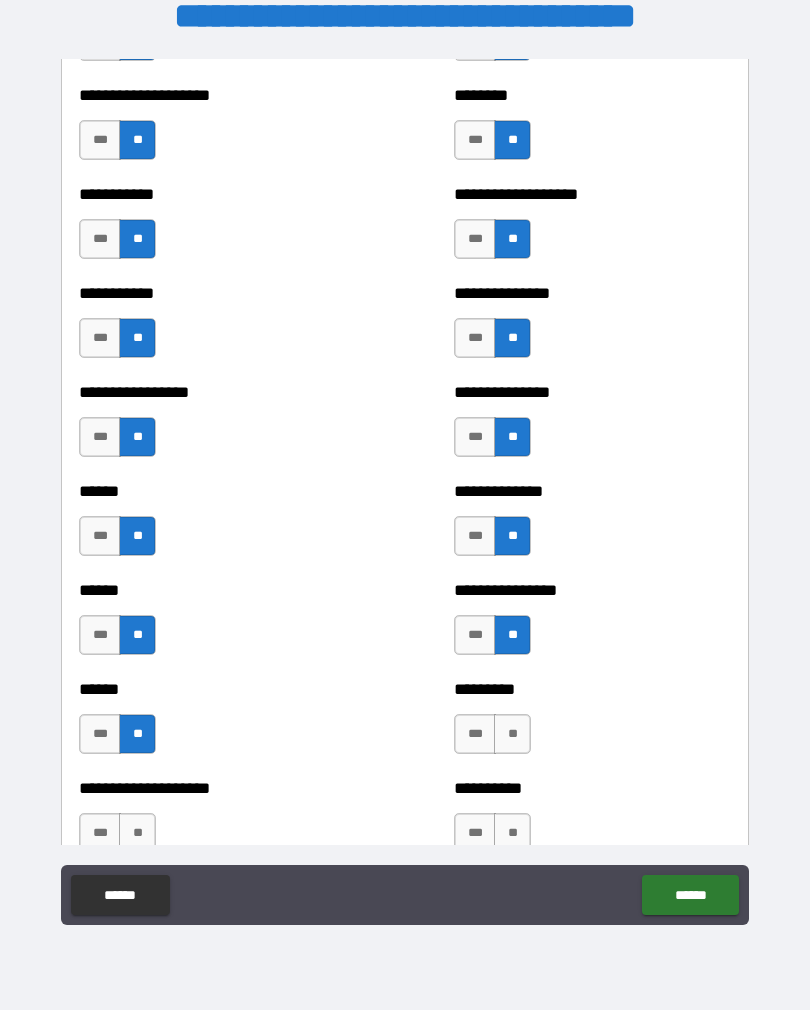 click on "**" at bounding box center (512, 734) 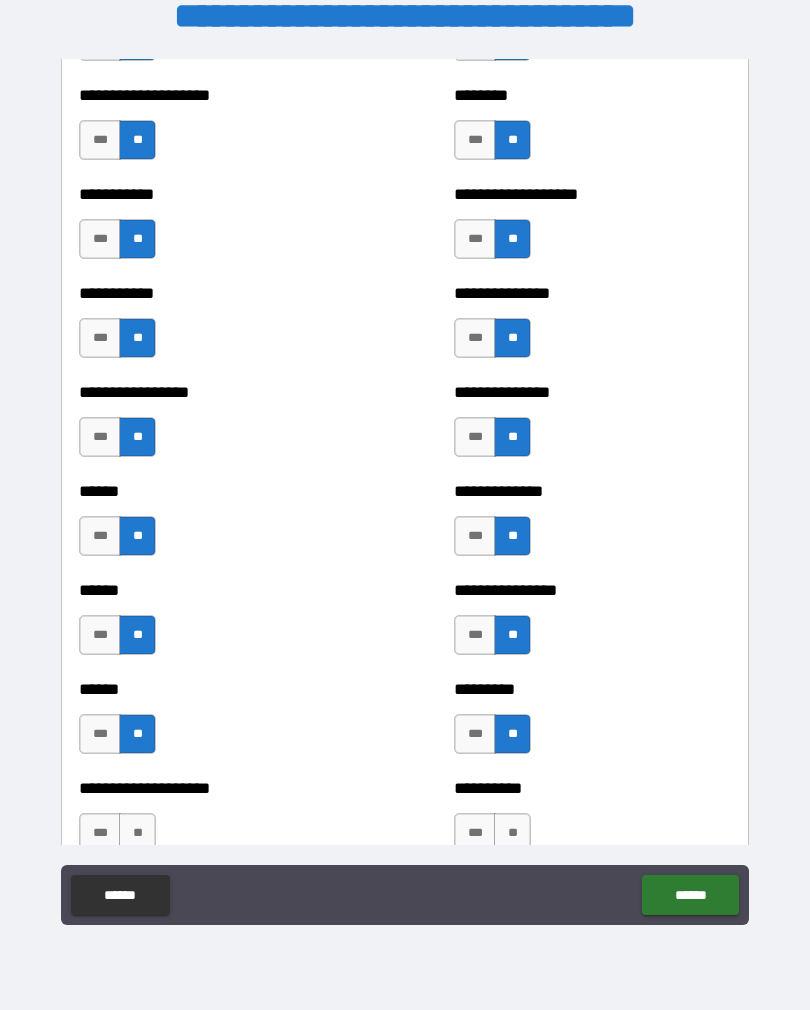 click on "**" at bounding box center [512, 833] 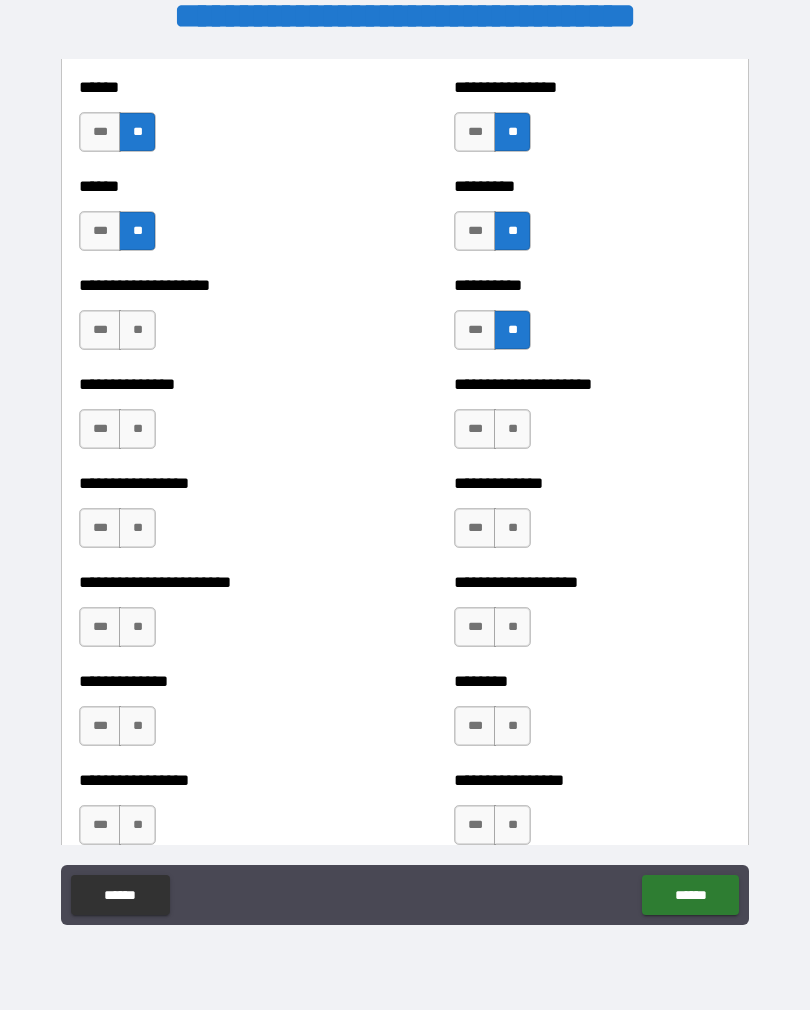 scroll, scrollTop: 3142, scrollLeft: 0, axis: vertical 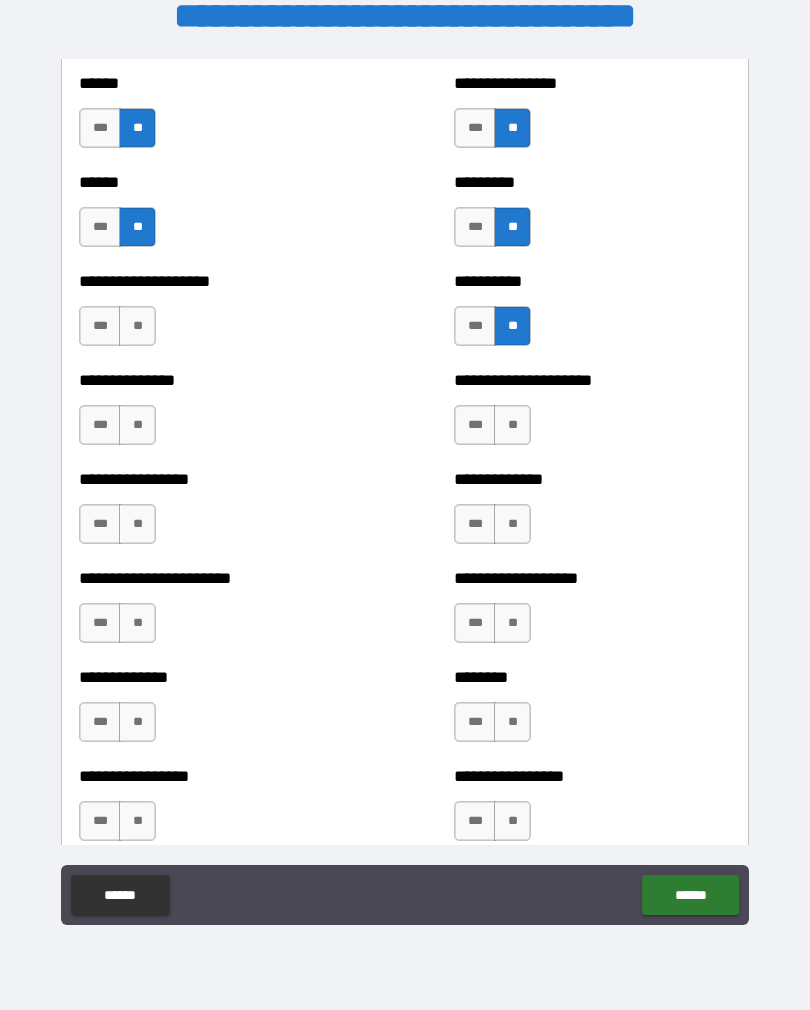 click on "**" at bounding box center (512, 425) 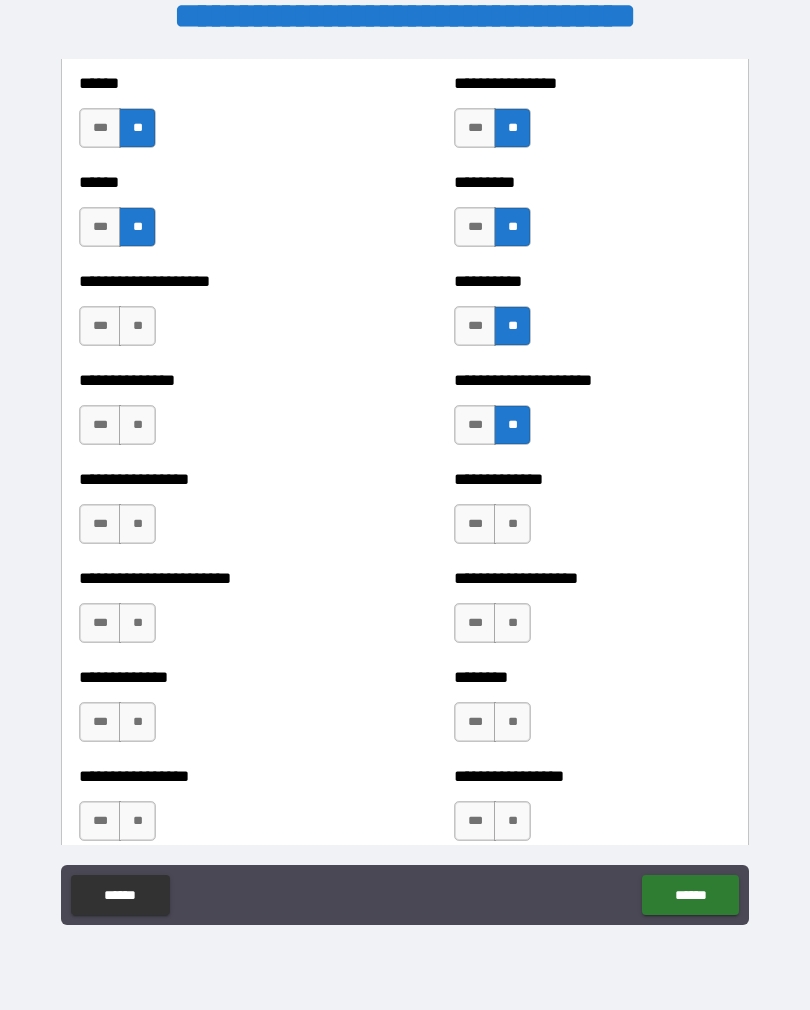 click on "**" at bounding box center [512, 524] 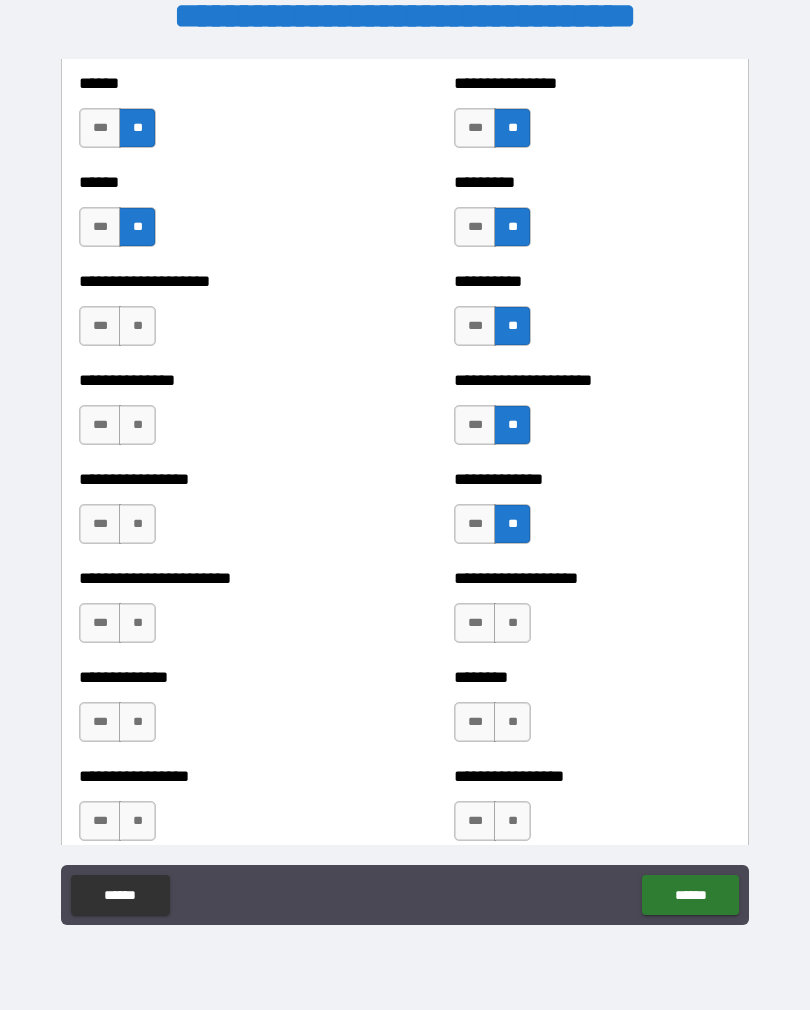 click on "**" at bounding box center [512, 623] 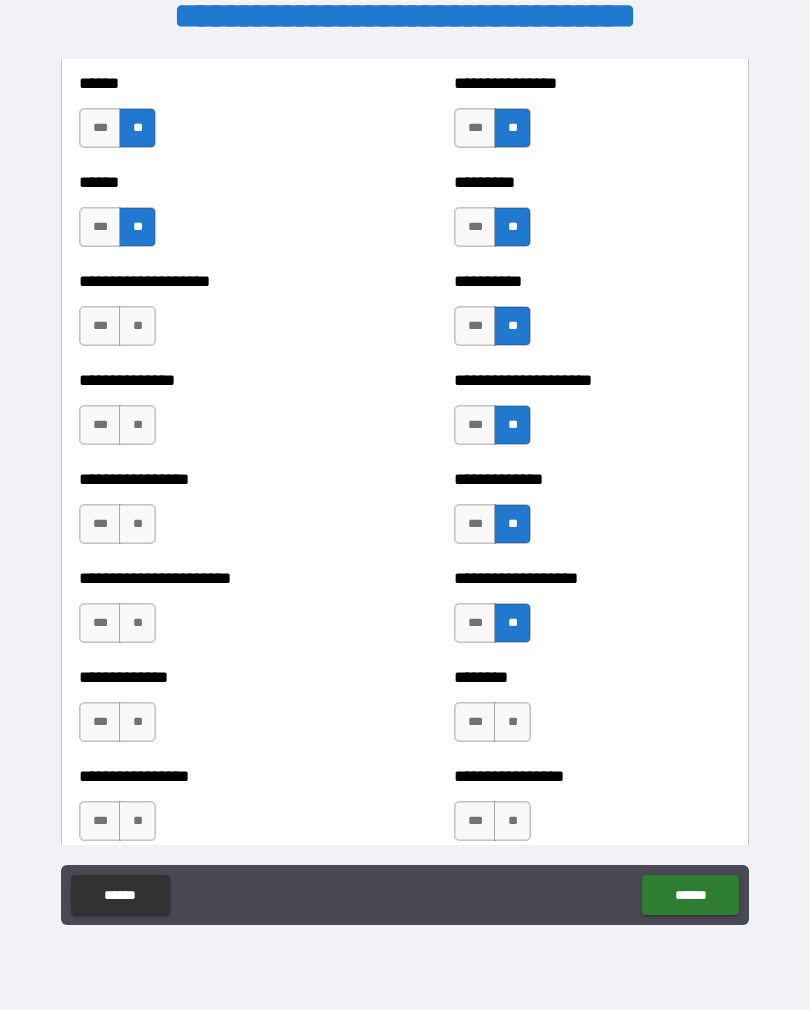 click on "**" at bounding box center (512, 722) 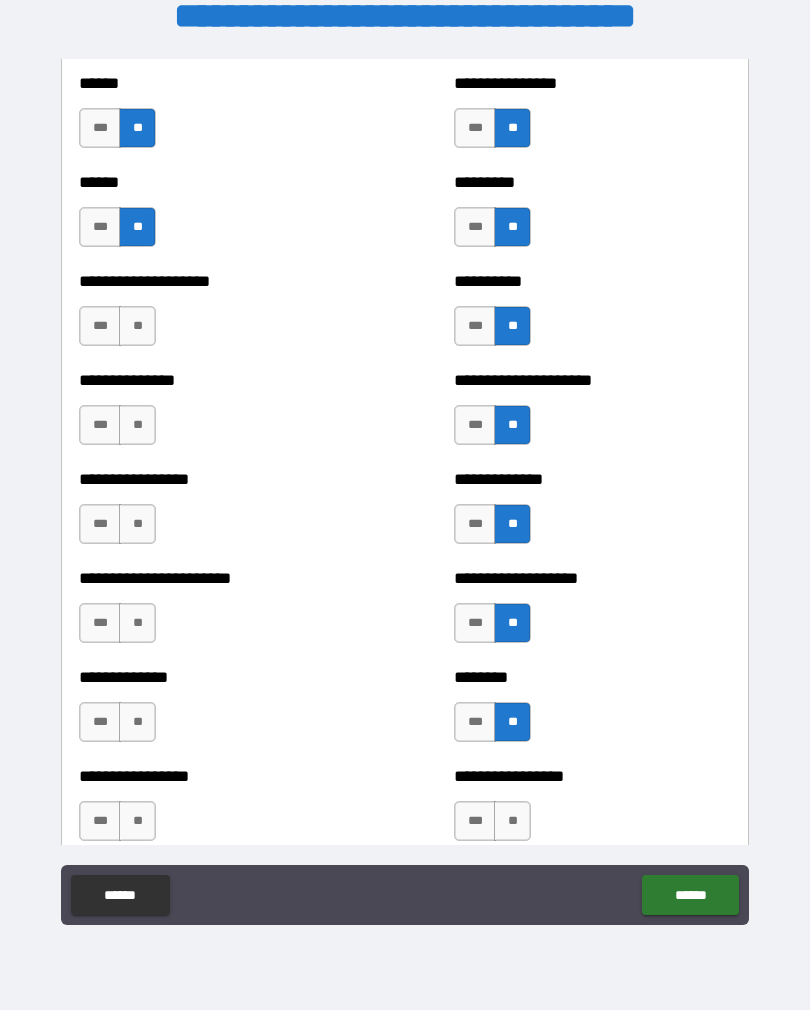 click on "**" at bounding box center [512, 821] 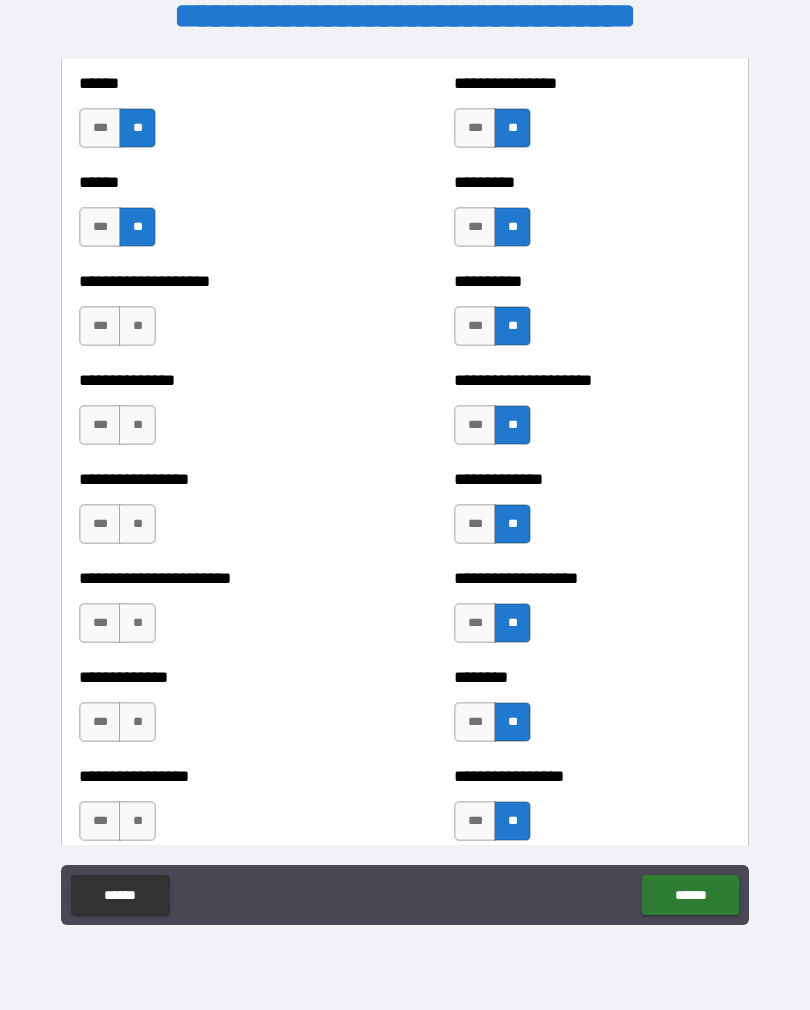 click on "**" at bounding box center (137, 326) 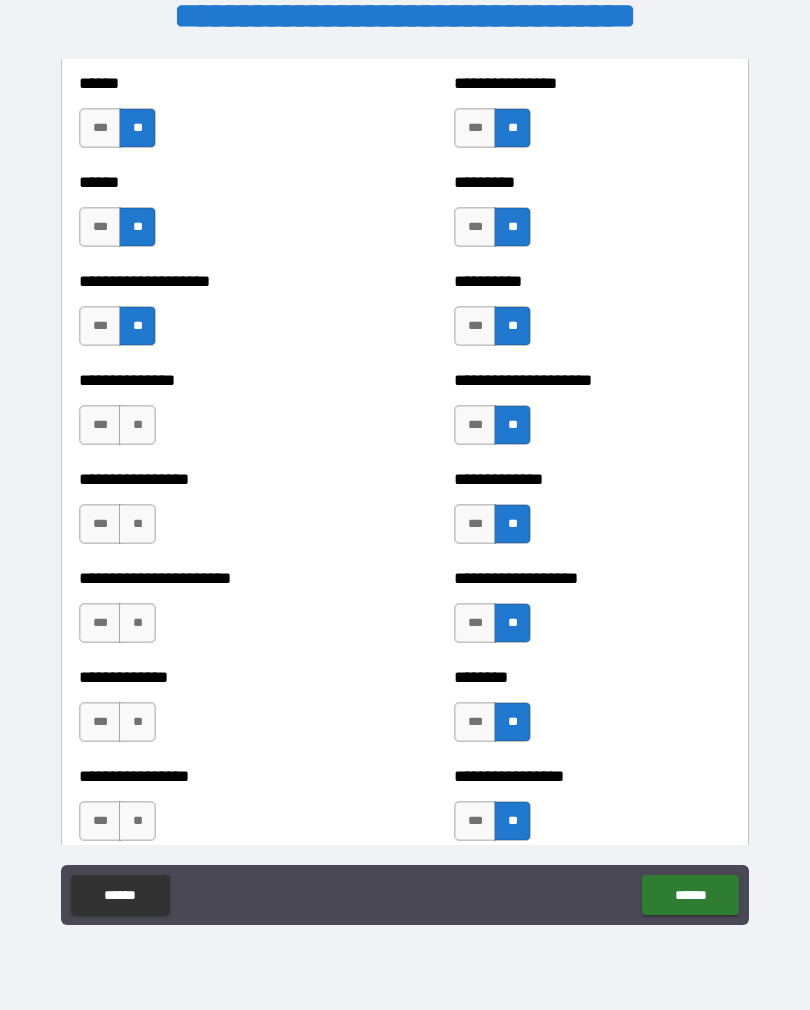 click on "**" at bounding box center [137, 425] 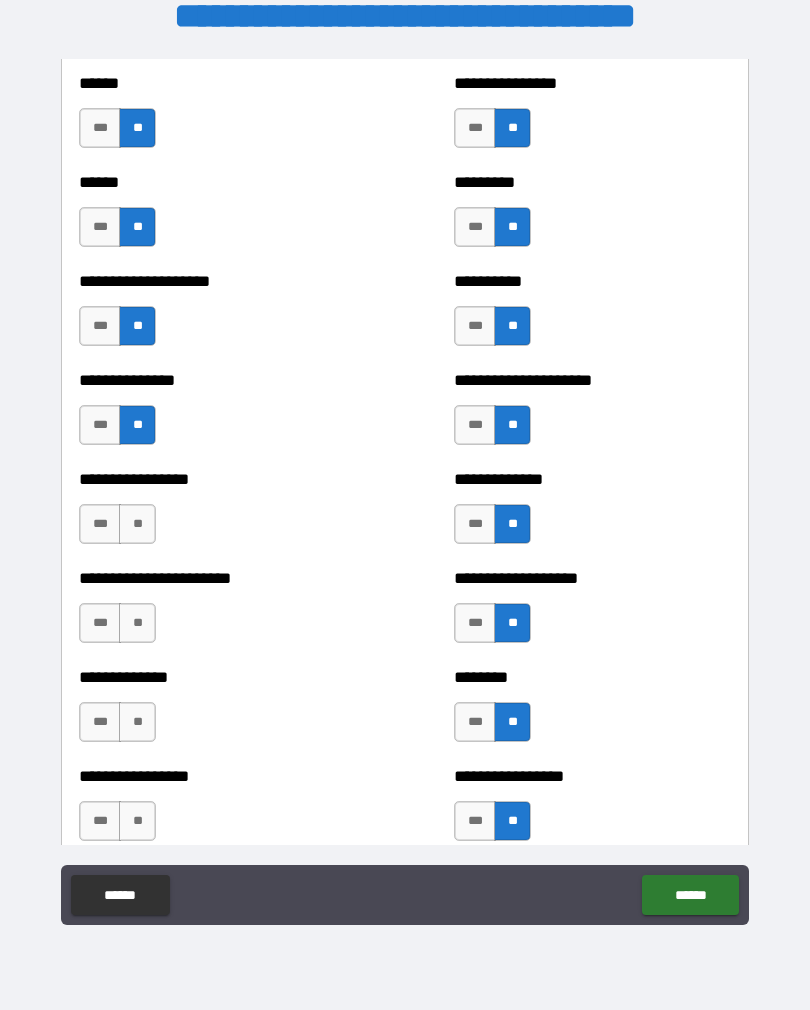 click on "**" at bounding box center (137, 524) 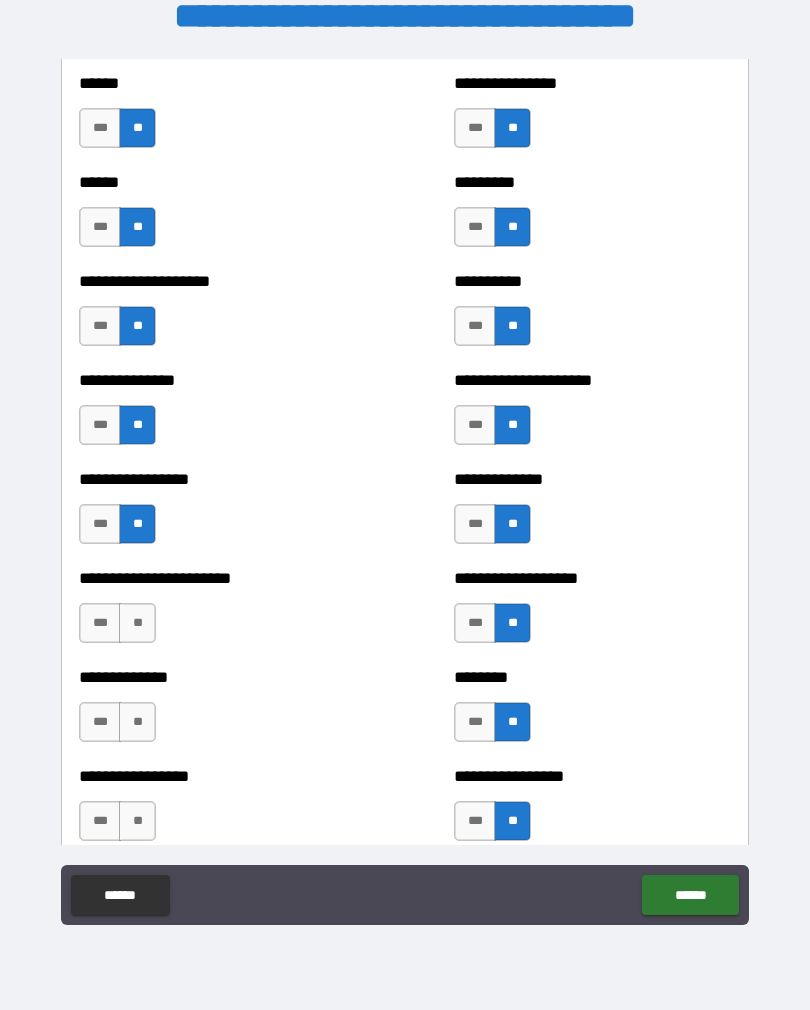 click on "**" at bounding box center (137, 623) 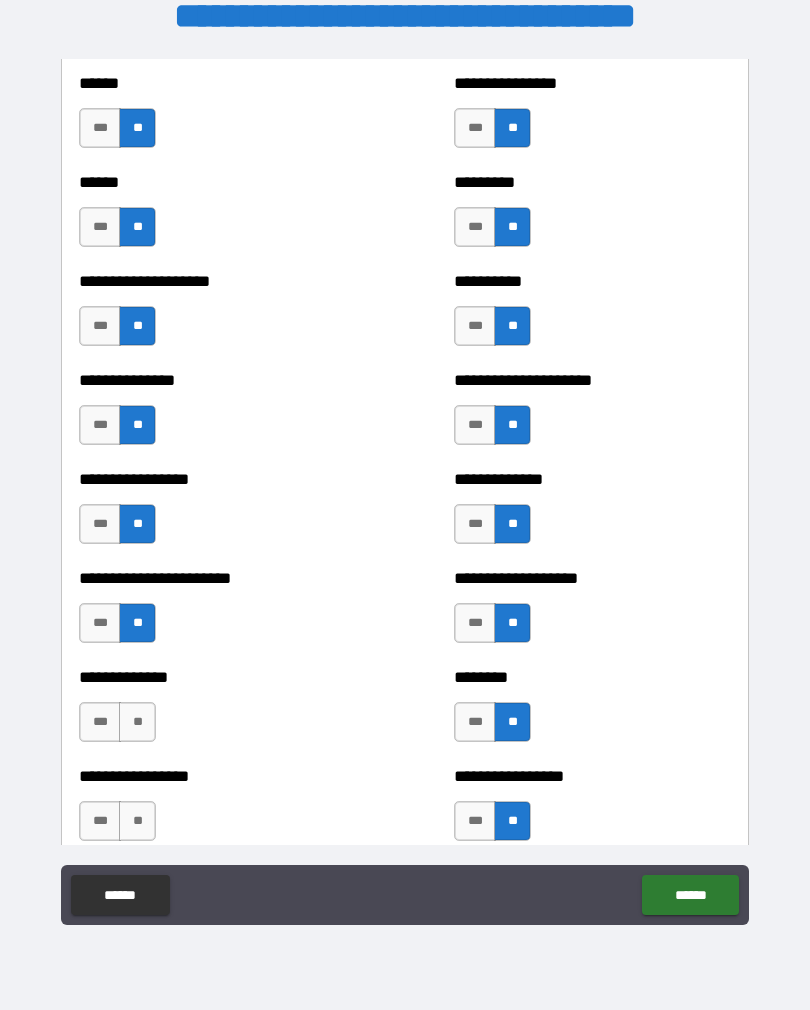 click on "**" at bounding box center (137, 722) 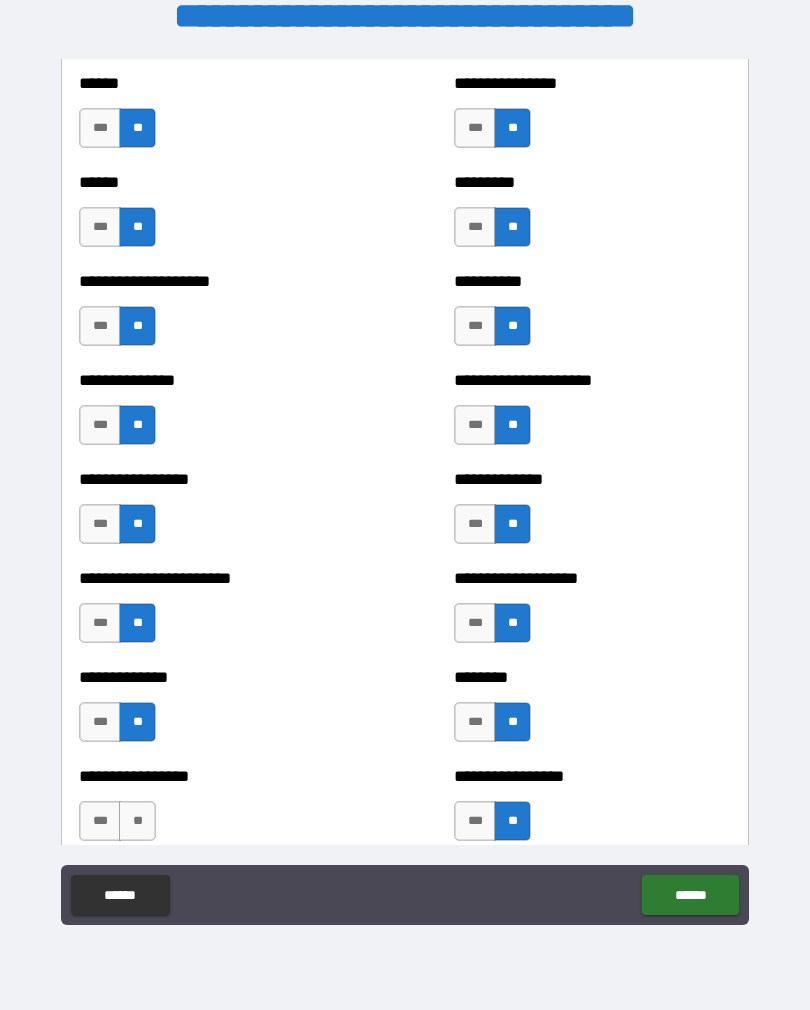 click on "**" at bounding box center [137, 821] 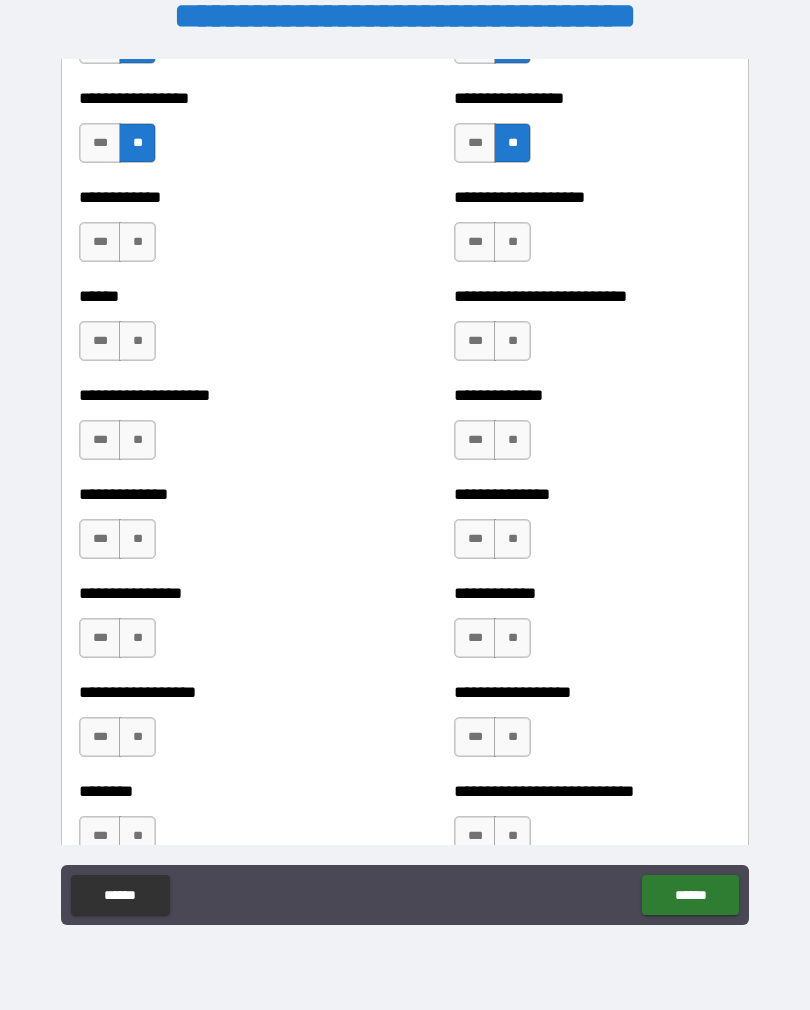 scroll, scrollTop: 3869, scrollLeft: 0, axis: vertical 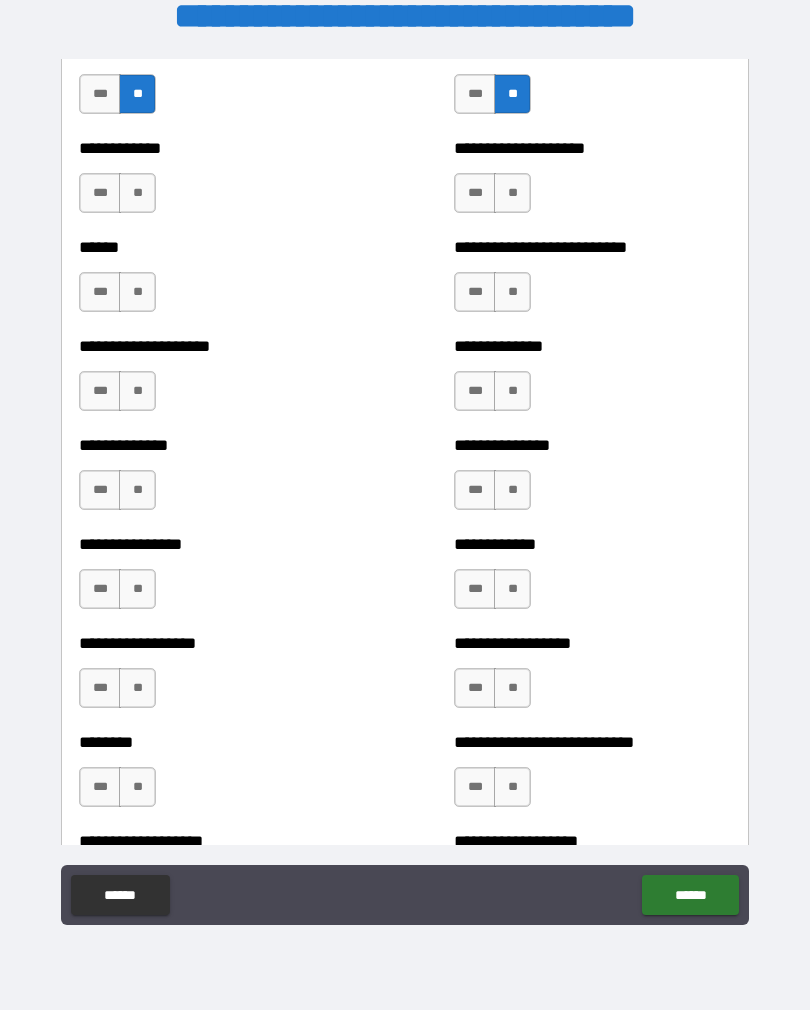 click on "**" at bounding box center (512, 193) 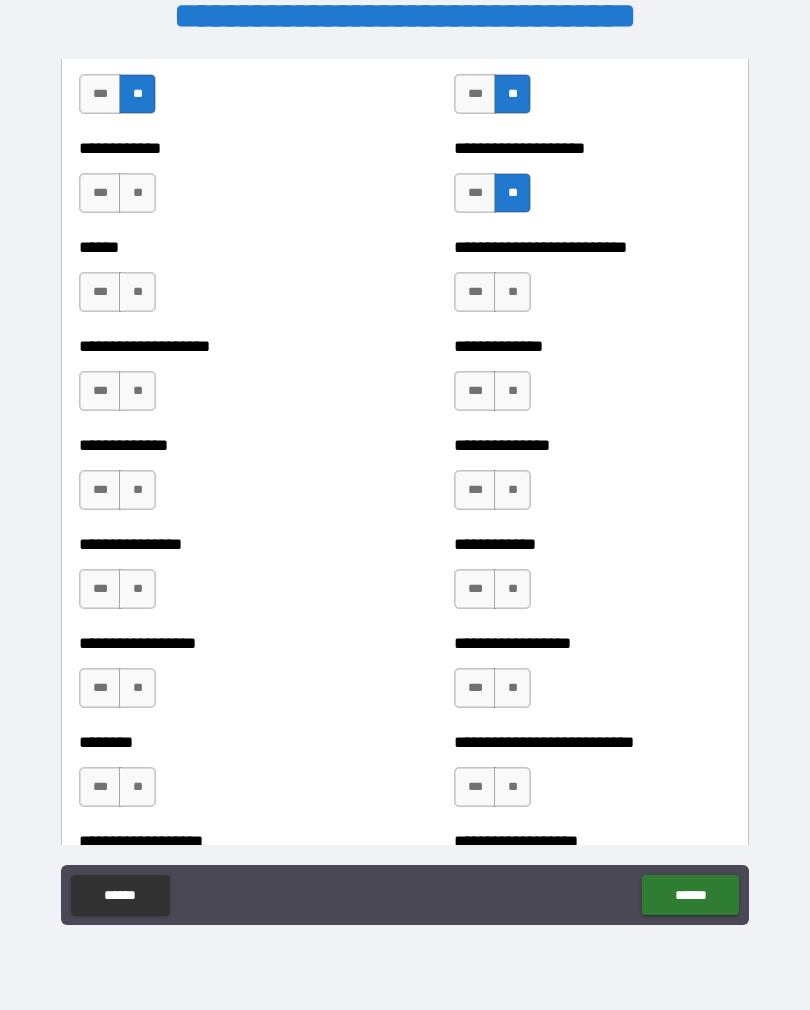 click on "**" at bounding box center (512, 292) 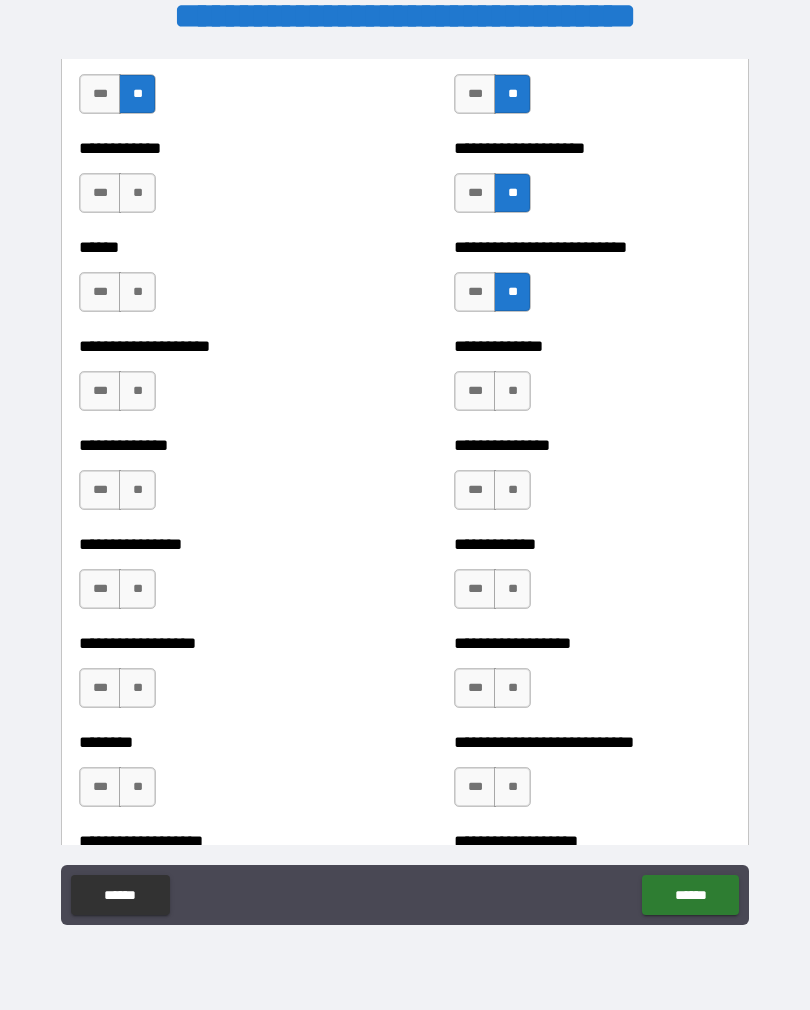 click on "**" at bounding box center [512, 391] 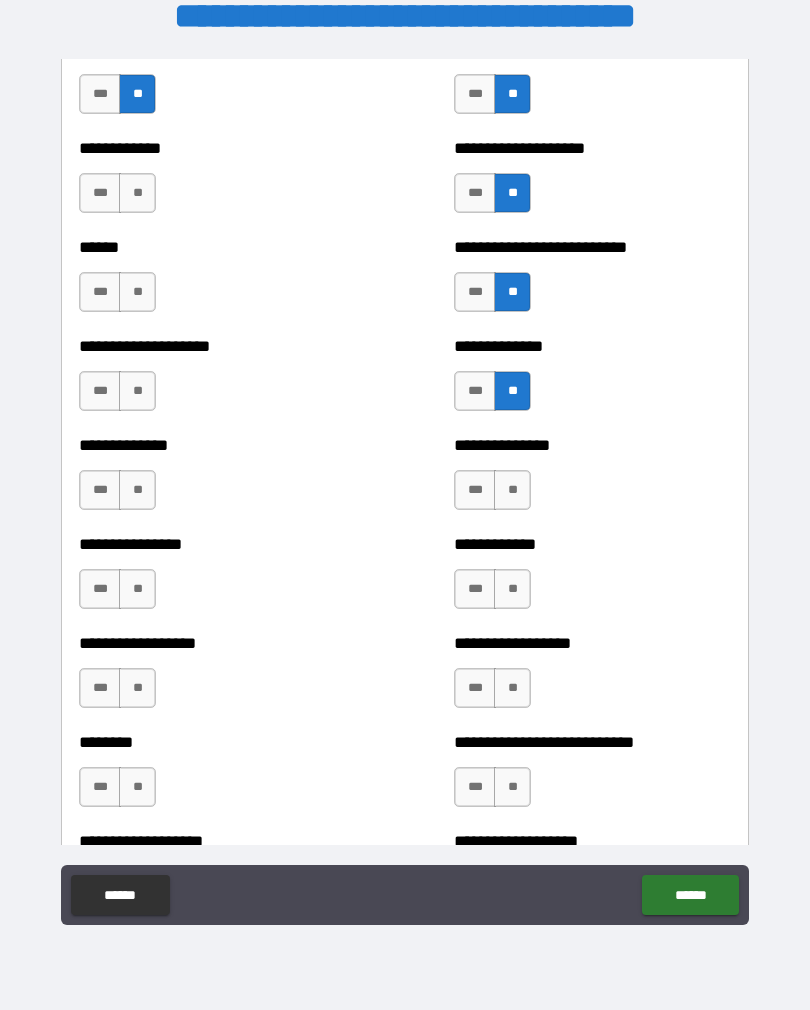 click on "**" at bounding box center [512, 490] 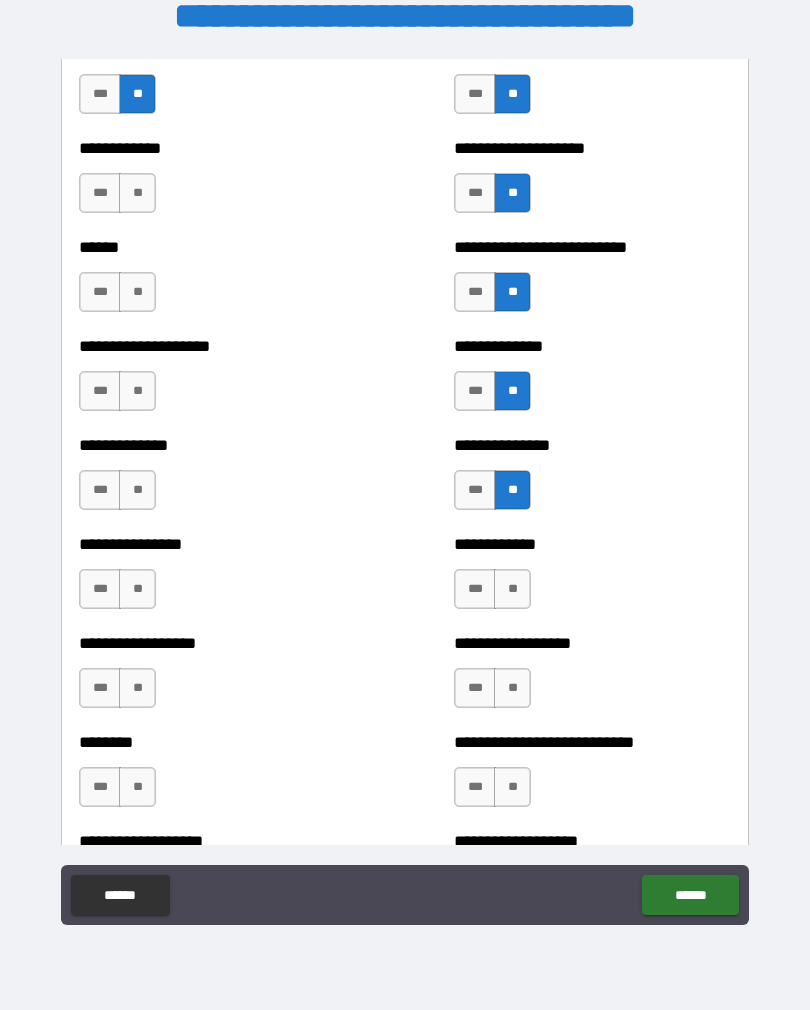 click on "**" at bounding box center (512, 589) 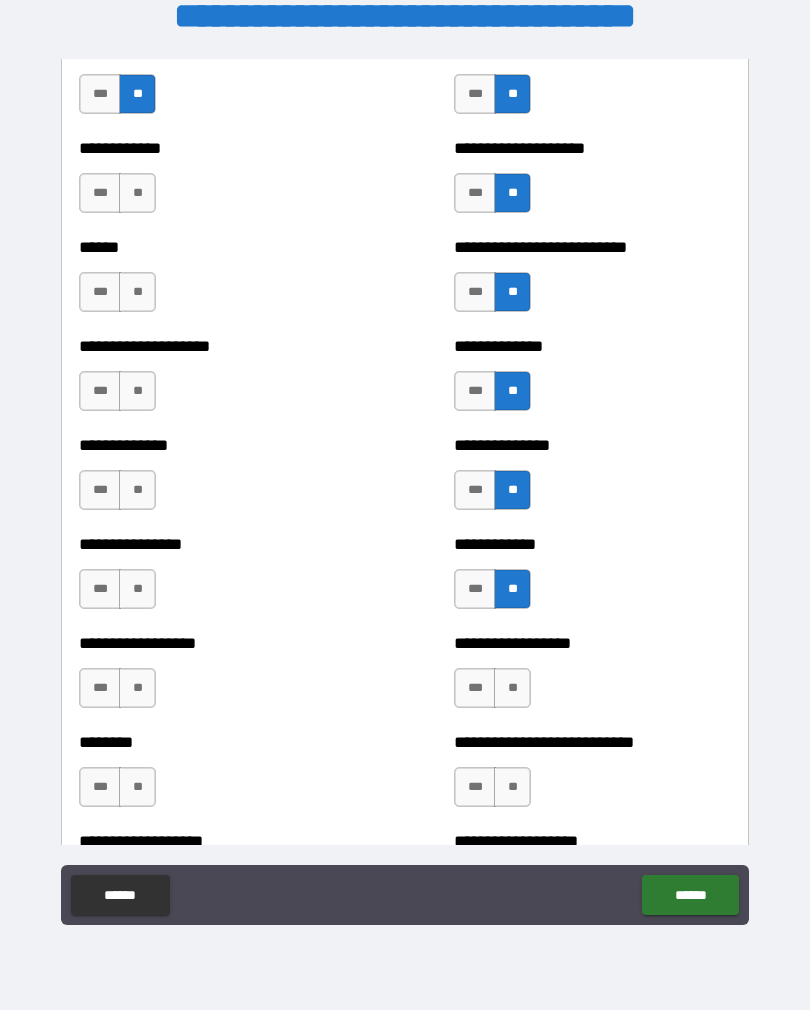 click on "**" at bounding box center [512, 688] 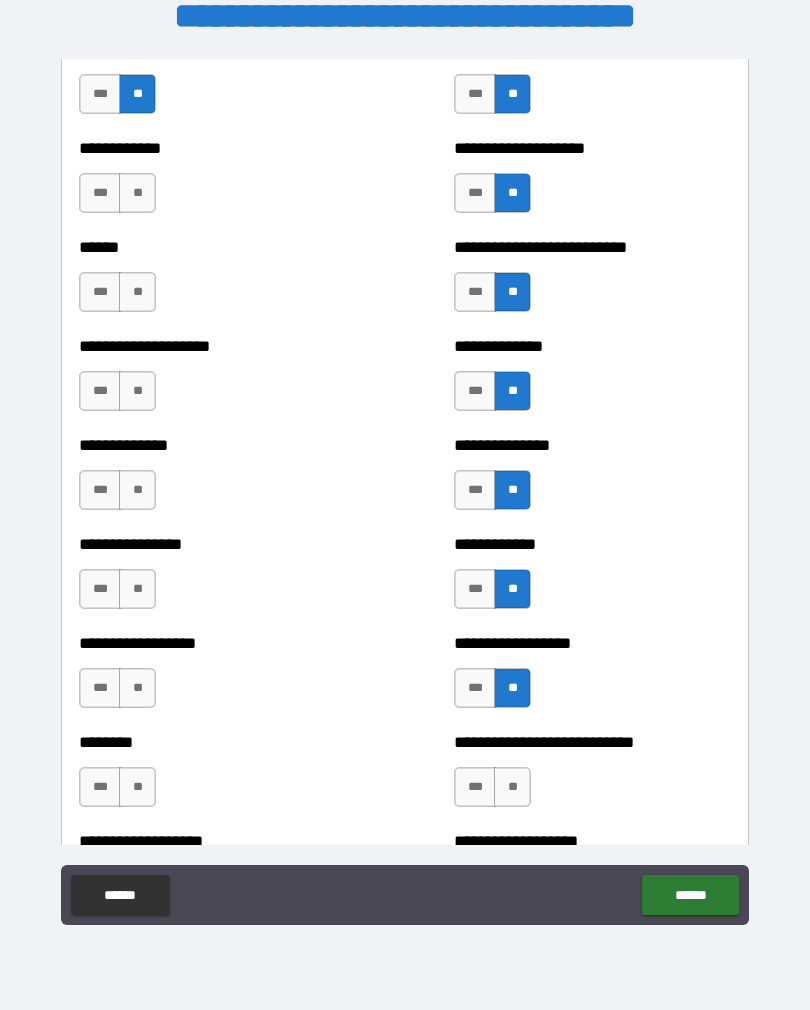 click on "**" at bounding box center (512, 787) 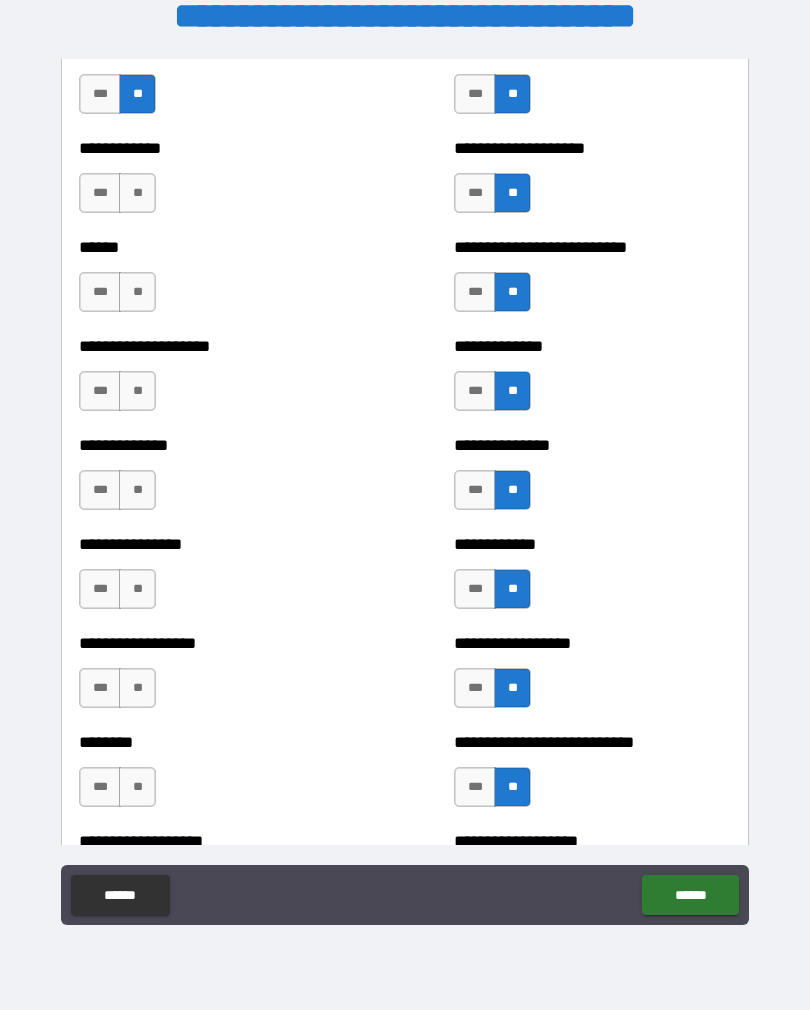 click on "**" at bounding box center [137, 193] 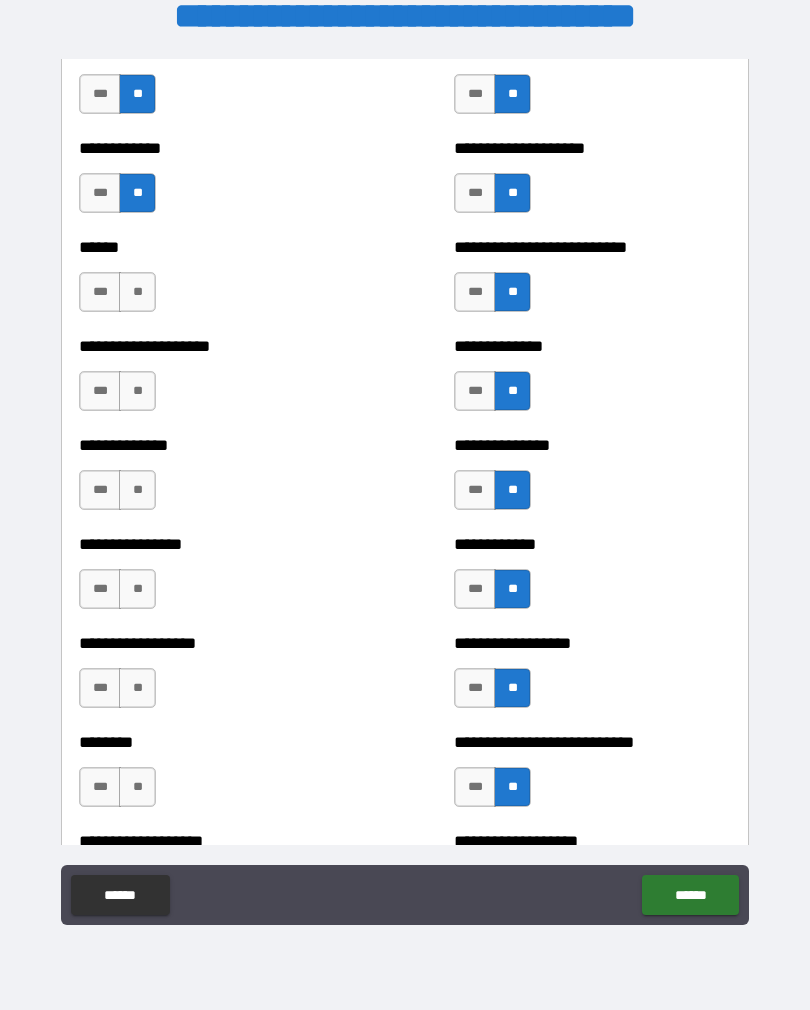 click on "**" at bounding box center [137, 292] 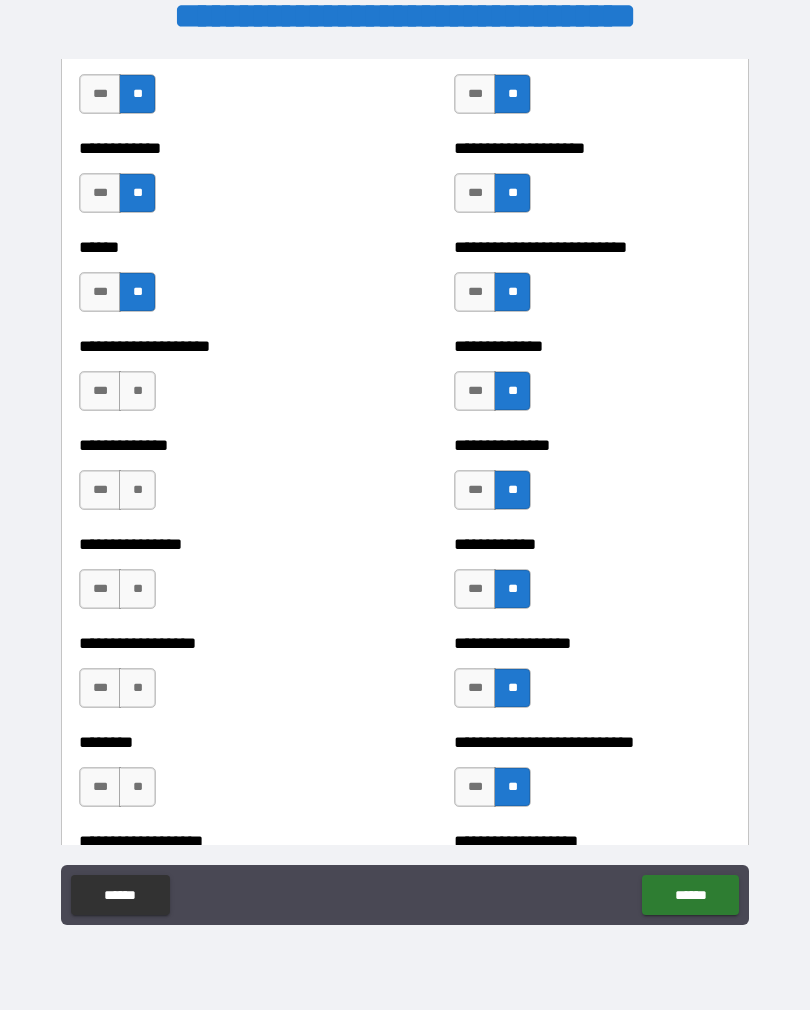 click on "**" at bounding box center (137, 391) 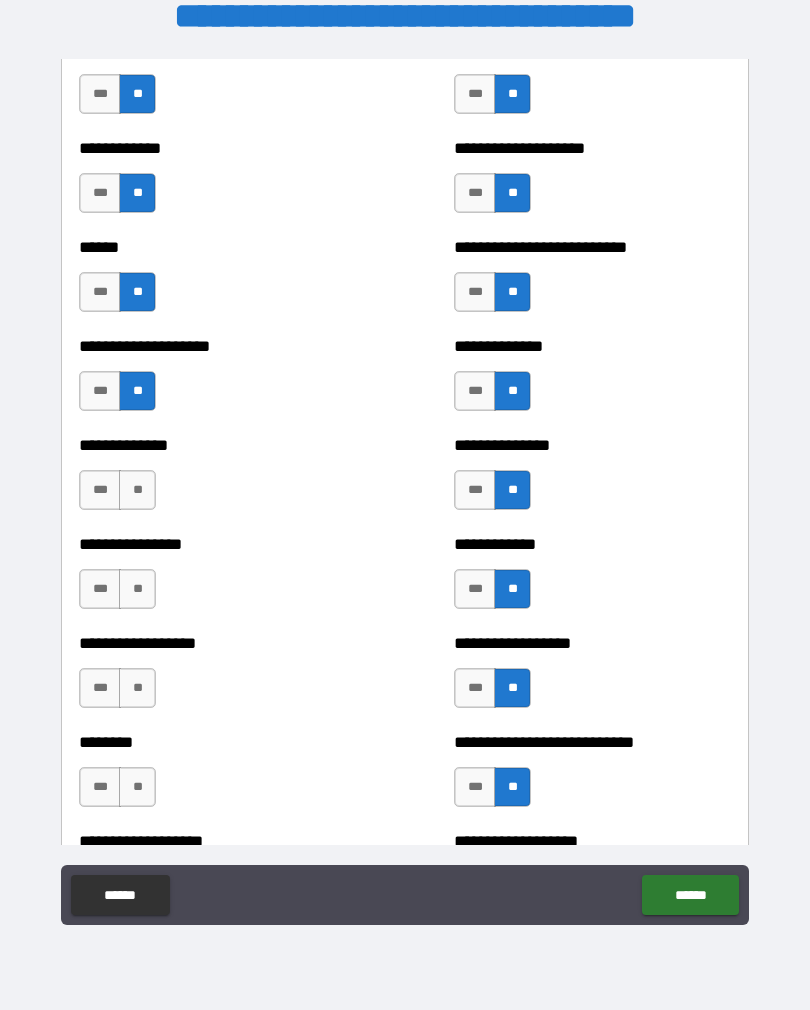 click on "**" at bounding box center (137, 490) 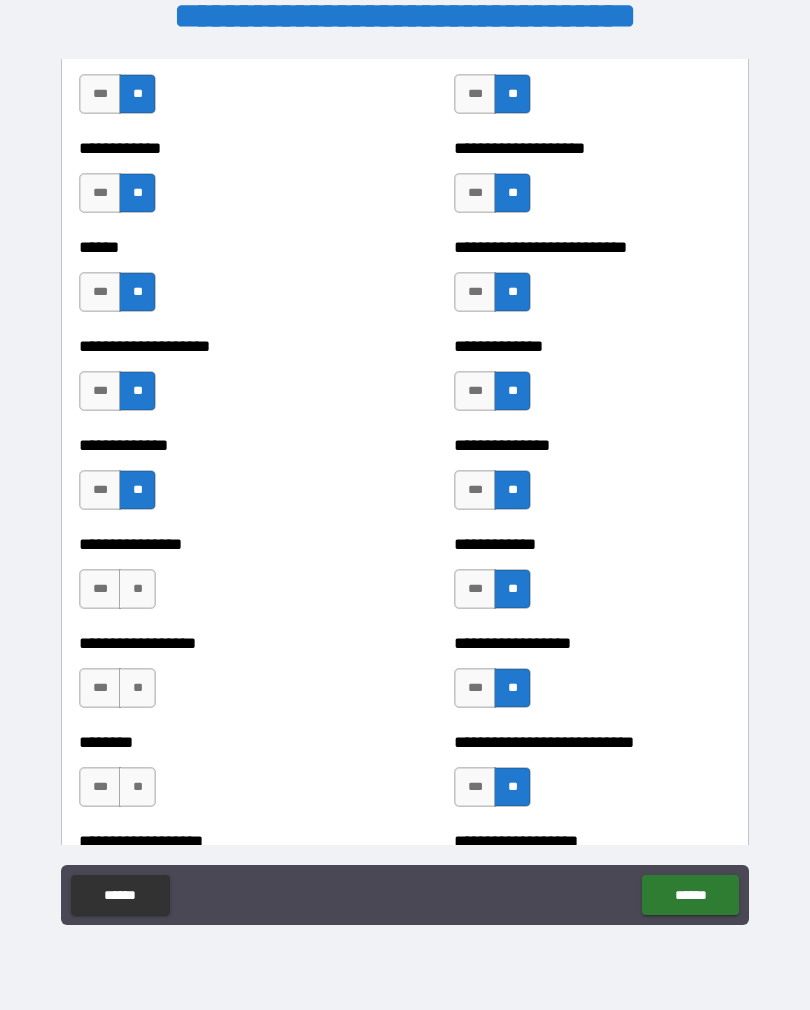 click on "**" at bounding box center (137, 589) 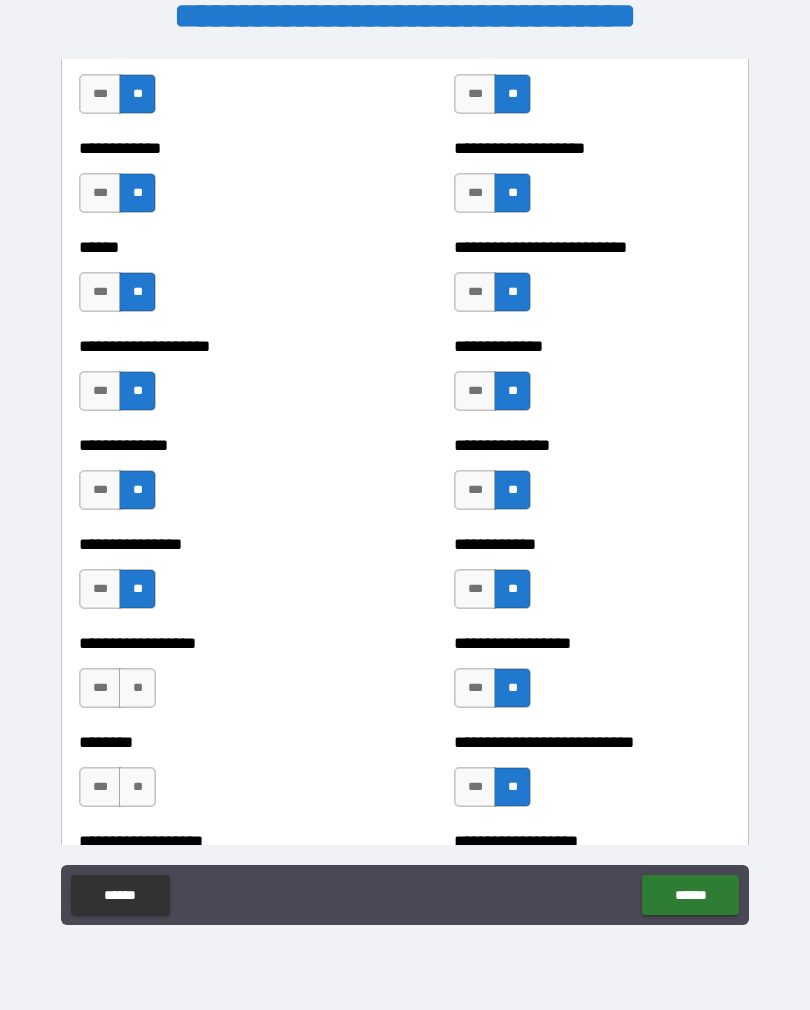click on "**" at bounding box center (137, 688) 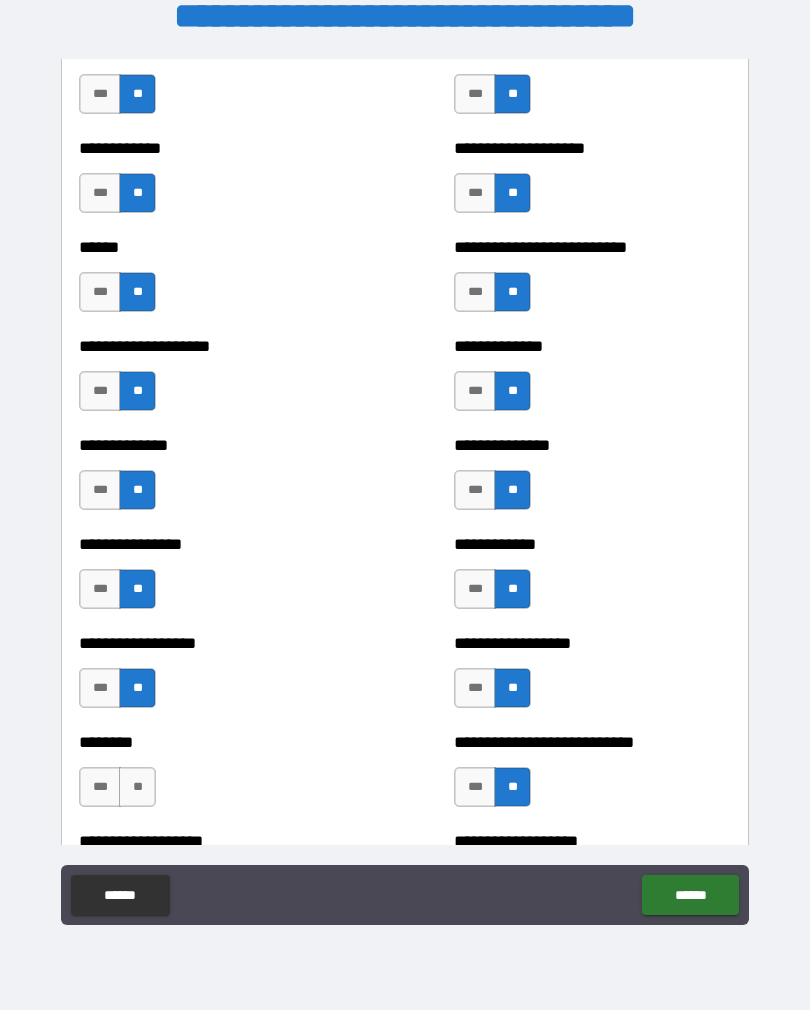 click on "**" at bounding box center (137, 787) 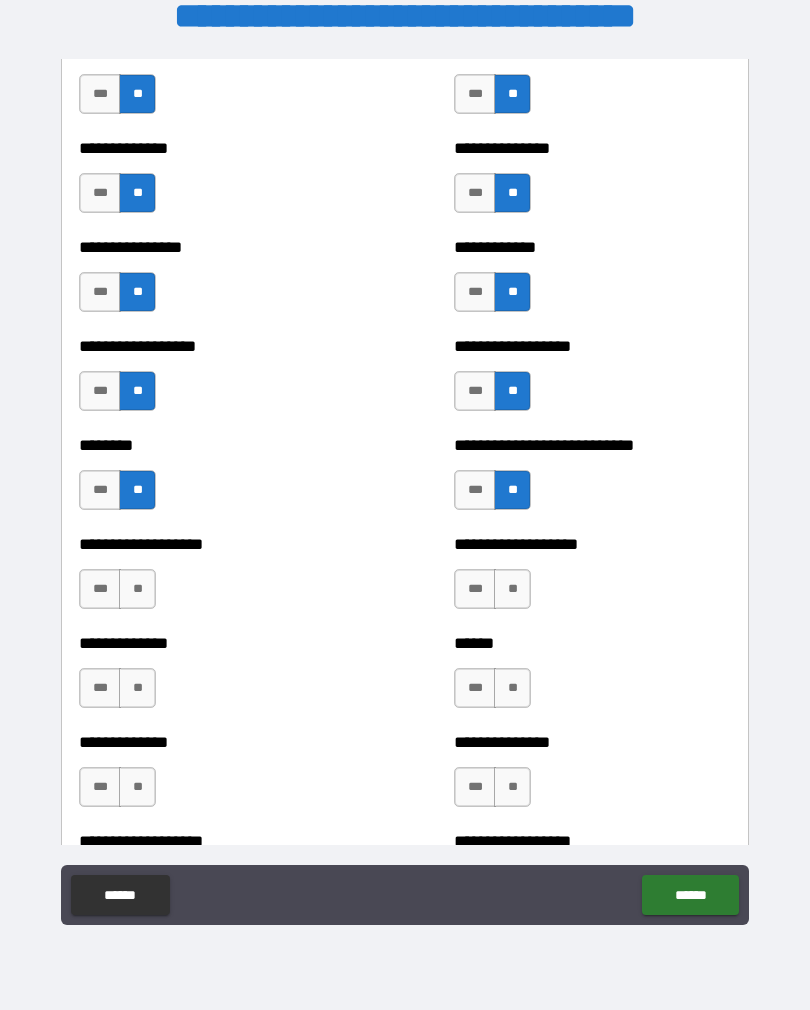 scroll, scrollTop: 4231, scrollLeft: 0, axis: vertical 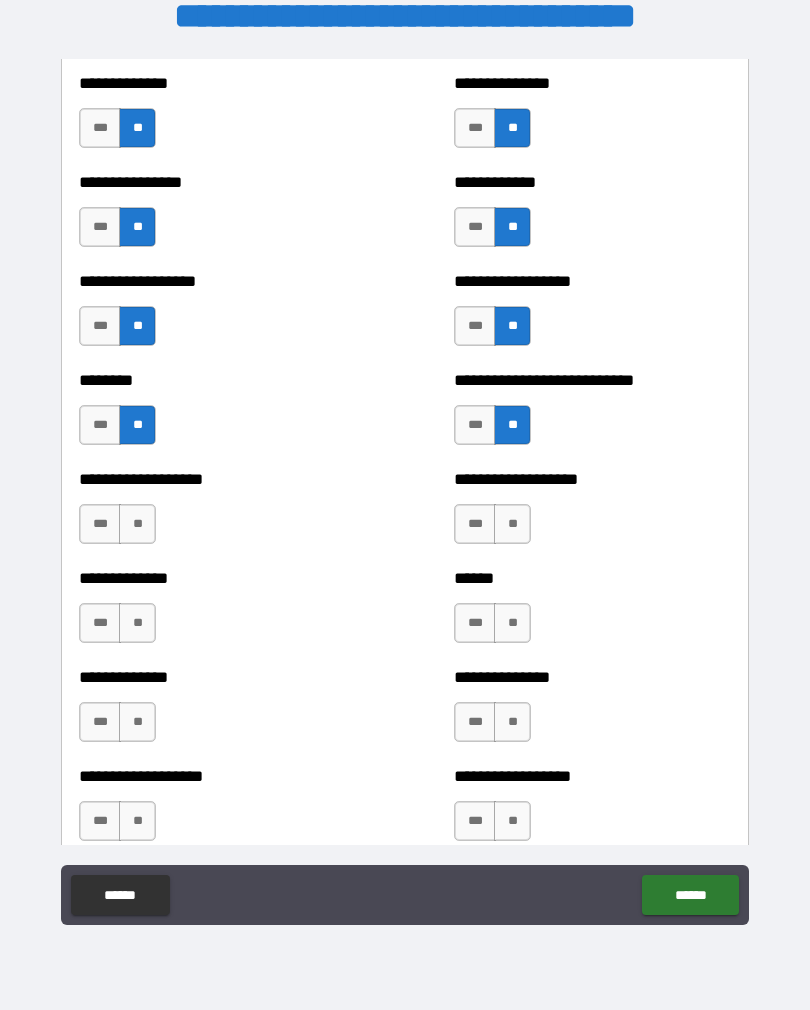 click on "**" at bounding box center (137, 524) 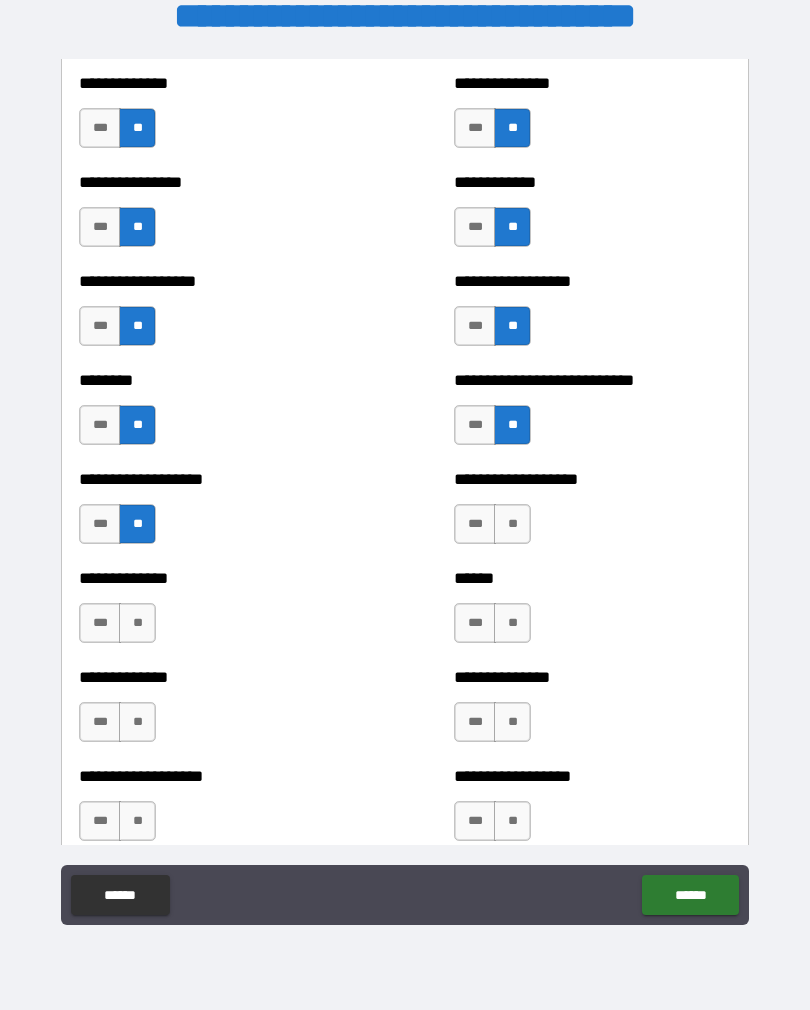 click on "**" at bounding box center [137, 623] 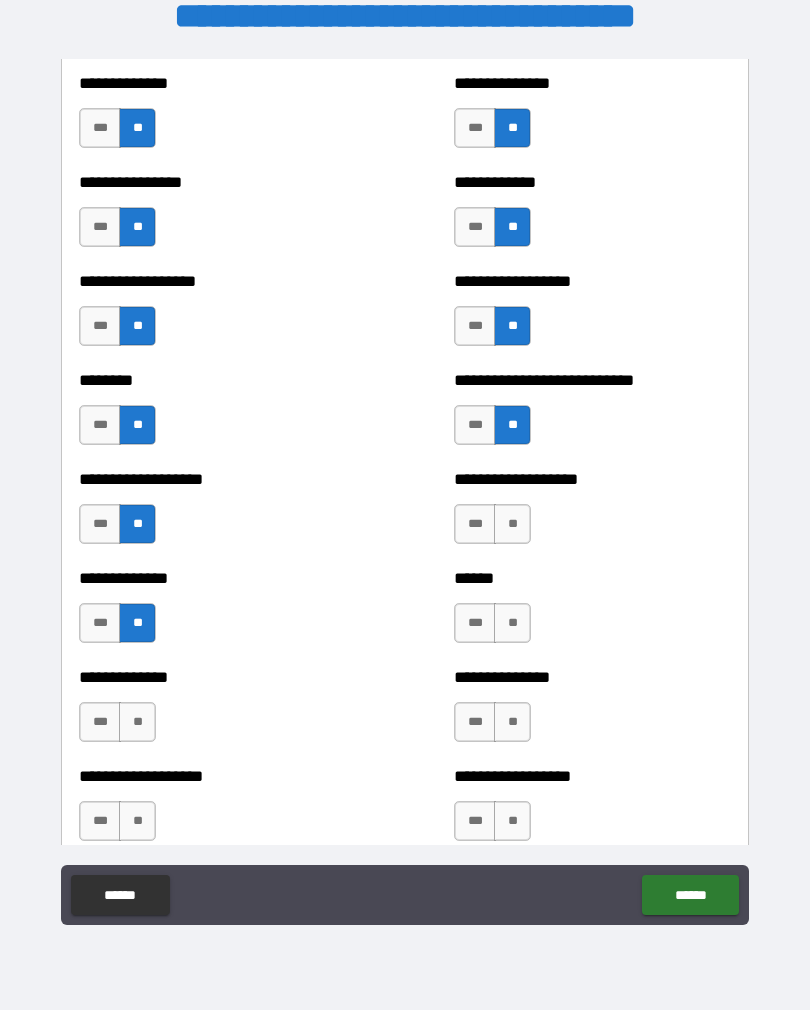 click on "**" at bounding box center (137, 722) 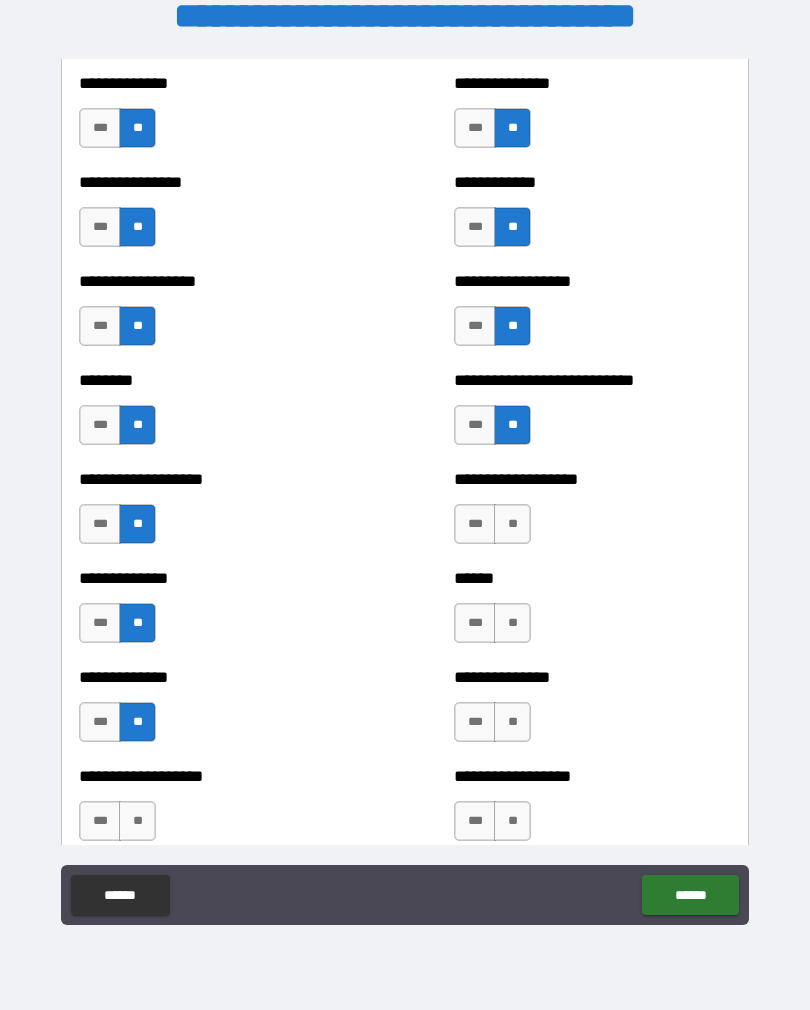click on "**" at bounding box center [137, 821] 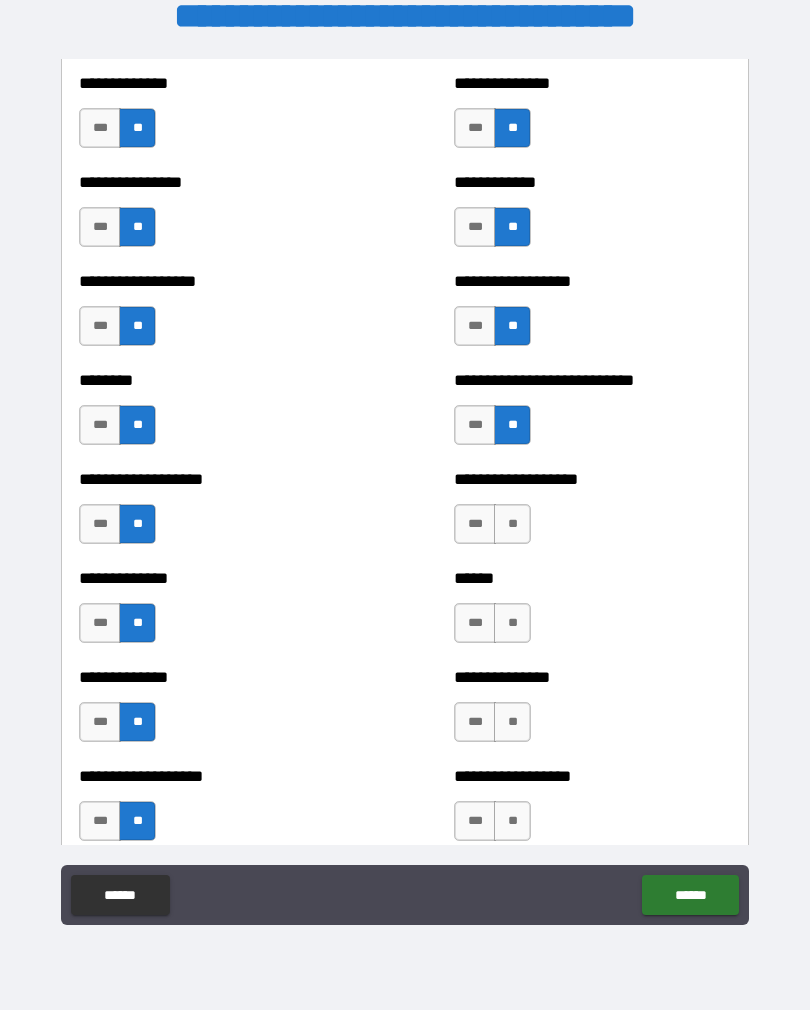 click on "**" at bounding box center [512, 524] 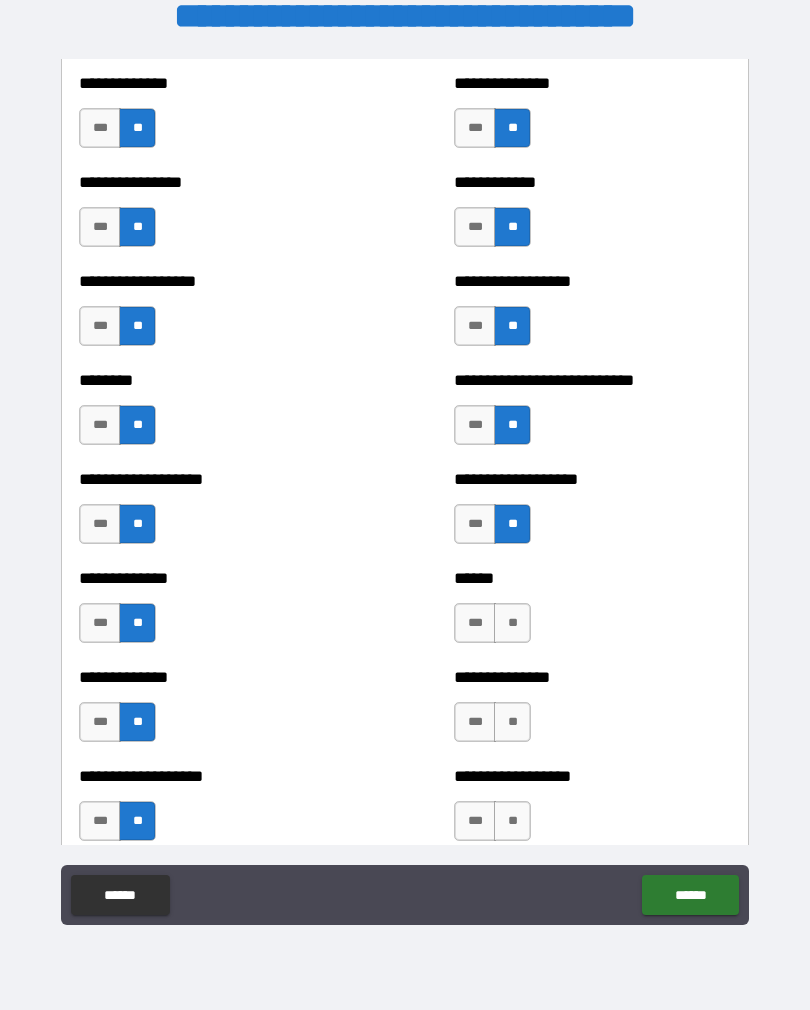click on "**" at bounding box center [512, 623] 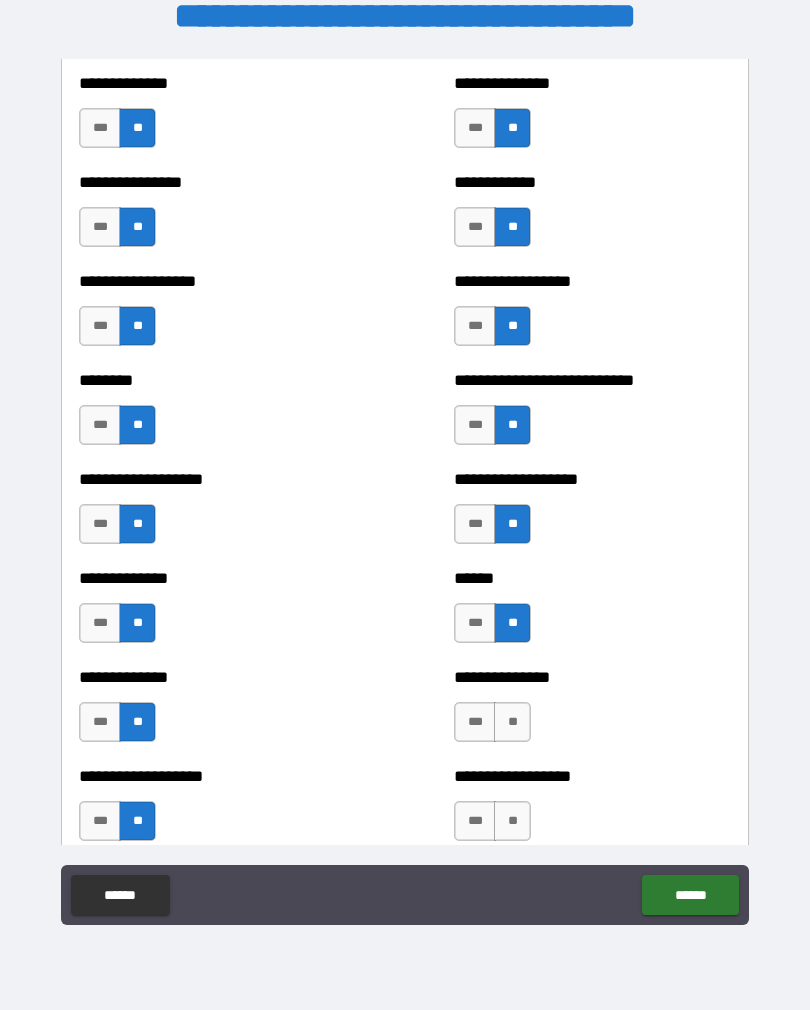 click on "**" at bounding box center [512, 722] 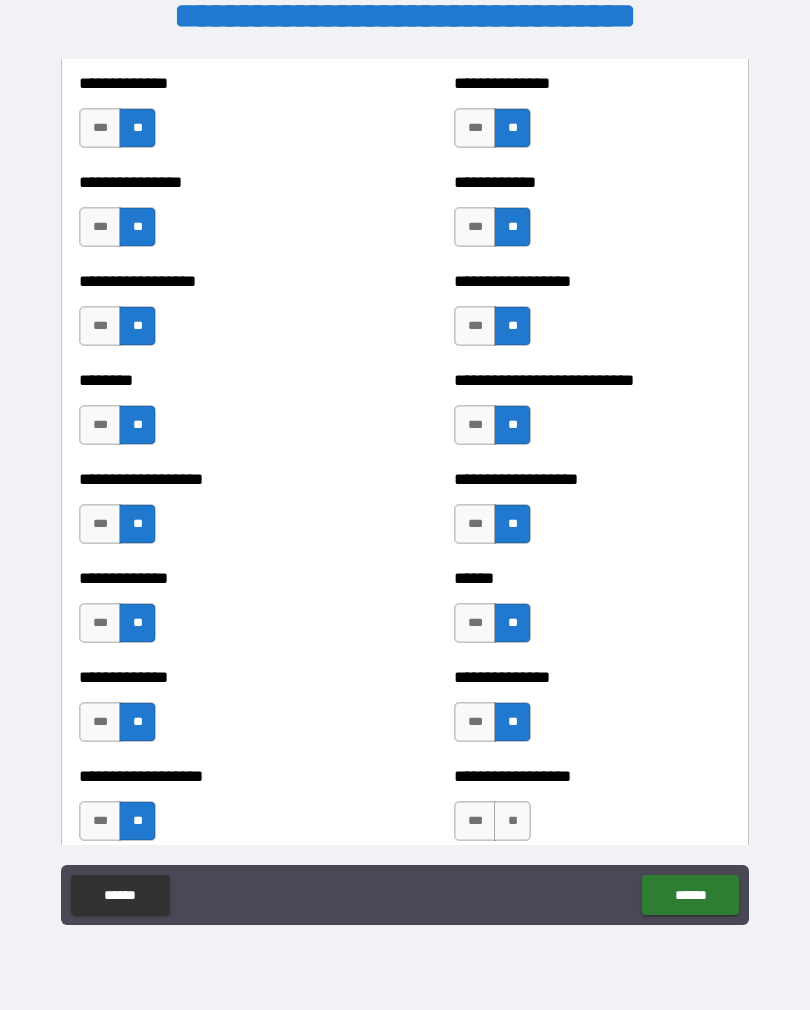 click on "**" at bounding box center [512, 821] 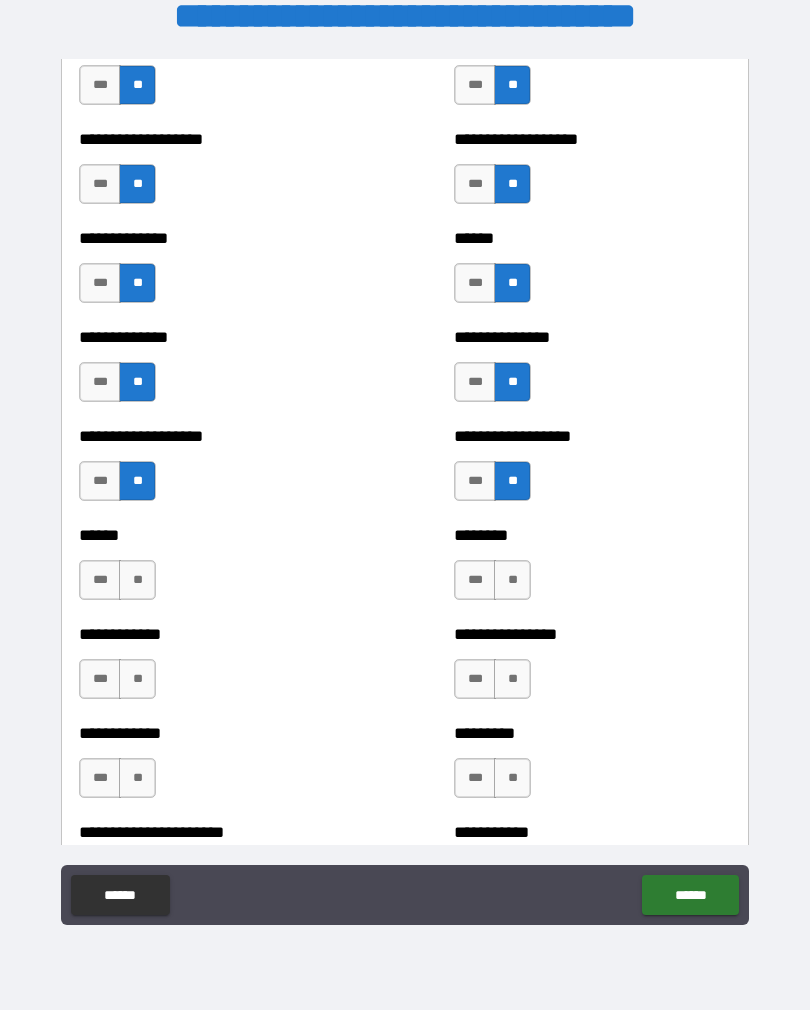 scroll, scrollTop: 4650, scrollLeft: 0, axis: vertical 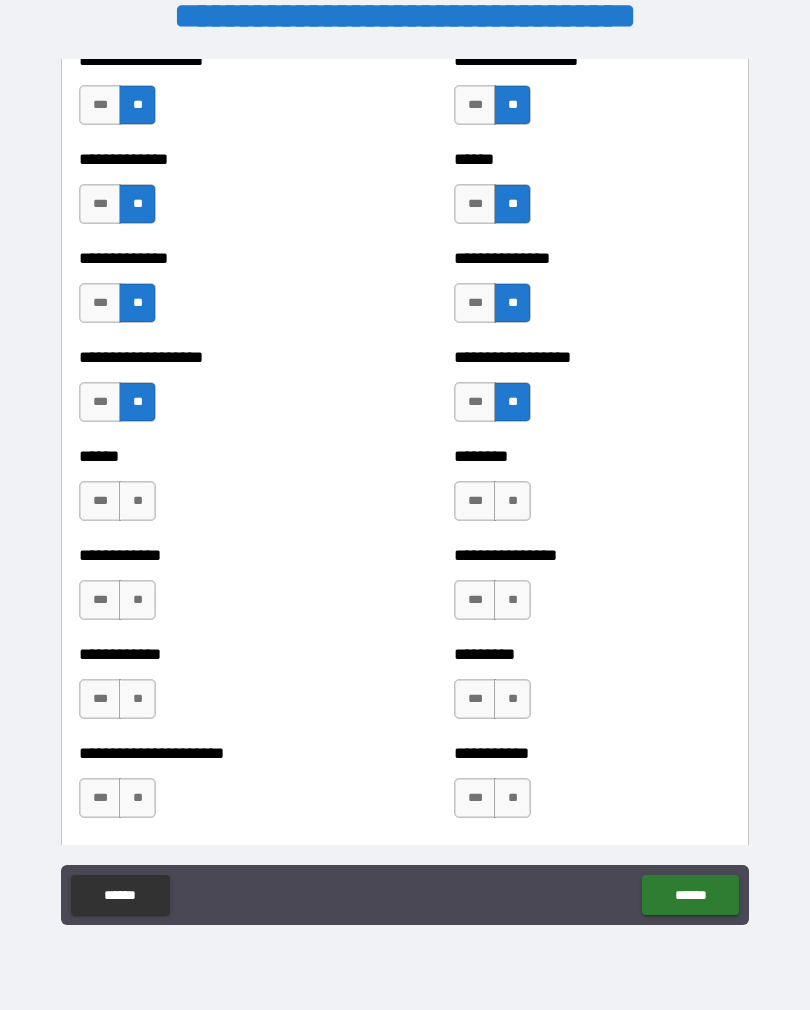 click on "**" at bounding box center (512, 501) 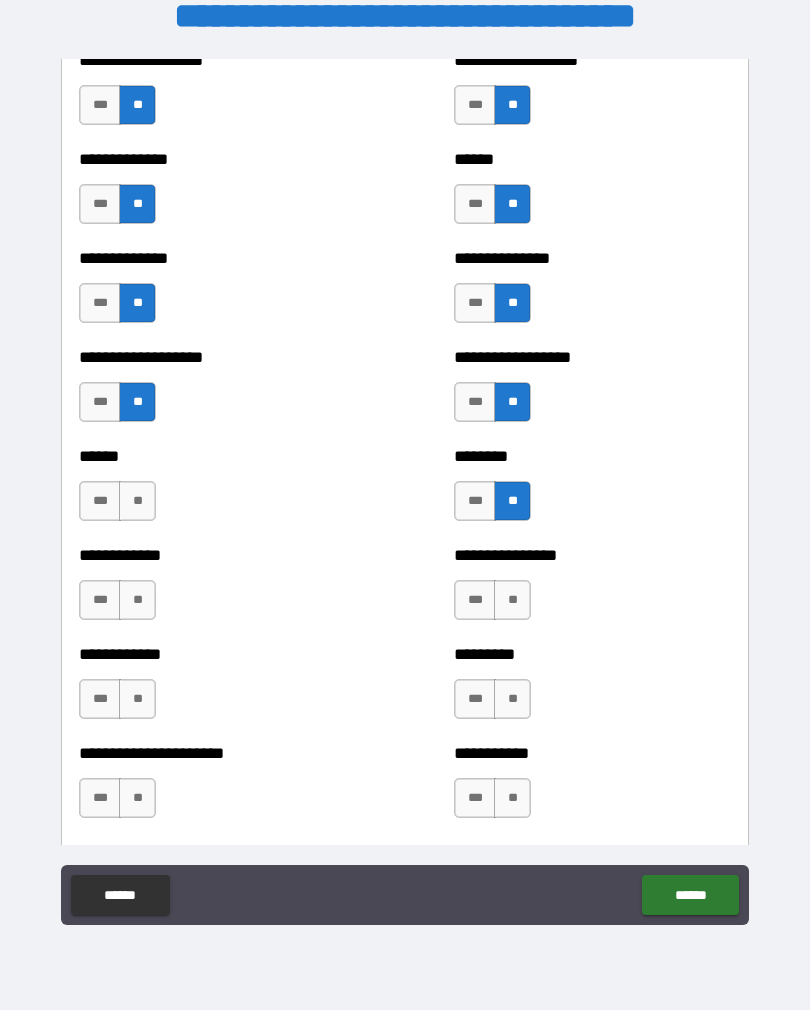 click on "**" at bounding box center [512, 600] 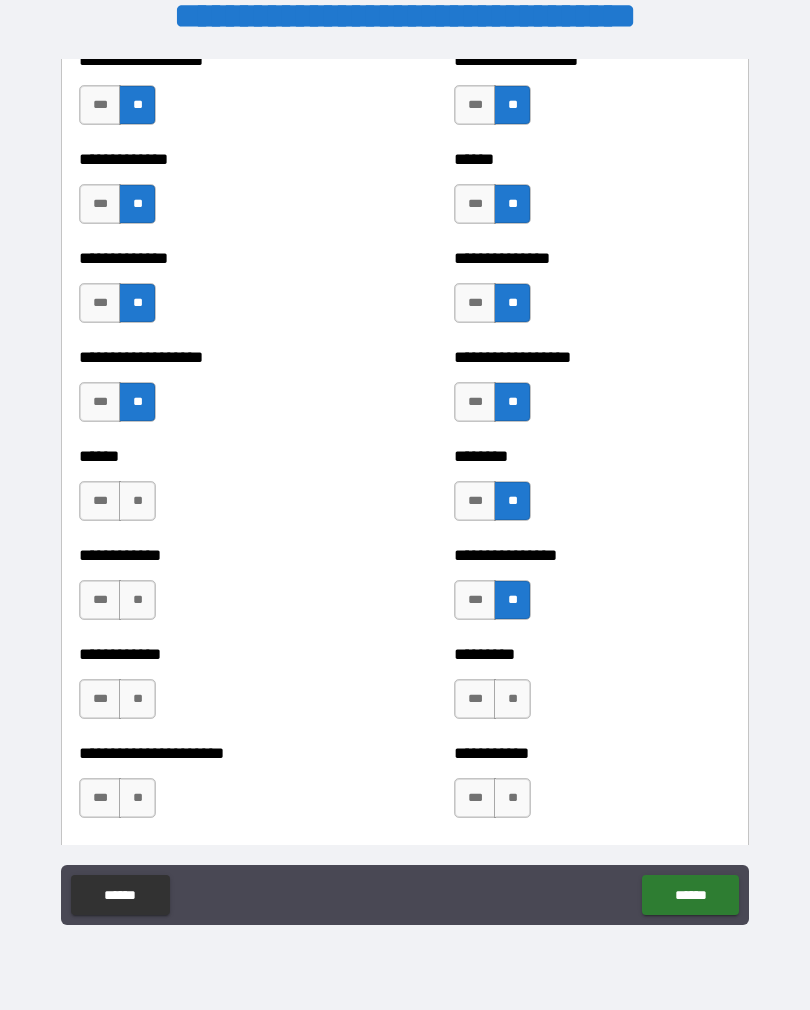 click on "********* *** **" at bounding box center [592, 689] 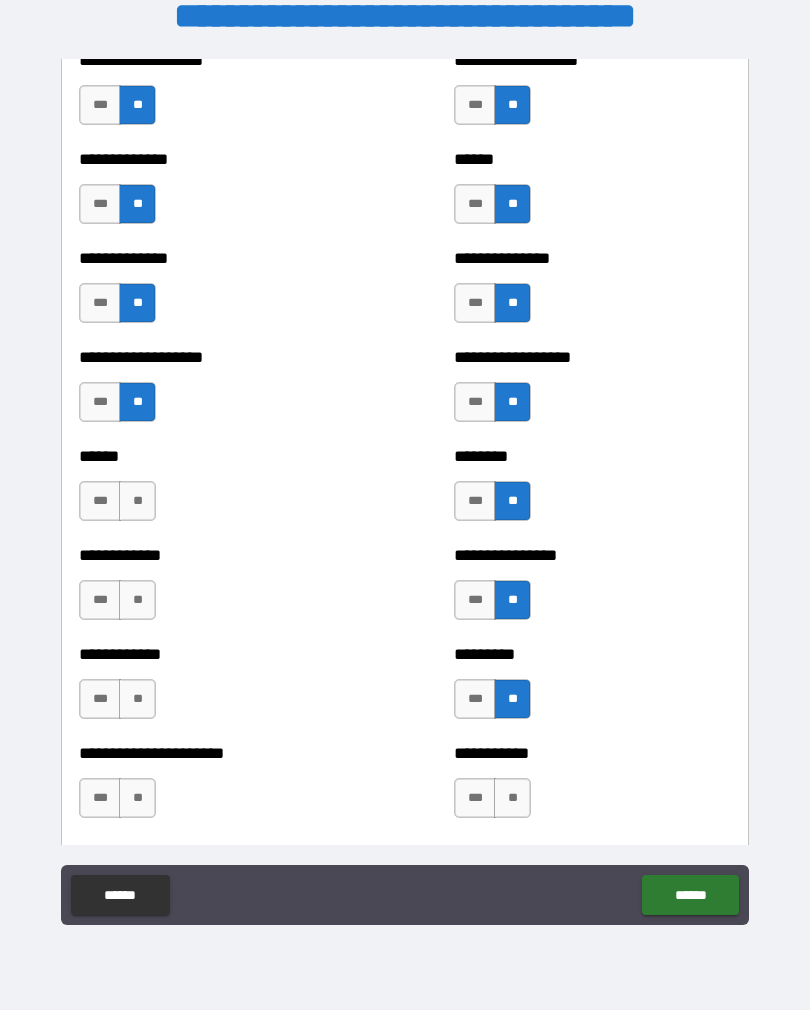 click on "**" at bounding box center [512, 798] 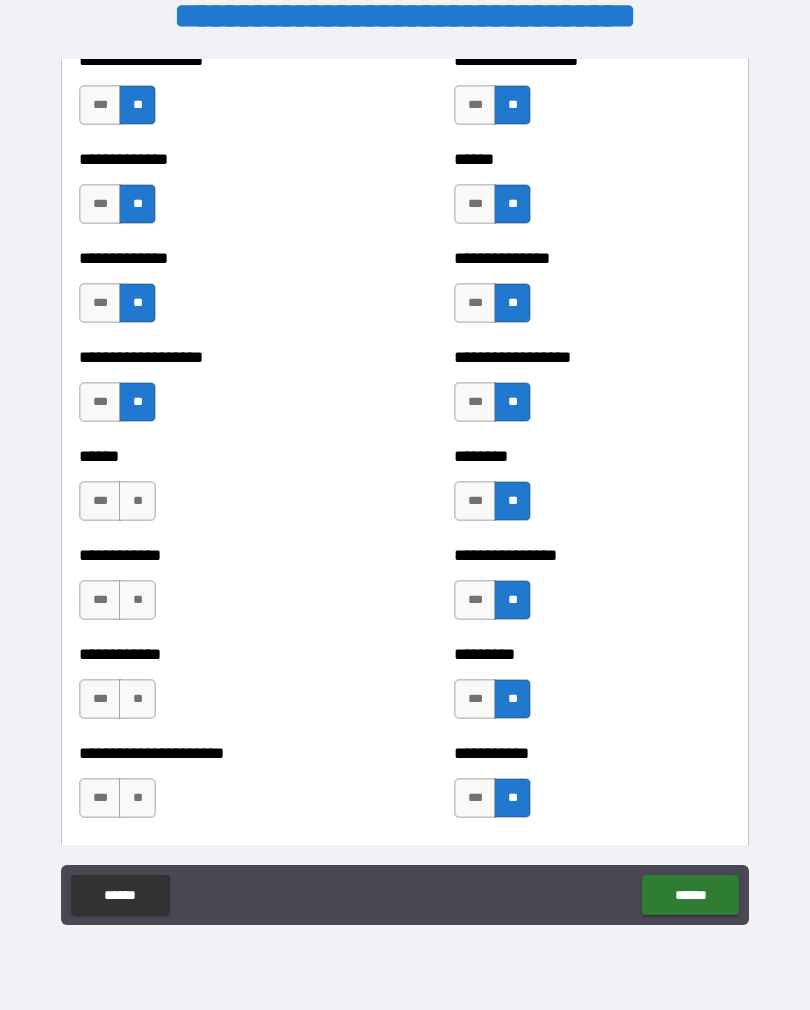 click on "**" at bounding box center (137, 501) 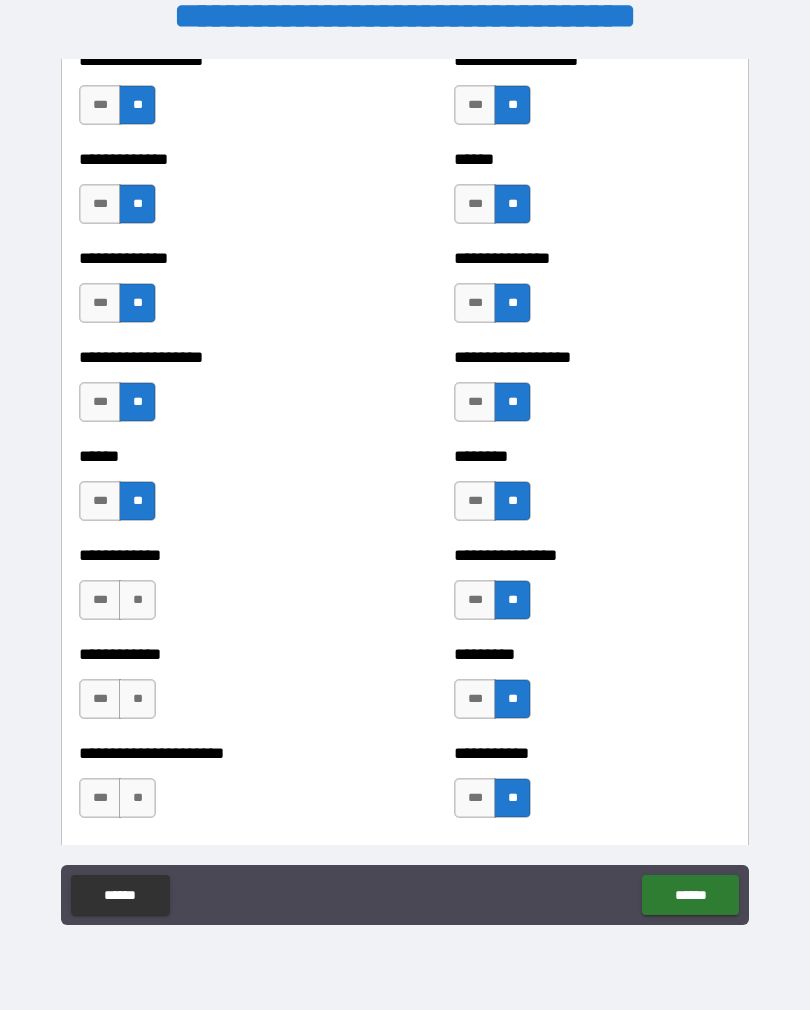 click on "**" at bounding box center [137, 600] 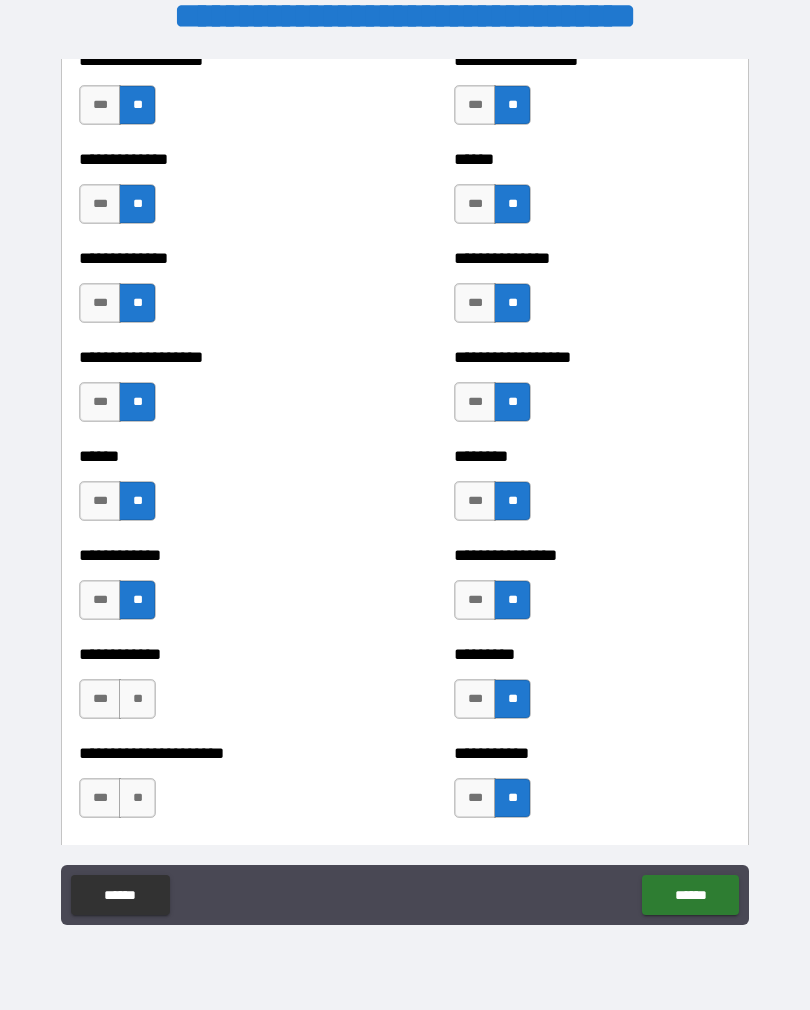 click on "**" at bounding box center [137, 699] 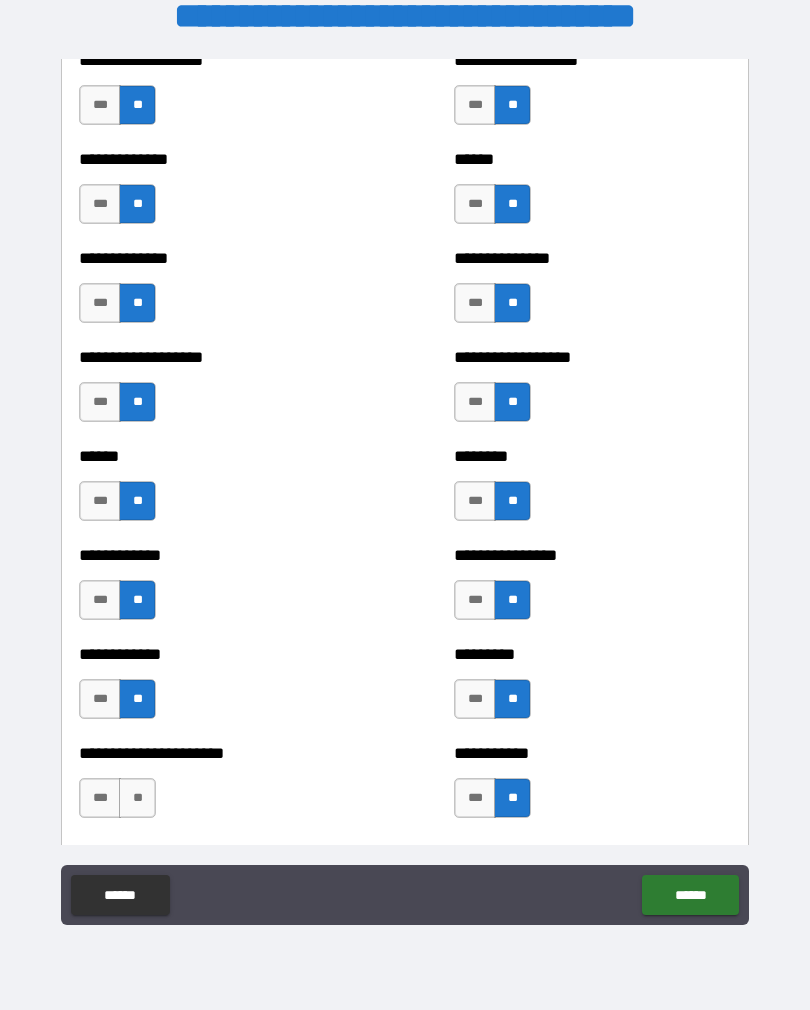click on "**" at bounding box center [137, 798] 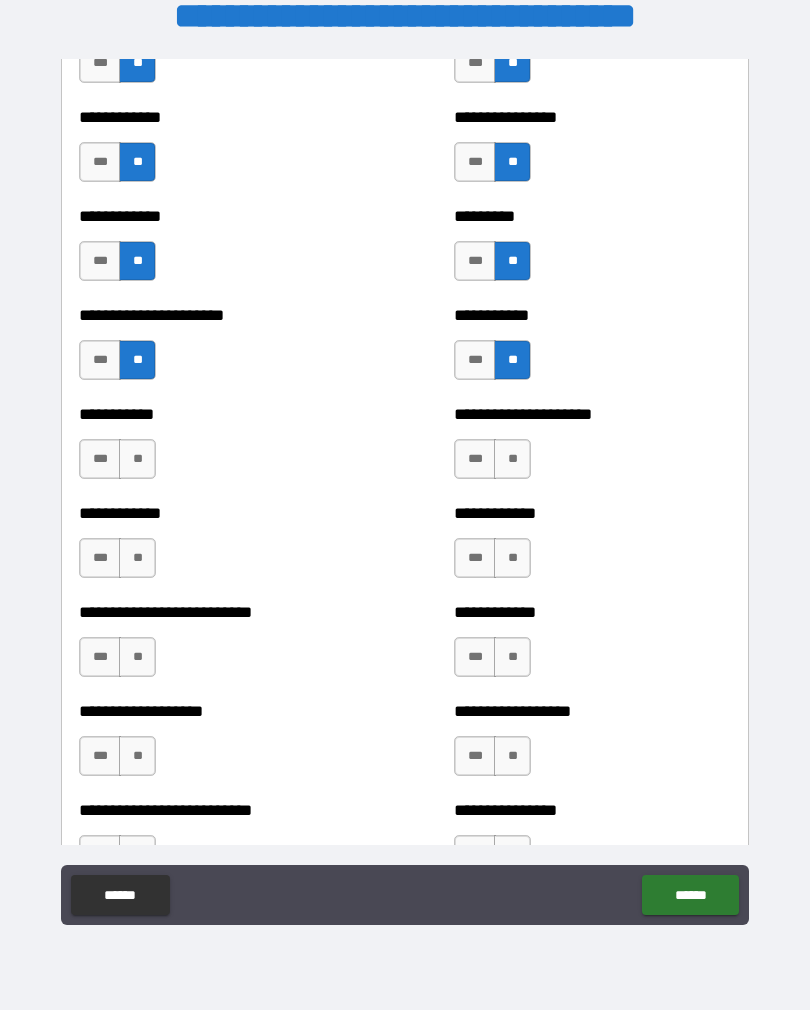 scroll, scrollTop: 5099, scrollLeft: 0, axis: vertical 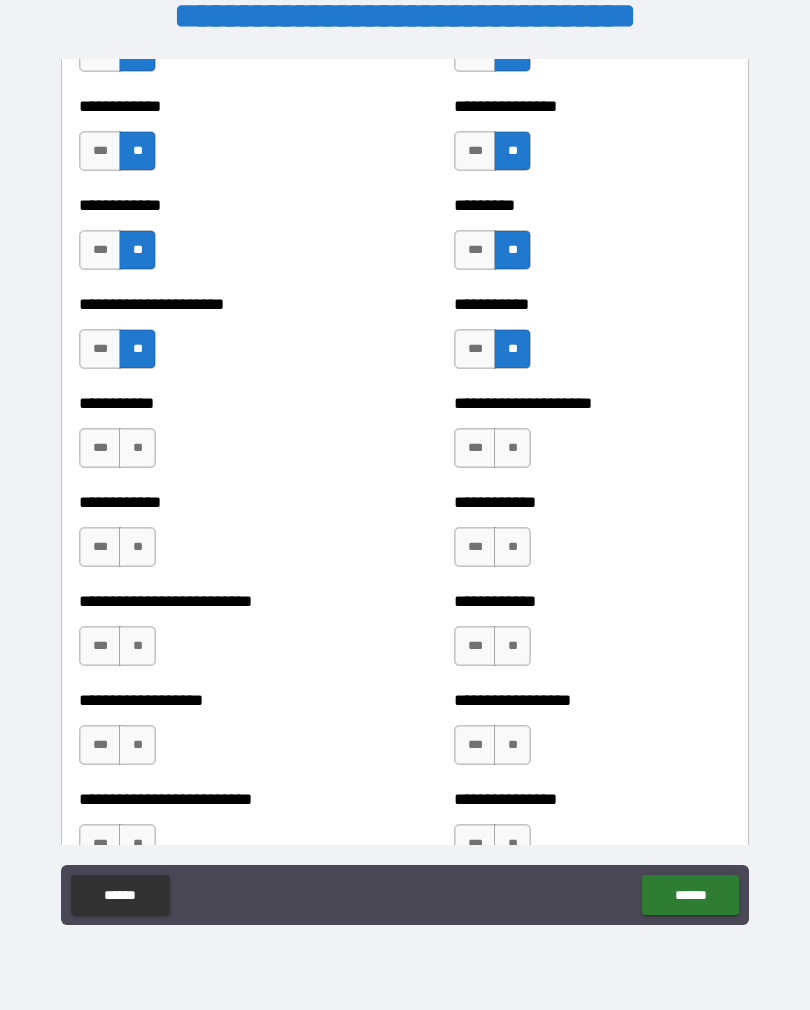 click on "**" at bounding box center (137, 448) 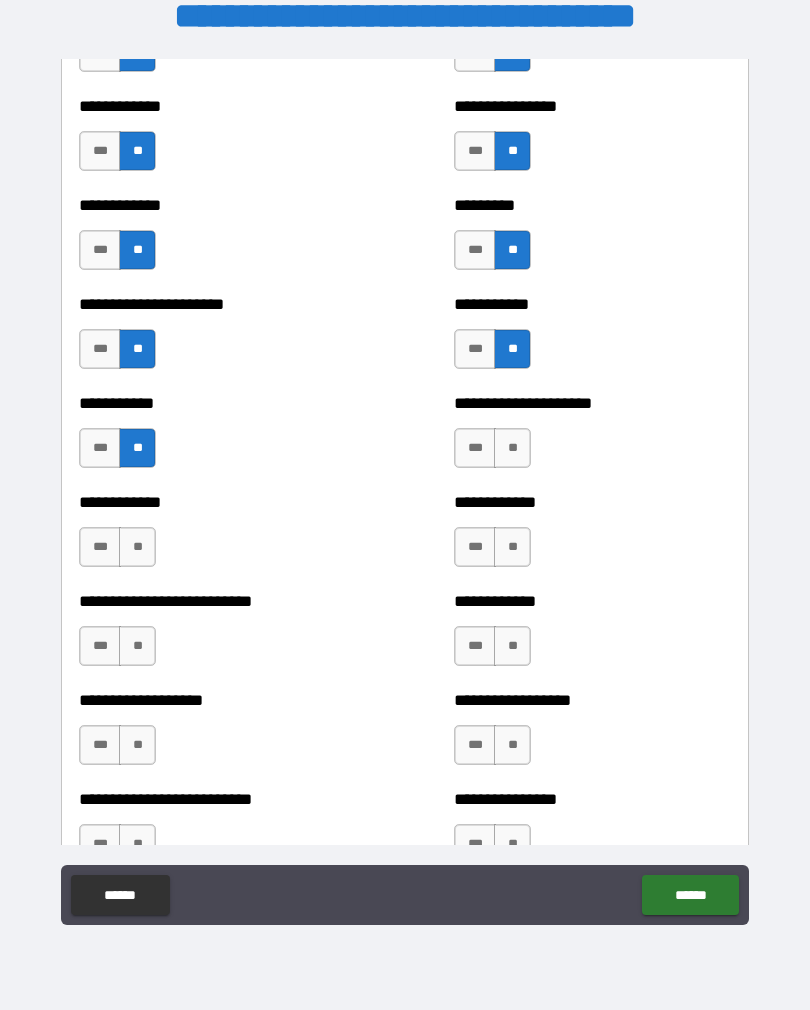click on "**" at bounding box center [137, 547] 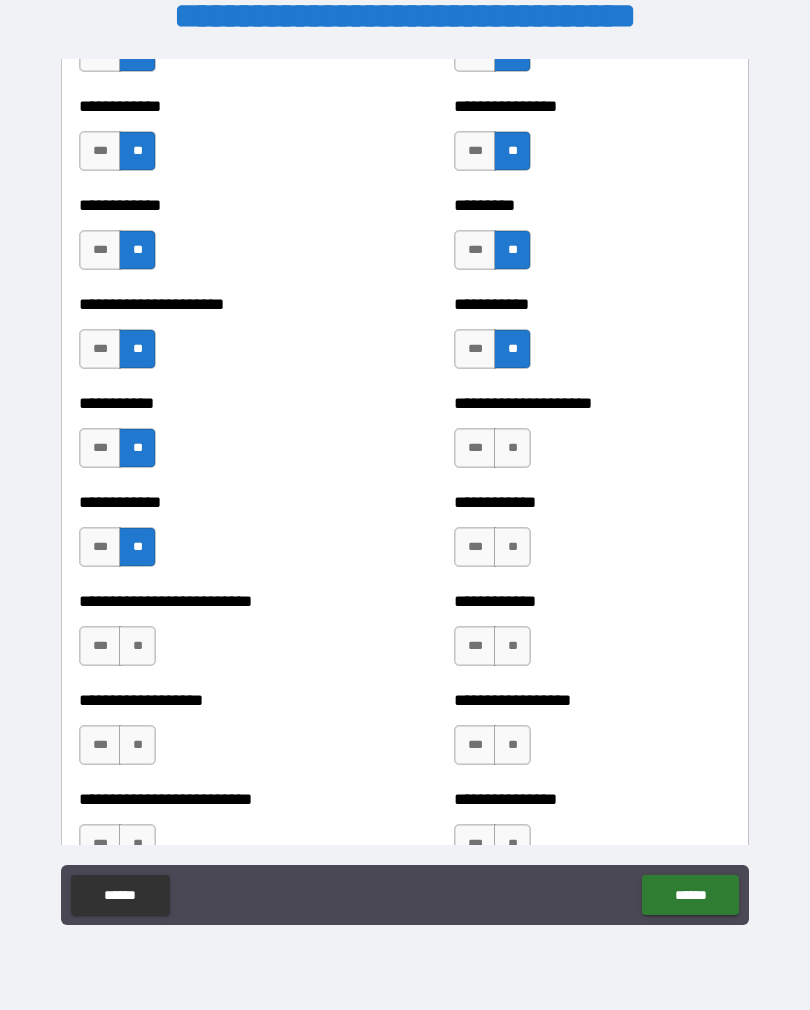 click on "**" at bounding box center [137, 646] 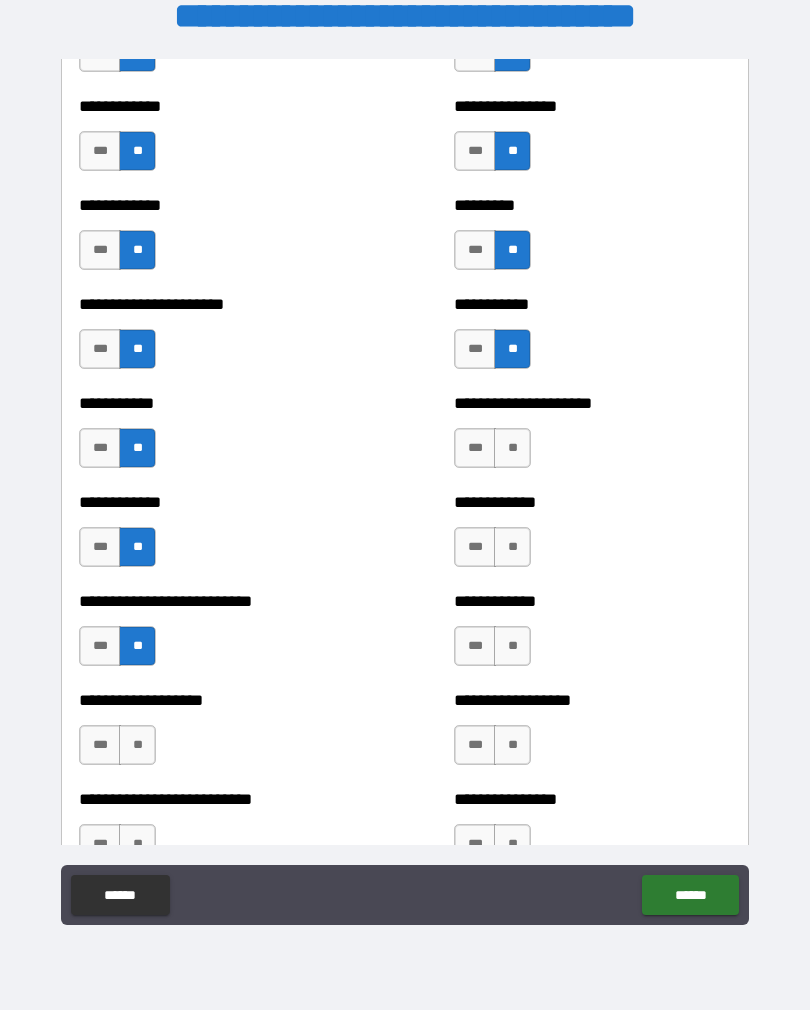 click on "**" at bounding box center (137, 745) 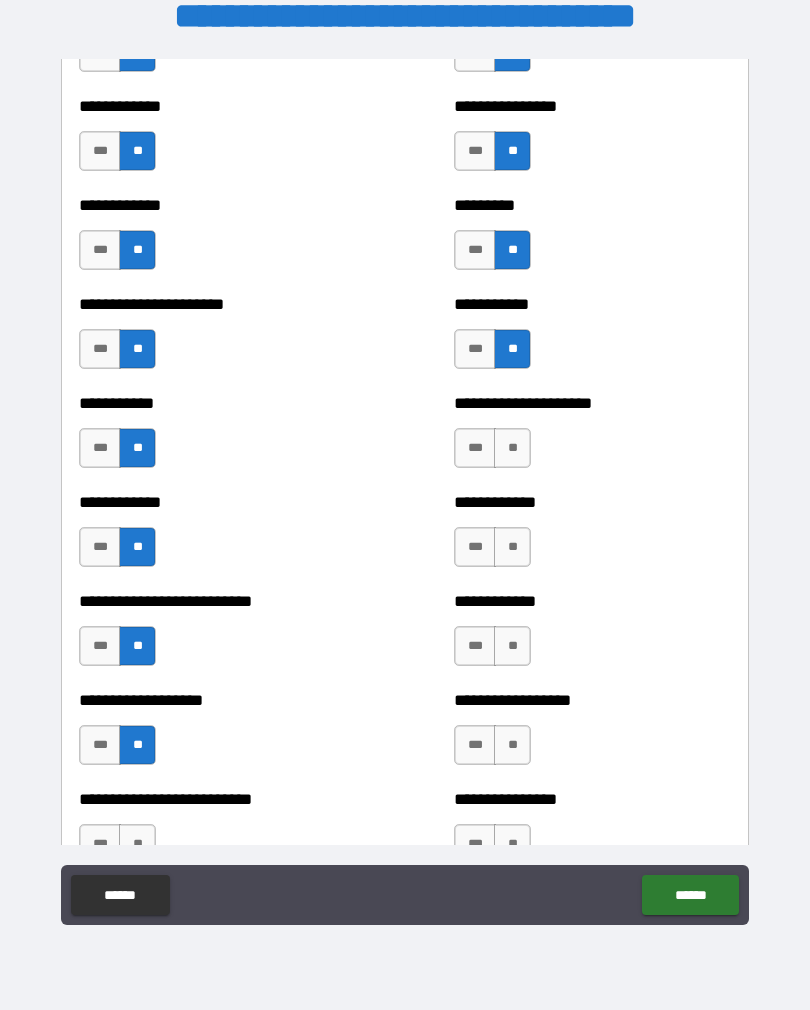 click on "**" at bounding box center [137, 844] 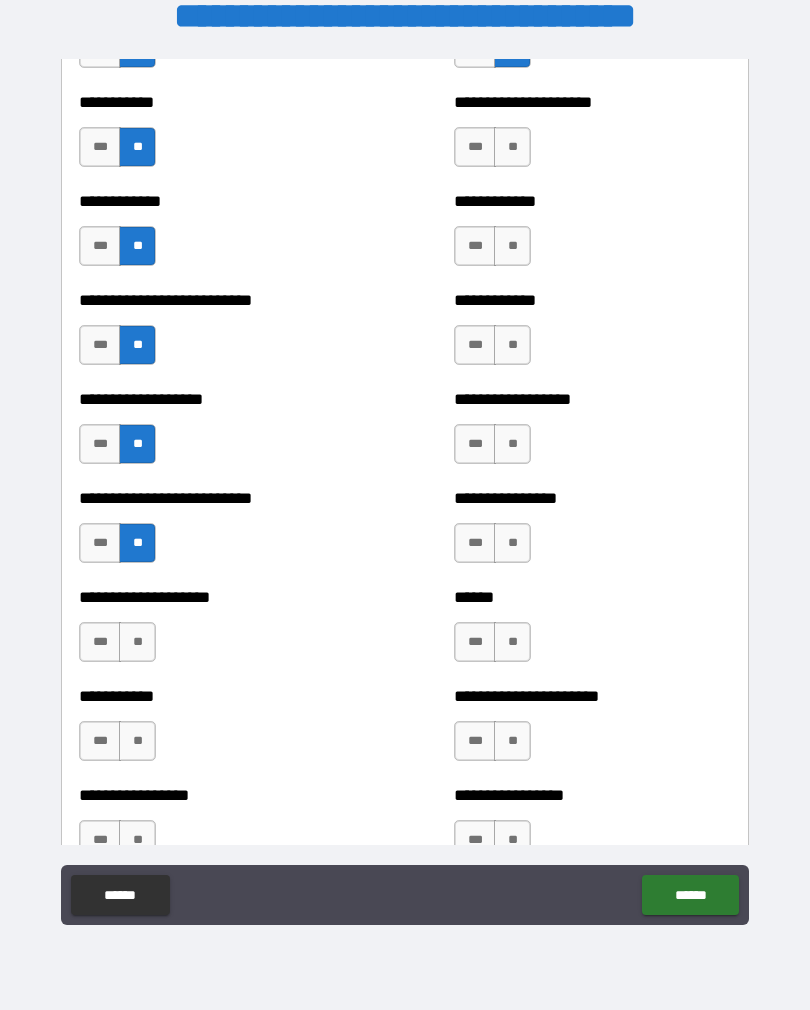 scroll, scrollTop: 5402, scrollLeft: 0, axis: vertical 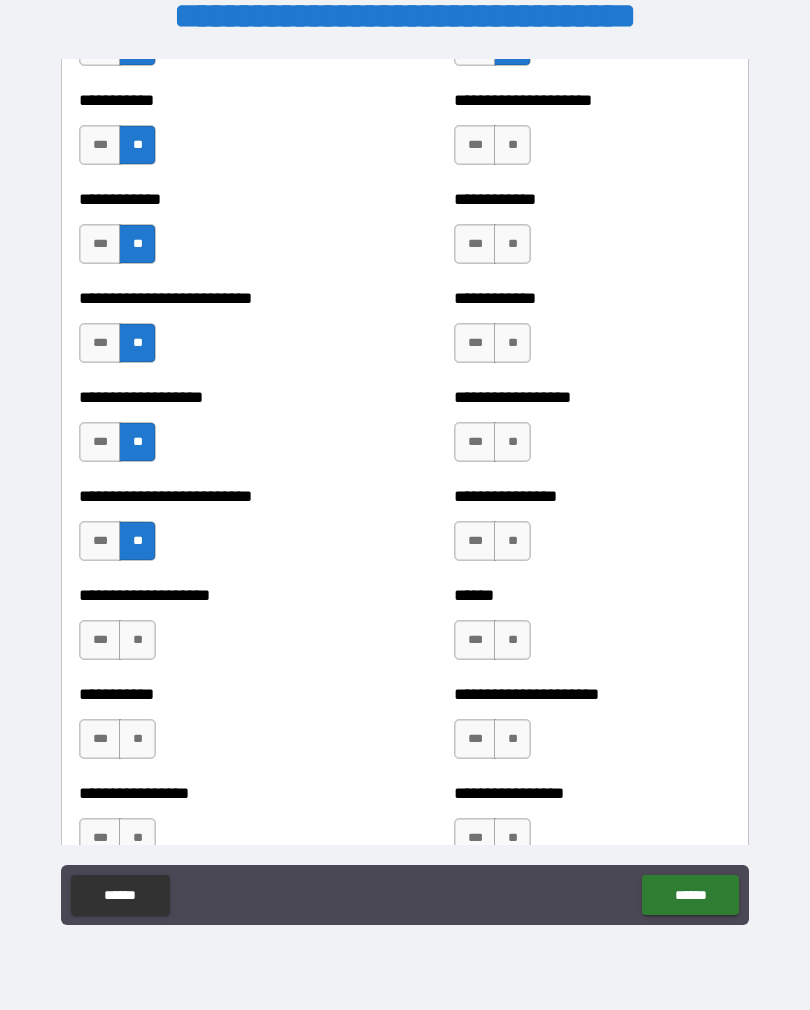 click on "**" at bounding box center (512, 145) 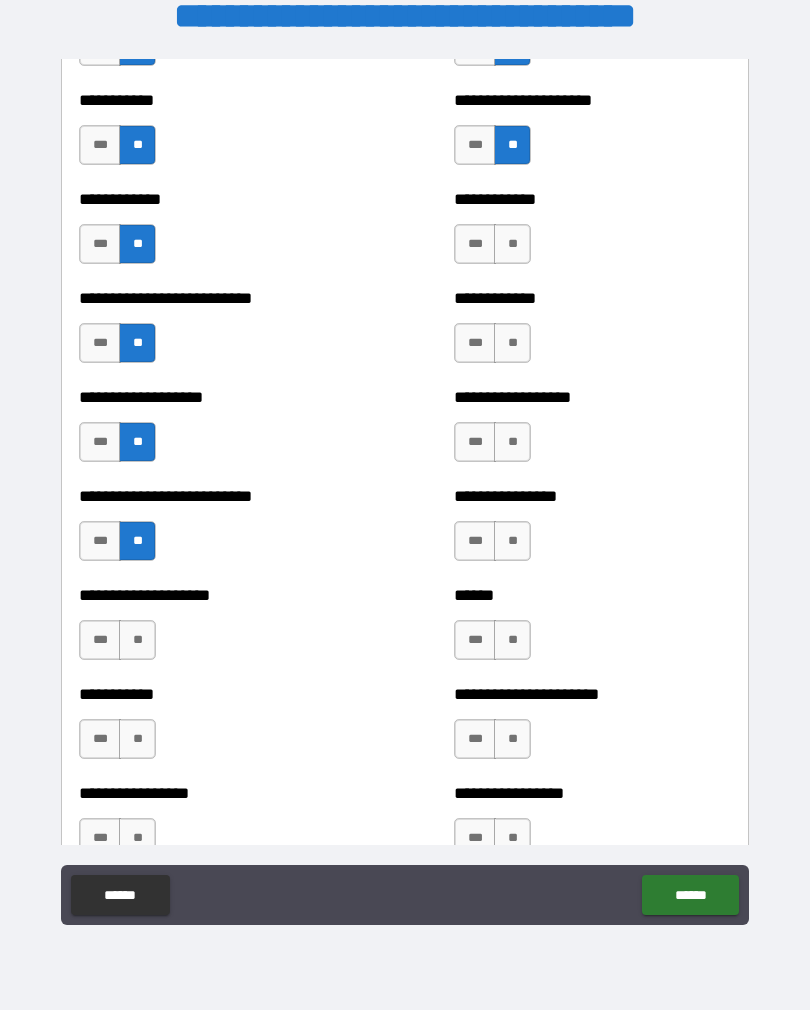 click on "**" at bounding box center (512, 244) 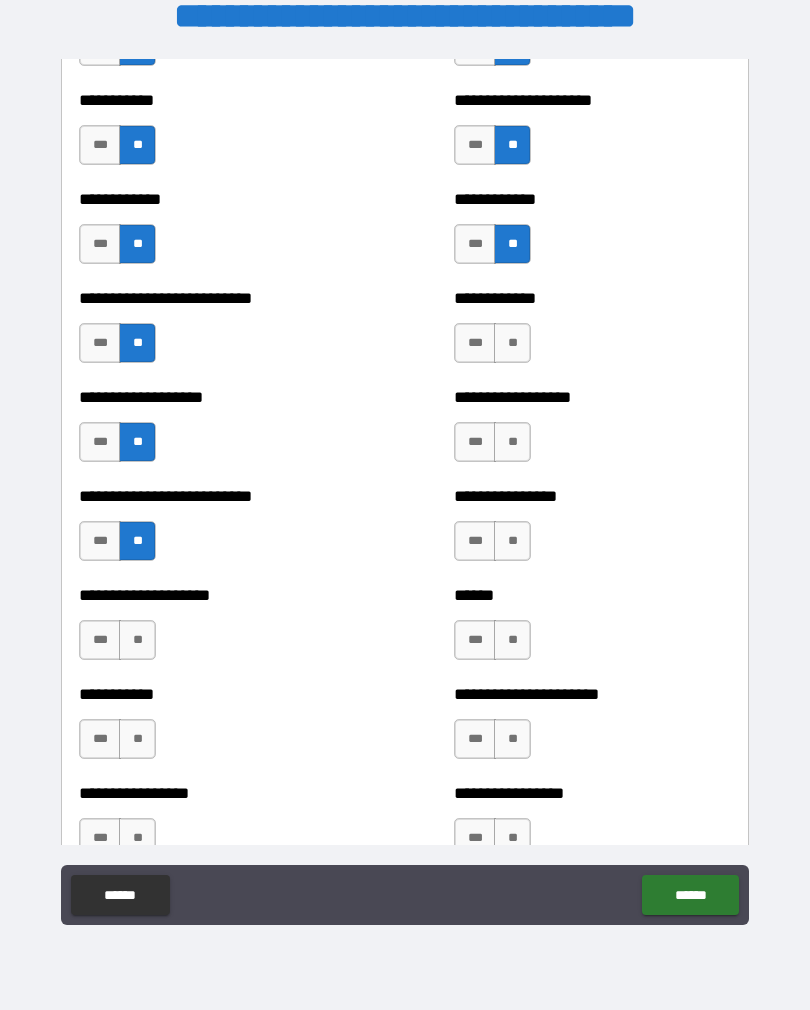 click on "**********" at bounding box center [592, 333] 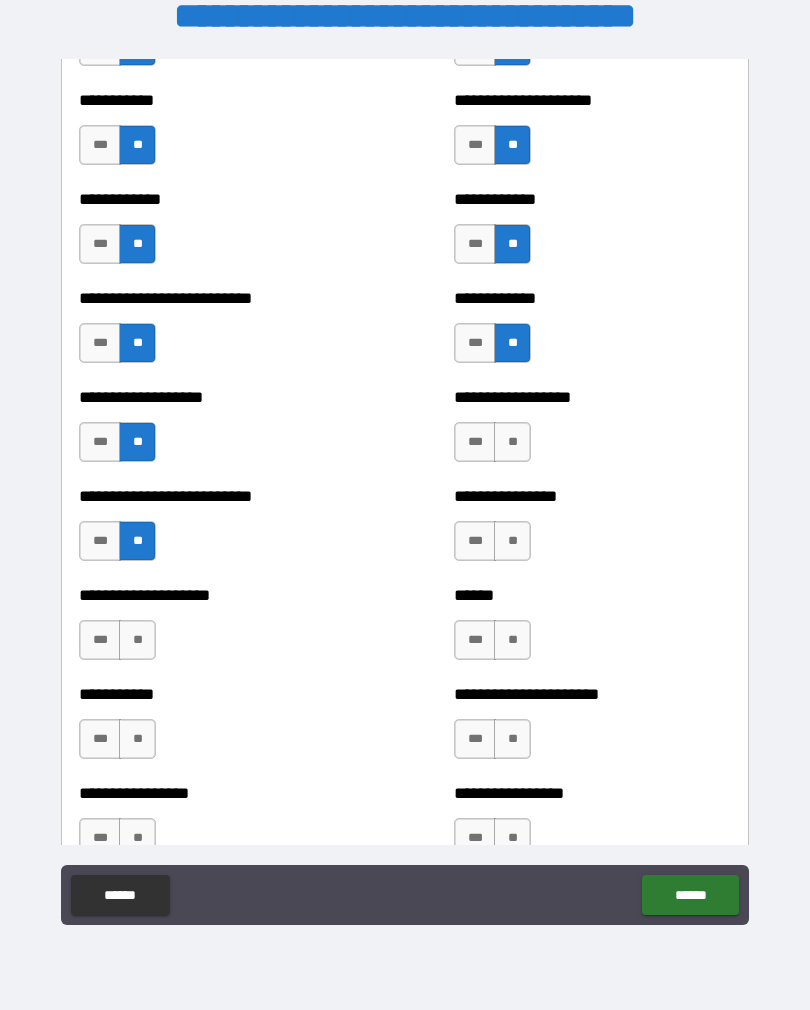 click on "**" at bounding box center (512, 442) 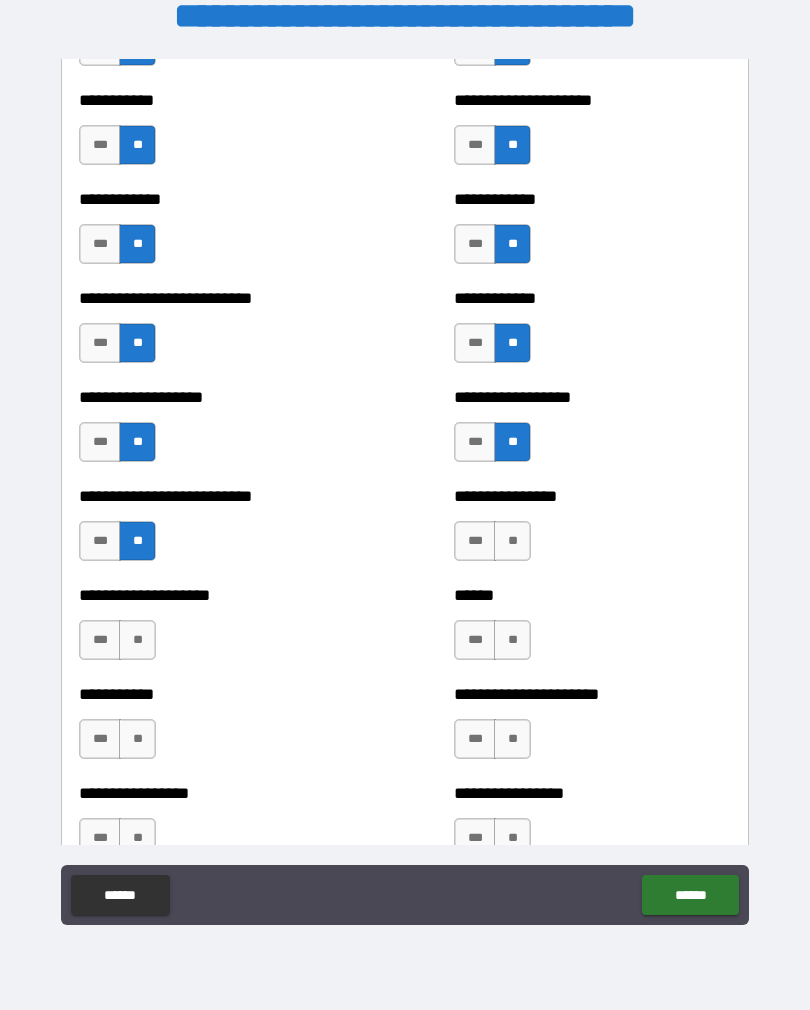 click on "**" at bounding box center (512, 541) 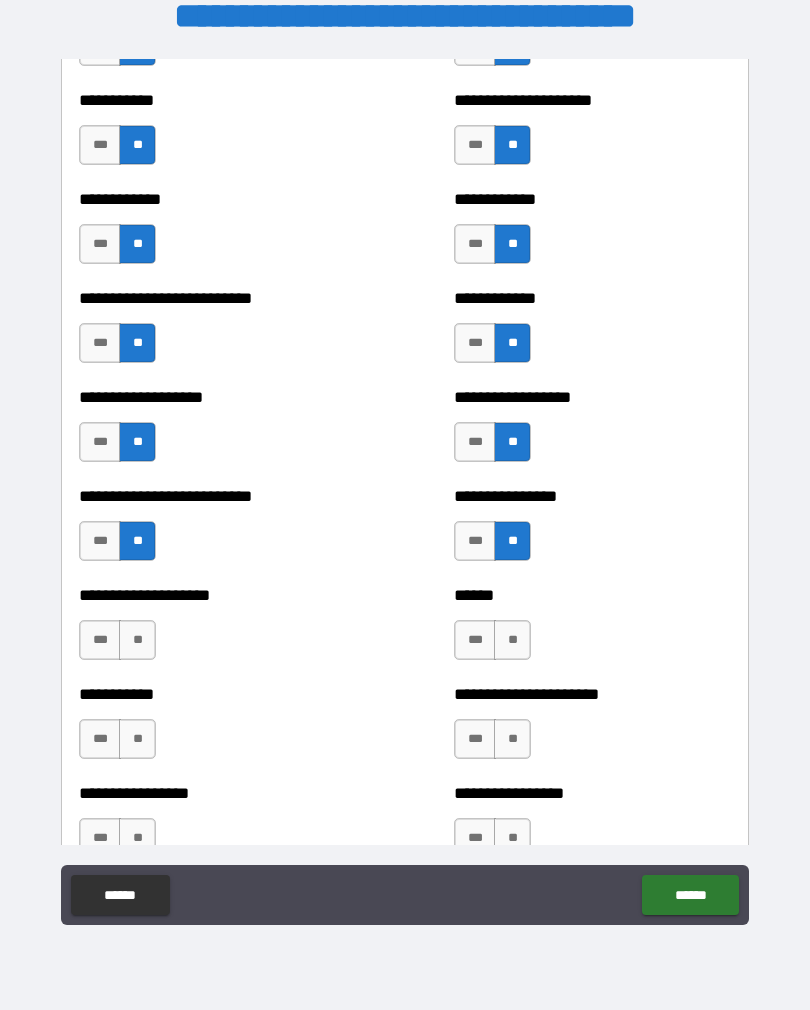 click on "**" at bounding box center (512, 640) 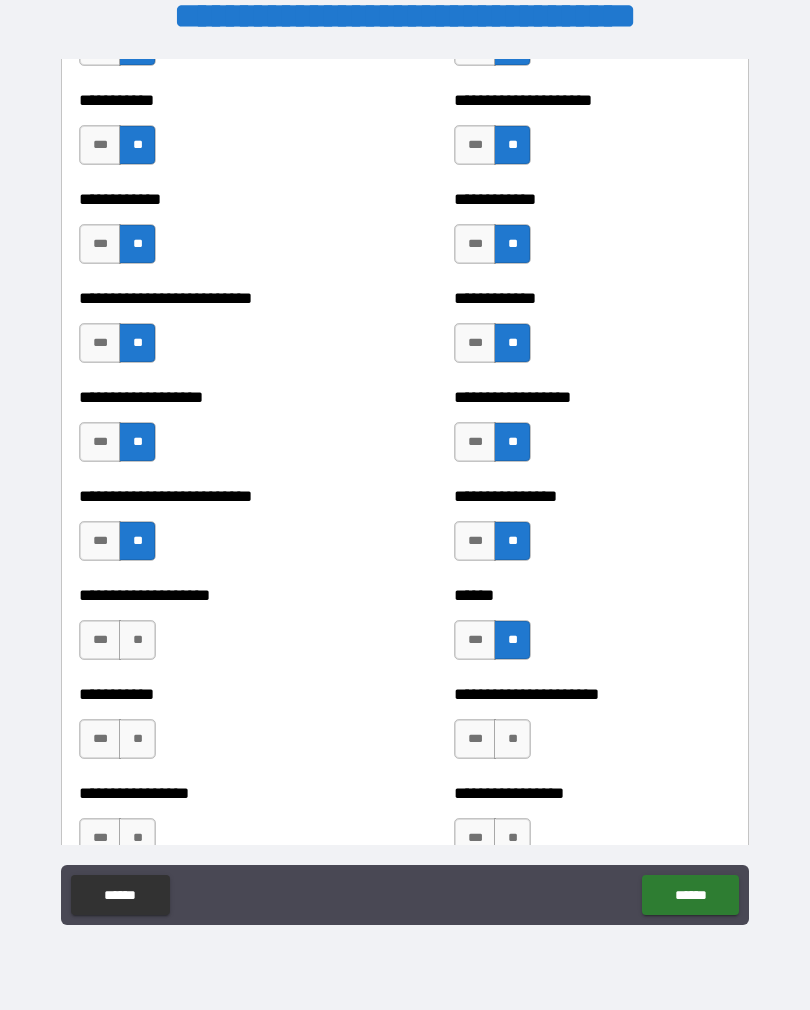click on "**" at bounding box center (512, 739) 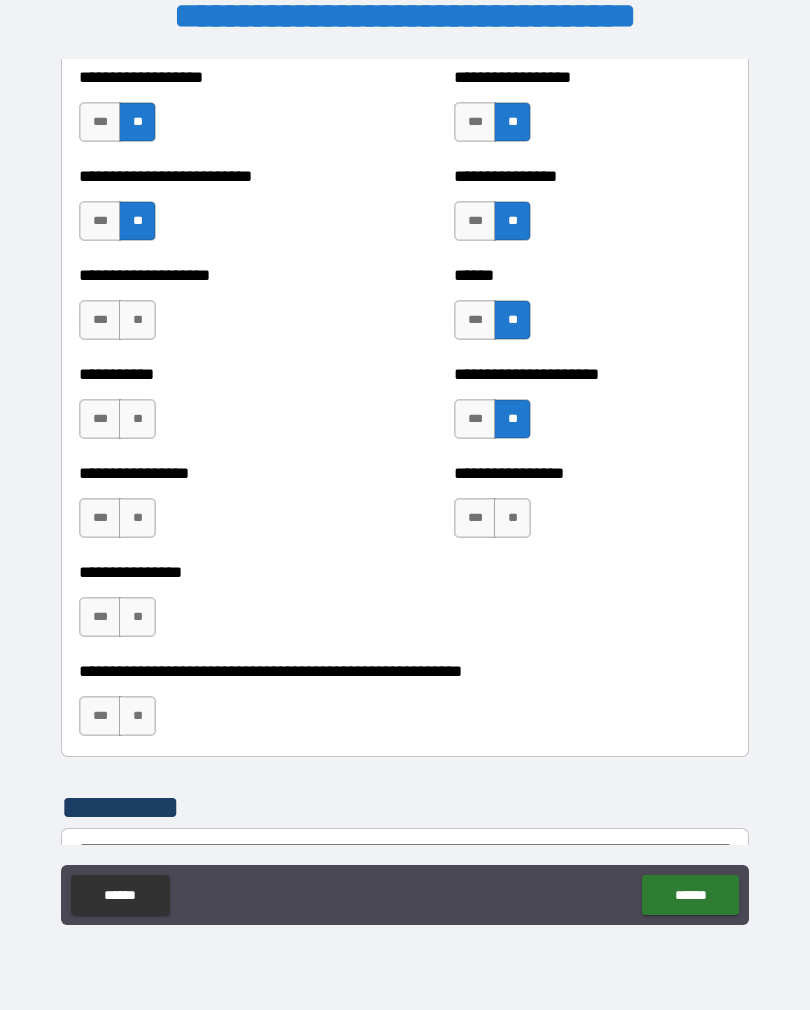scroll, scrollTop: 5721, scrollLeft: 0, axis: vertical 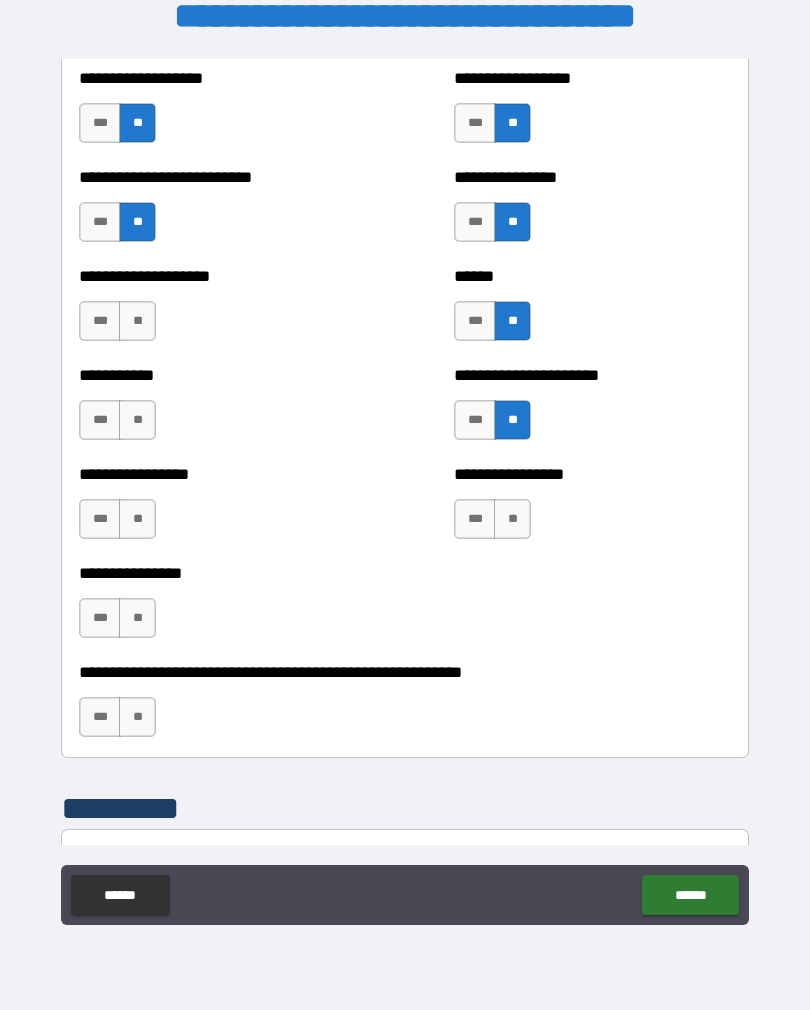 click on "**" at bounding box center [512, 519] 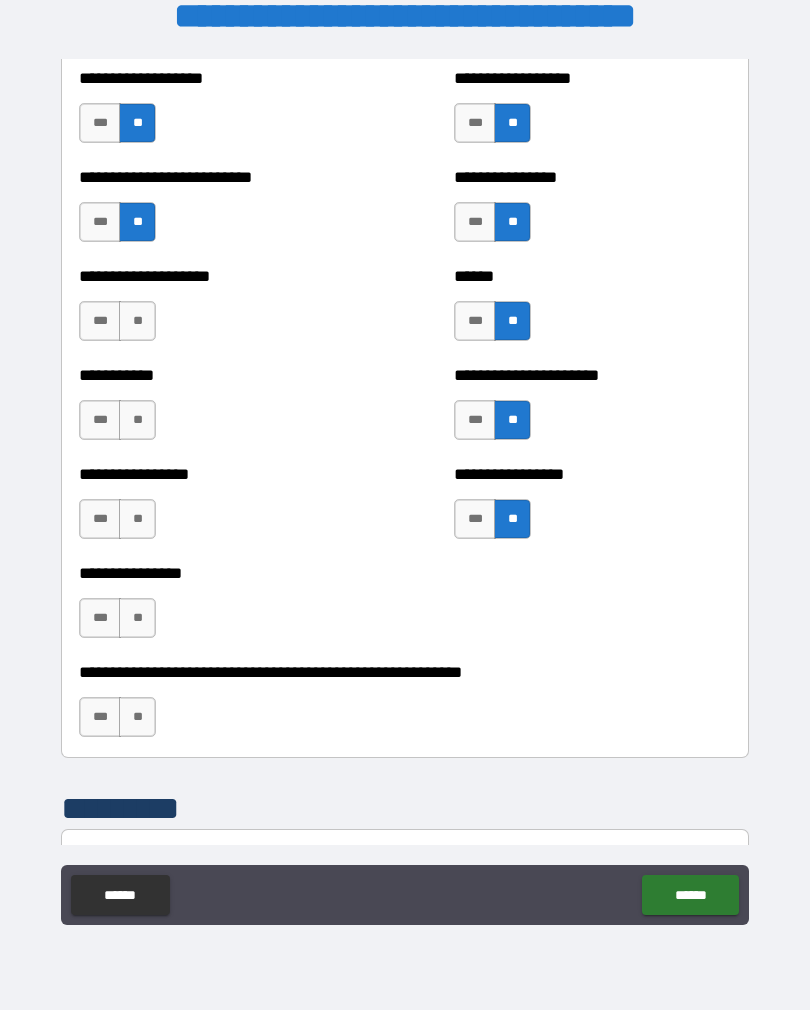 click on "**" at bounding box center (137, 321) 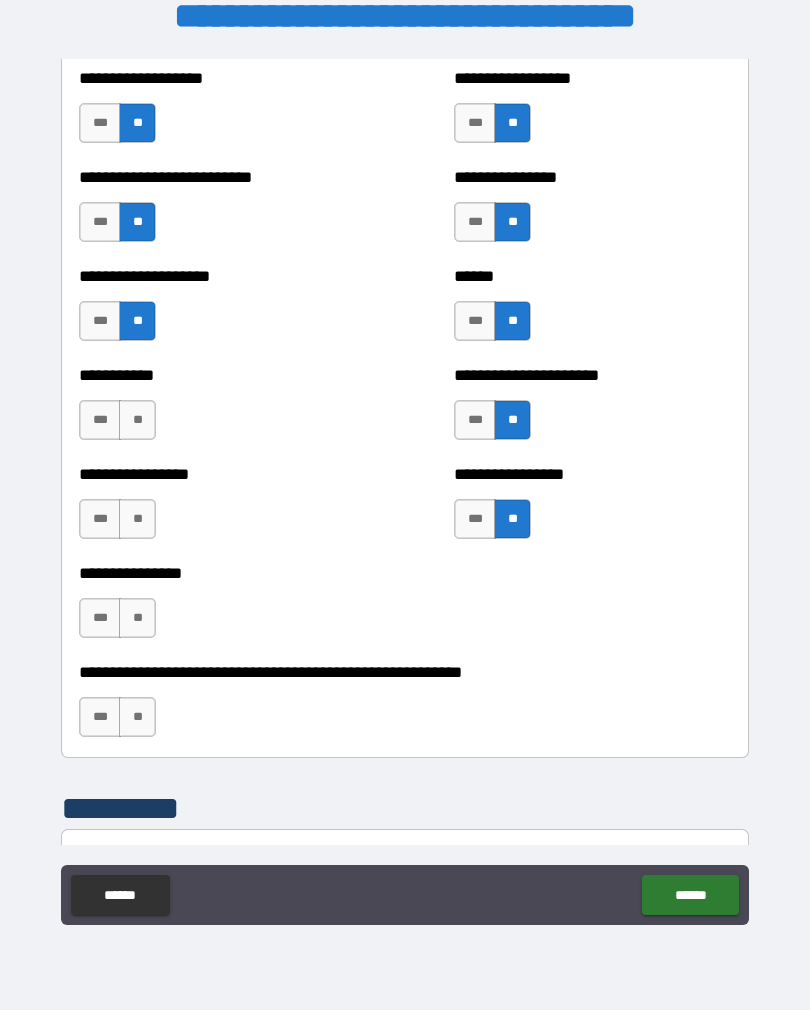 click on "*** **" at bounding box center [120, 425] 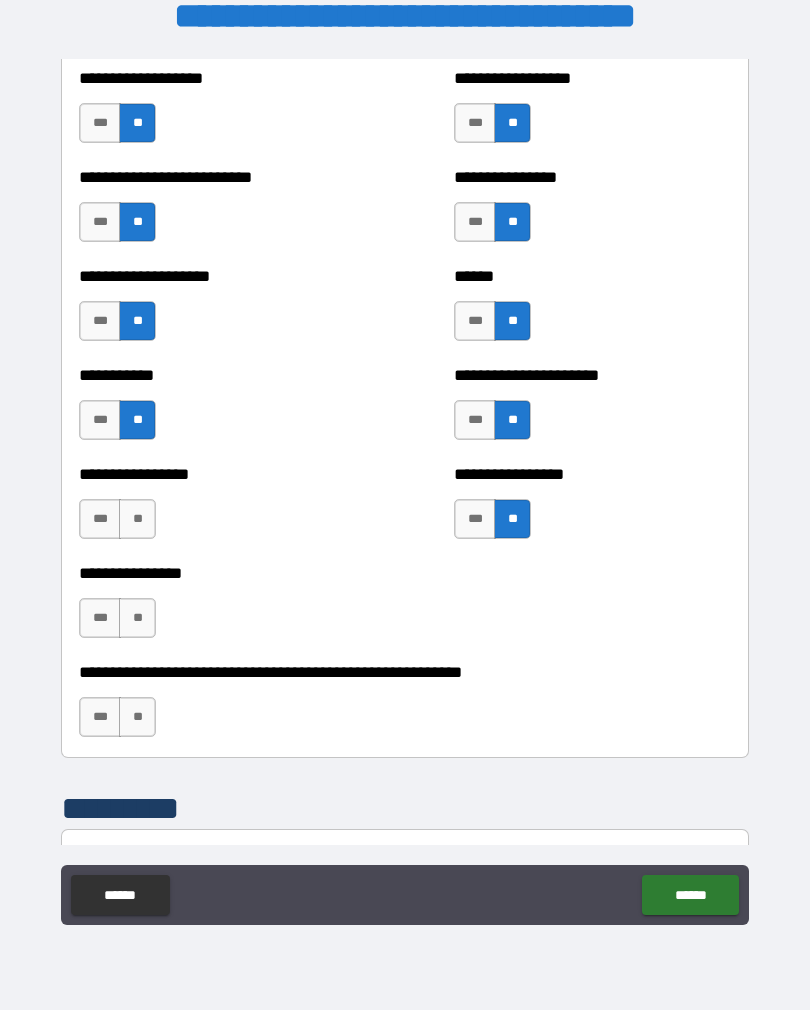 click on "**" at bounding box center (137, 519) 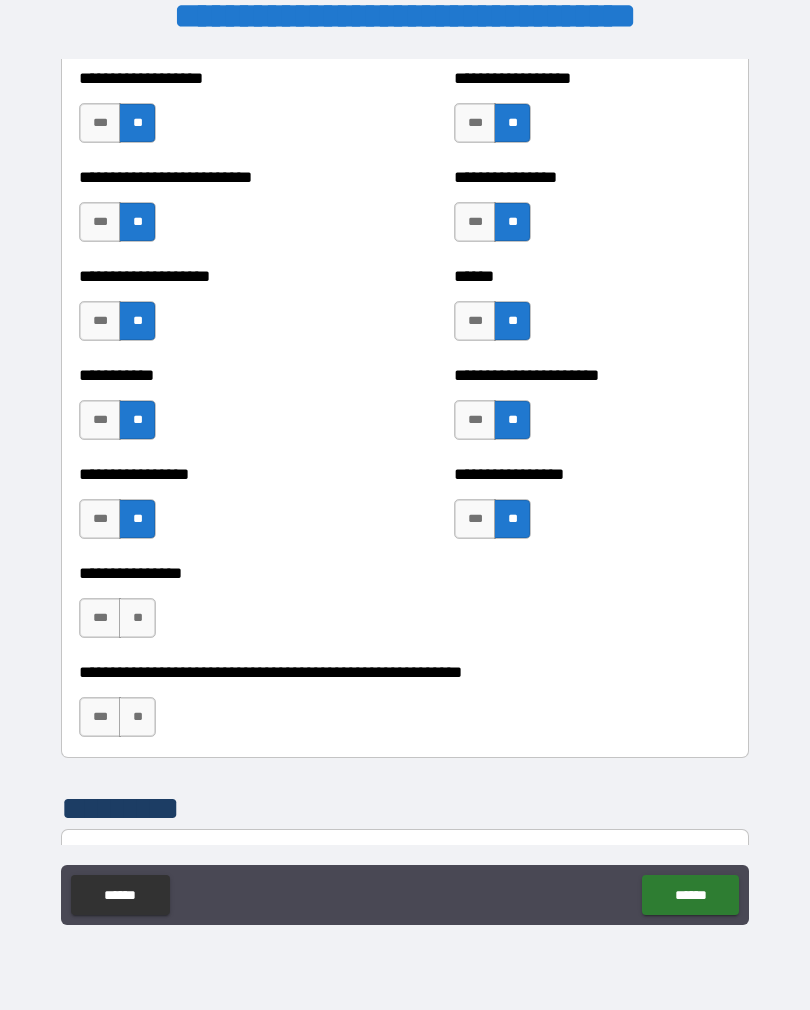 click on "**********" at bounding box center (217, 608) 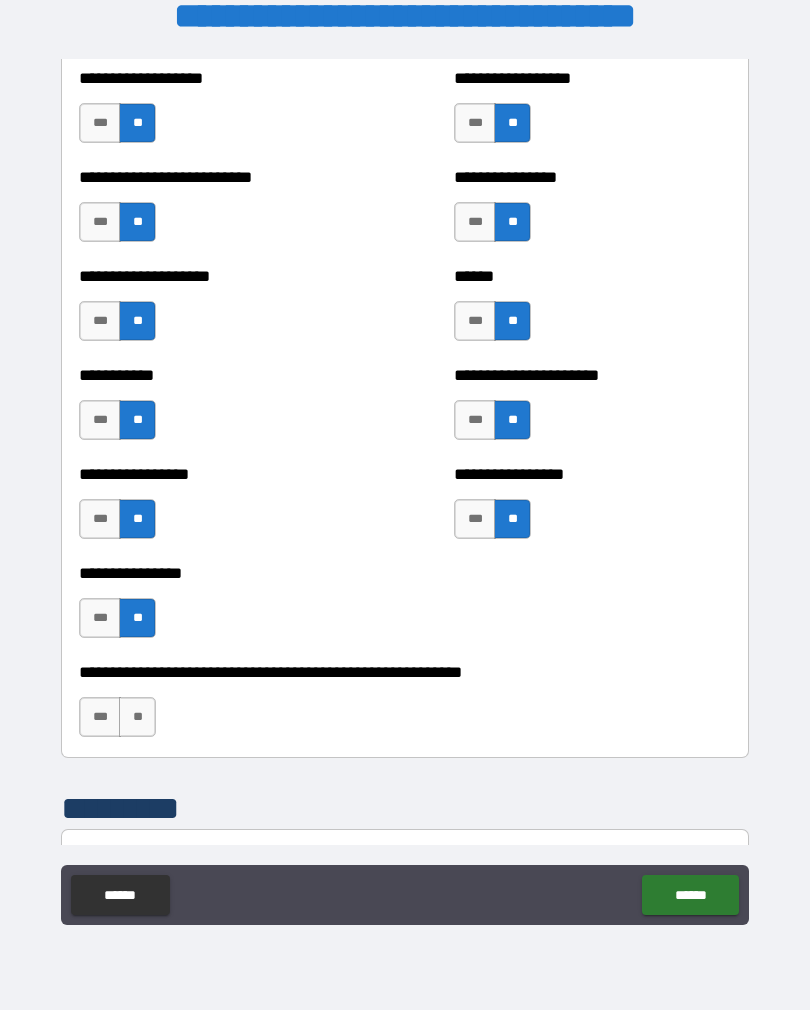 click on "**" at bounding box center [137, 717] 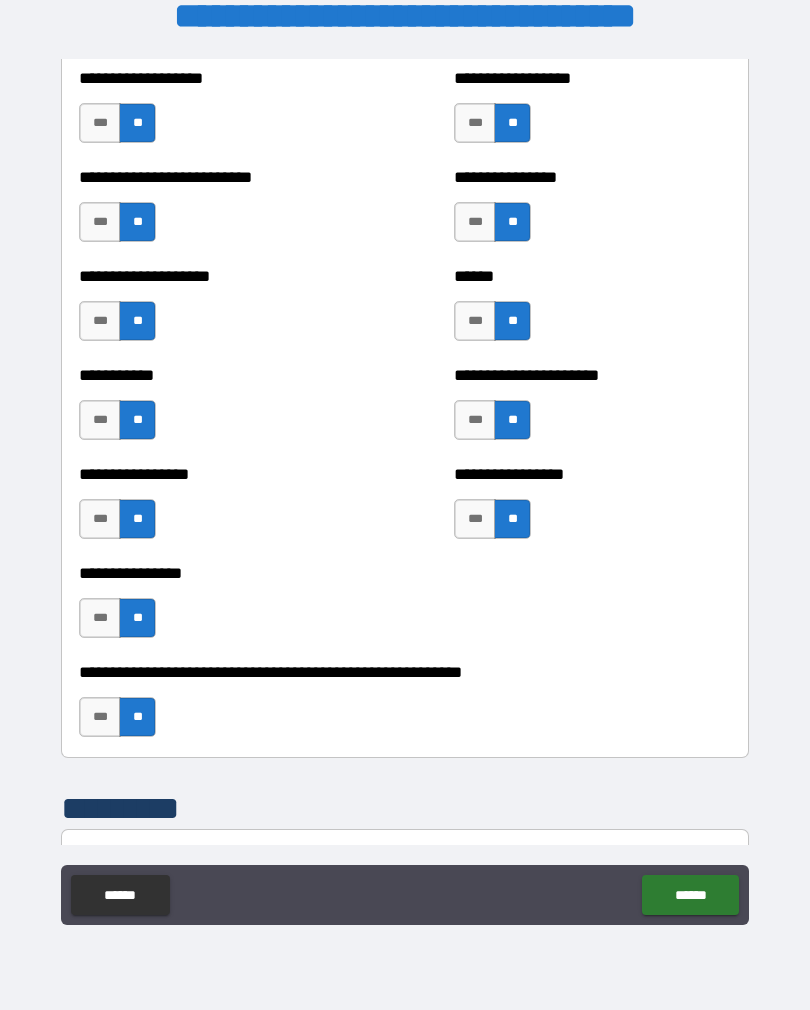 click on "******" at bounding box center [690, 895] 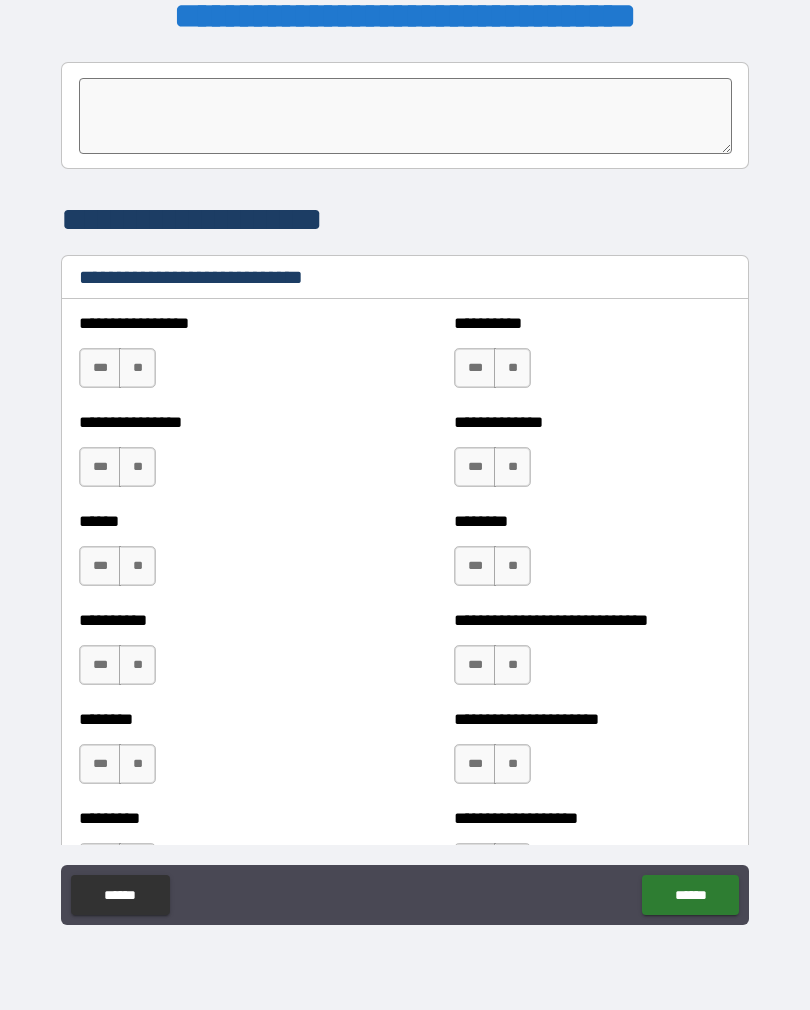 scroll, scrollTop: 6489, scrollLeft: 0, axis: vertical 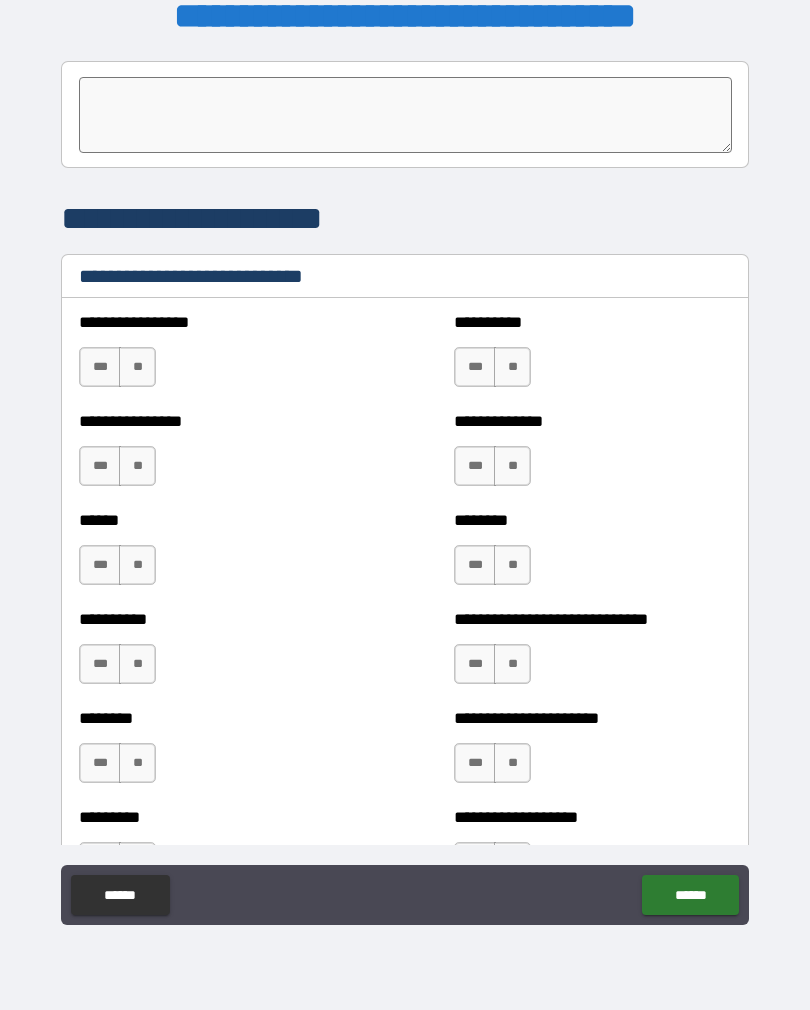 click on "**" at bounding box center [137, 367] 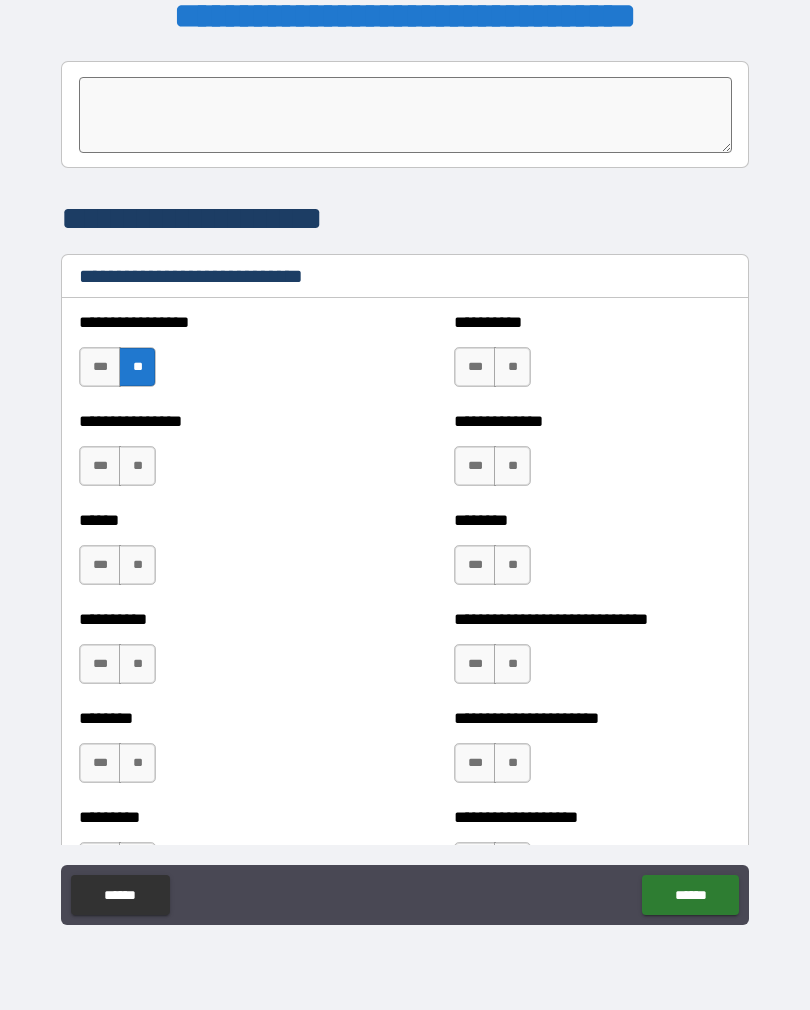 click on "**" at bounding box center (137, 466) 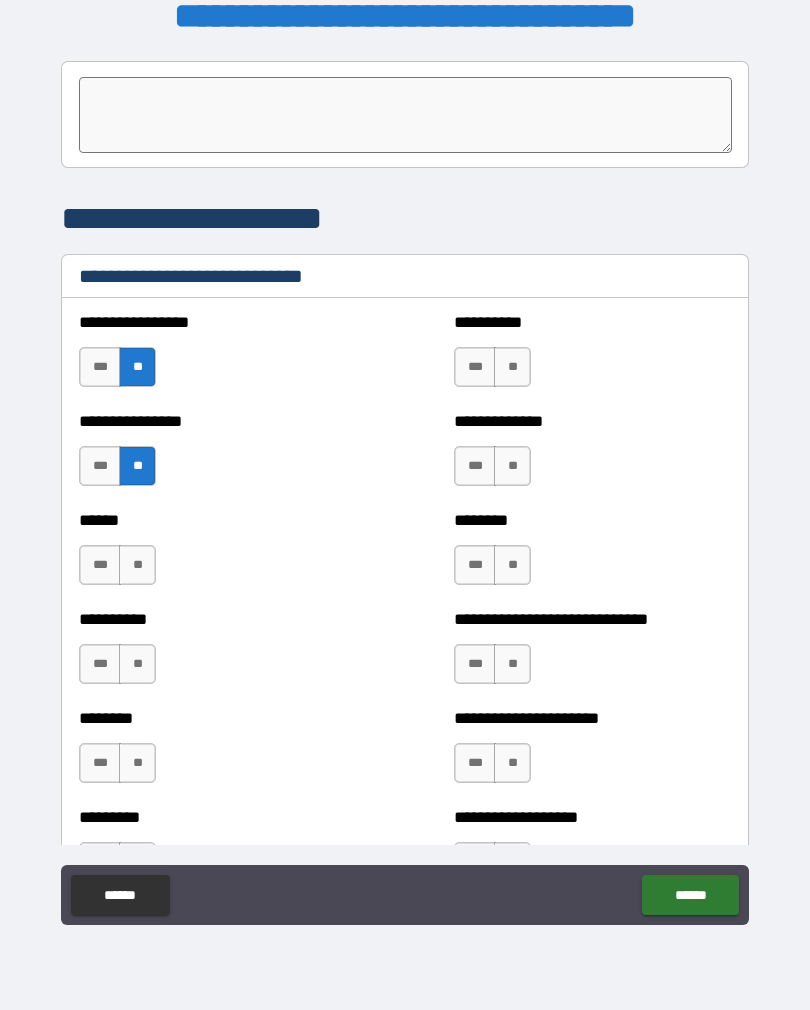 click on "**" at bounding box center (137, 565) 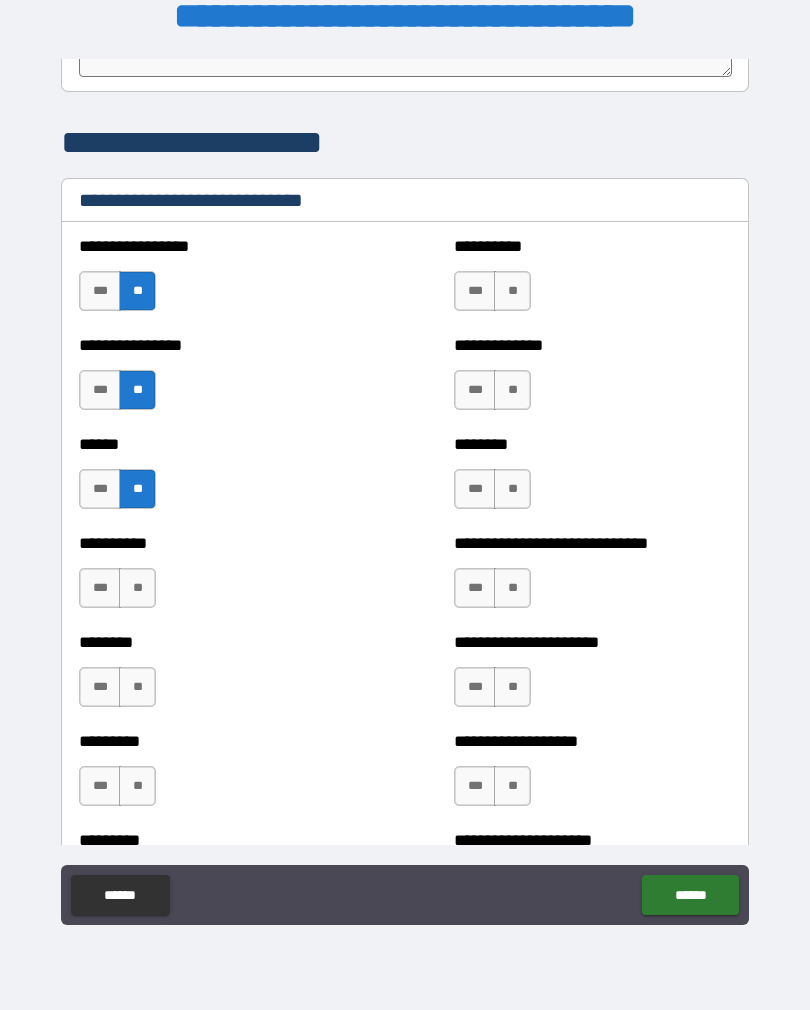 scroll, scrollTop: 6656, scrollLeft: 0, axis: vertical 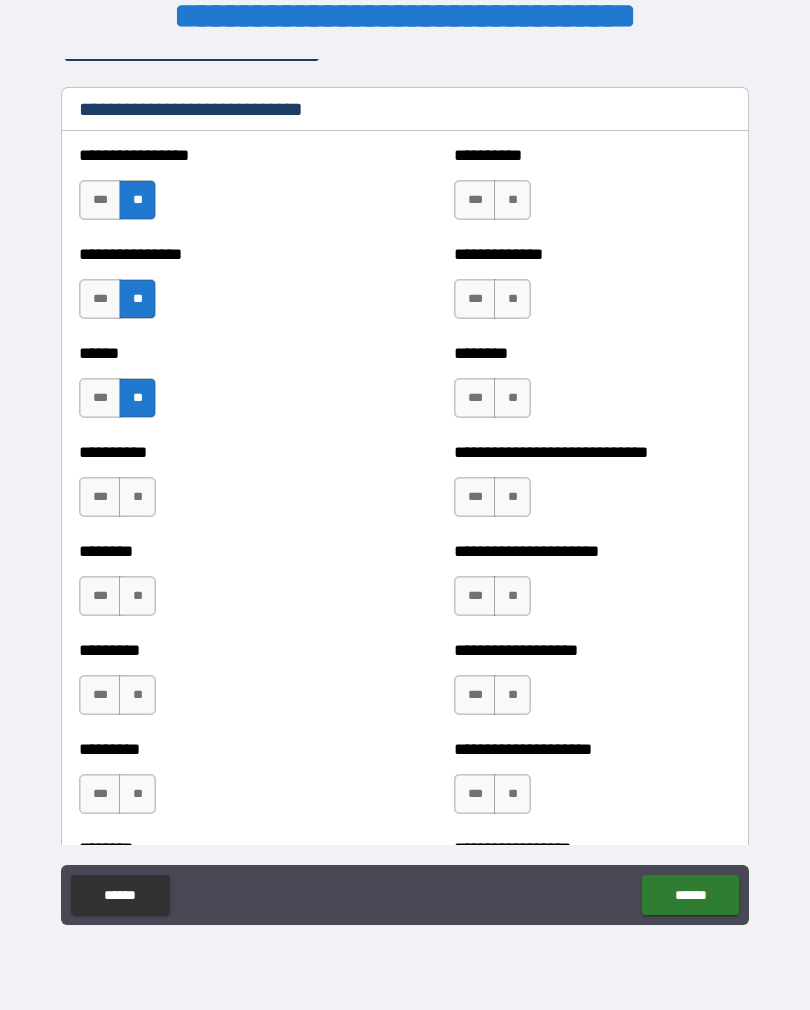 click on "**" at bounding box center (137, 497) 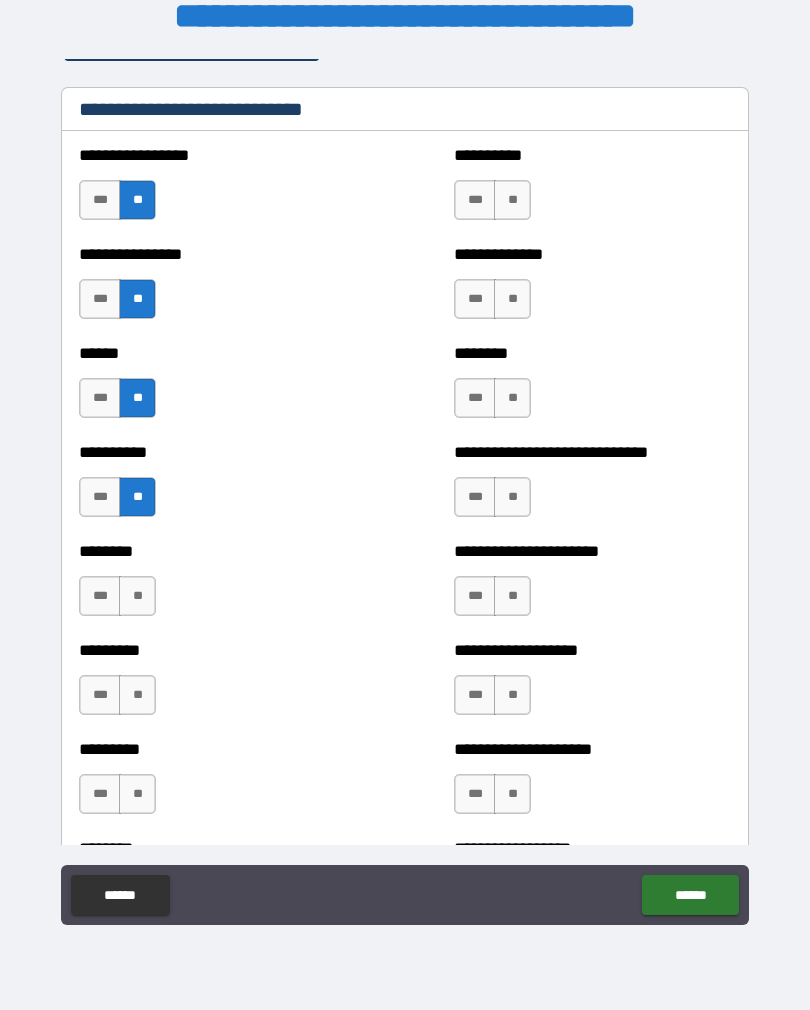 click on "**" at bounding box center [137, 596] 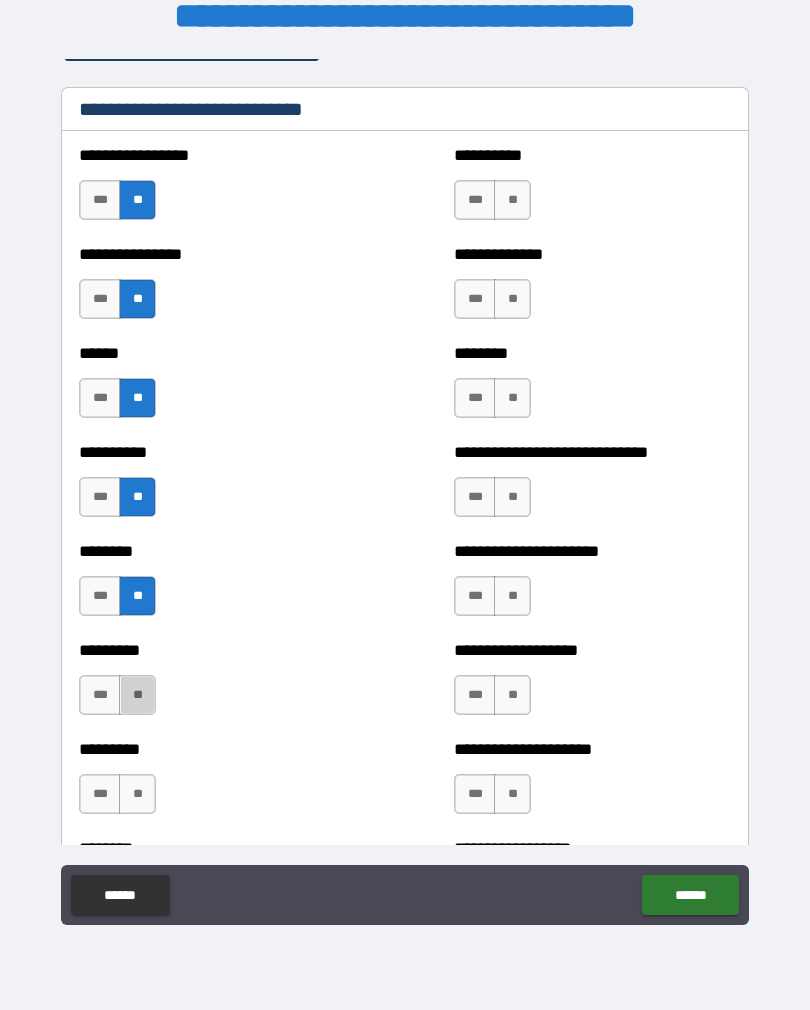 click on "**" at bounding box center [137, 695] 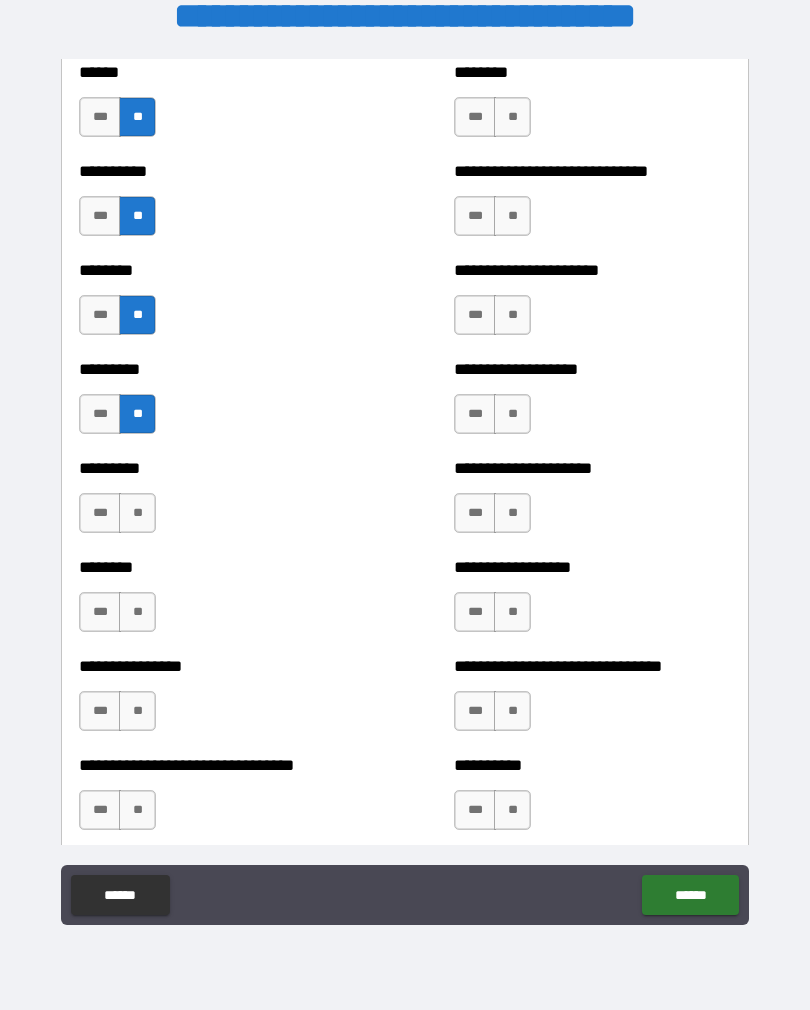 scroll, scrollTop: 6944, scrollLeft: 0, axis: vertical 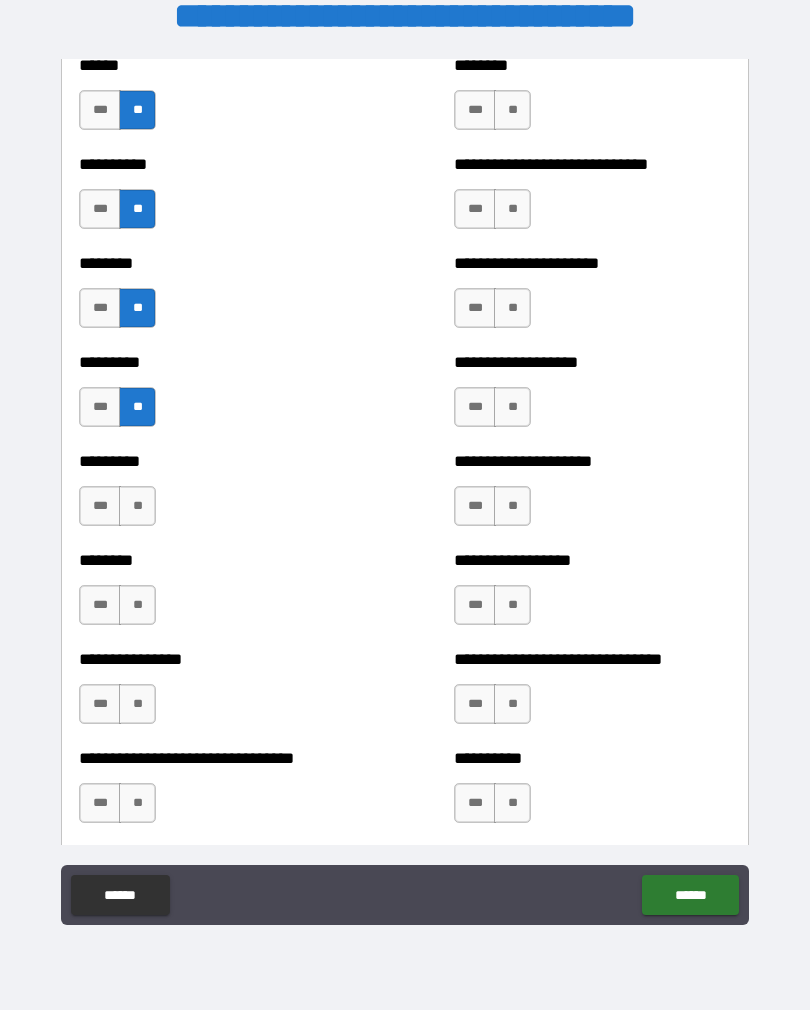 click on "**" at bounding box center (137, 506) 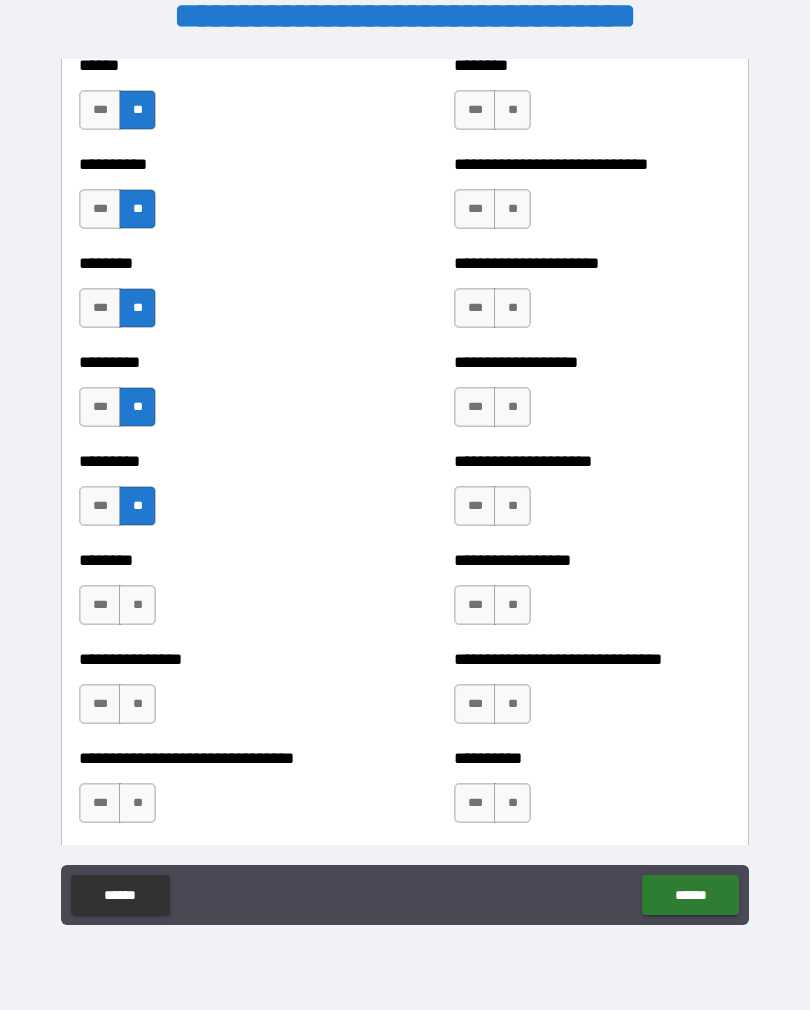 click on "**" at bounding box center [137, 605] 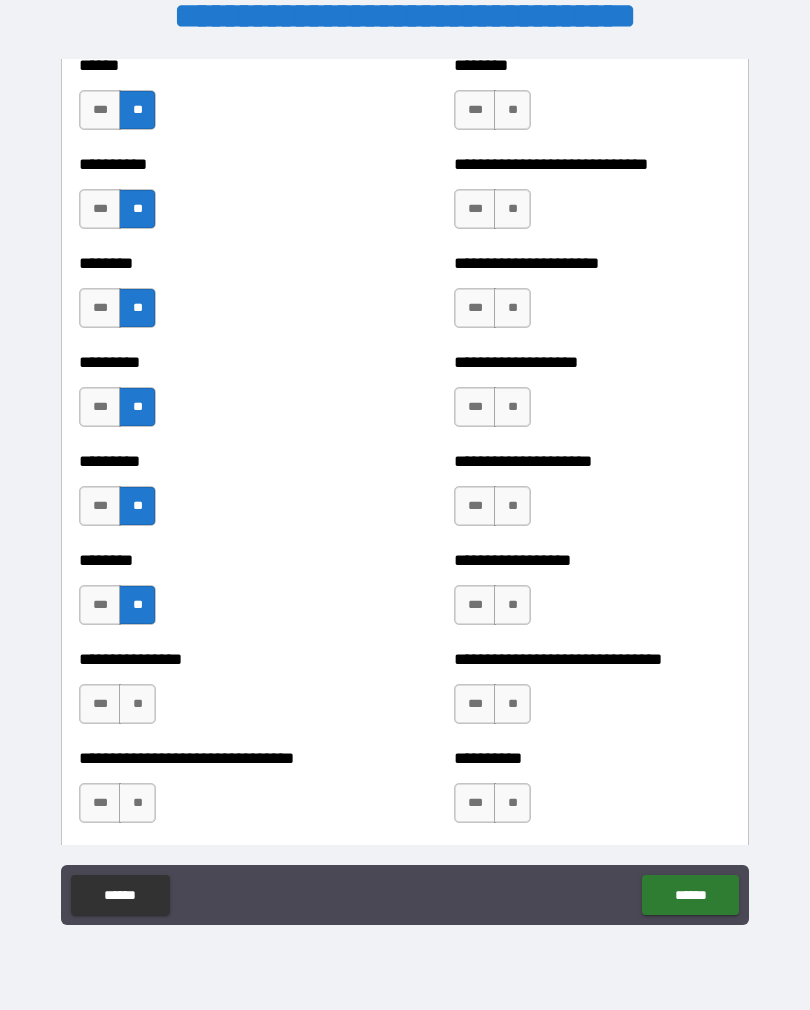 click on "**" at bounding box center (137, 704) 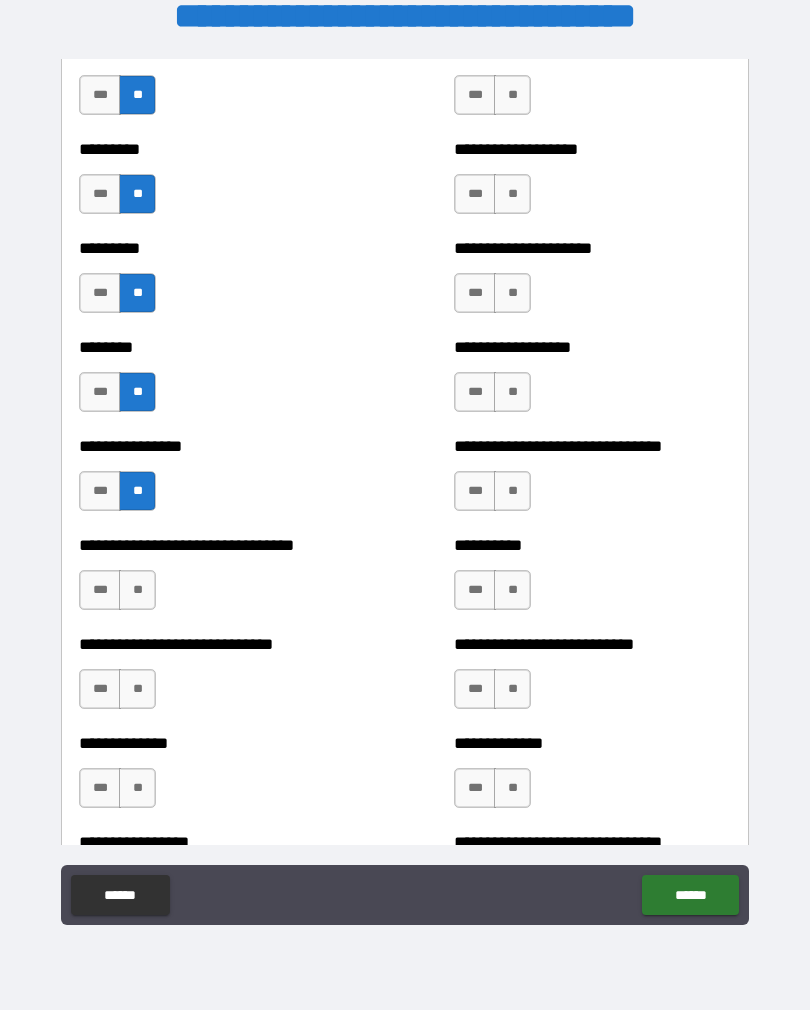 scroll, scrollTop: 7194, scrollLeft: 0, axis: vertical 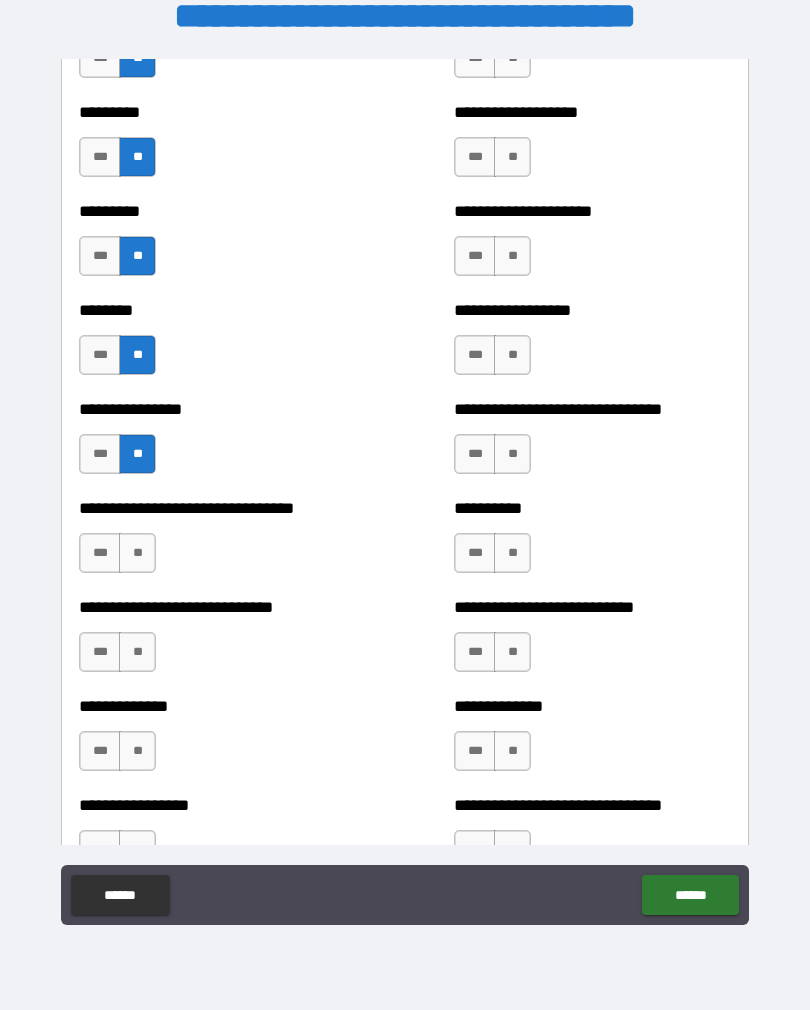 click on "**" at bounding box center (137, 553) 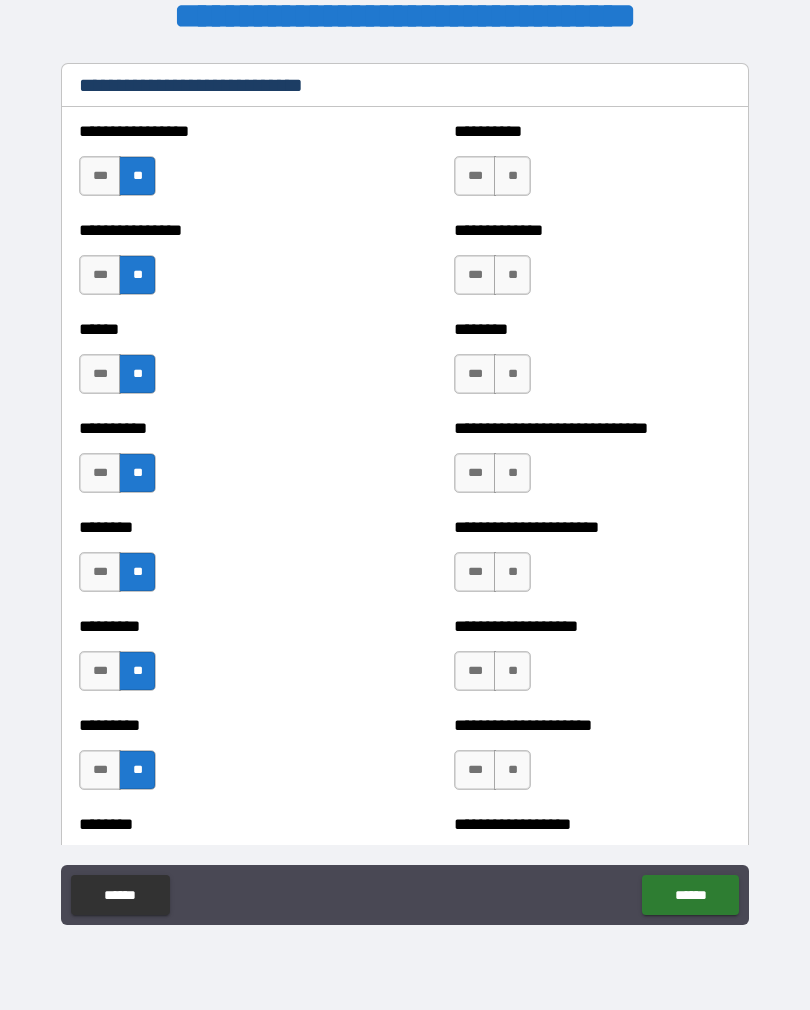 scroll, scrollTop: 6678, scrollLeft: 0, axis: vertical 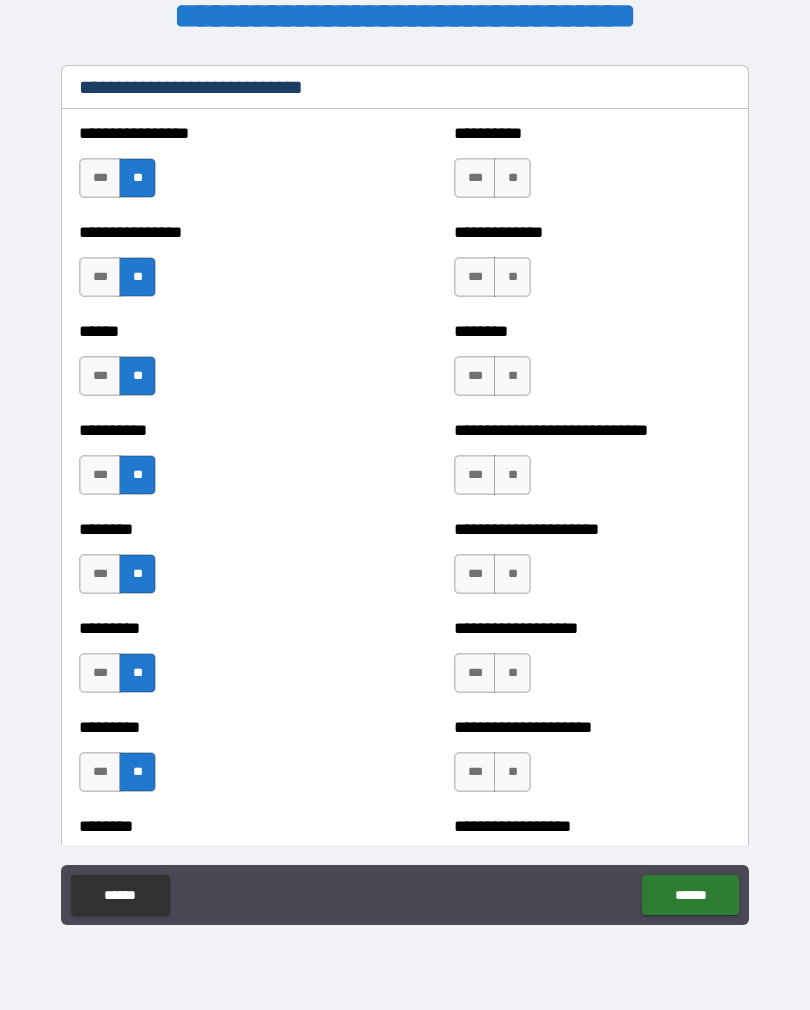 click on "**********" at bounding box center (592, 168) 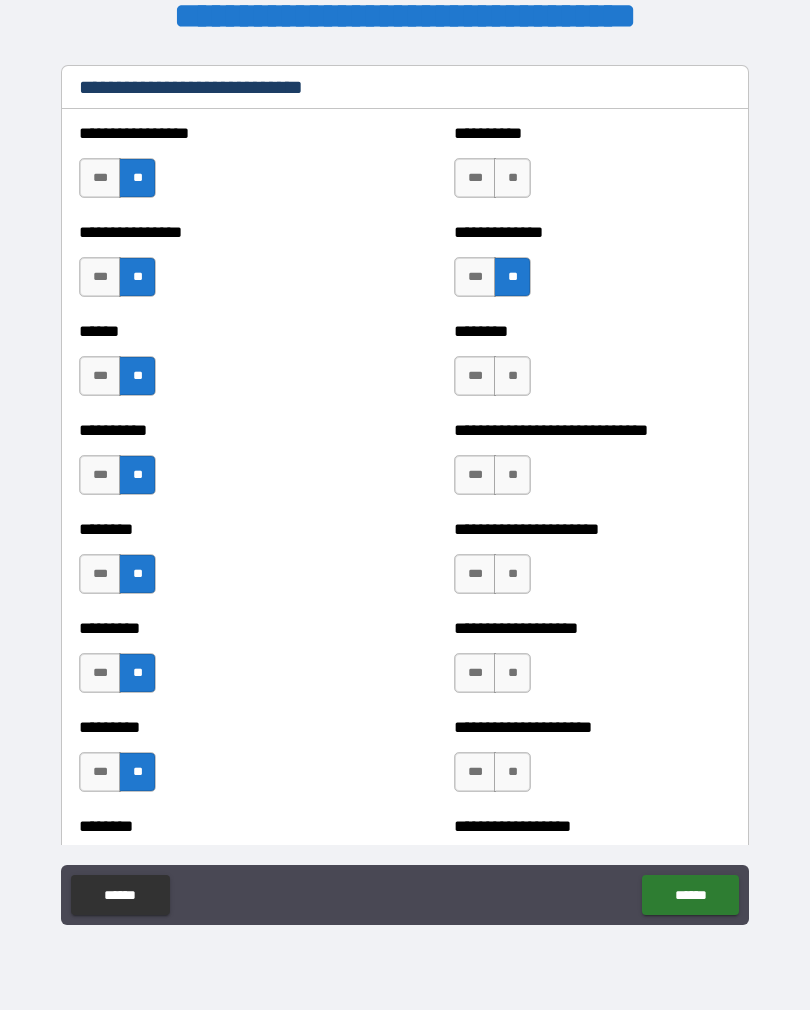 click on "**" at bounding box center [512, 376] 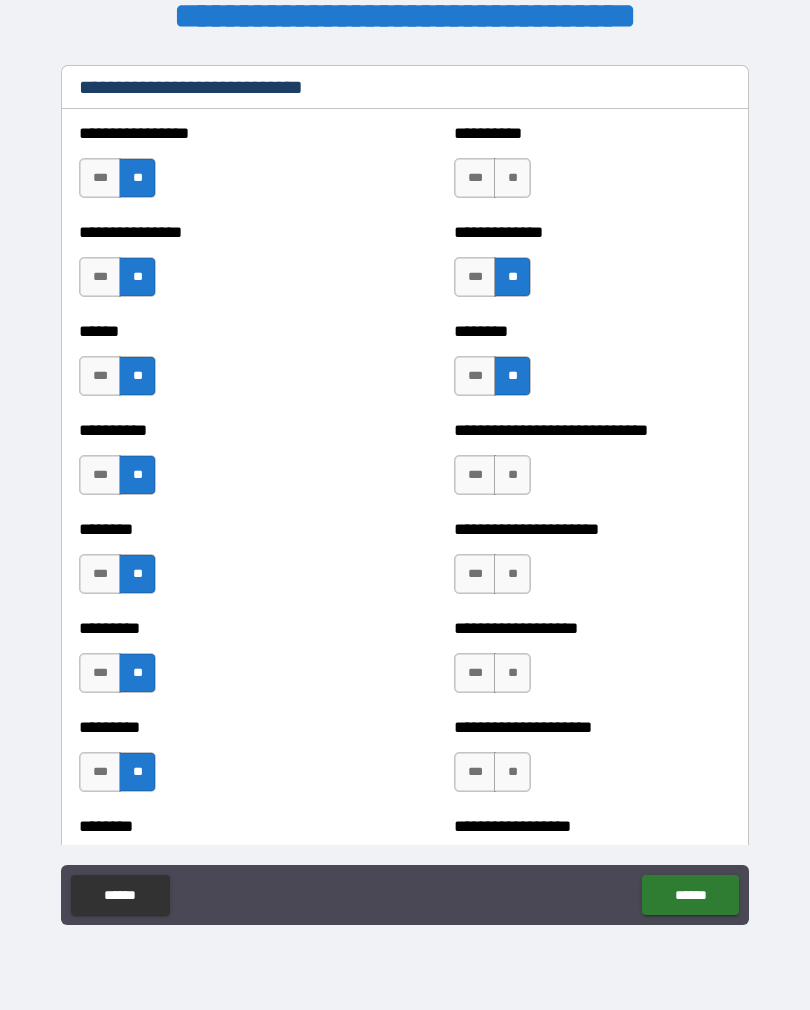 click on "**" at bounding box center [512, 178] 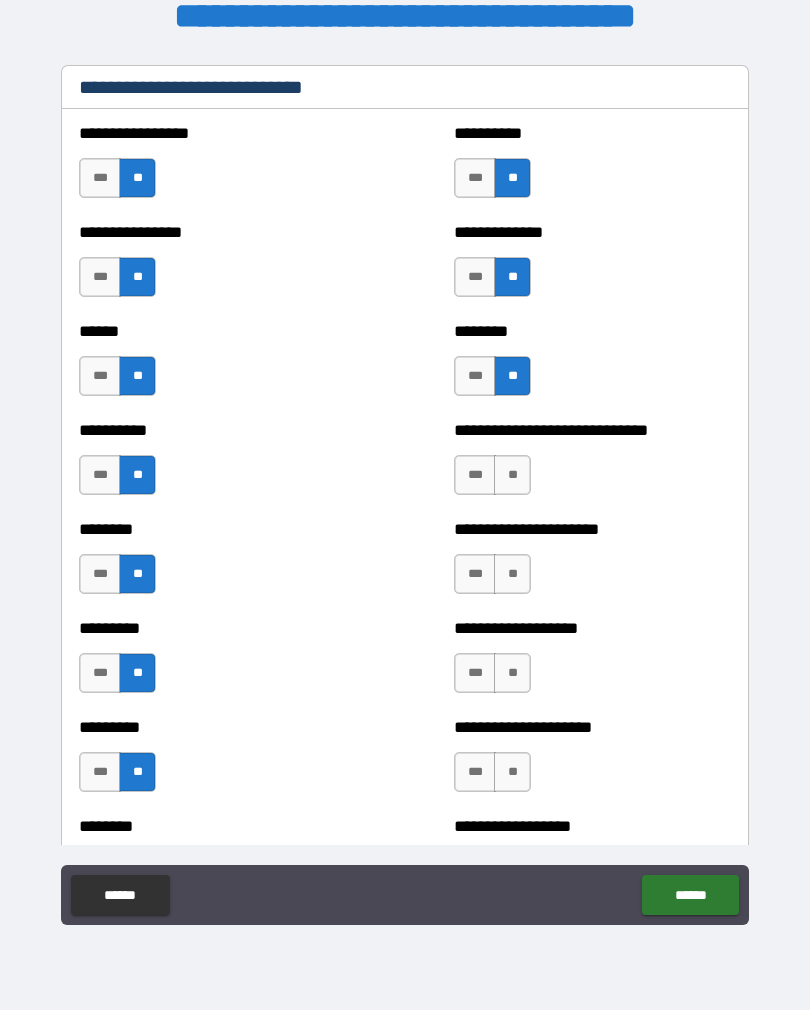 click on "**" at bounding box center [512, 475] 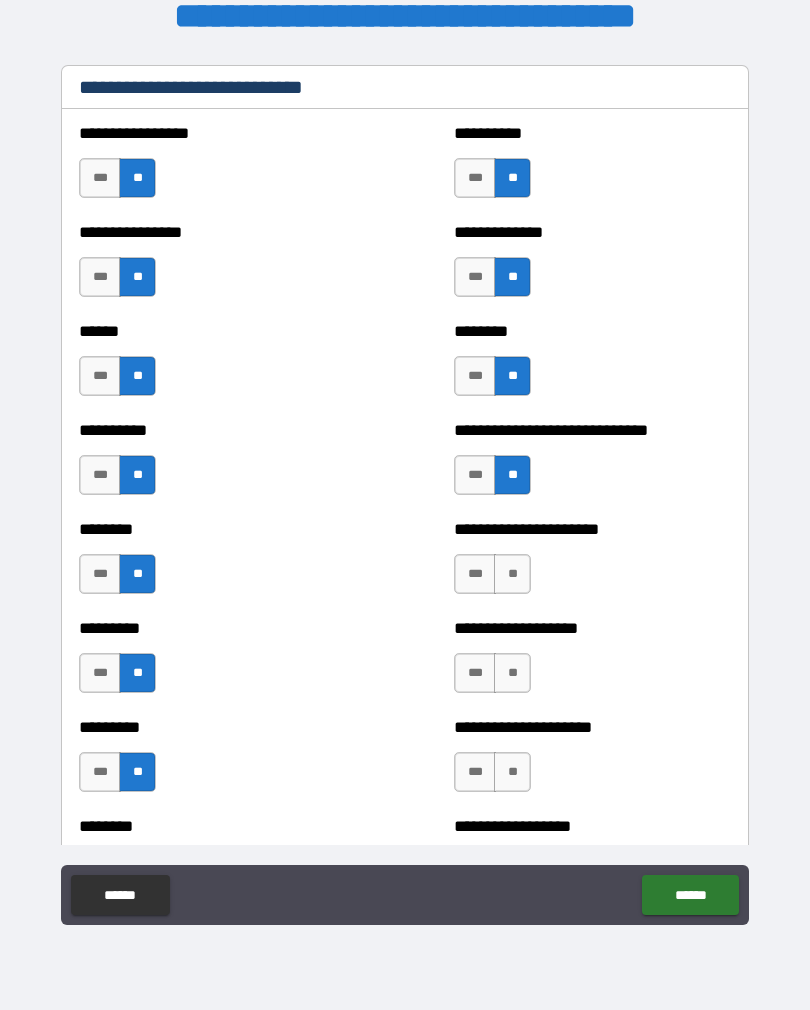 click on "**" at bounding box center (512, 574) 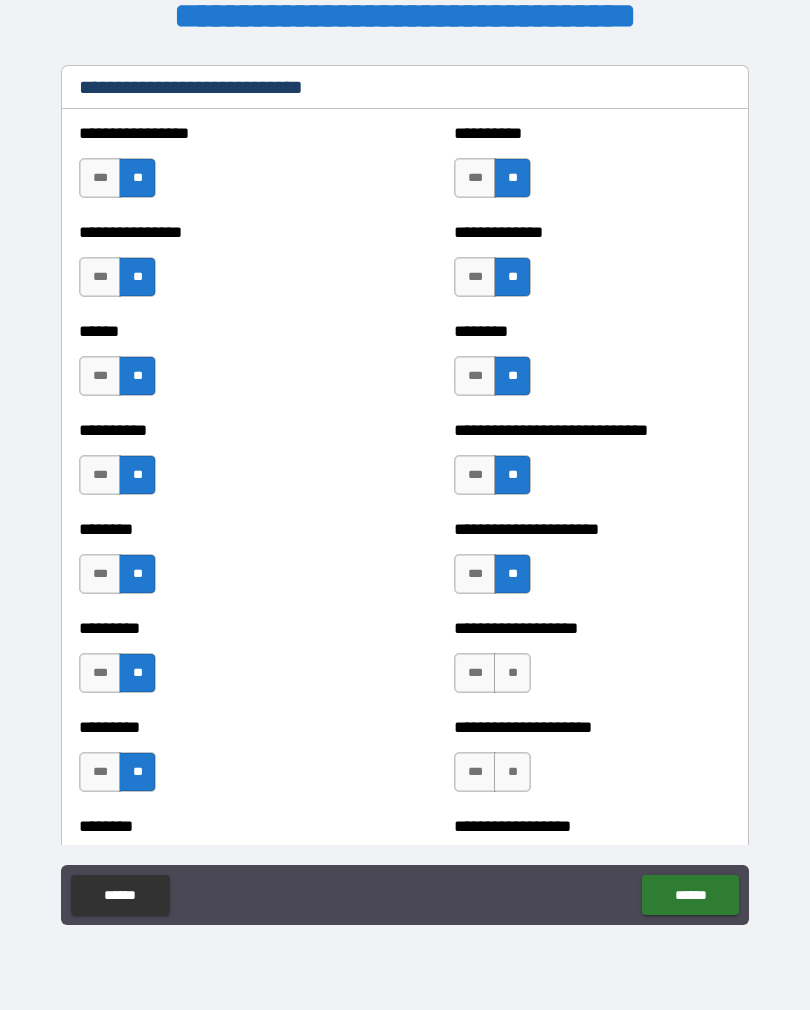 click on "**" at bounding box center [512, 673] 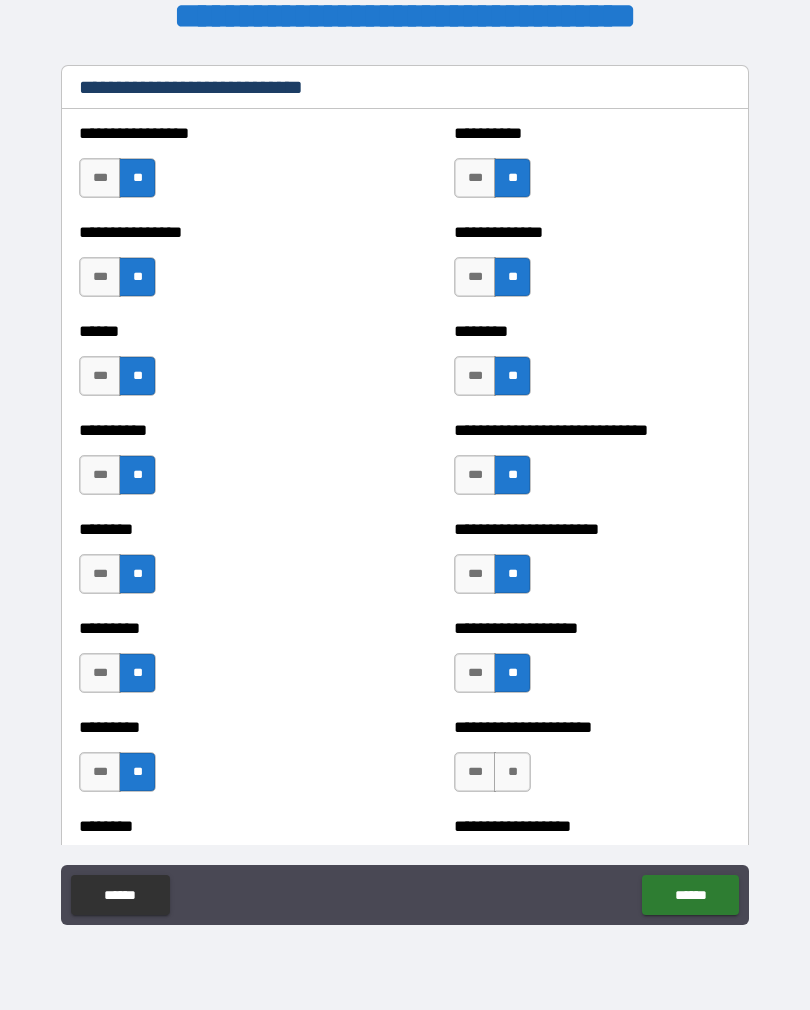 click on "**" at bounding box center [512, 772] 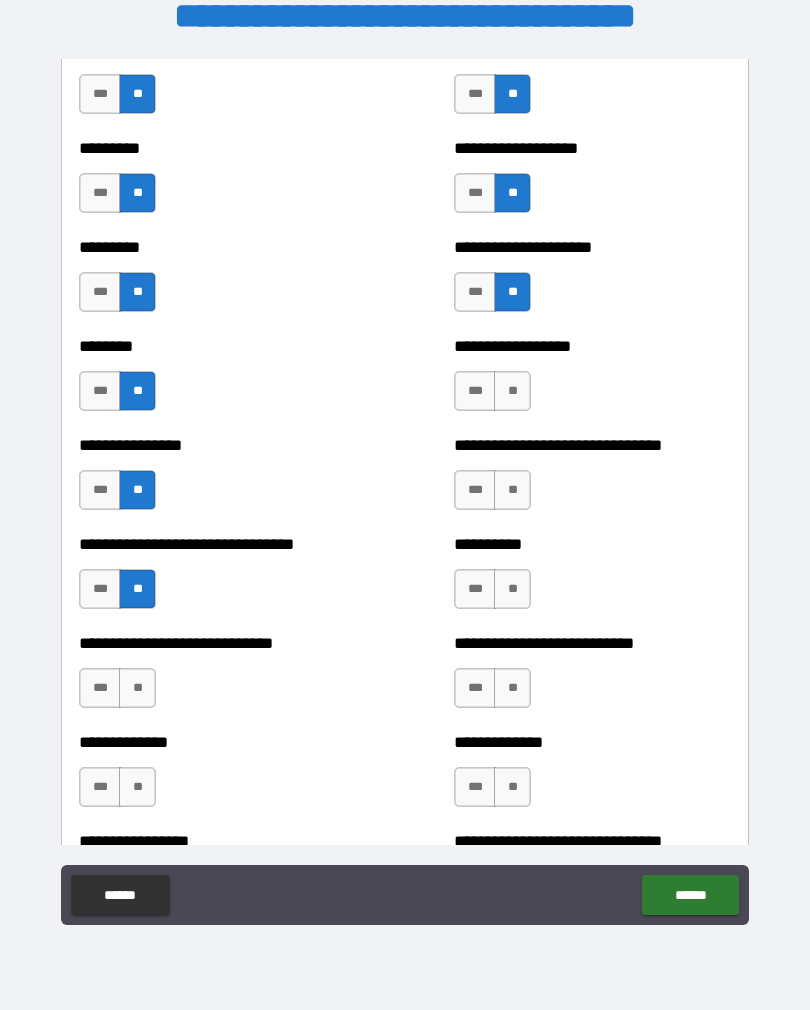 scroll, scrollTop: 7156, scrollLeft: 0, axis: vertical 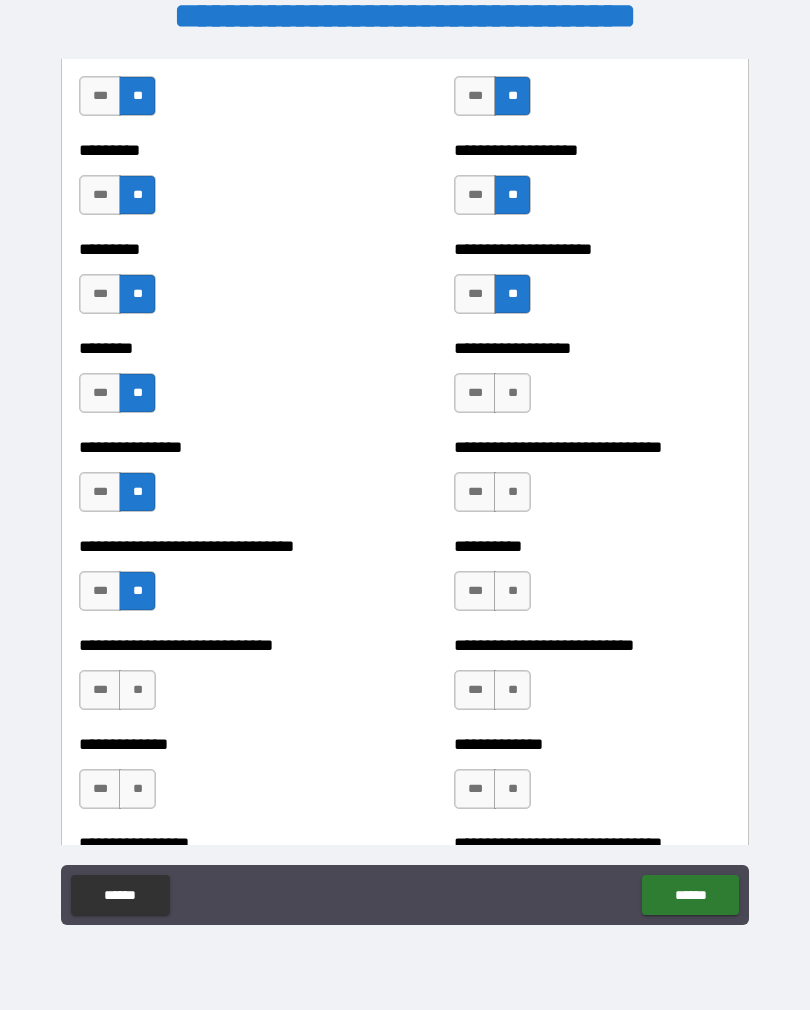 click on "**" at bounding box center [512, 393] 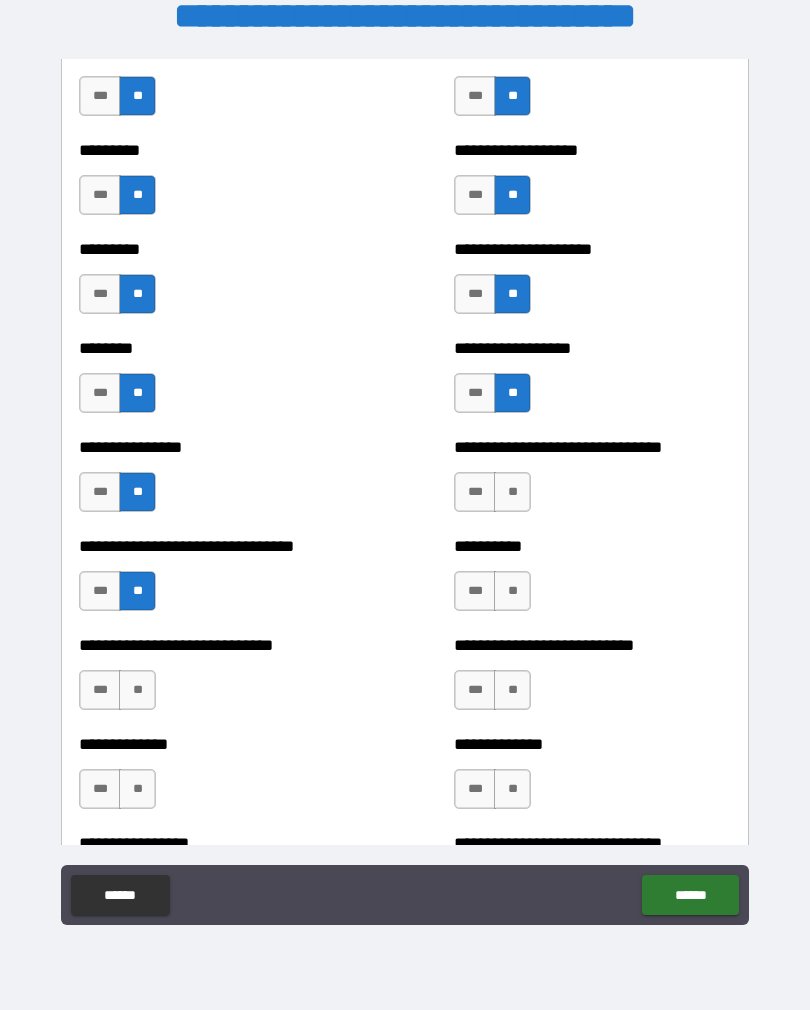 click on "**" at bounding box center (512, 492) 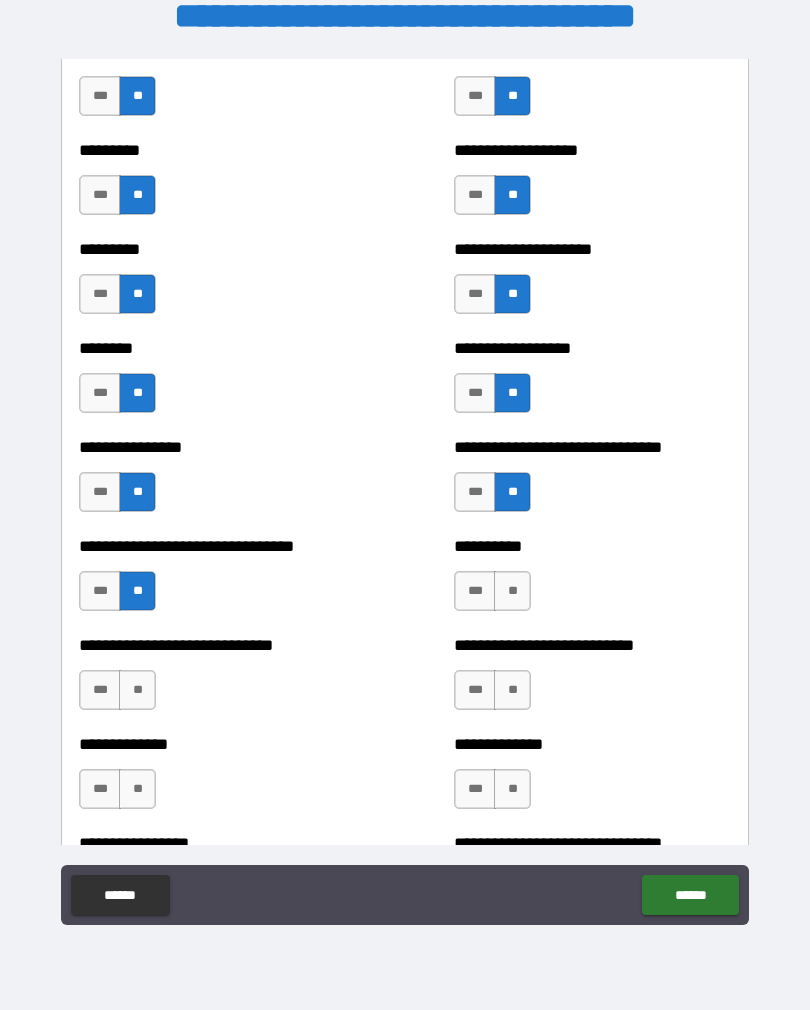 click on "**" at bounding box center (512, 591) 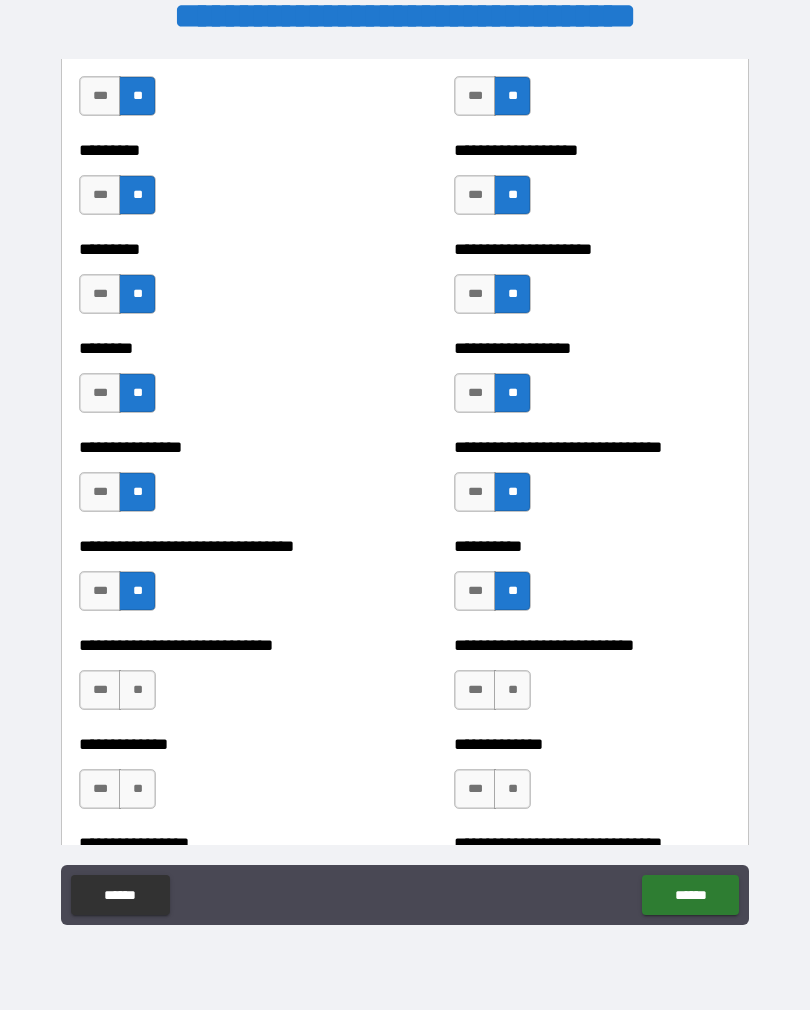 click on "**" at bounding box center [512, 690] 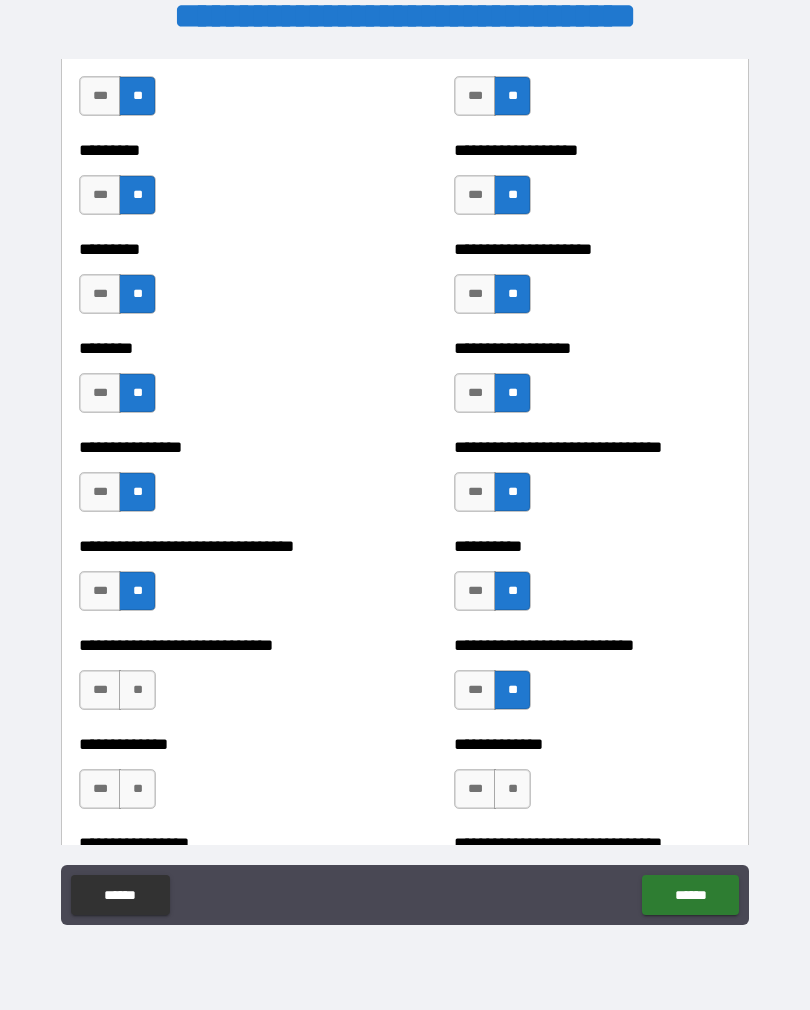 click on "**" at bounding box center (512, 789) 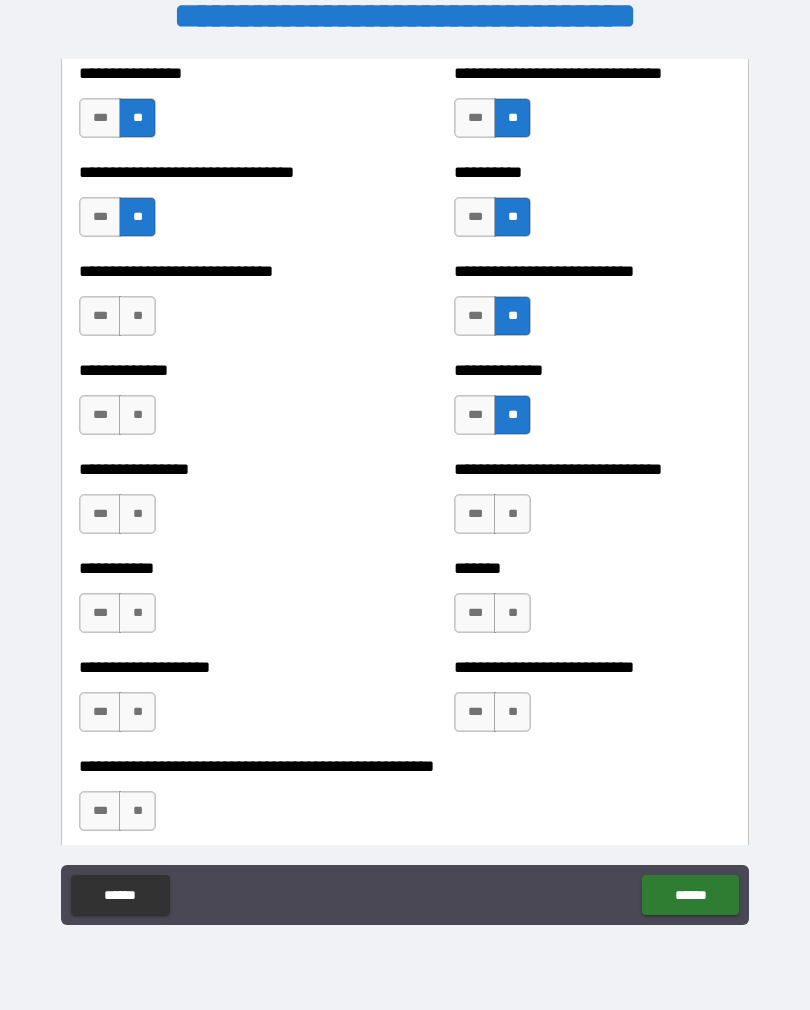 scroll, scrollTop: 7630, scrollLeft: 0, axis: vertical 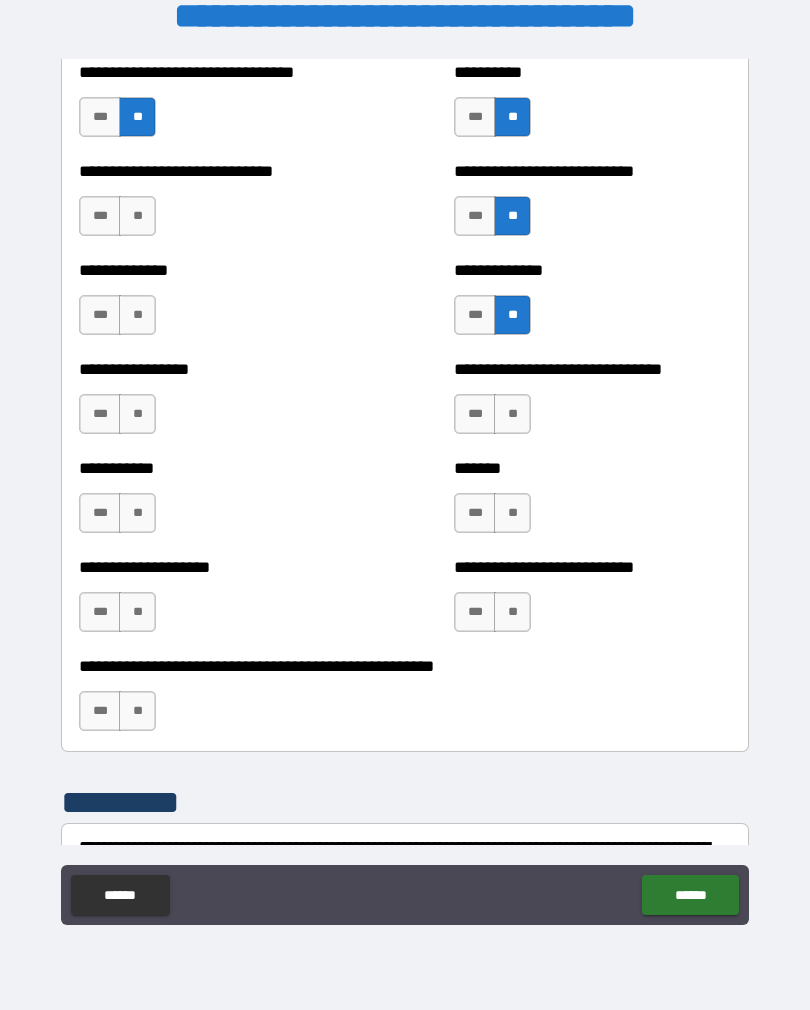 click on "**" at bounding box center [137, 216] 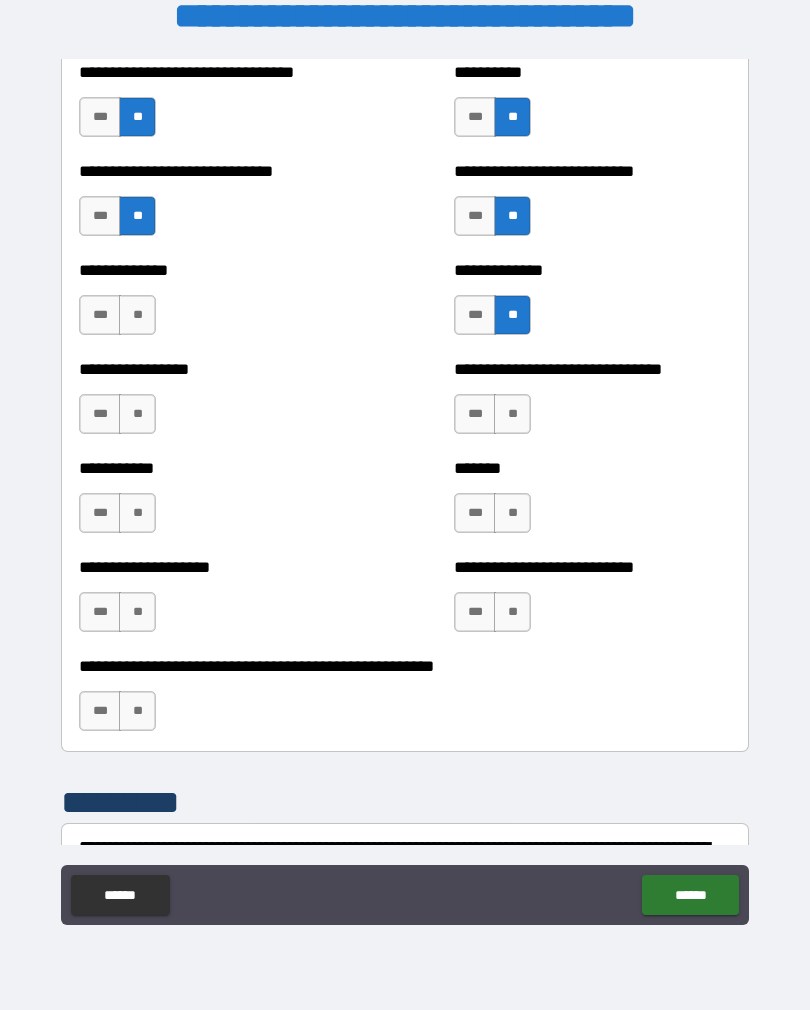 click on "**" at bounding box center (137, 315) 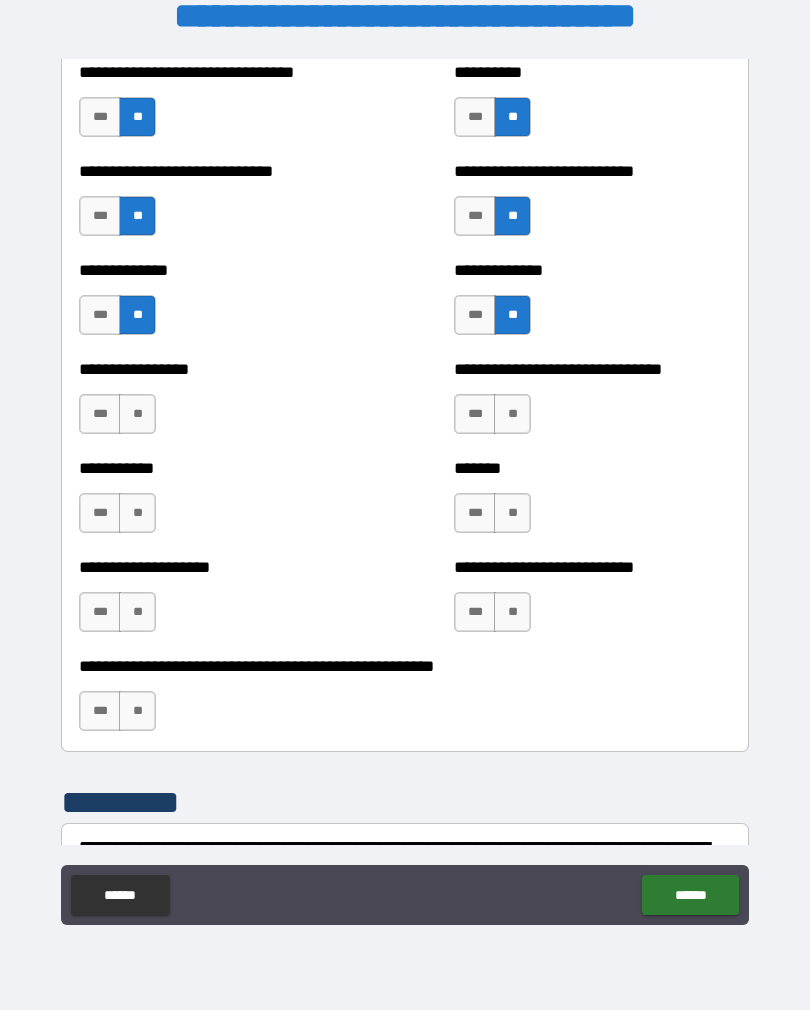 click on "**" at bounding box center [137, 414] 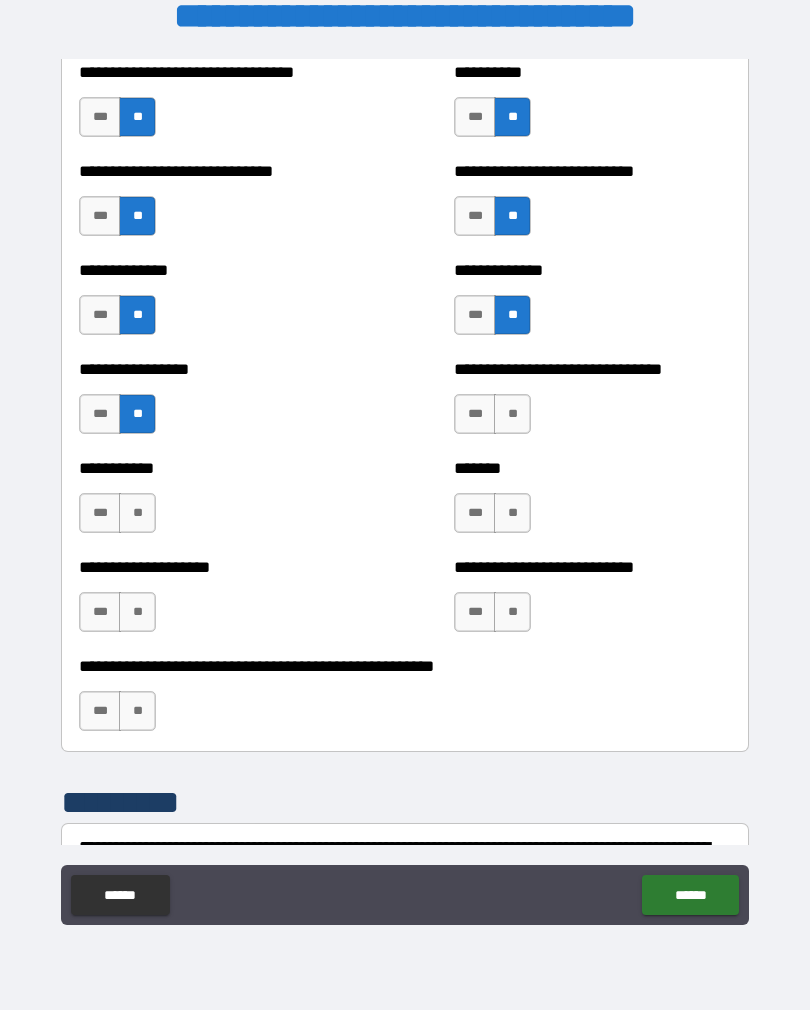 click on "**" at bounding box center [137, 513] 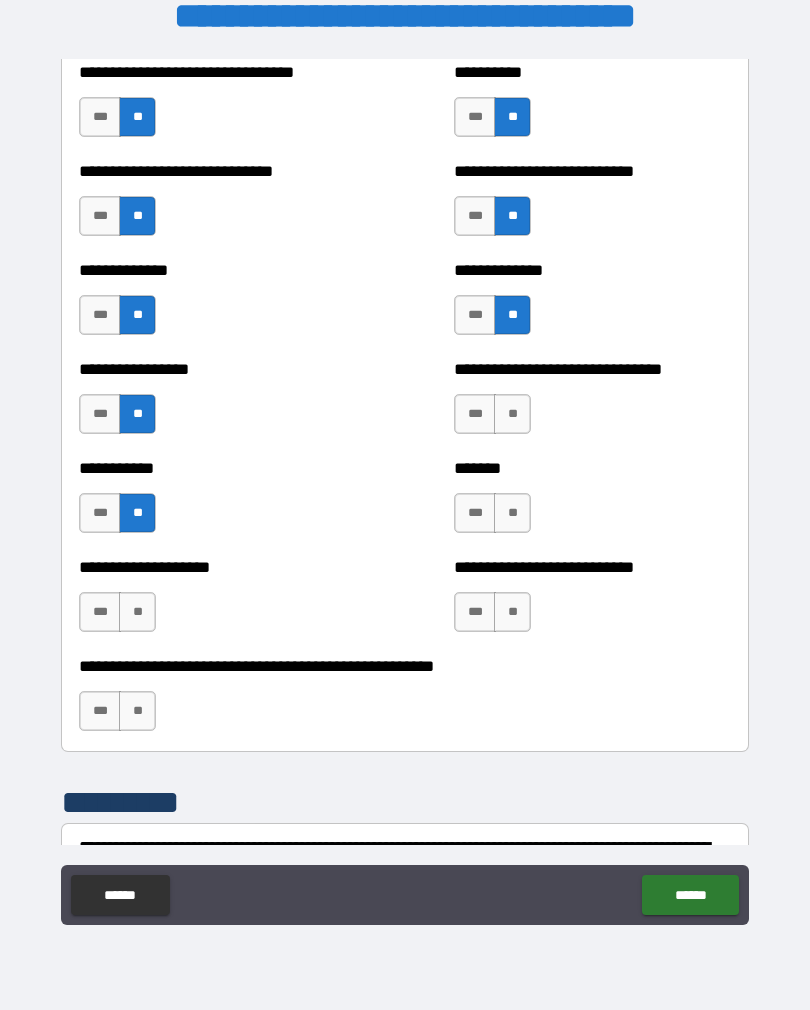 click on "**" at bounding box center (137, 612) 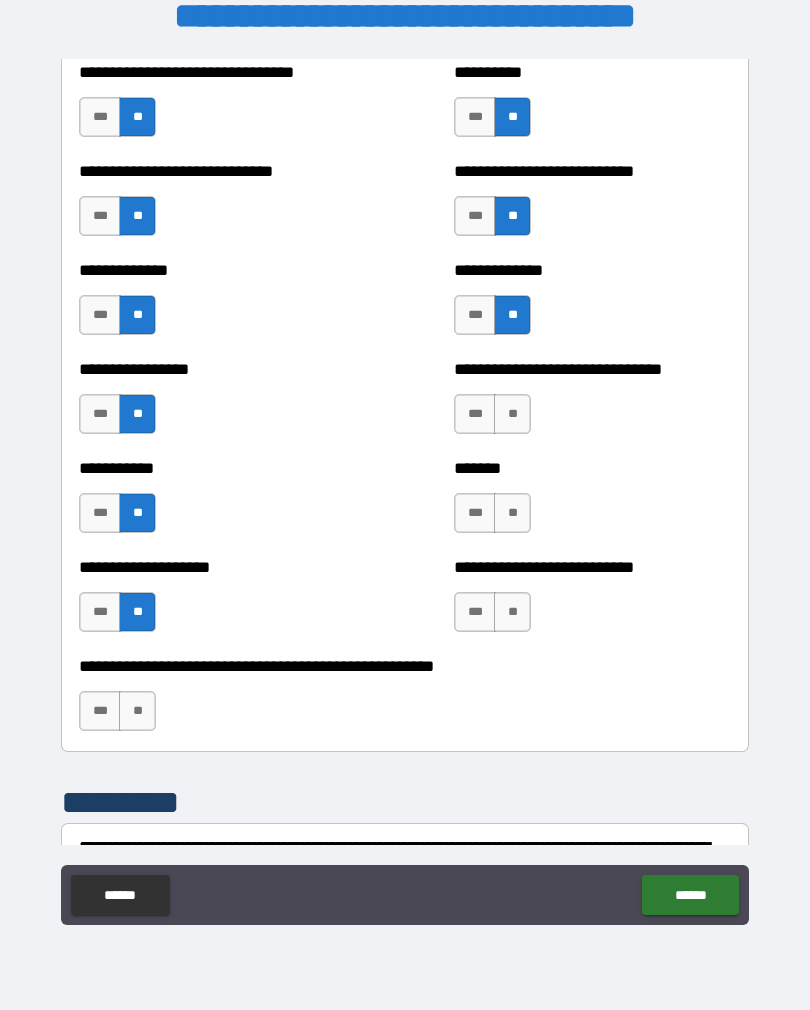 click on "**" at bounding box center (137, 711) 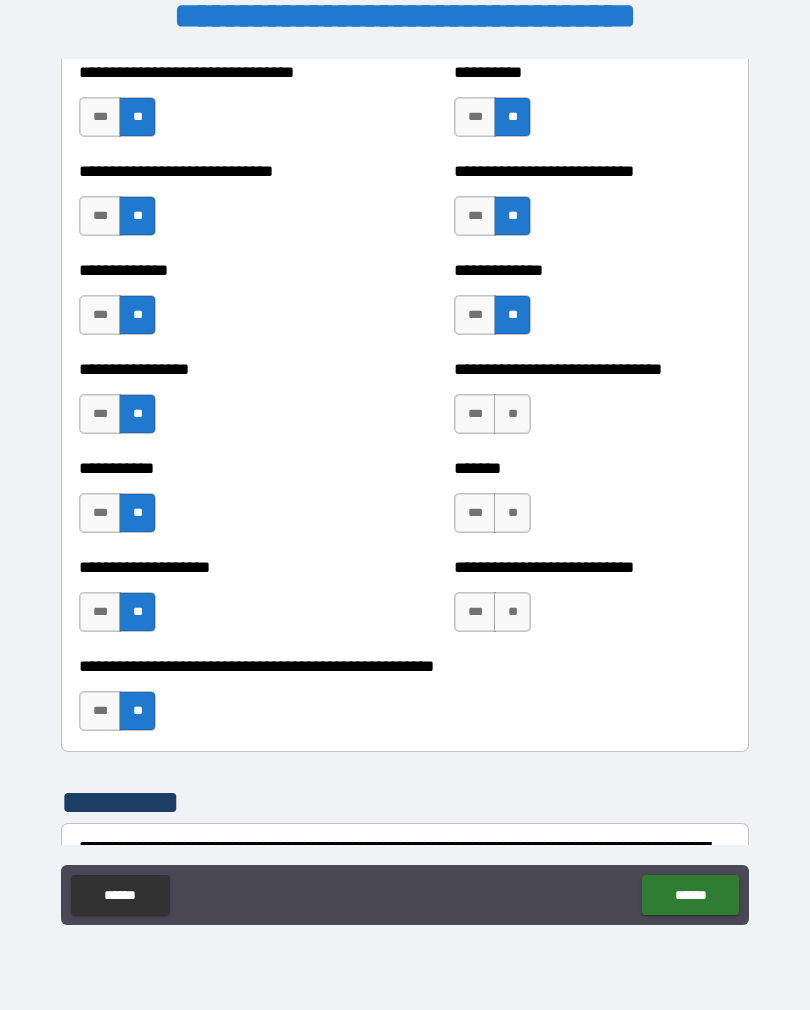 click on "**" at bounding box center [512, 414] 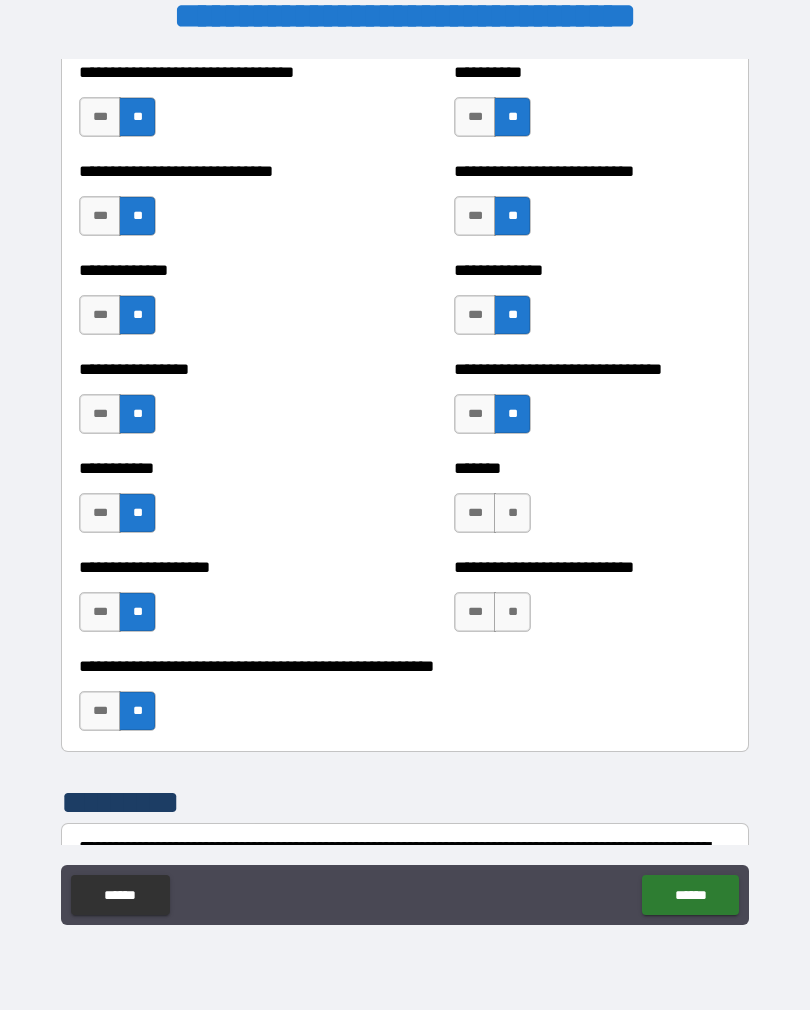 click on "**" at bounding box center [512, 513] 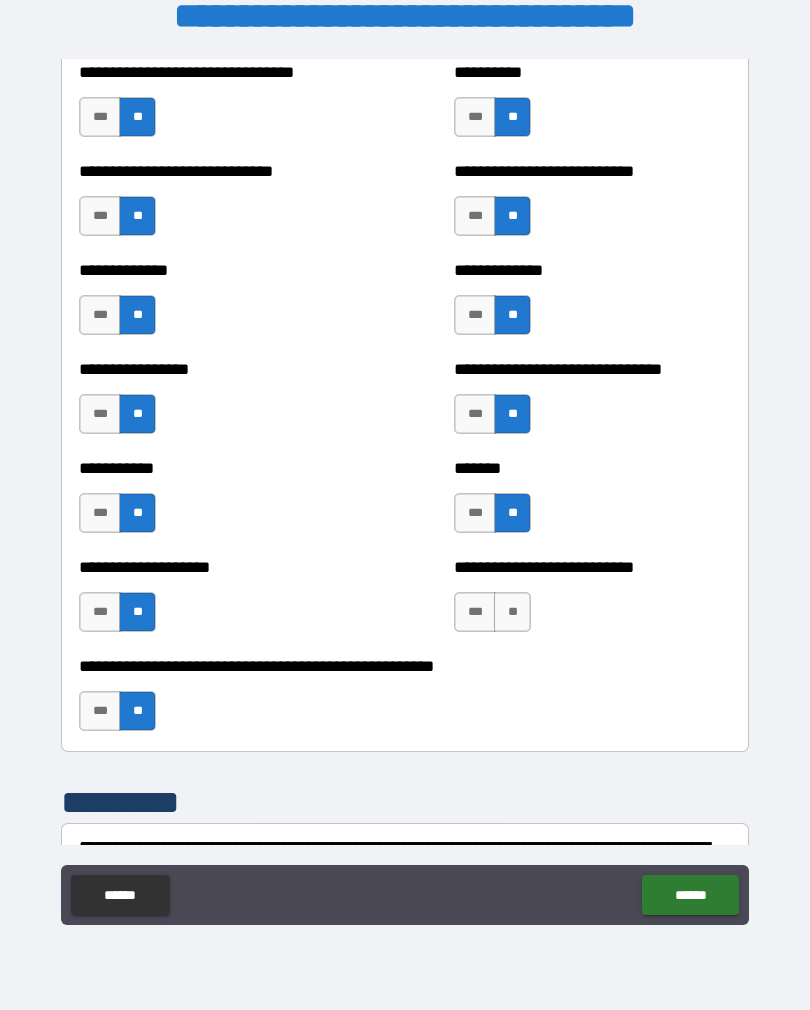 click on "**" at bounding box center (512, 612) 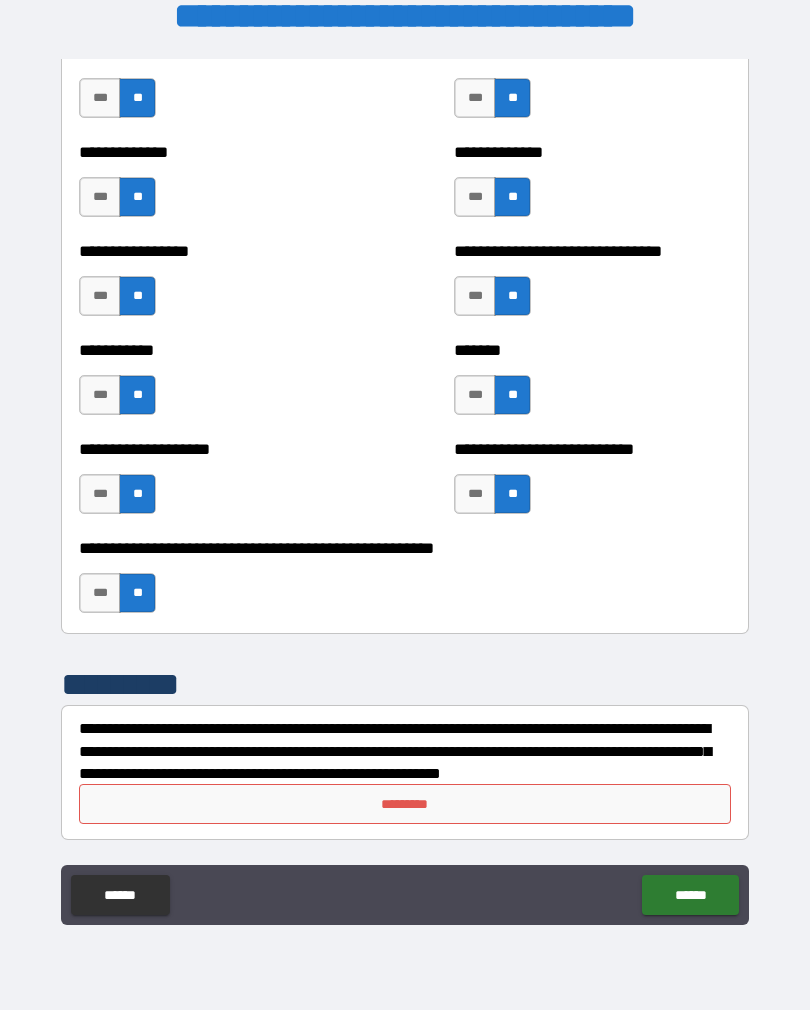 scroll, scrollTop: 7748, scrollLeft: 0, axis: vertical 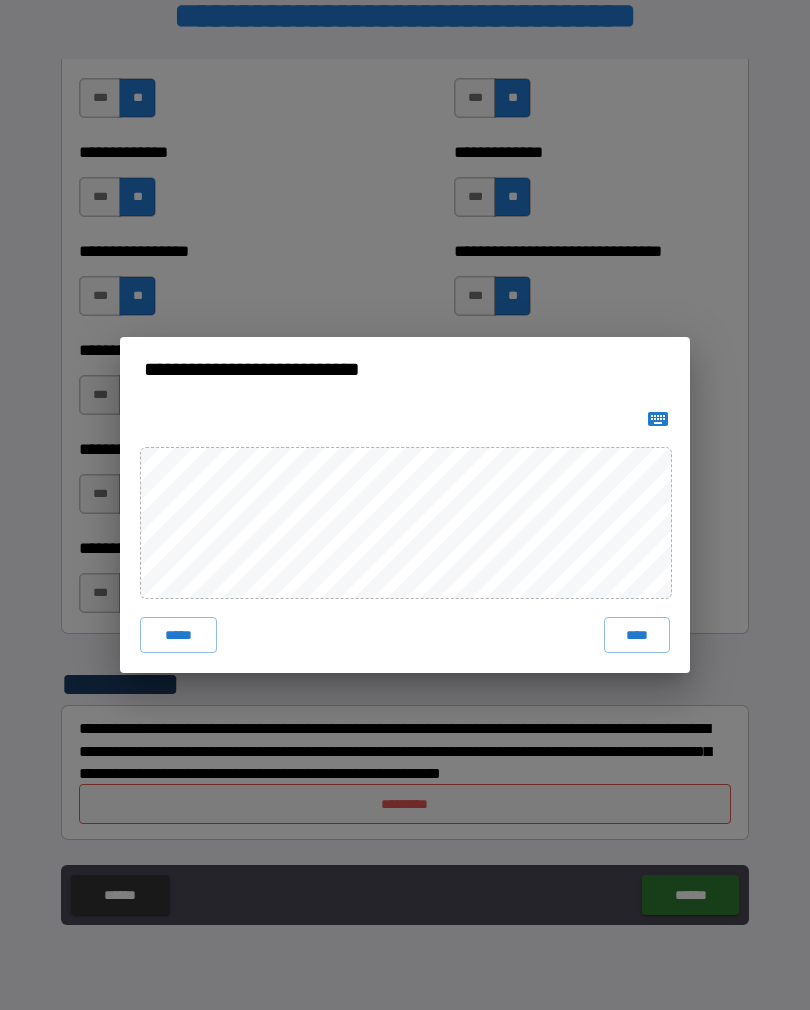 click on "****" at bounding box center (637, 635) 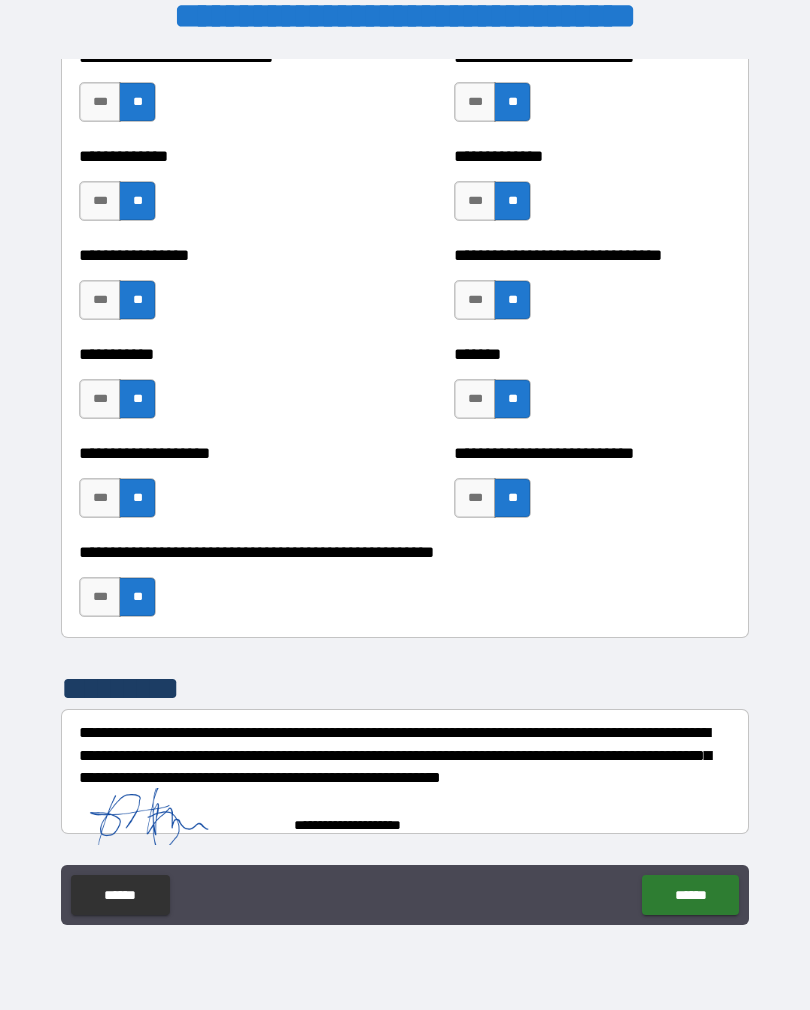 scroll, scrollTop: 7738, scrollLeft: 0, axis: vertical 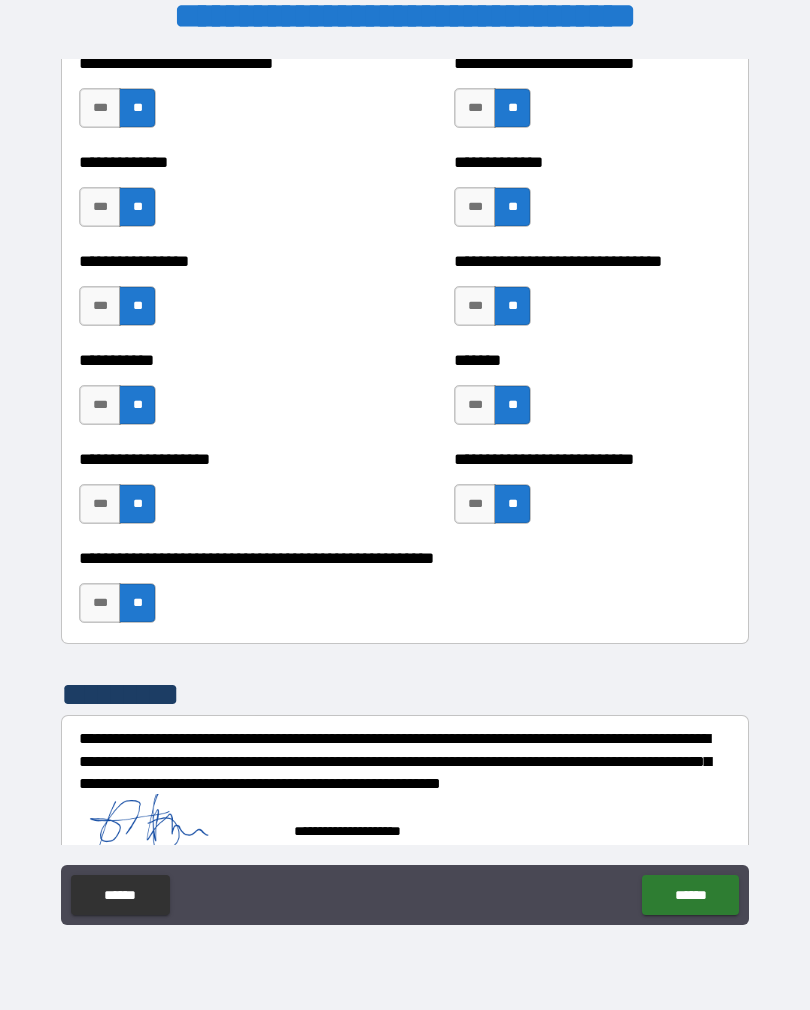 click on "******" at bounding box center (690, 895) 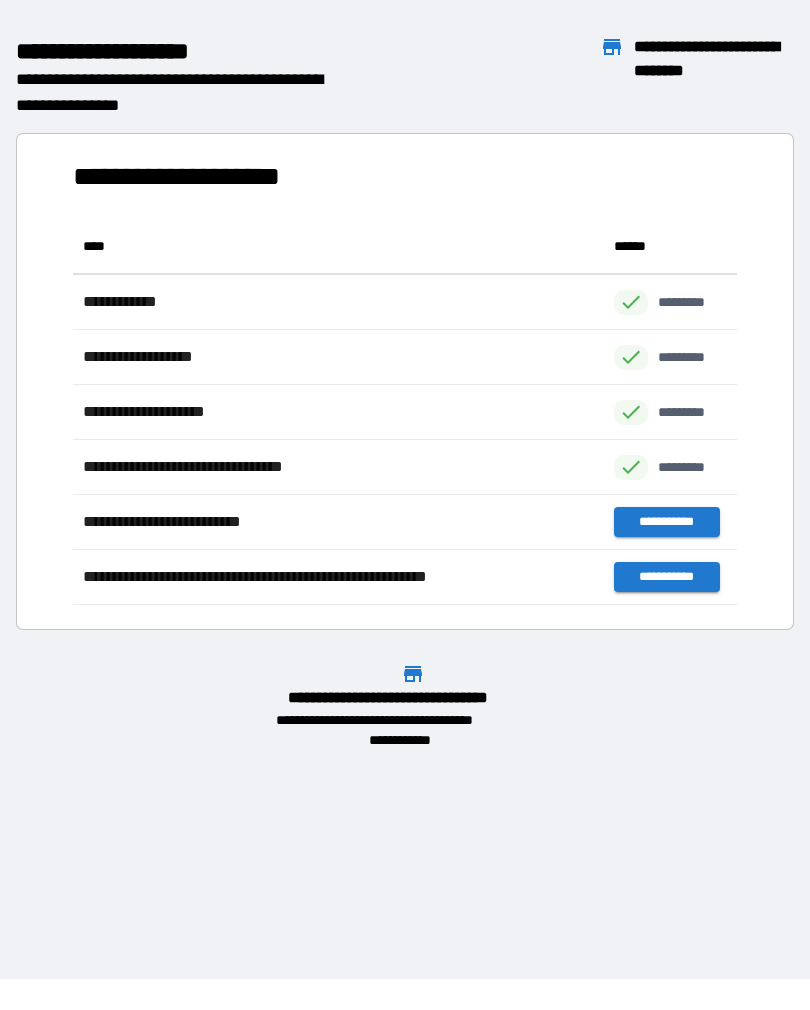 scroll, scrollTop: 1, scrollLeft: 1, axis: both 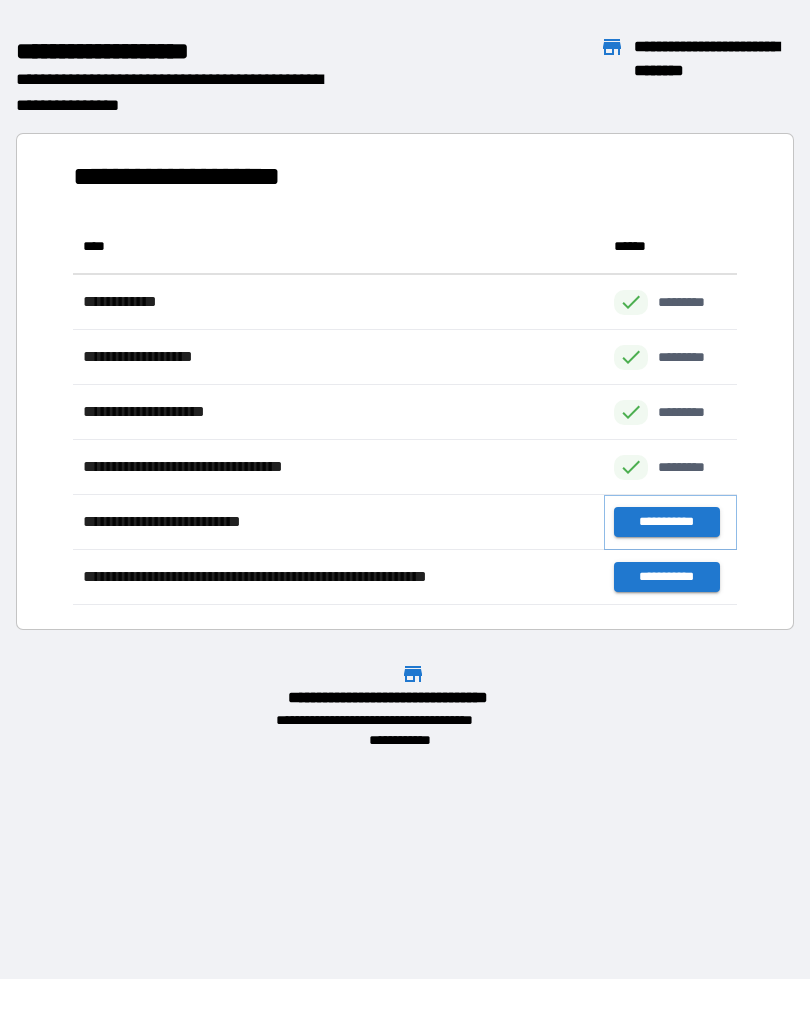 click on "**********" at bounding box center (666, 522) 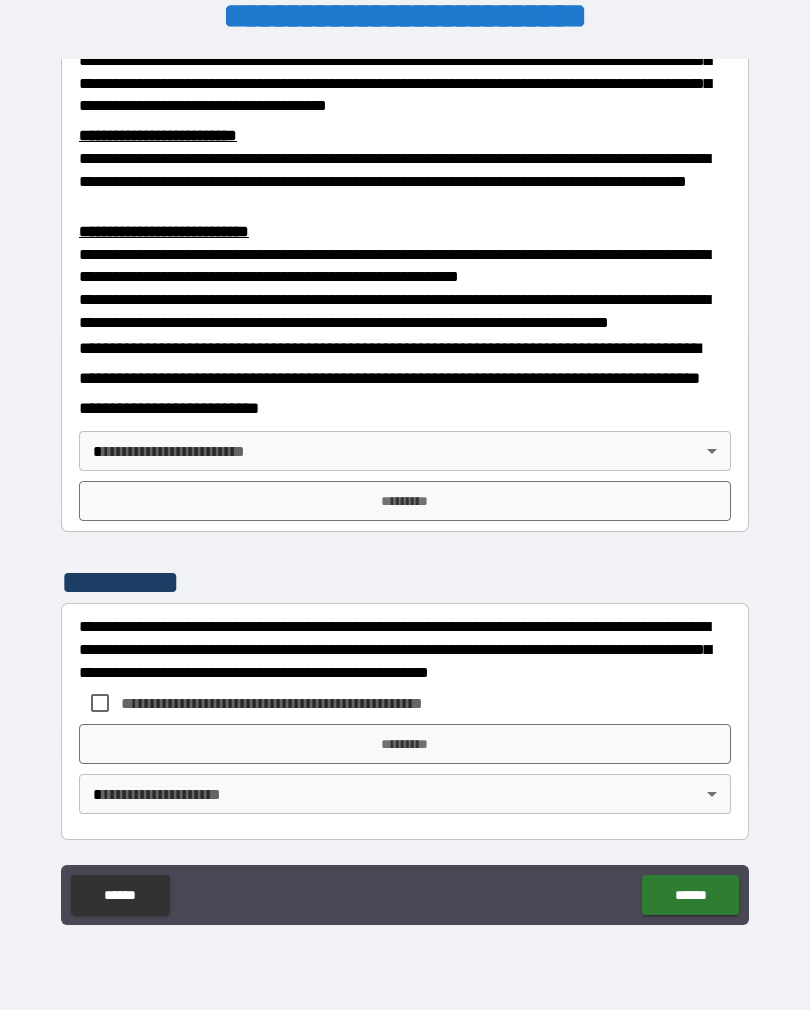 scroll, scrollTop: 660, scrollLeft: 0, axis: vertical 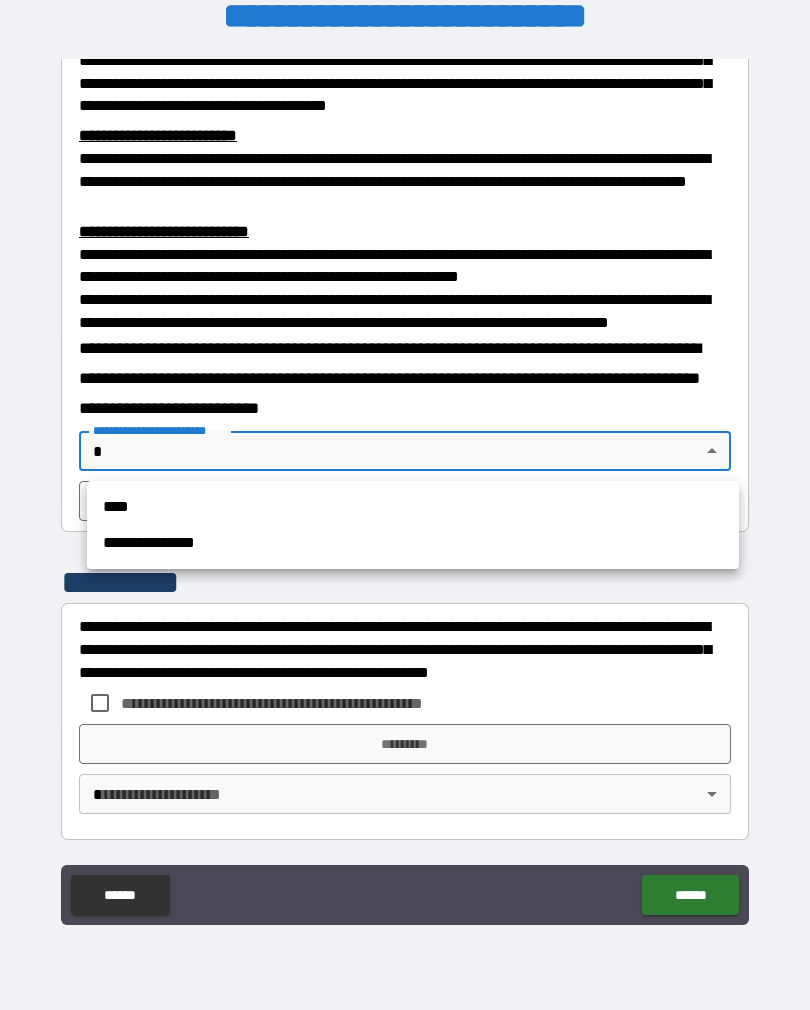 click on "****" at bounding box center (413, 507) 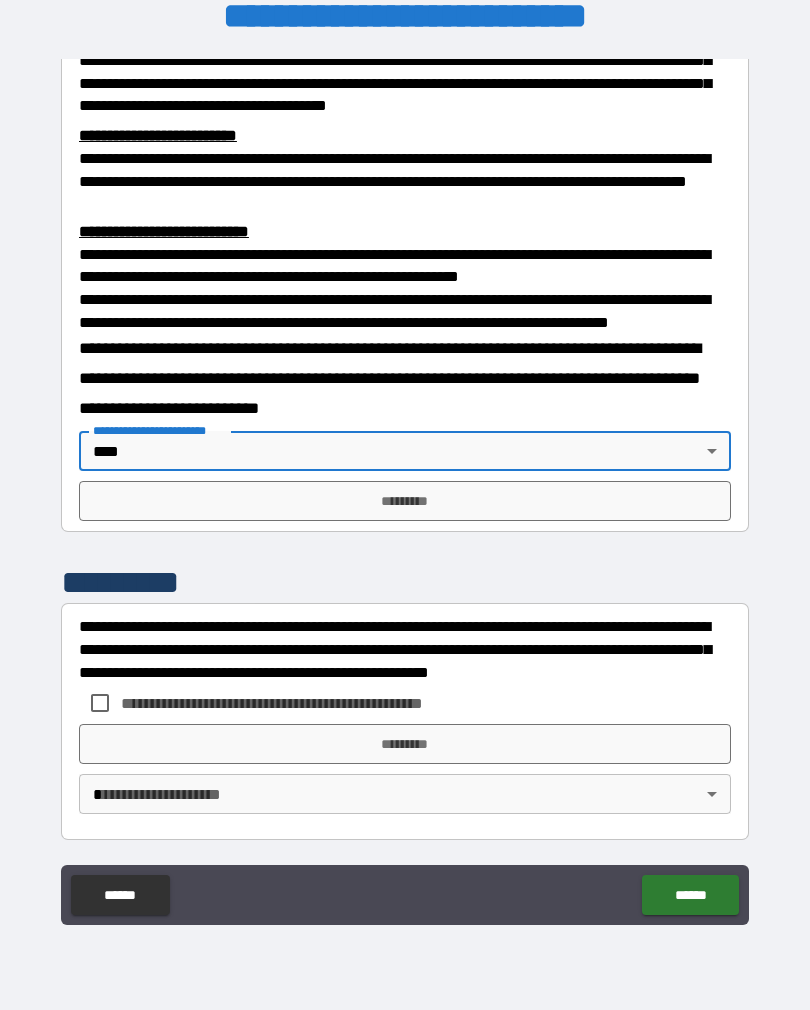 click on "*********" at bounding box center (405, 501) 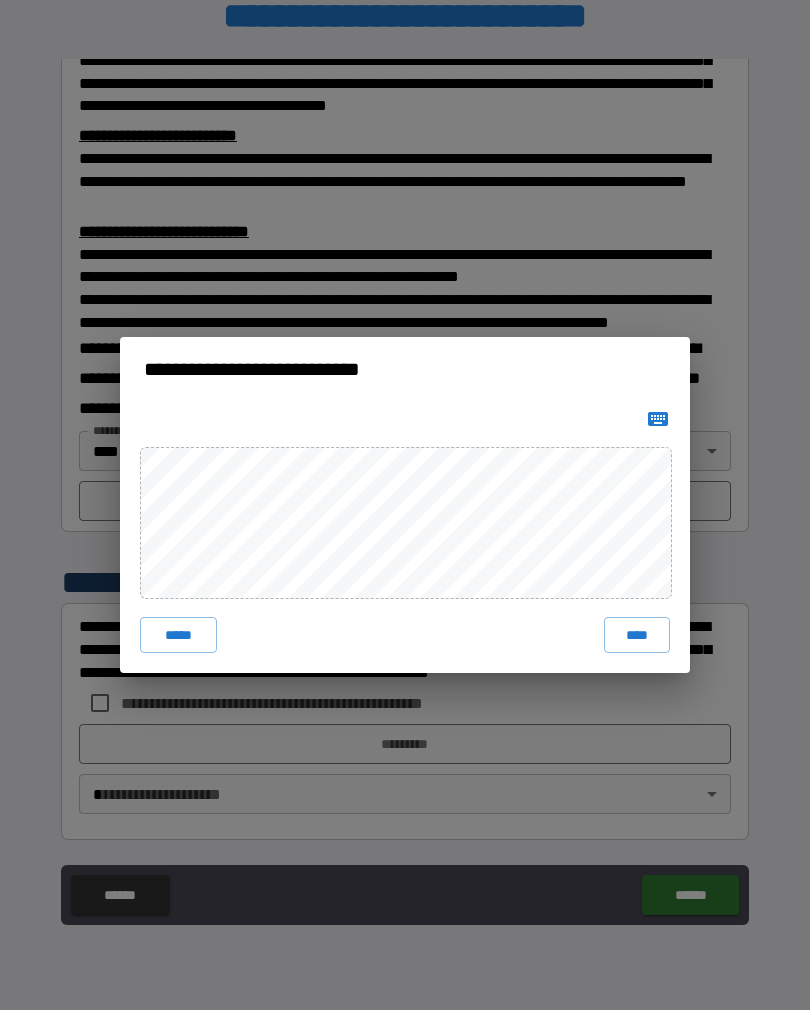 click on "****" at bounding box center (637, 635) 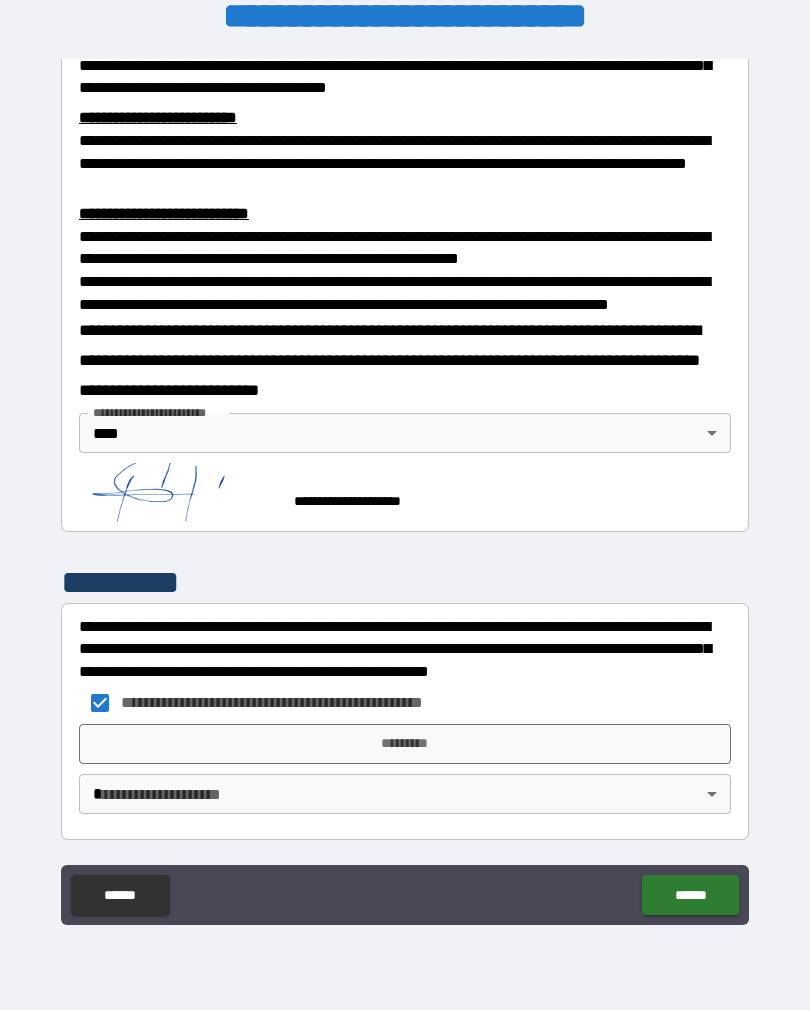 click on "*********" at bounding box center (405, 744) 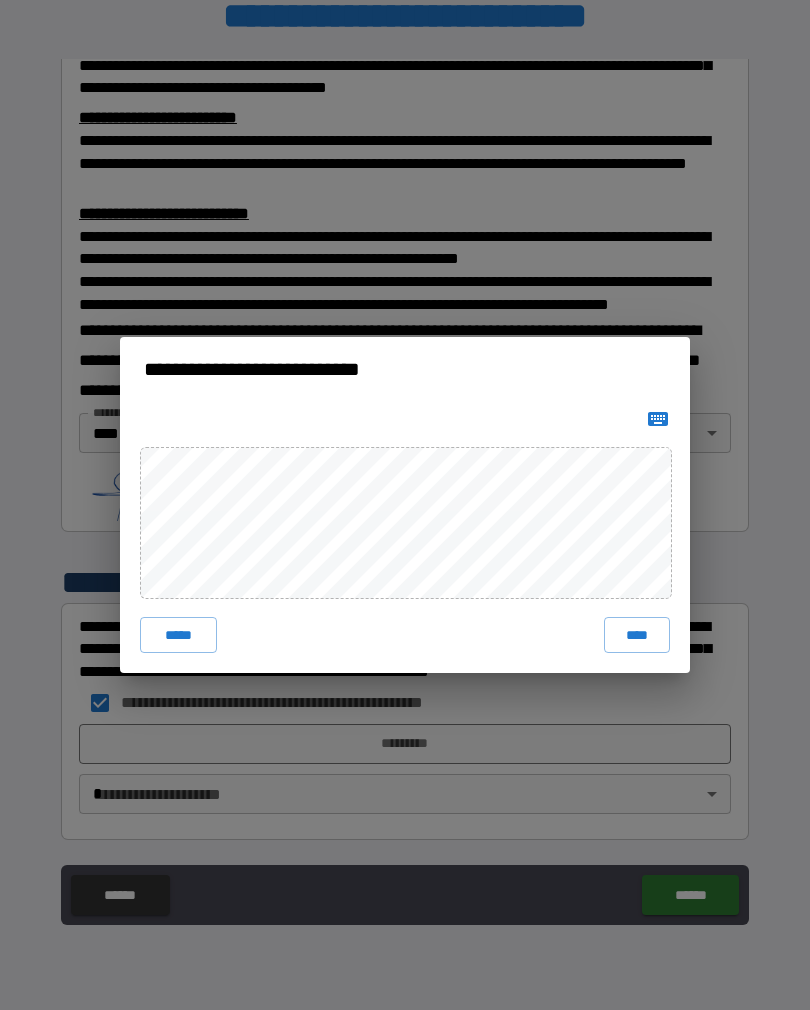 click on "****" at bounding box center (637, 635) 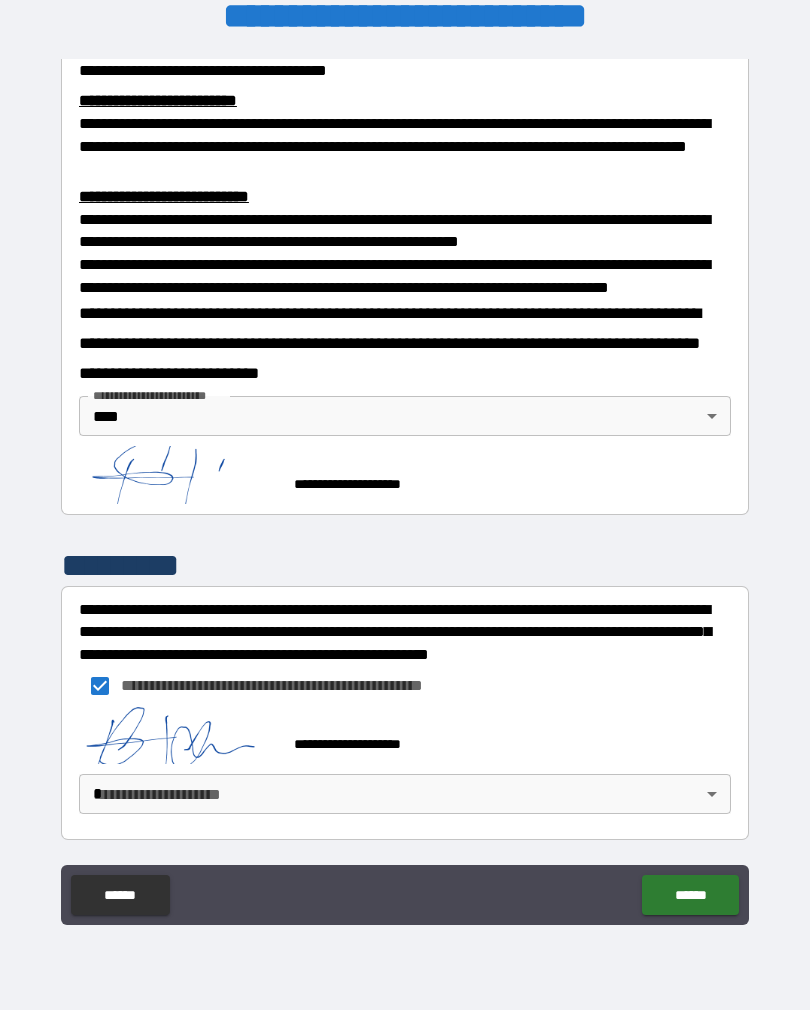 click on "******" at bounding box center (690, 895) 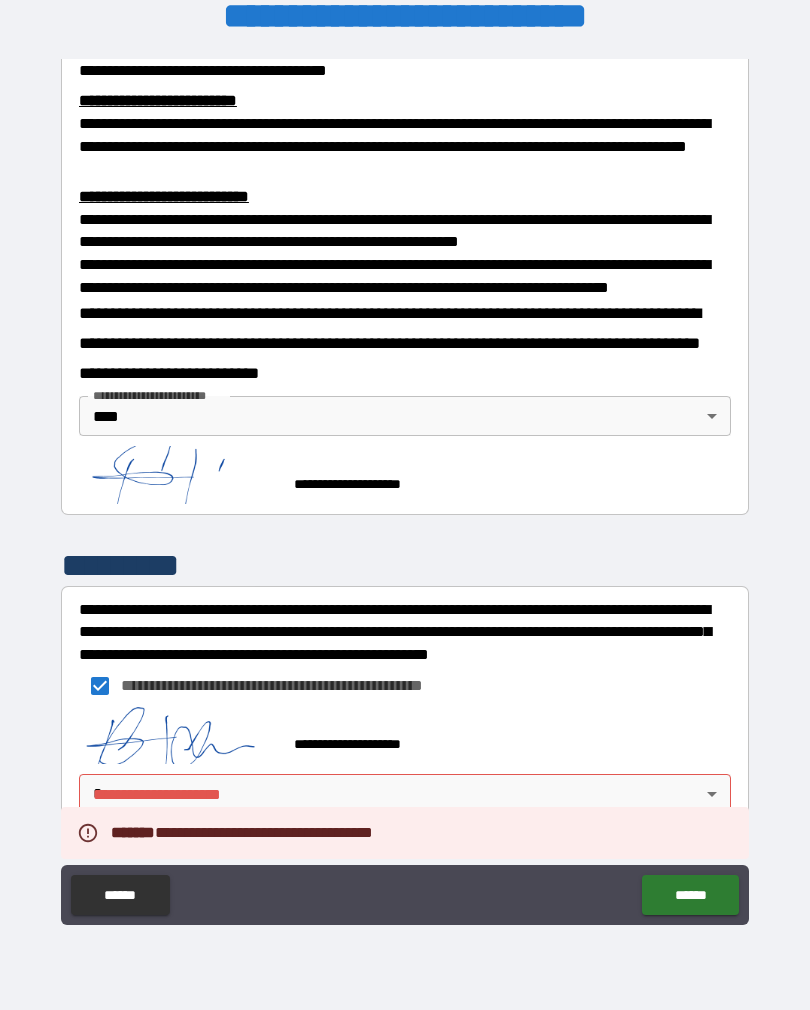 scroll, scrollTop: 694, scrollLeft: 0, axis: vertical 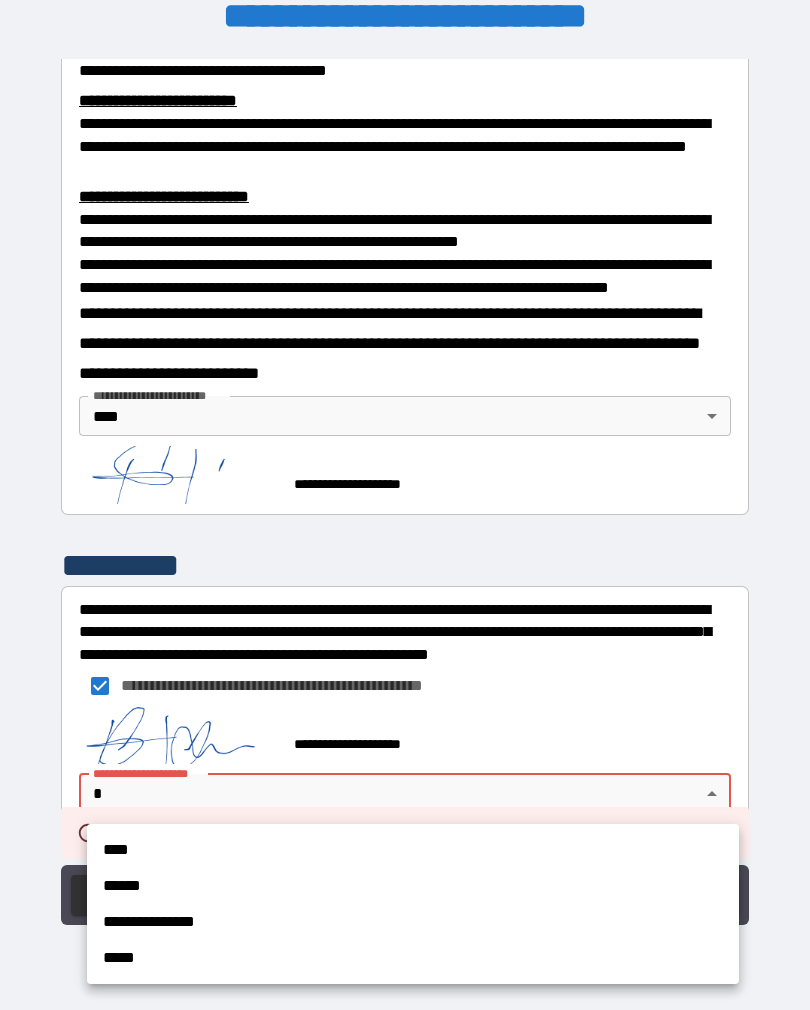 click on "****" at bounding box center (413, 850) 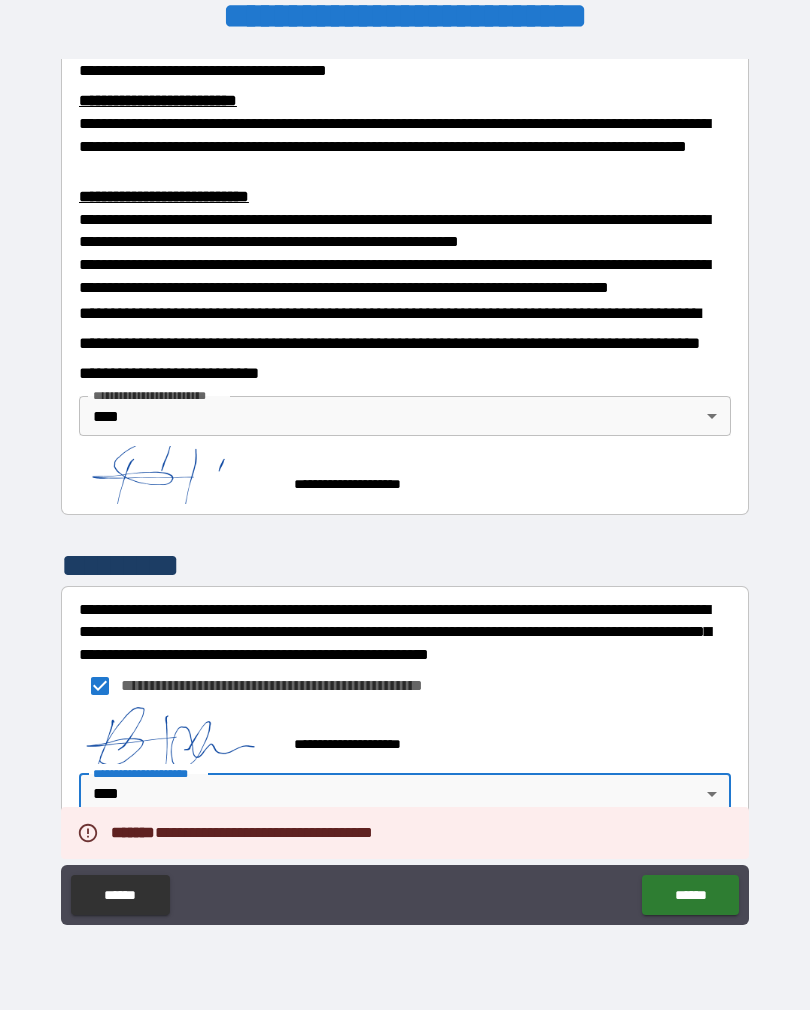 click on "******" at bounding box center (690, 895) 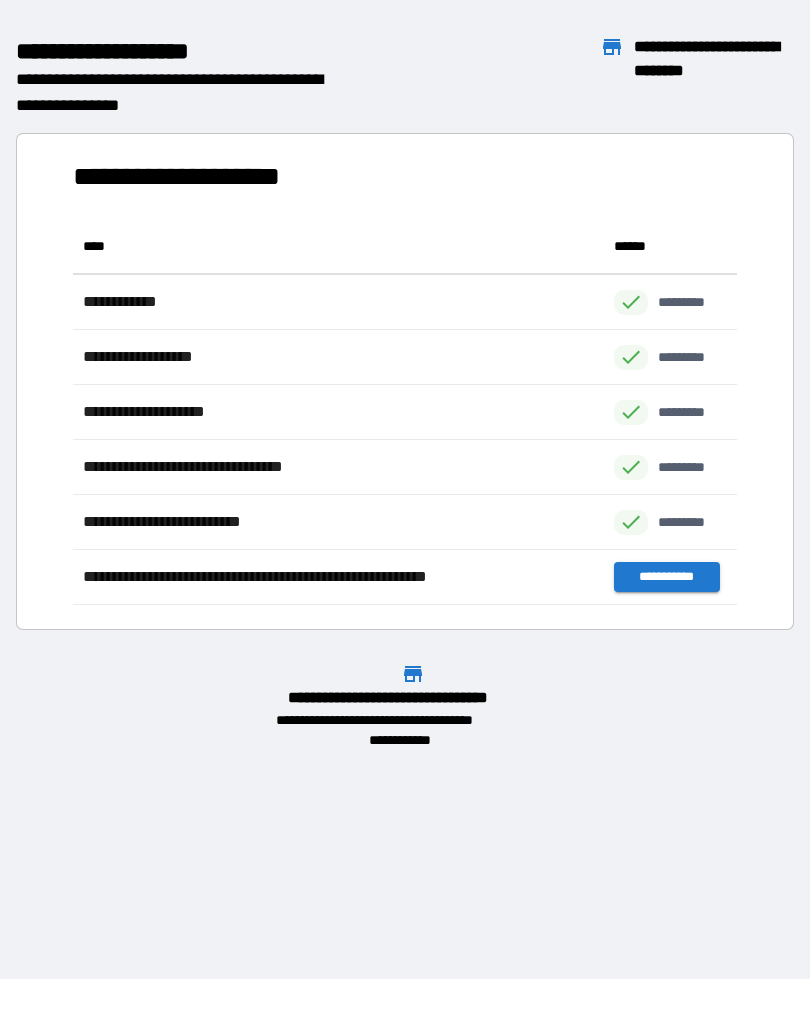 scroll, scrollTop: 1, scrollLeft: 1, axis: both 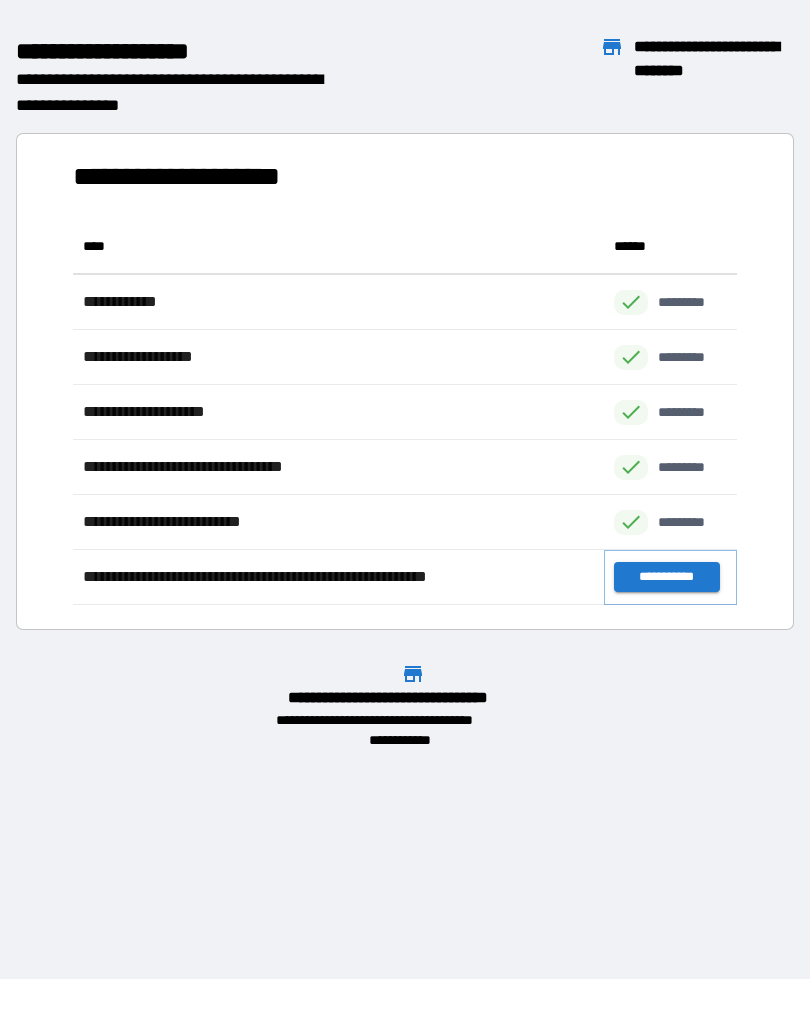 click on "**********" at bounding box center (666, 577) 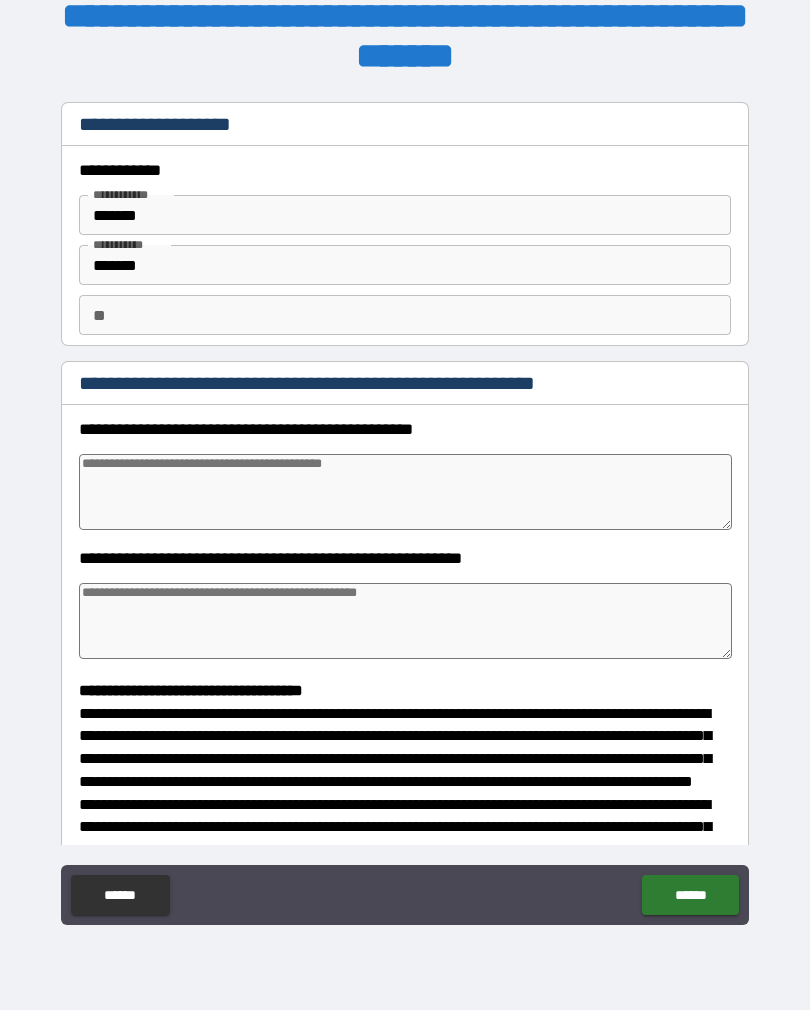 click at bounding box center [405, 492] 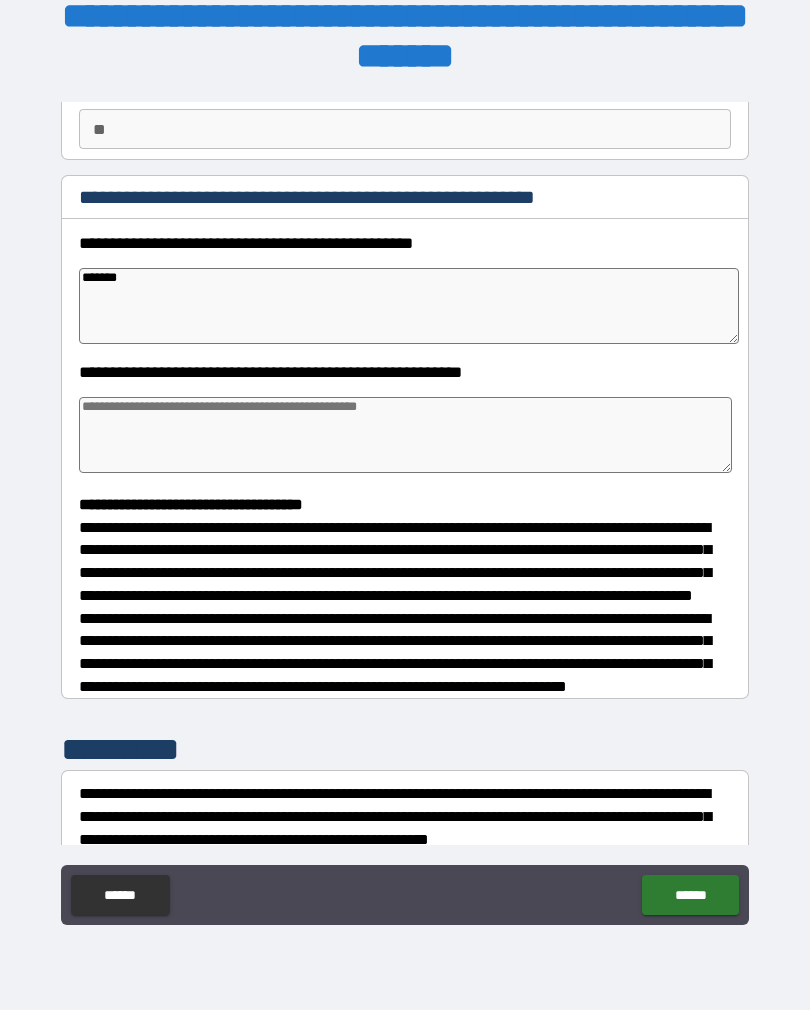 scroll, scrollTop: 215, scrollLeft: 0, axis: vertical 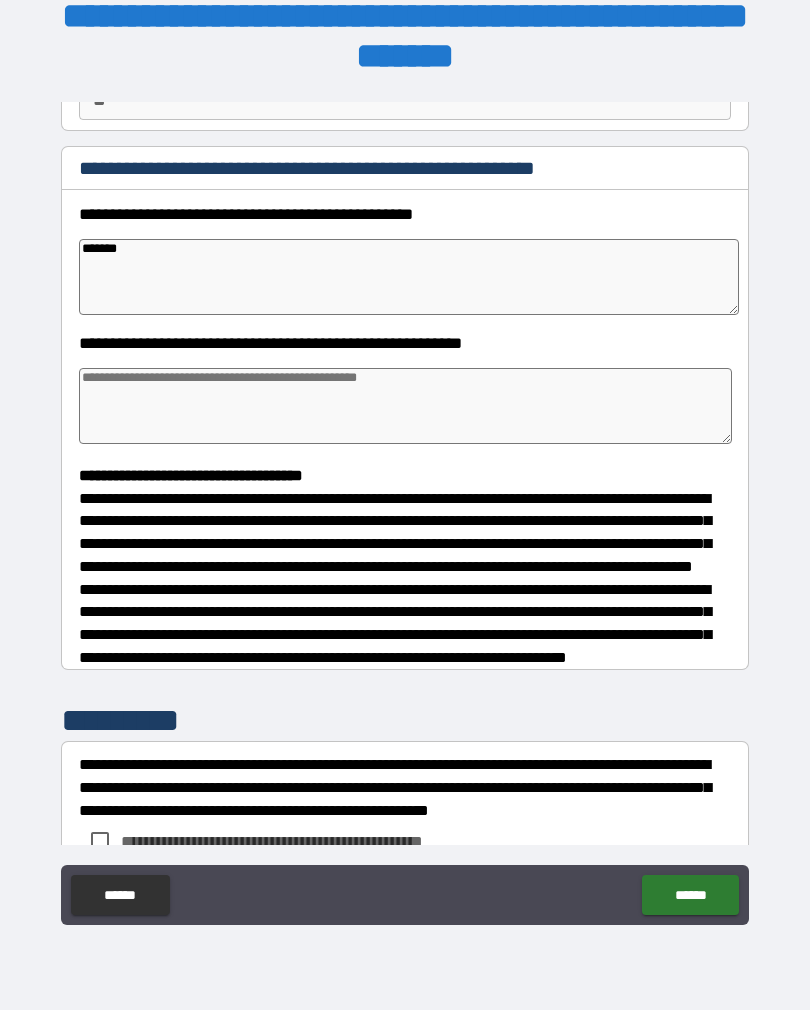 click at bounding box center (405, 406) 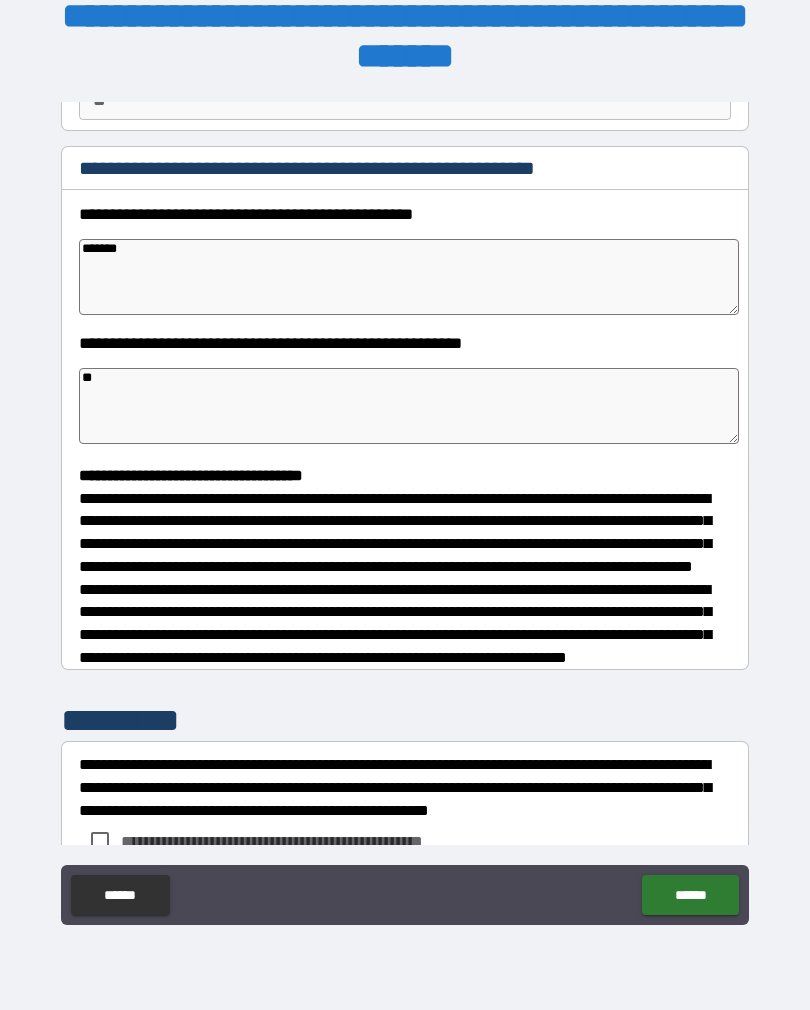 click on "*******" at bounding box center [409, 277] 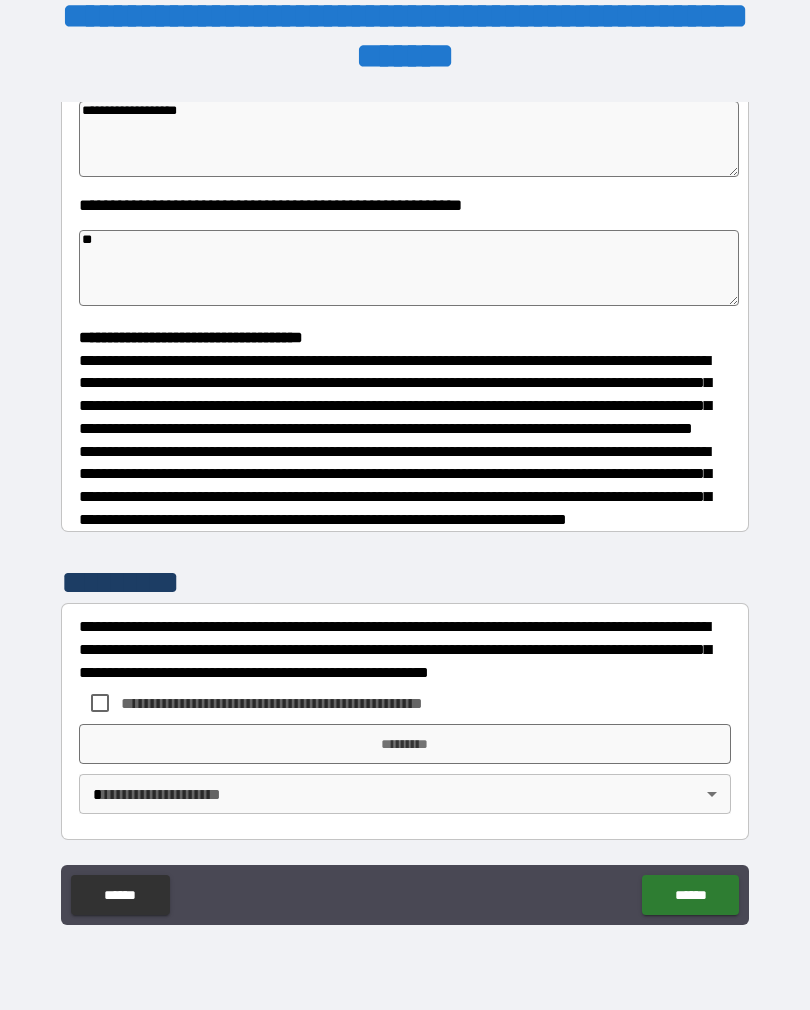 scroll, scrollTop: 391, scrollLeft: 0, axis: vertical 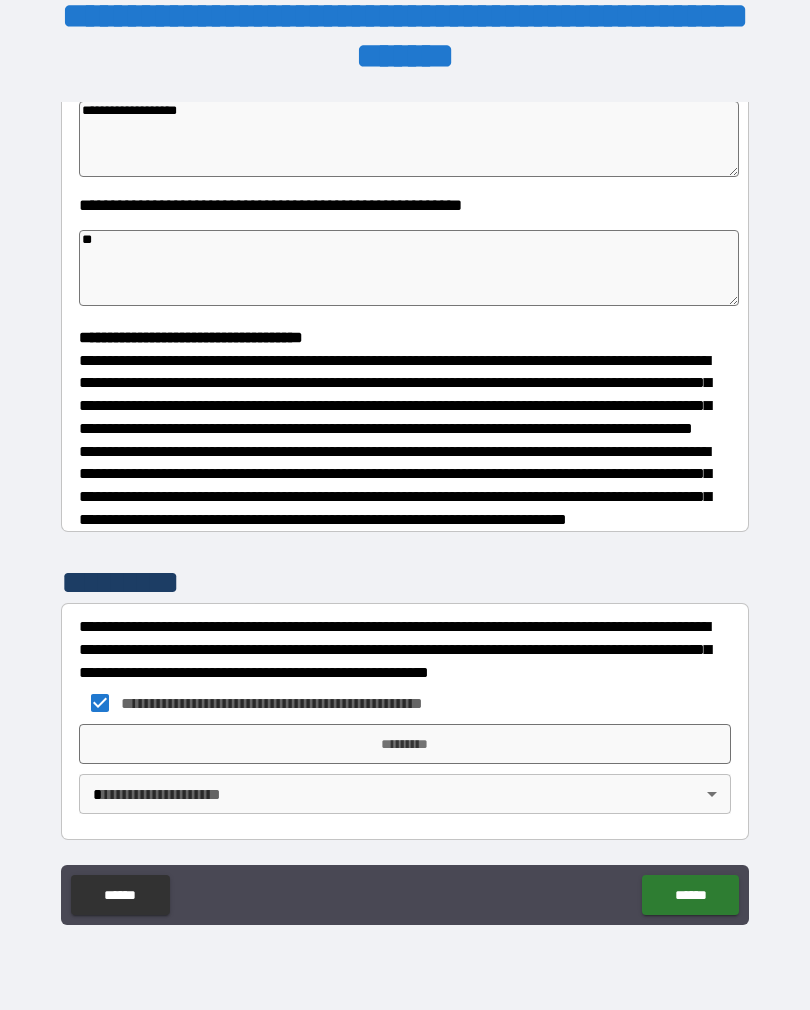 click on "******" at bounding box center (690, 895) 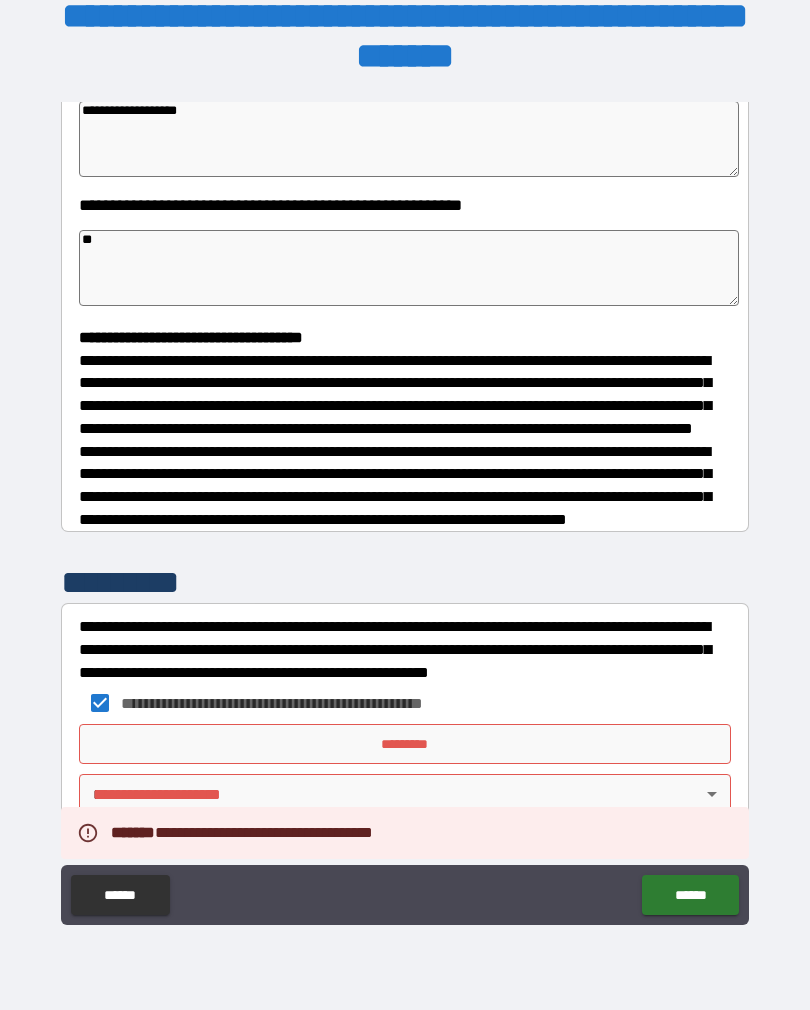 click on "*********" at bounding box center (405, 744) 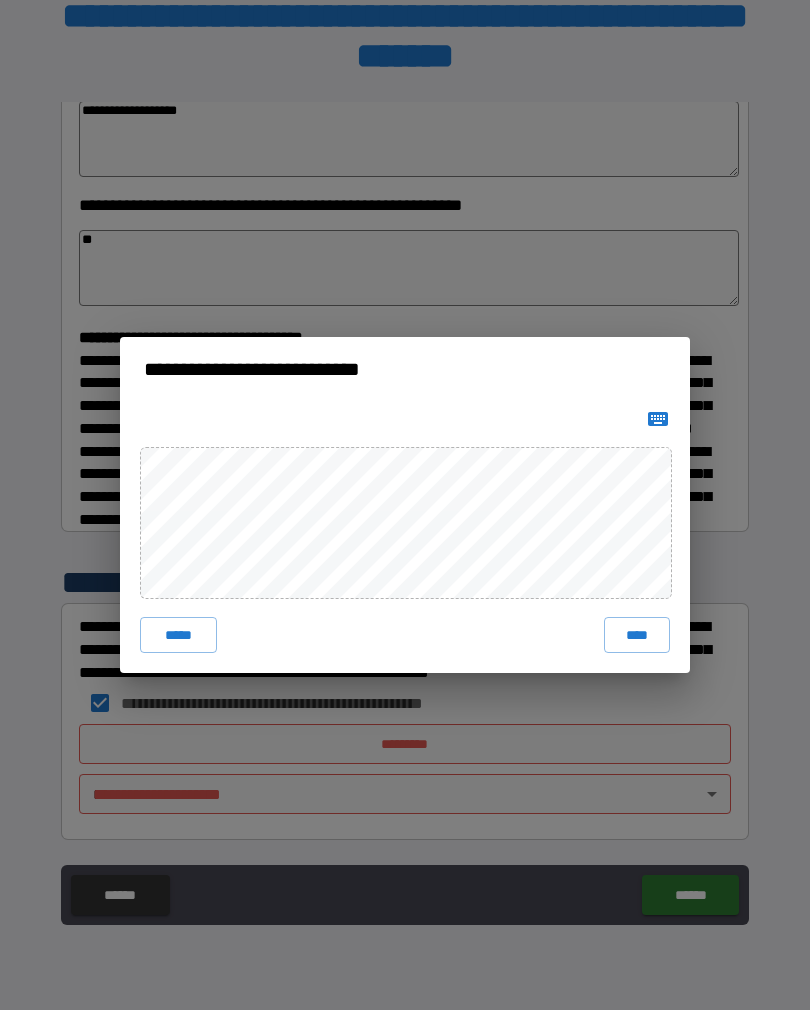 click on "****" at bounding box center (637, 635) 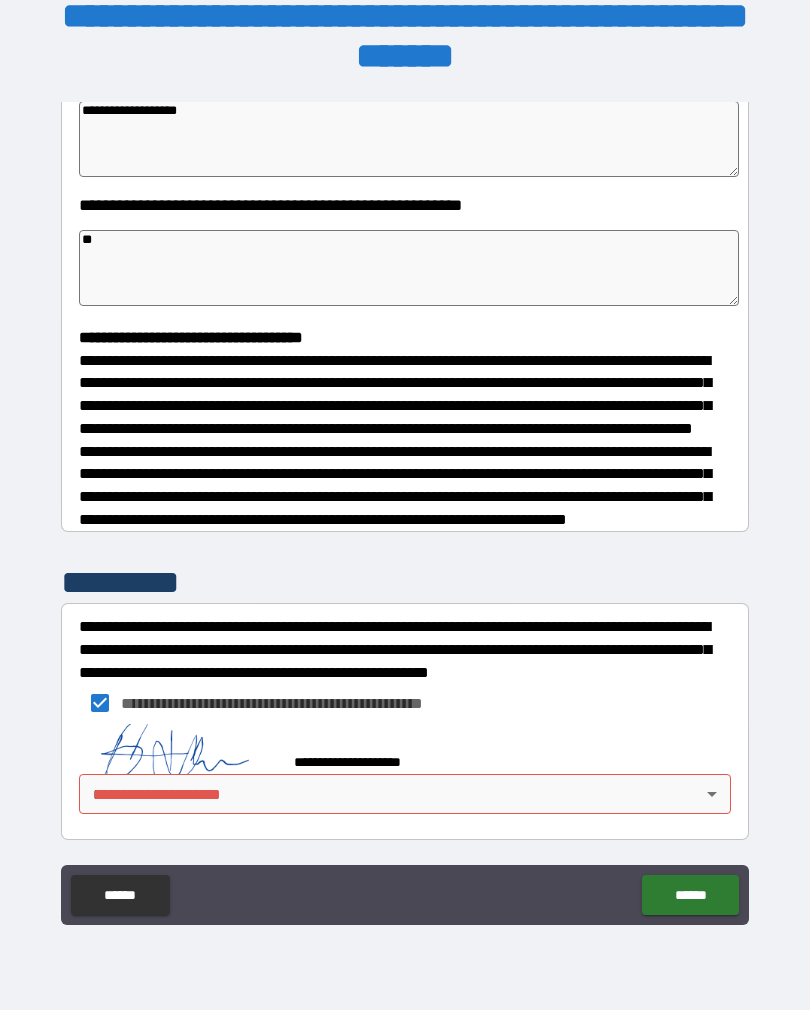 scroll, scrollTop: 381, scrollLeft: 0, axis: vertical 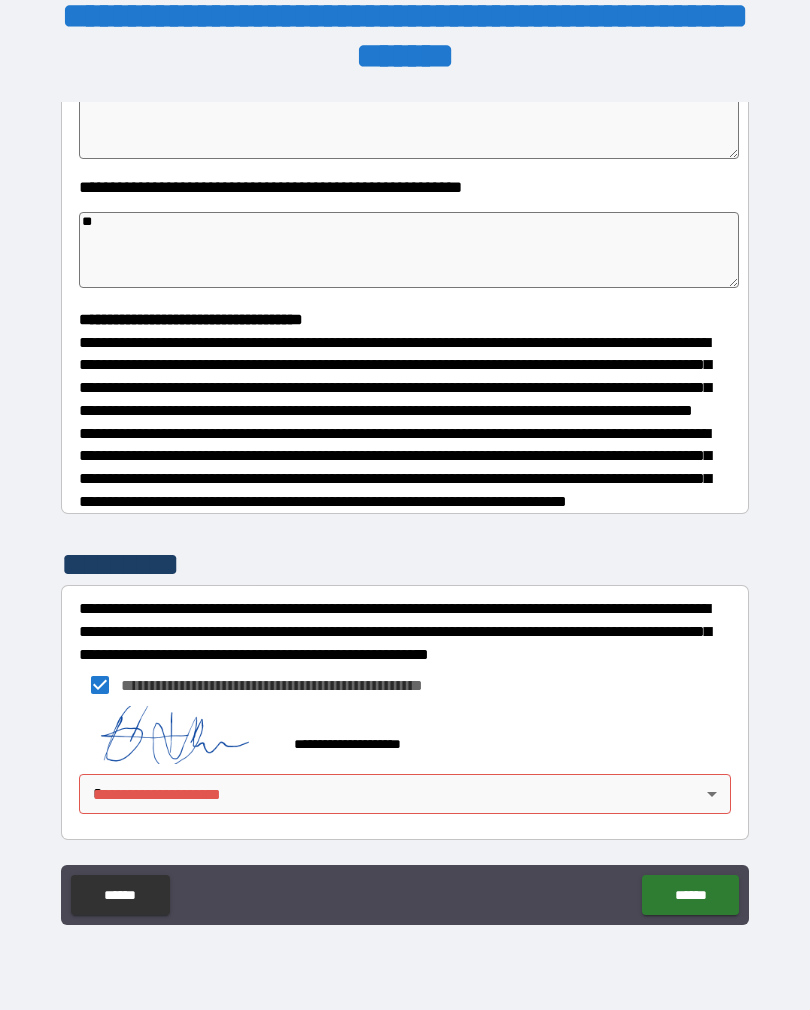 click on "******" at bounding box center [690, 895] 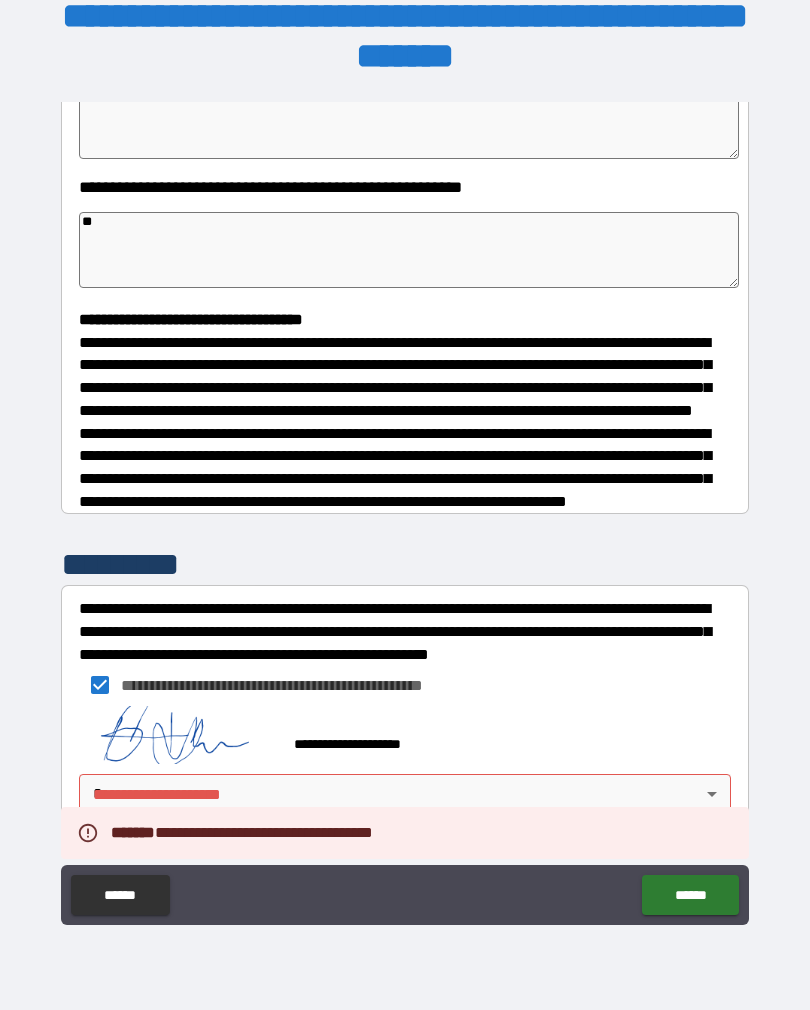 scroll, scrollTop: 408, scrollLeft: 0, axis: vertical 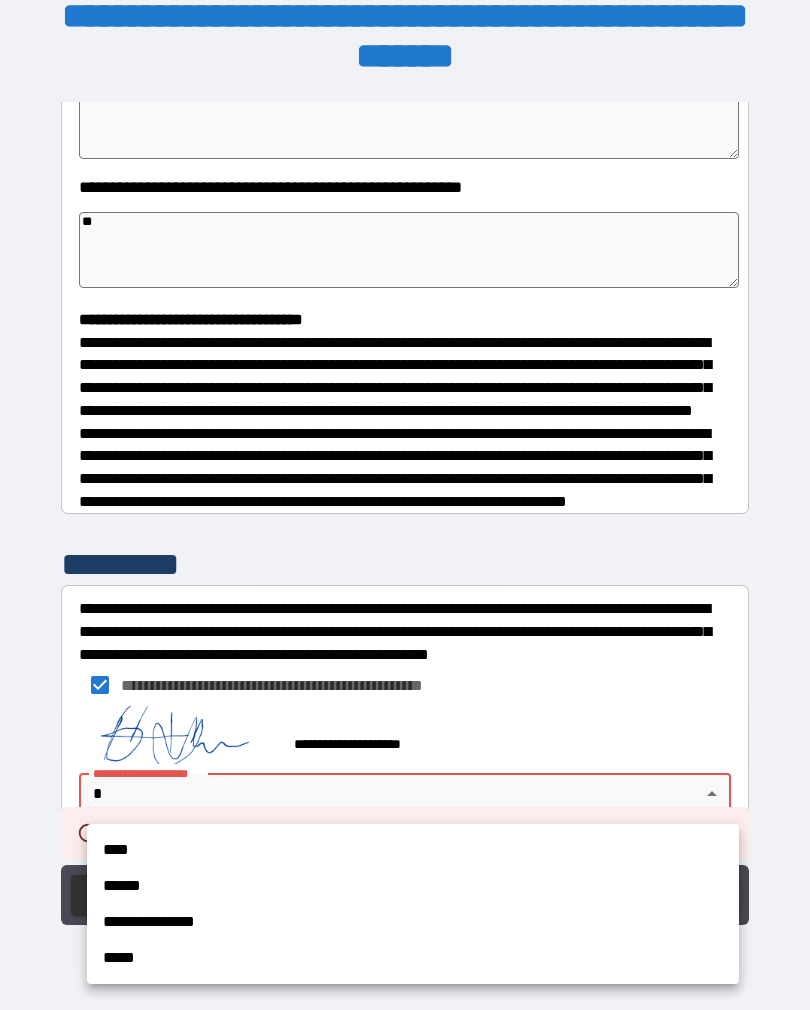 click on "****" at bounding box center [413, 850] 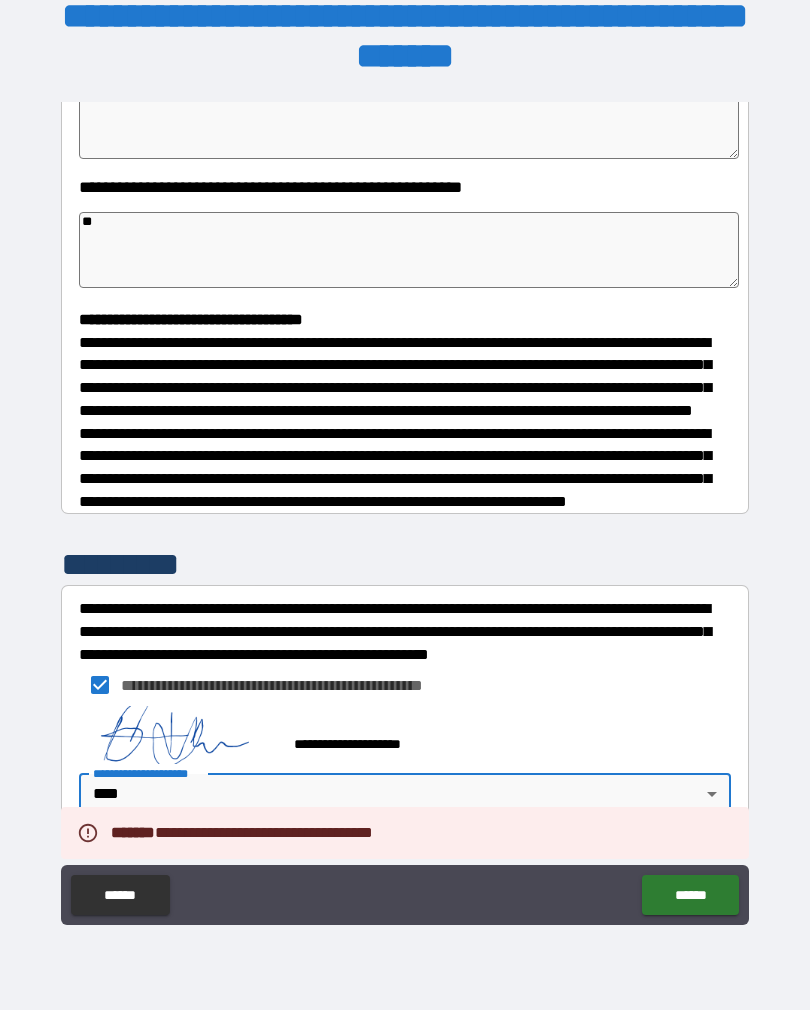 click on "******" at bounding box center [690, 895] 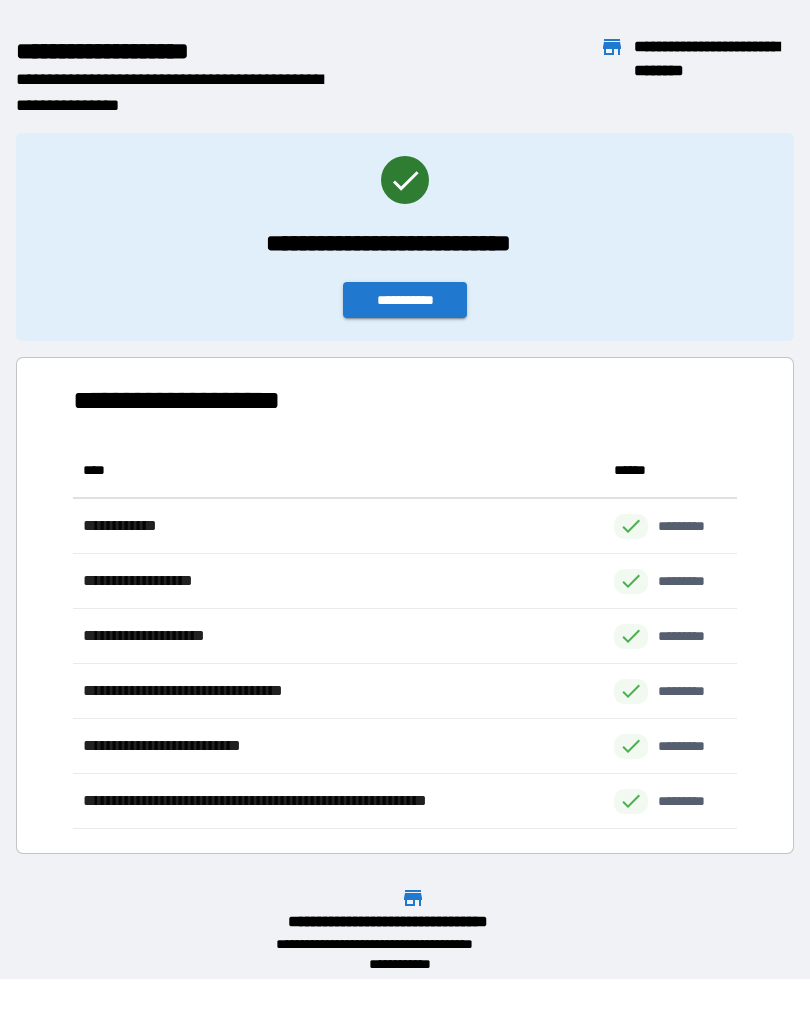 scroll, scrollTop: 386, scrollLeft: 664, axis: both 